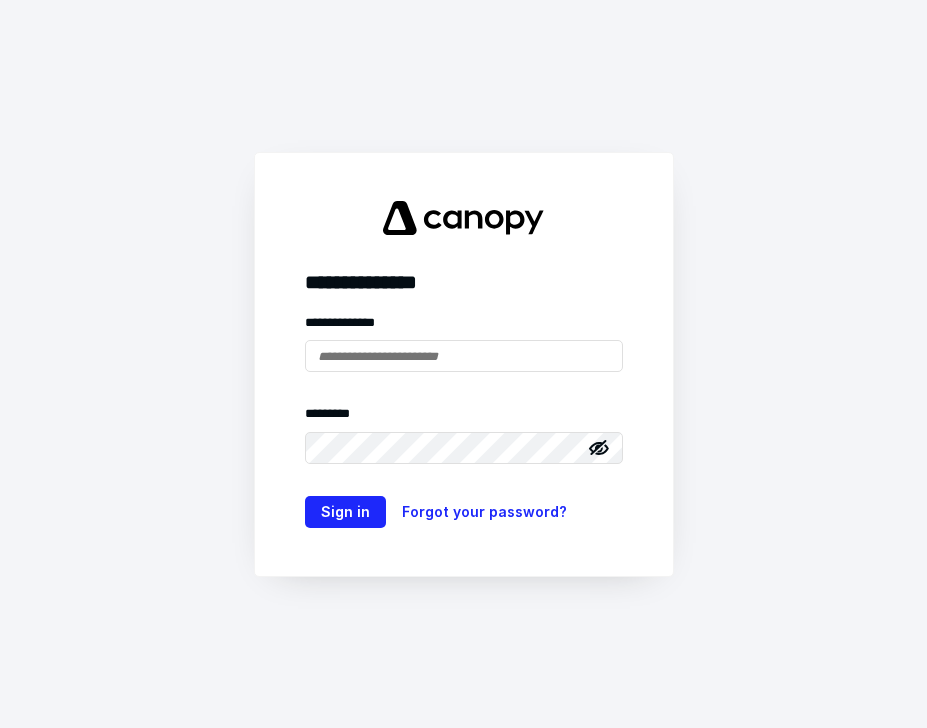 scroll, scrollTop: 0, scrollLeft: 0, axis: both 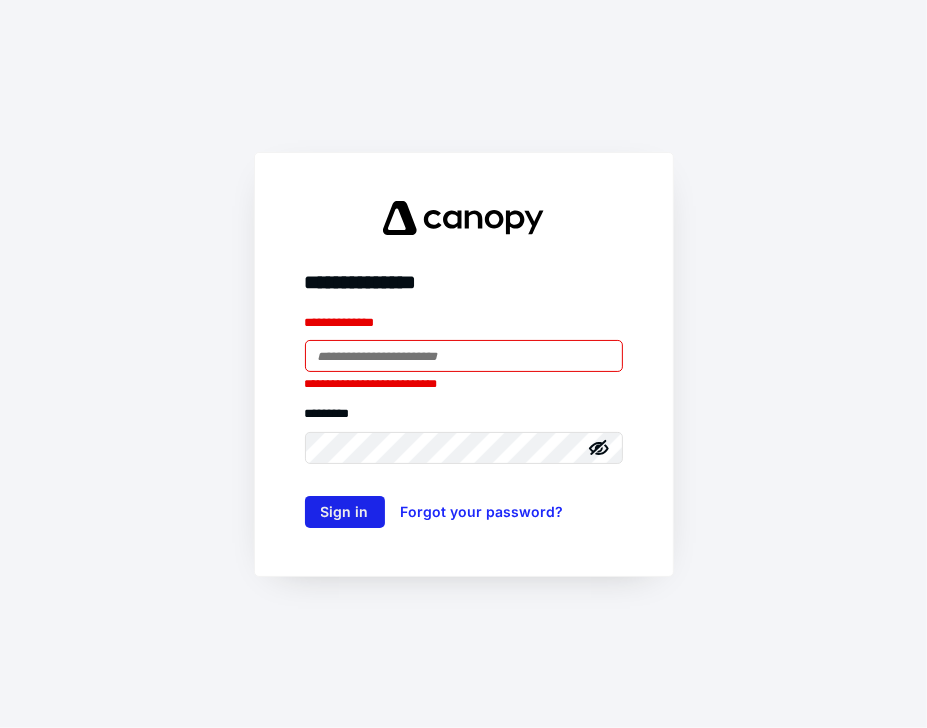 type on "**********" 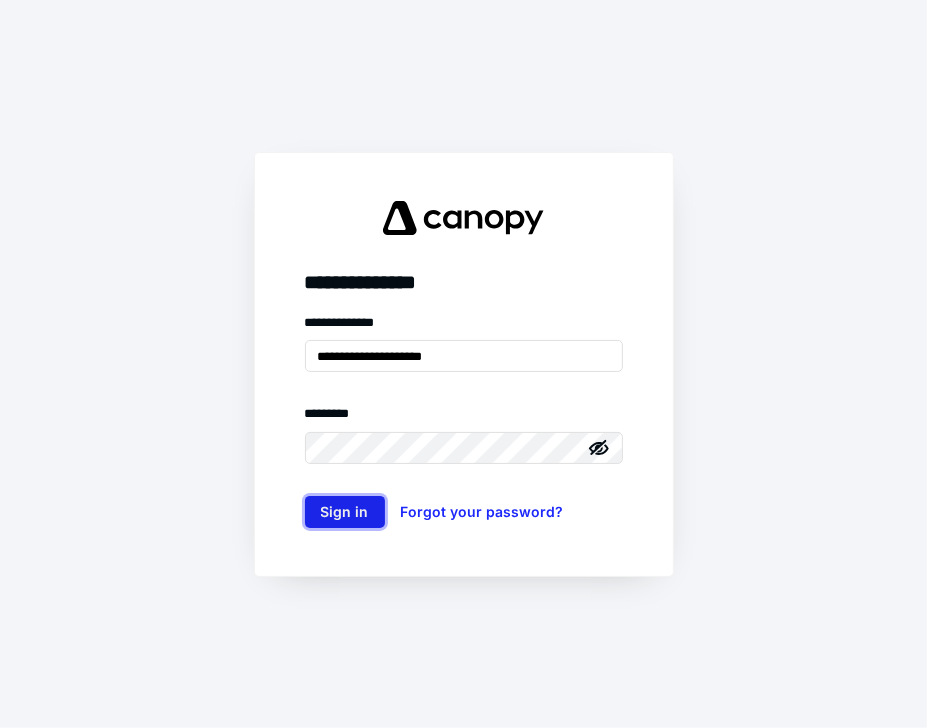 click on "Sign in" at bounding box center (345, 512) 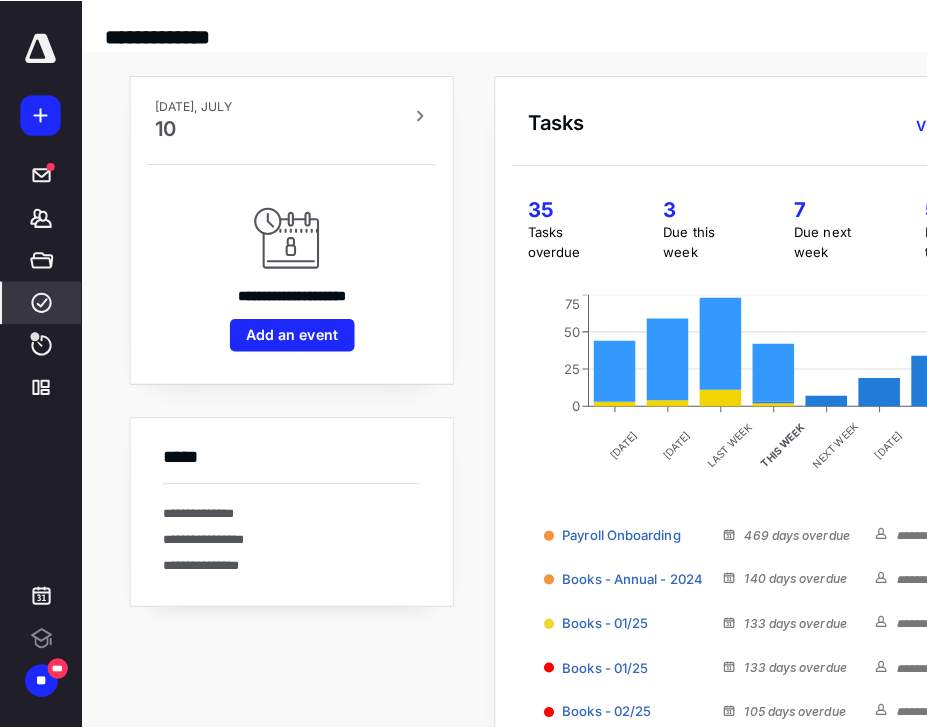 scroll, scrollTop: 0, scrollLeft: 0, axis: both 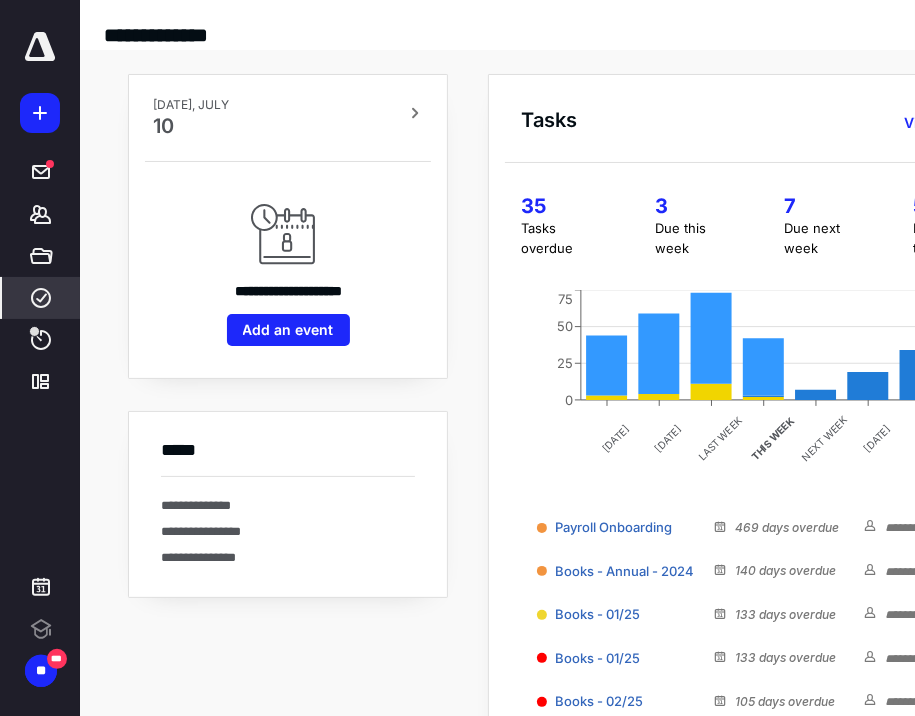 click 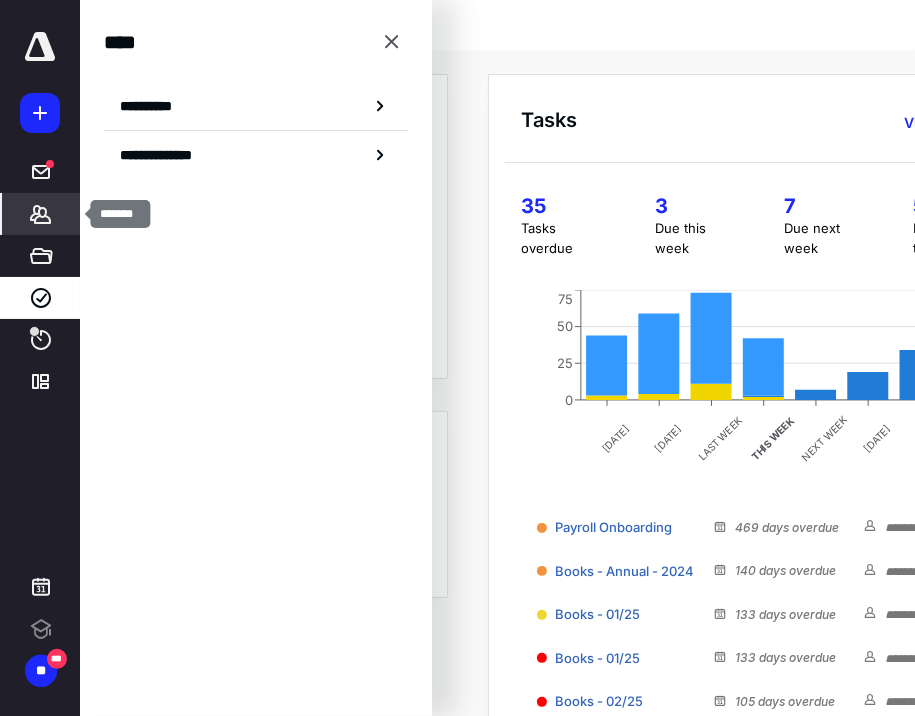 click 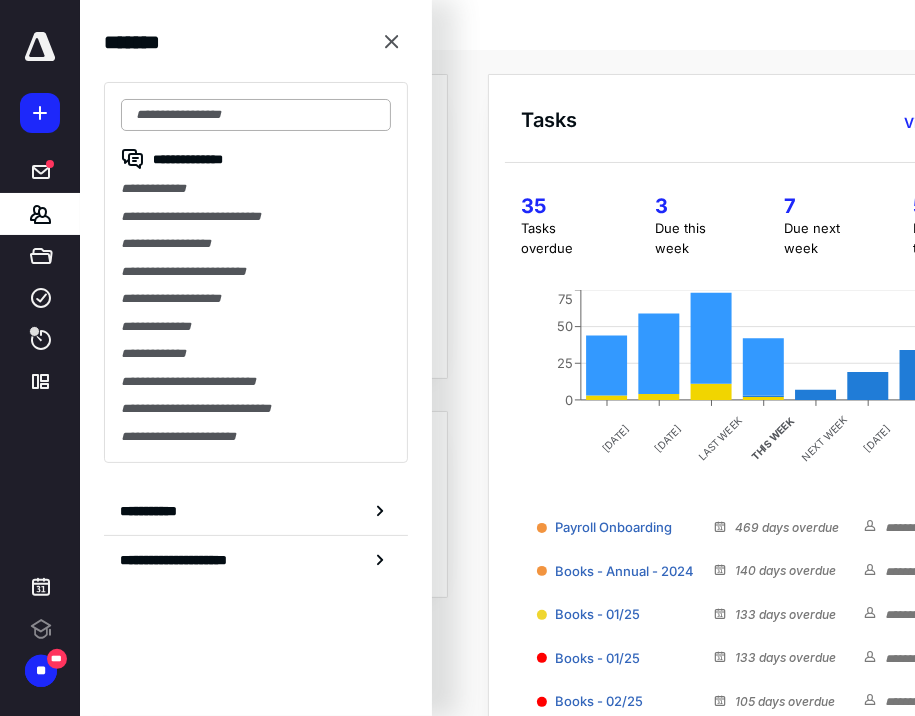 click at bounding box center (256, 115) 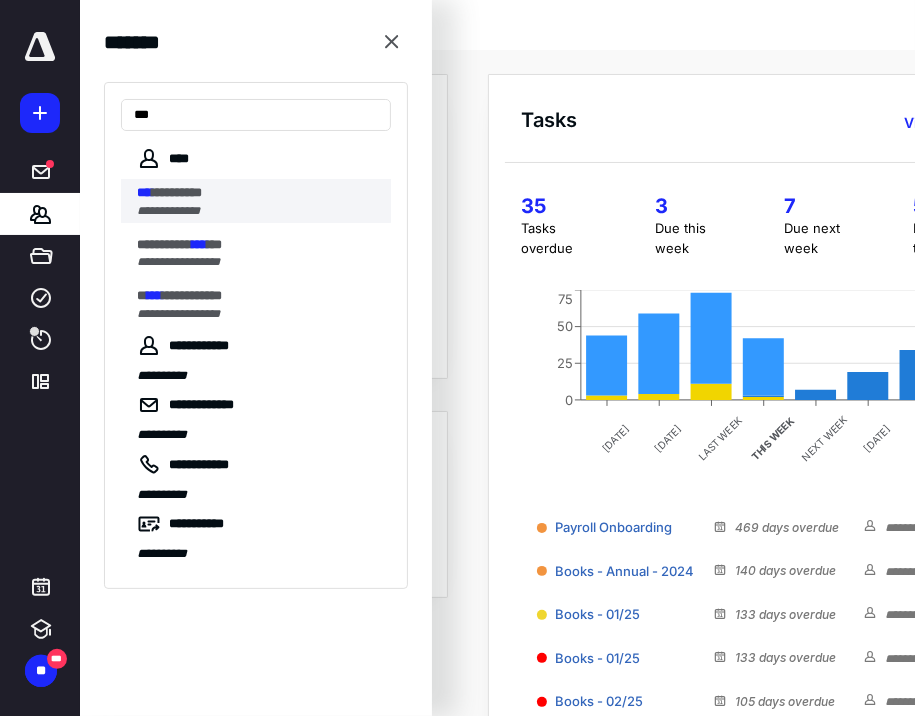 type on "***" 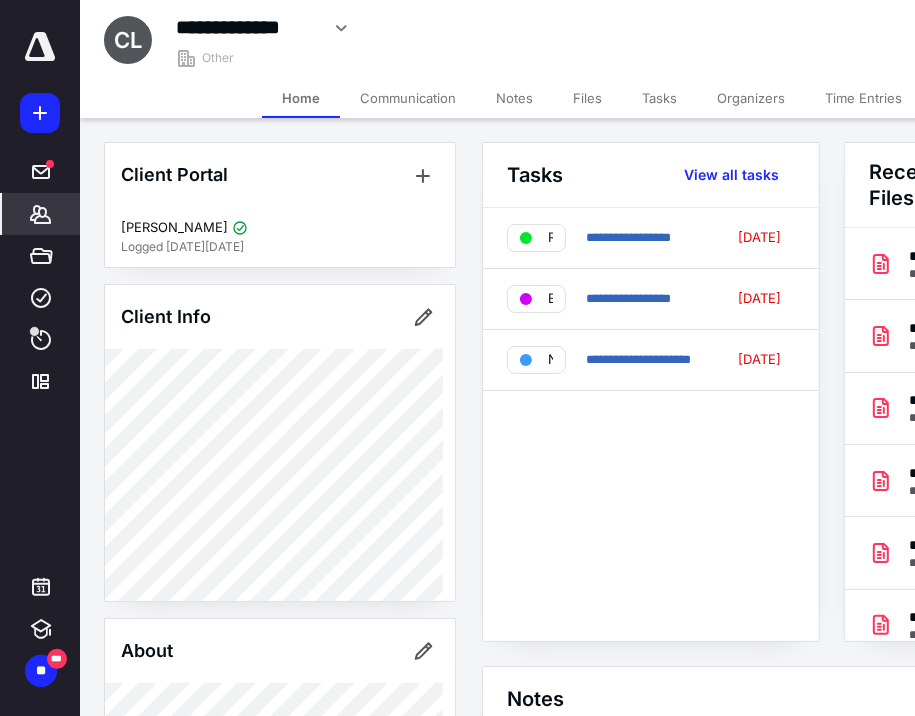 click on "Files" at bounding box center (587, 98) 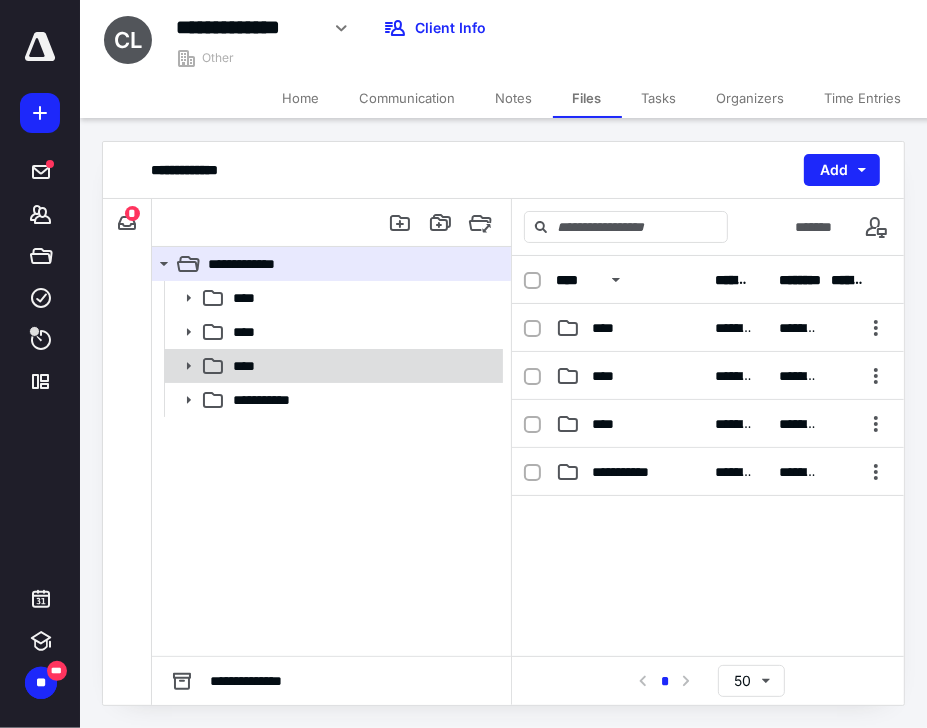 click 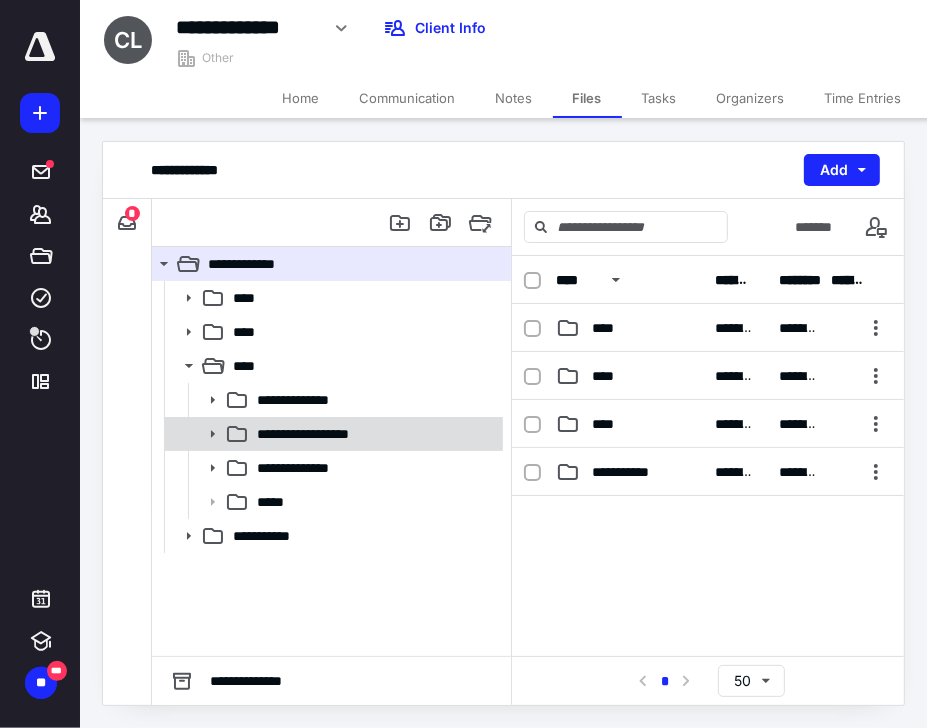 click 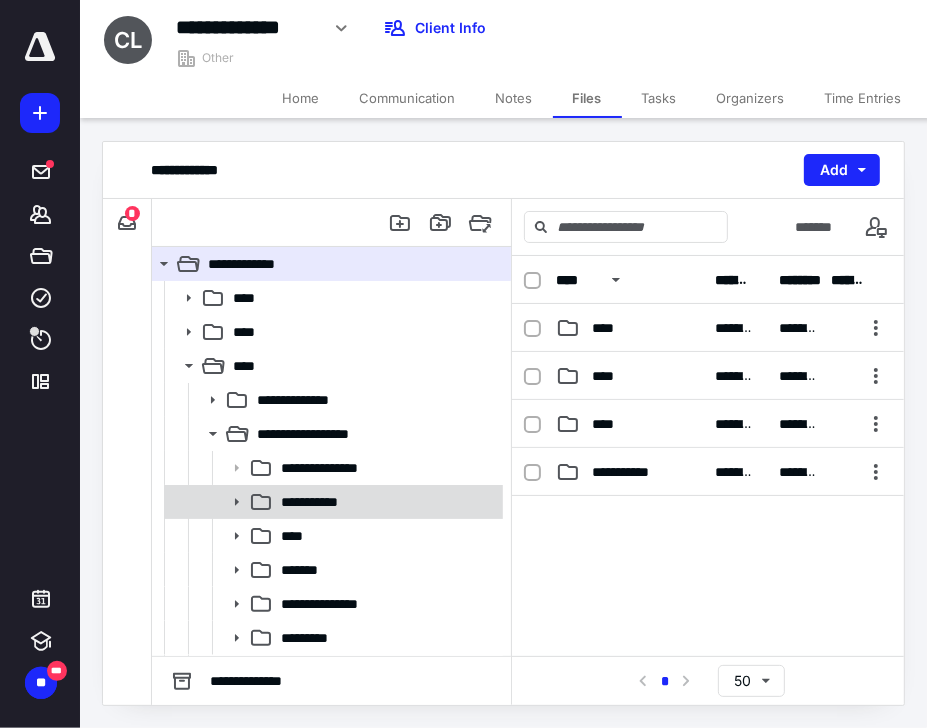 click 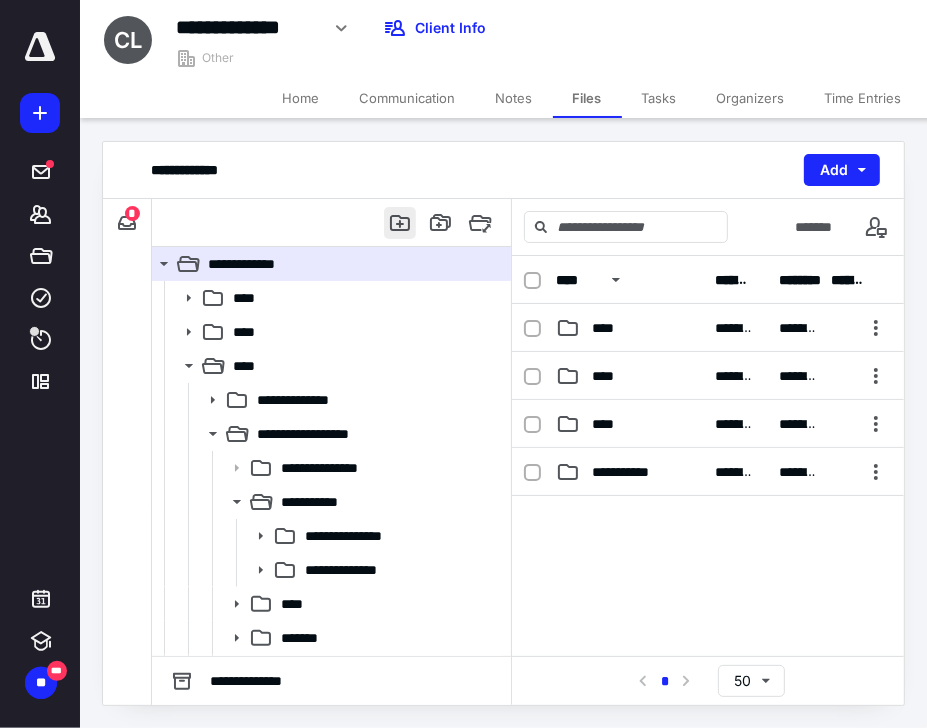 click at bounding box center (400, 223) 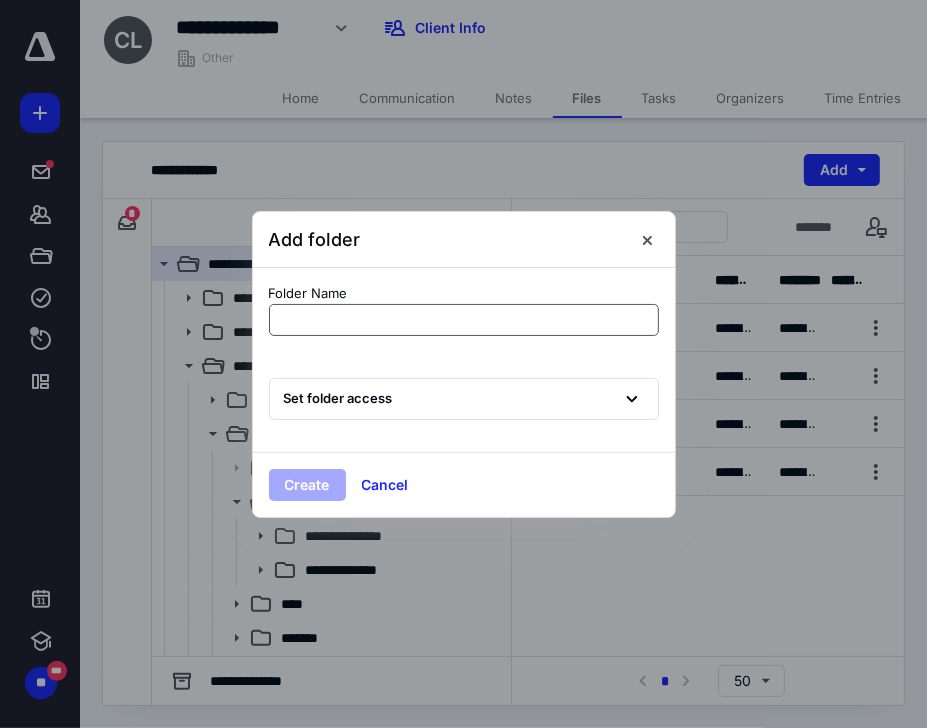 click at bounding box center (464, 320) 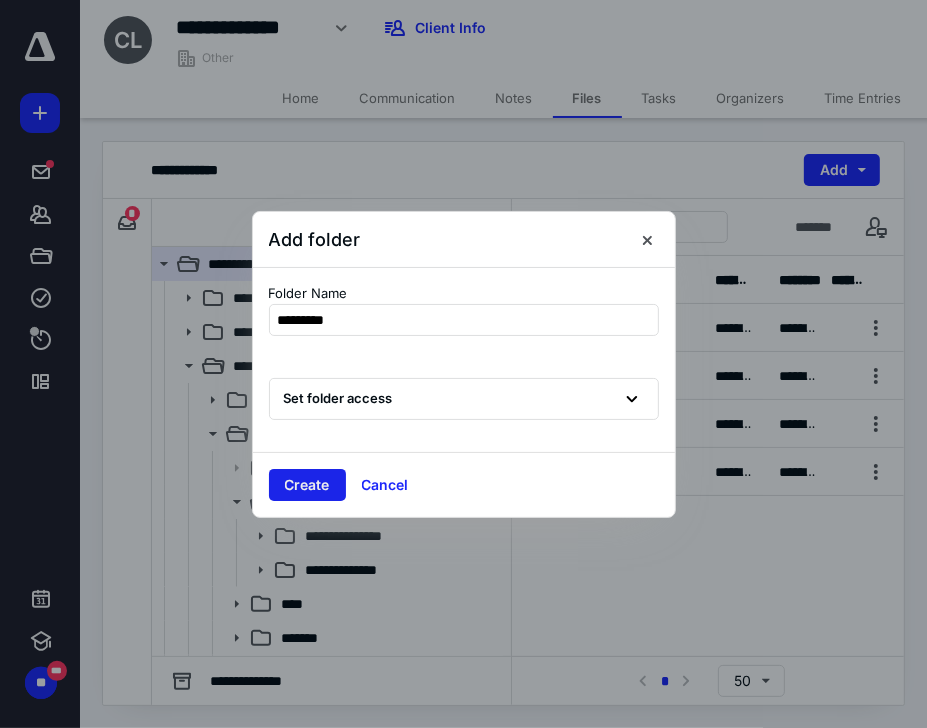 type on "*********" 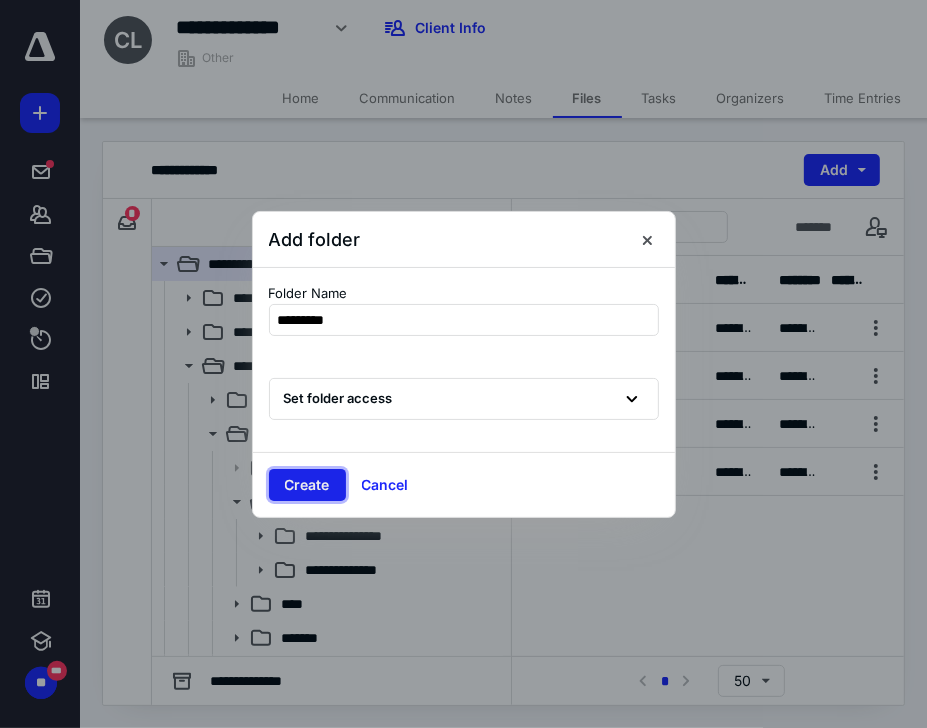 click on "Create" at bounding box center (307, 485) 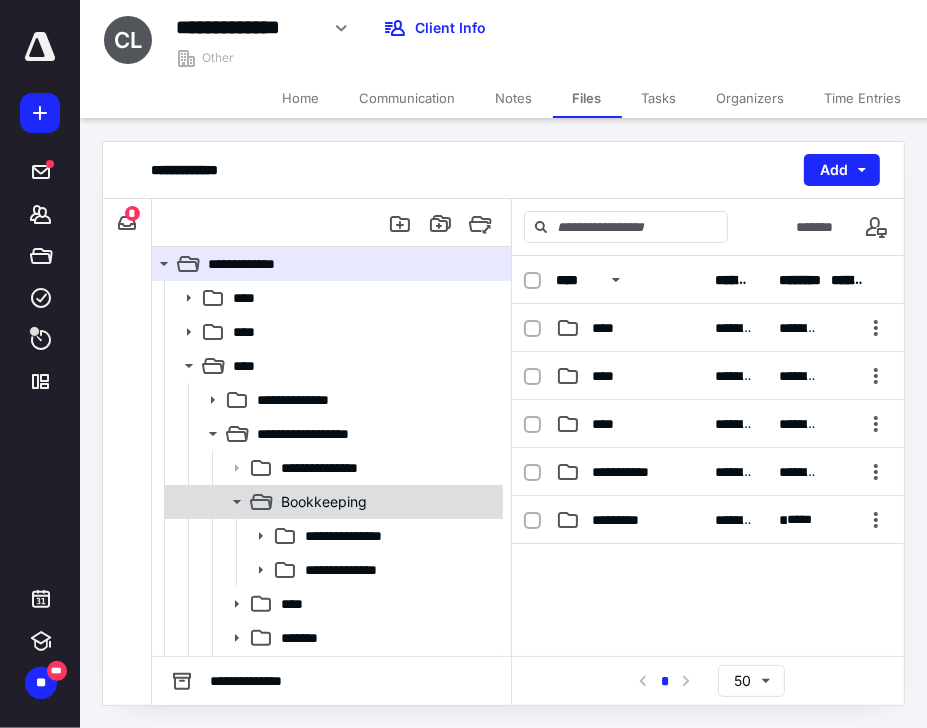 click 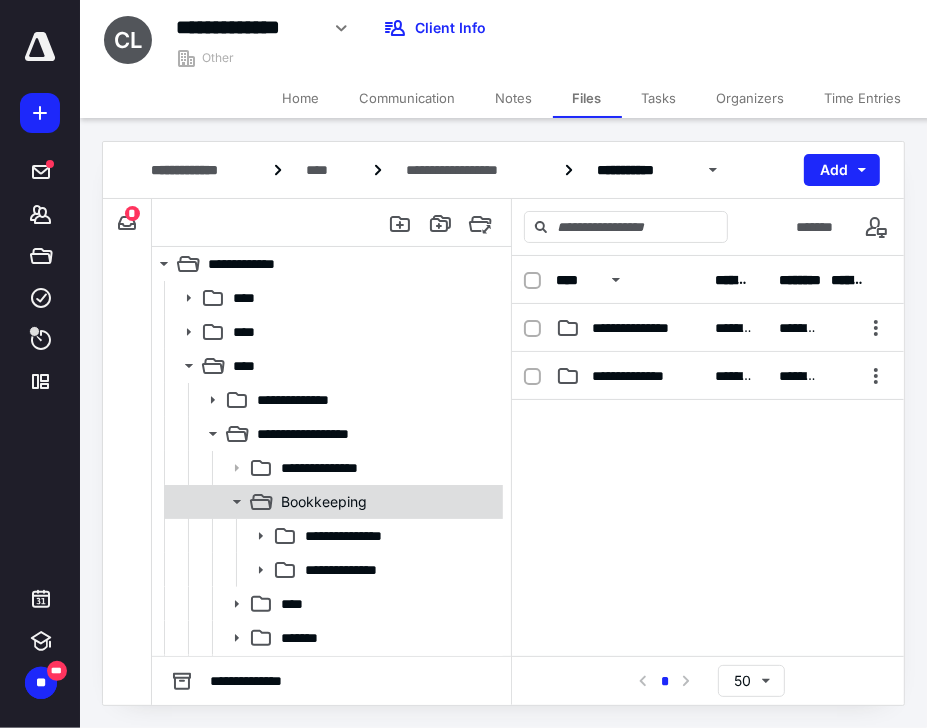click 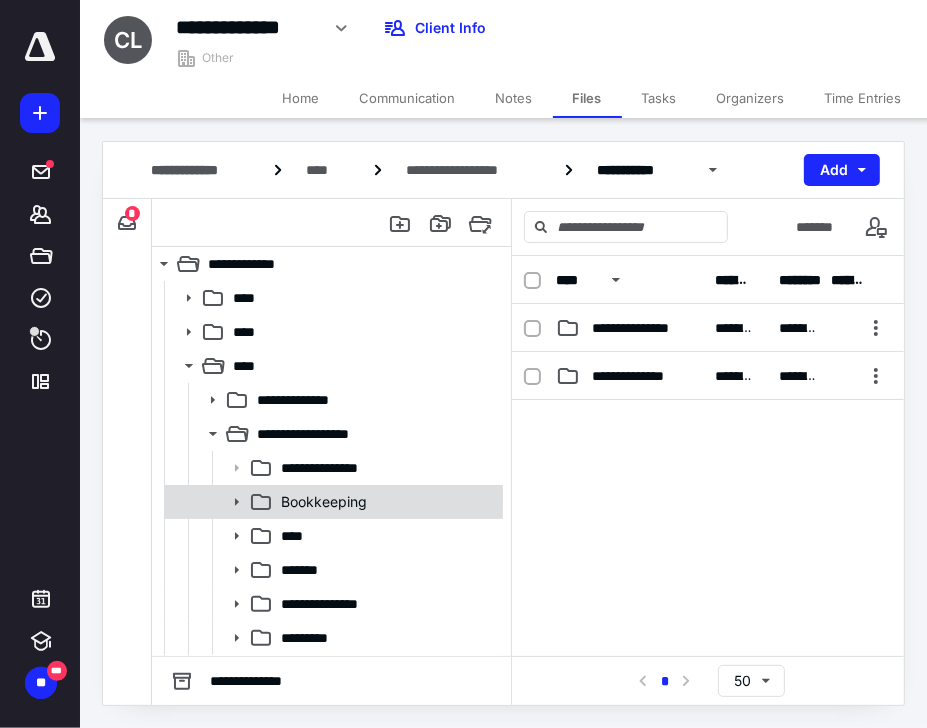 click 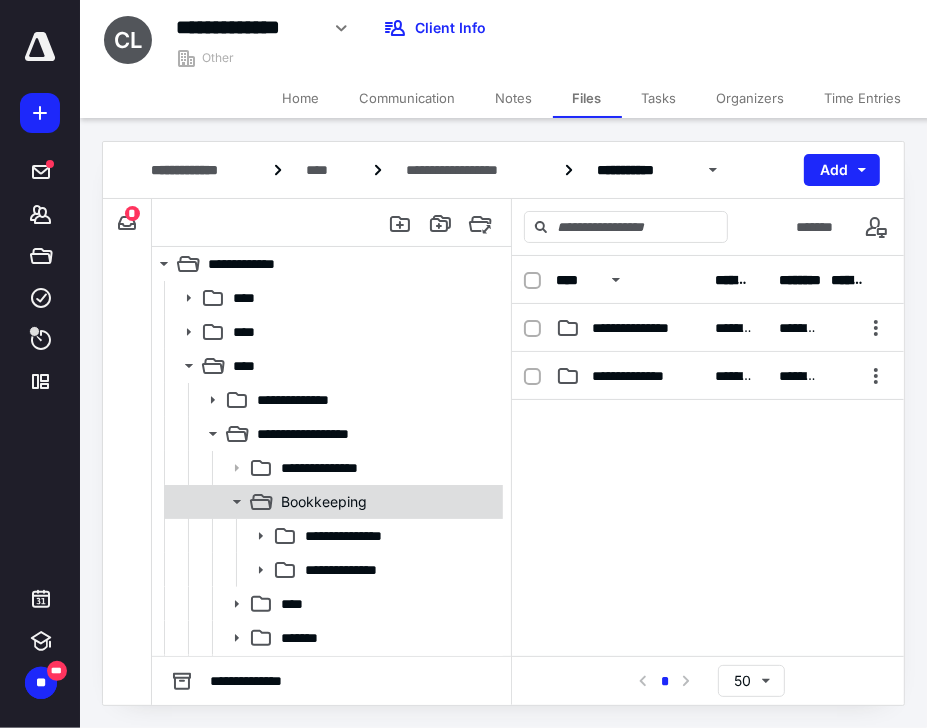 click 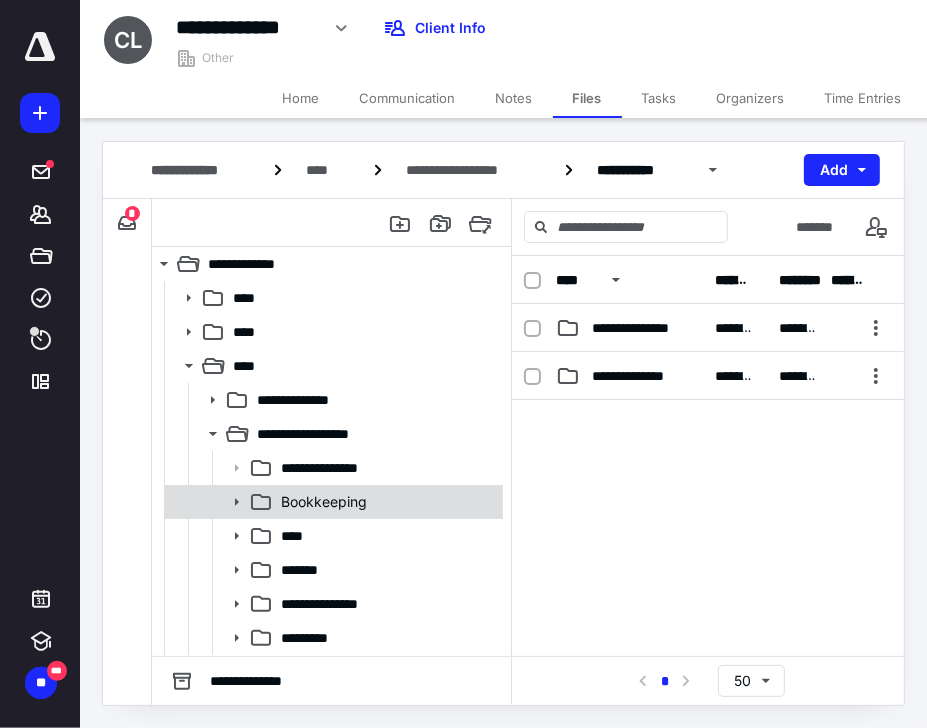 click 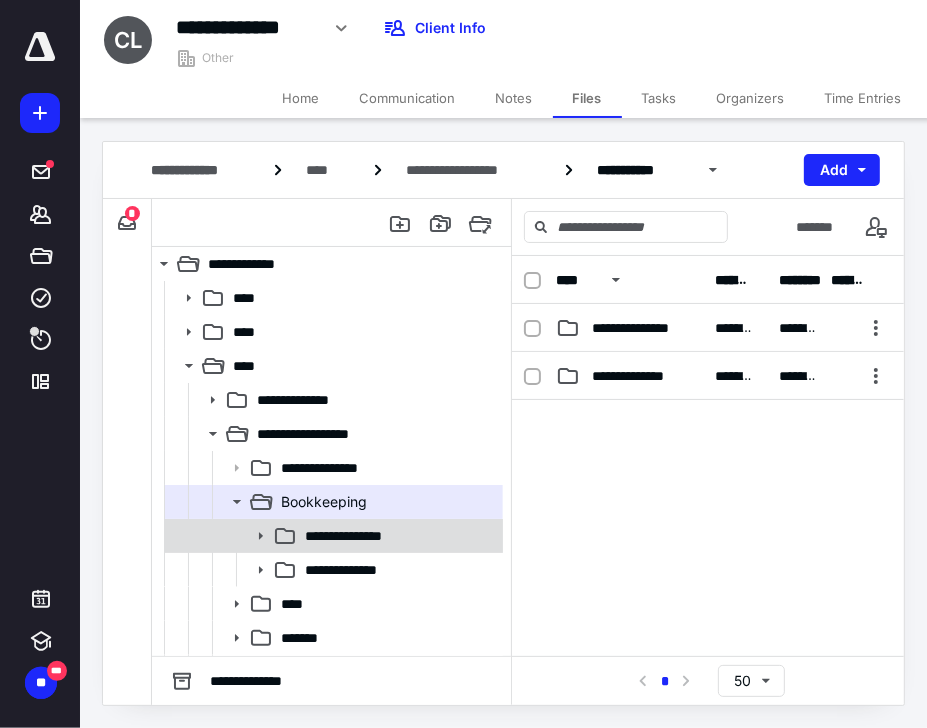 click 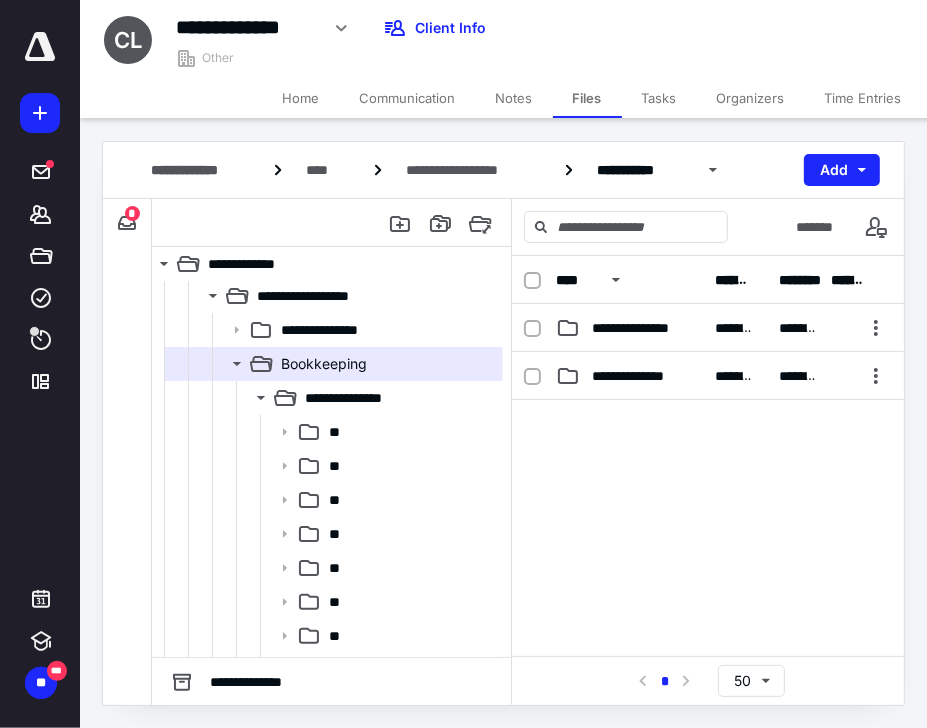 scroll, scrollTop: 480, scrollLeft: 0, axis: vertical 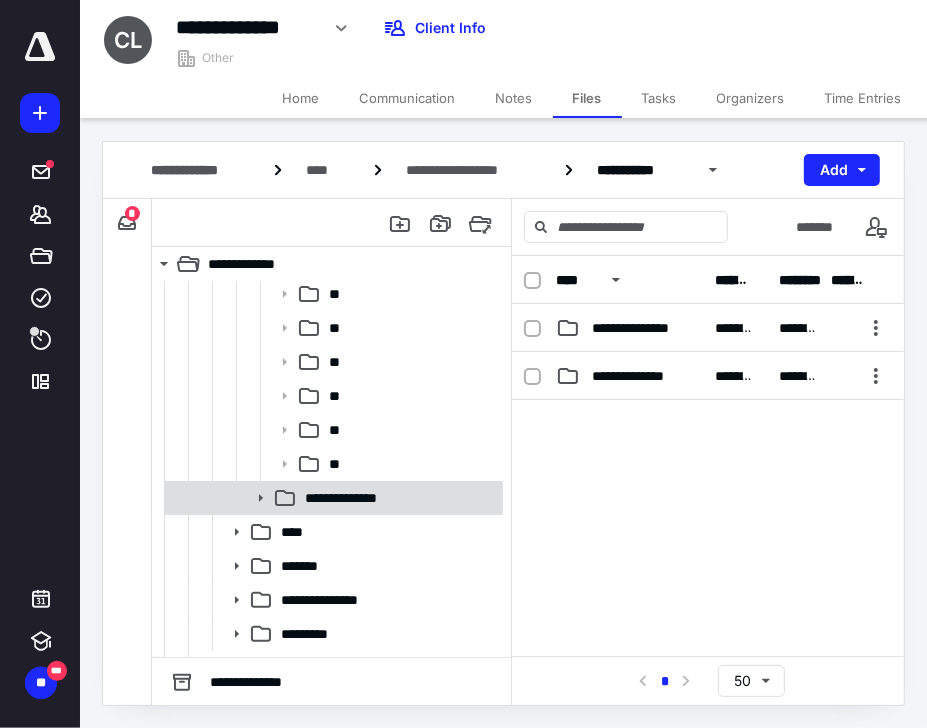 click 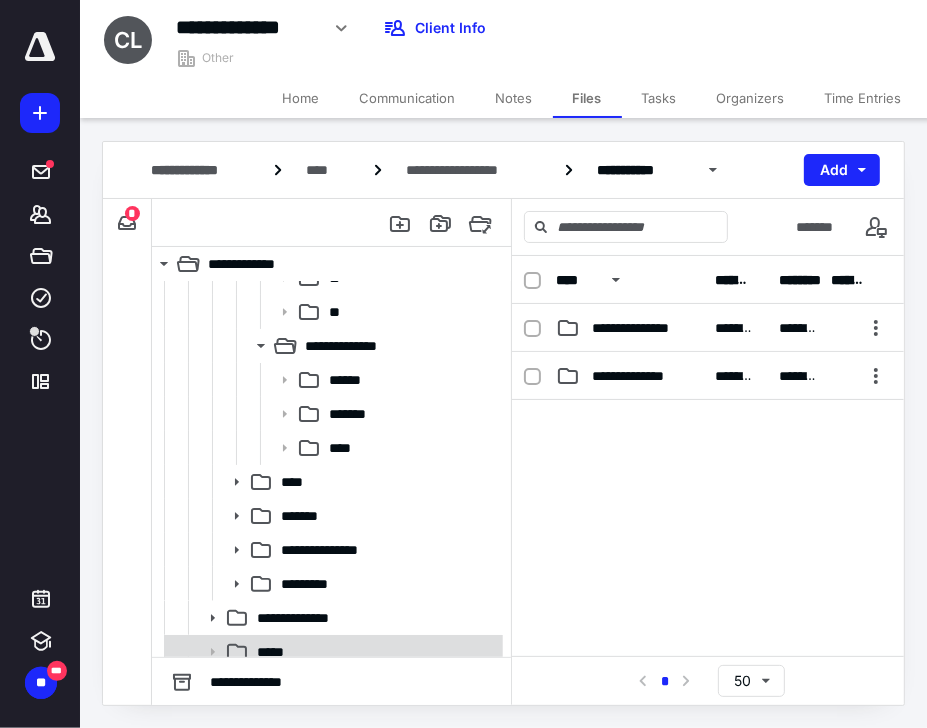 scroll, scrollTop: 712, scrollLeft: 0, axis: vertical 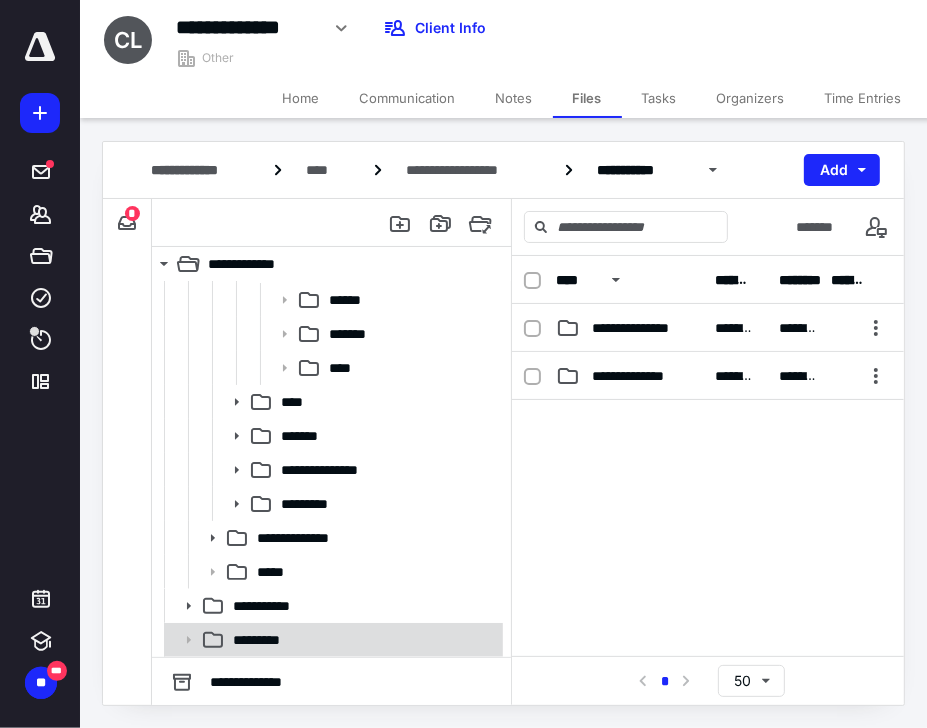 click on "*********" at bounding box center [270, 640] 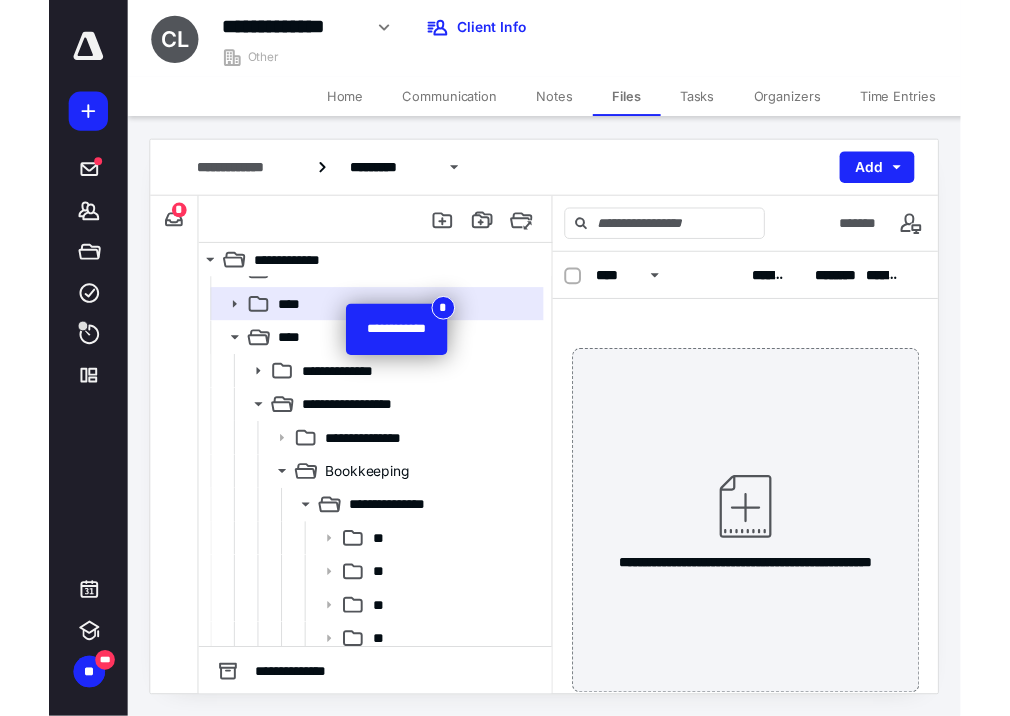 scroll, scrollTop: 8, scrollLeft: 0, axis: vertical 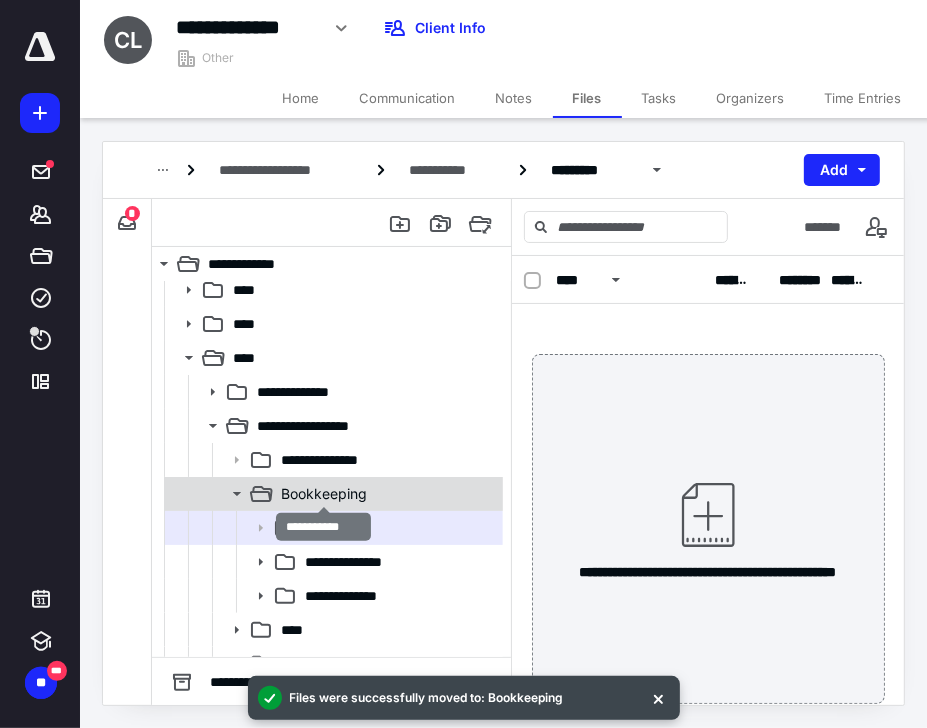 click on "Bookkeeping" at bounding box center [324, 494] 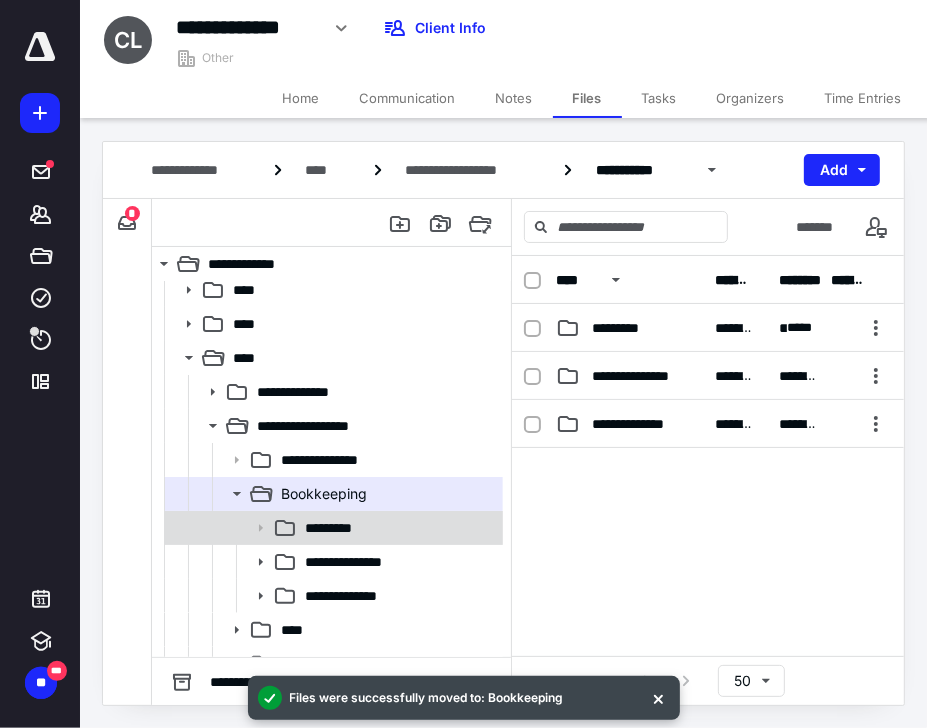click on "*********" at bounding box center [342, 528] 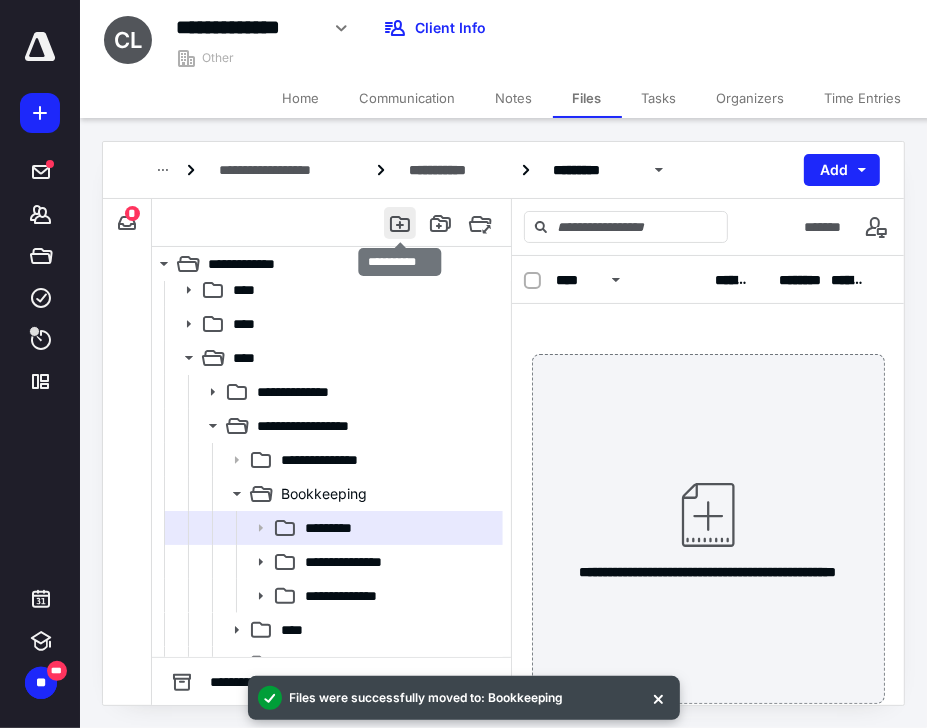 click at bounding box center (400, 223) 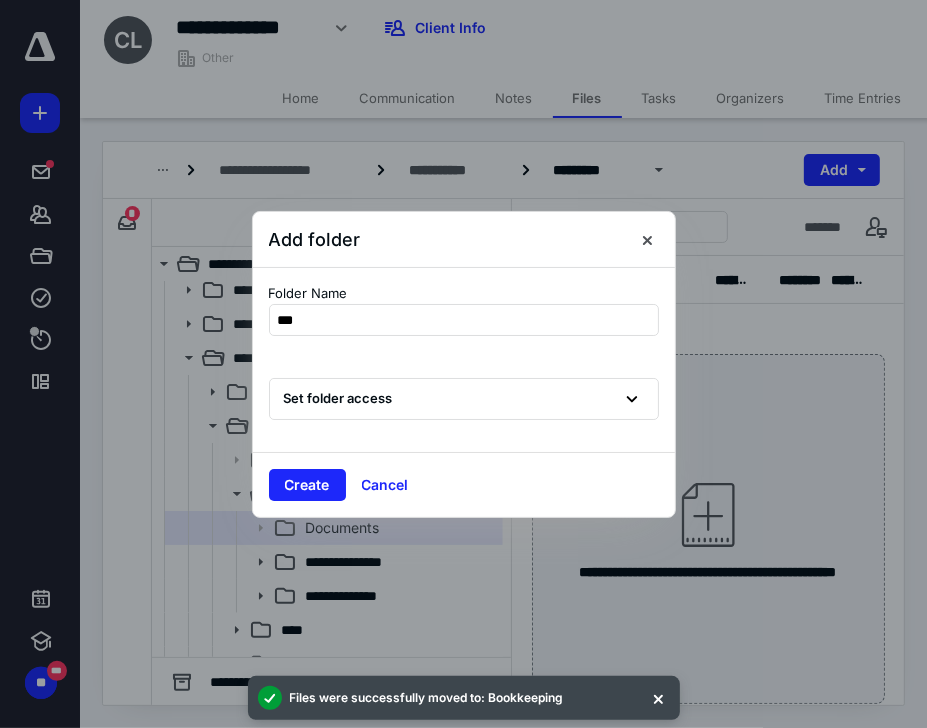 type on "****" 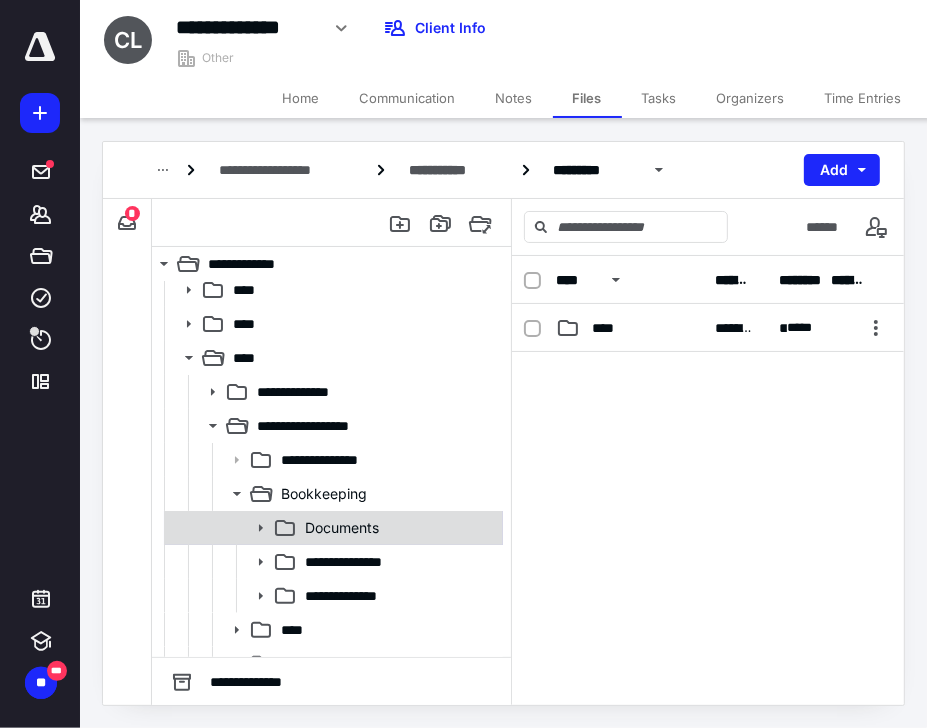 click 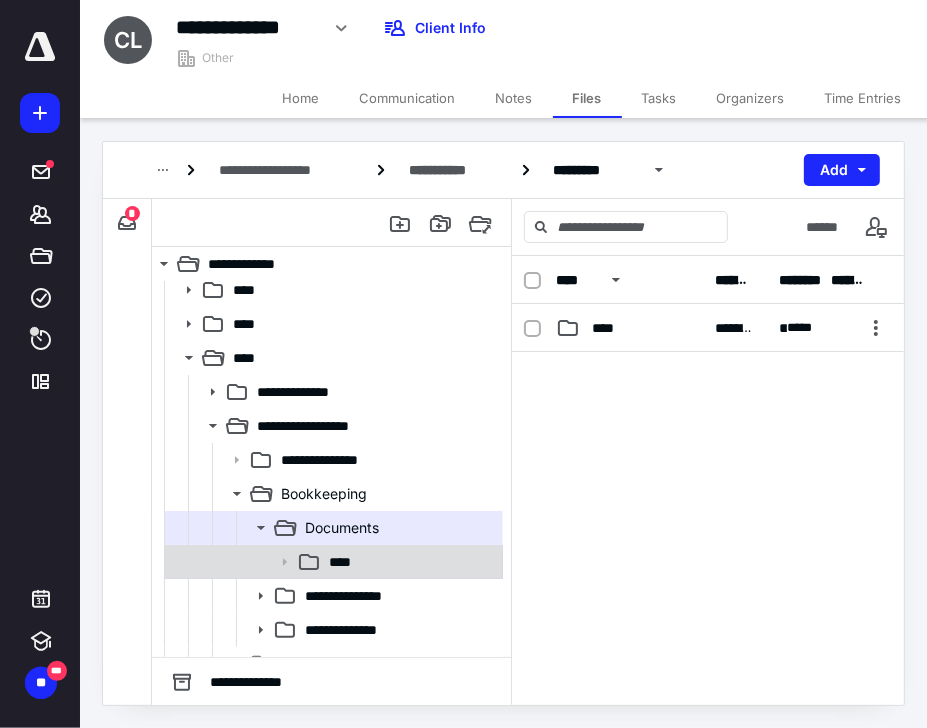 click 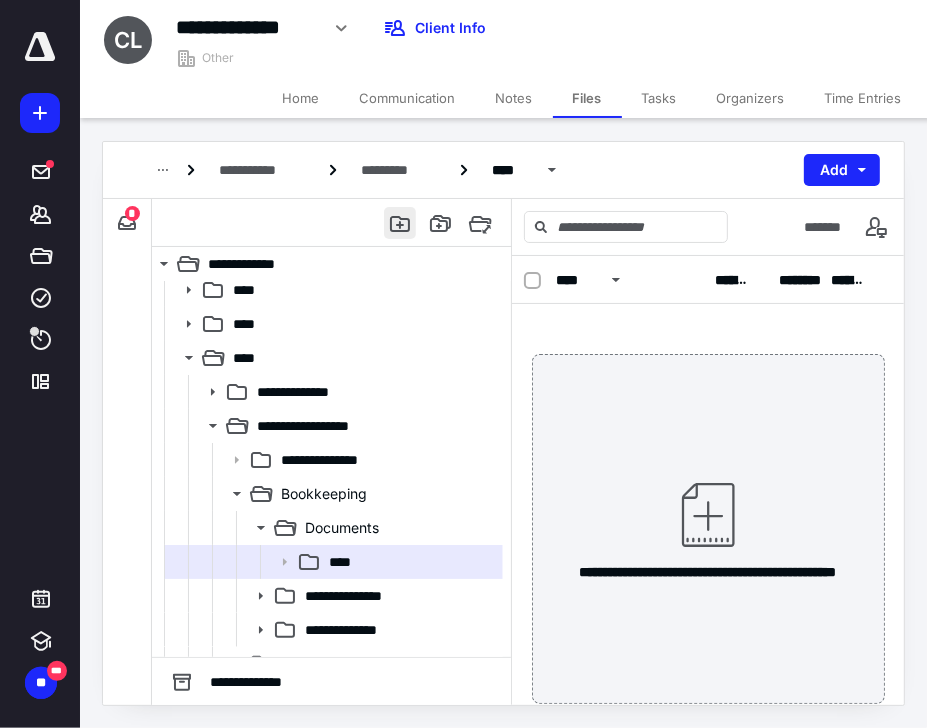 click at bounding box center (400, 223) 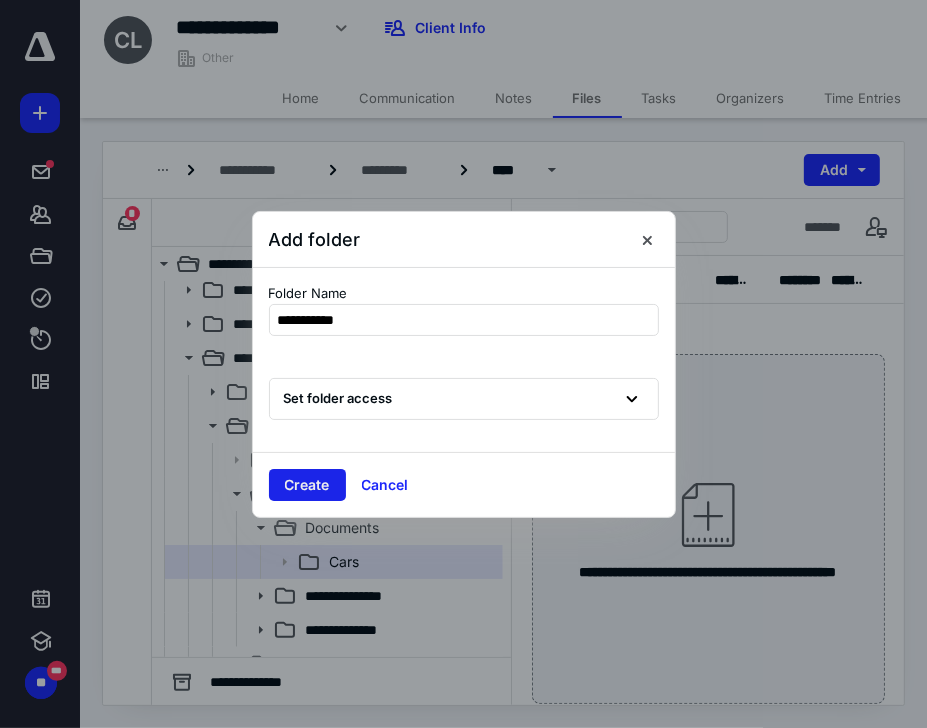 type on "**********" 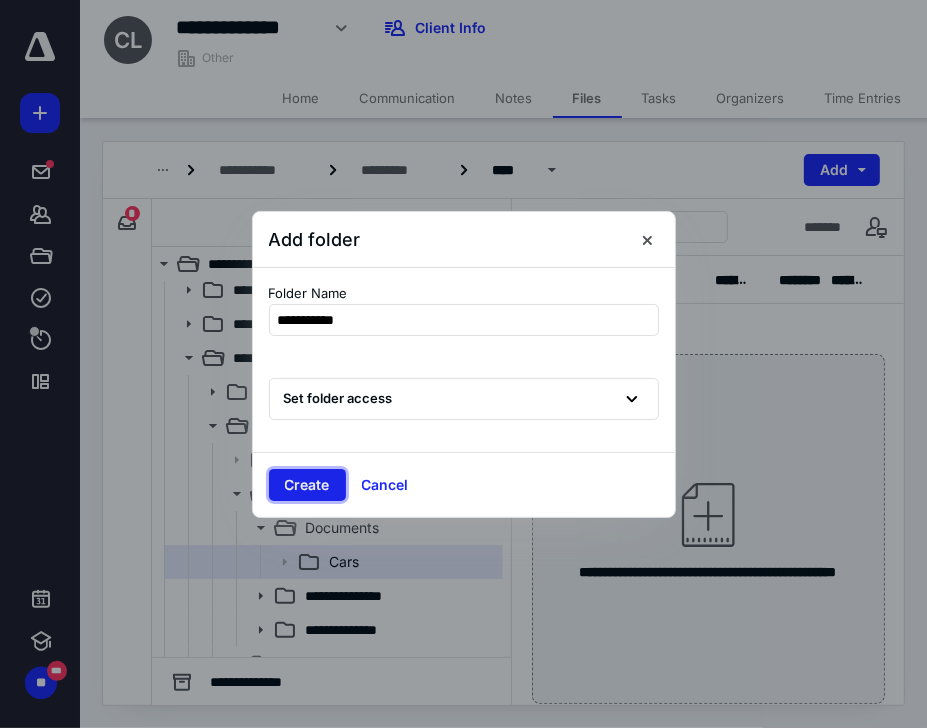 click on "Create" at bounding box center (307, 485) 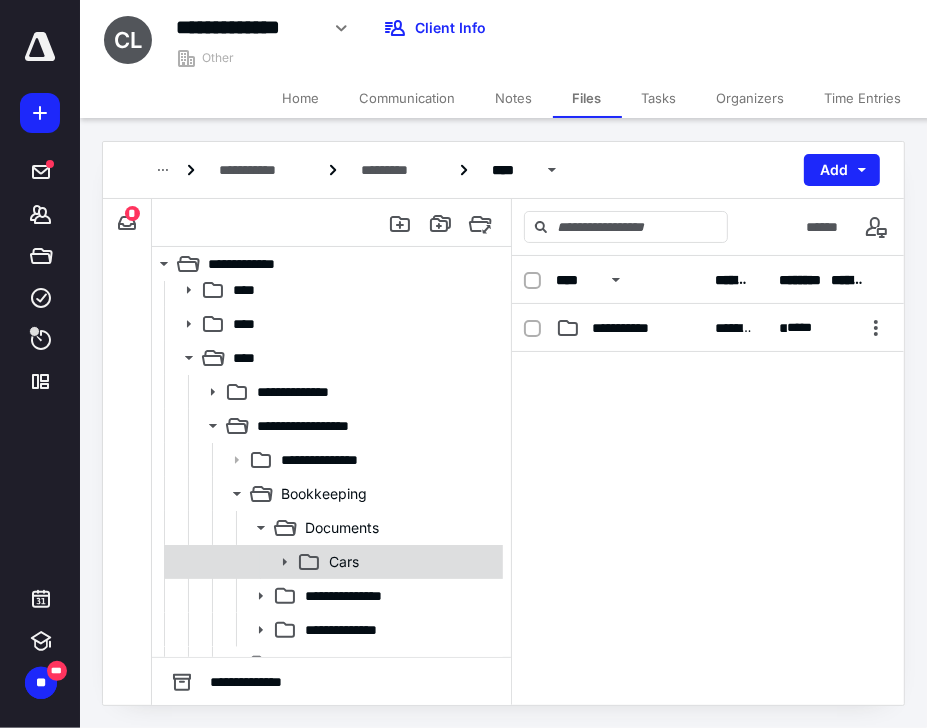 click on "Cars" at bounding box center (344, 562) 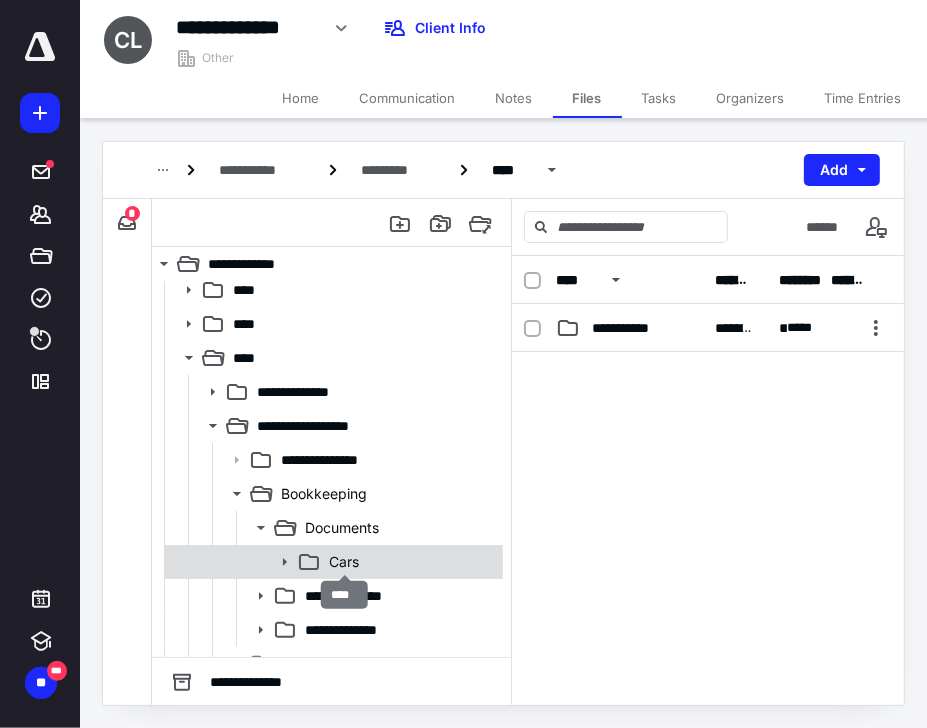 click on "Cars" at bounding box center [344, 562] 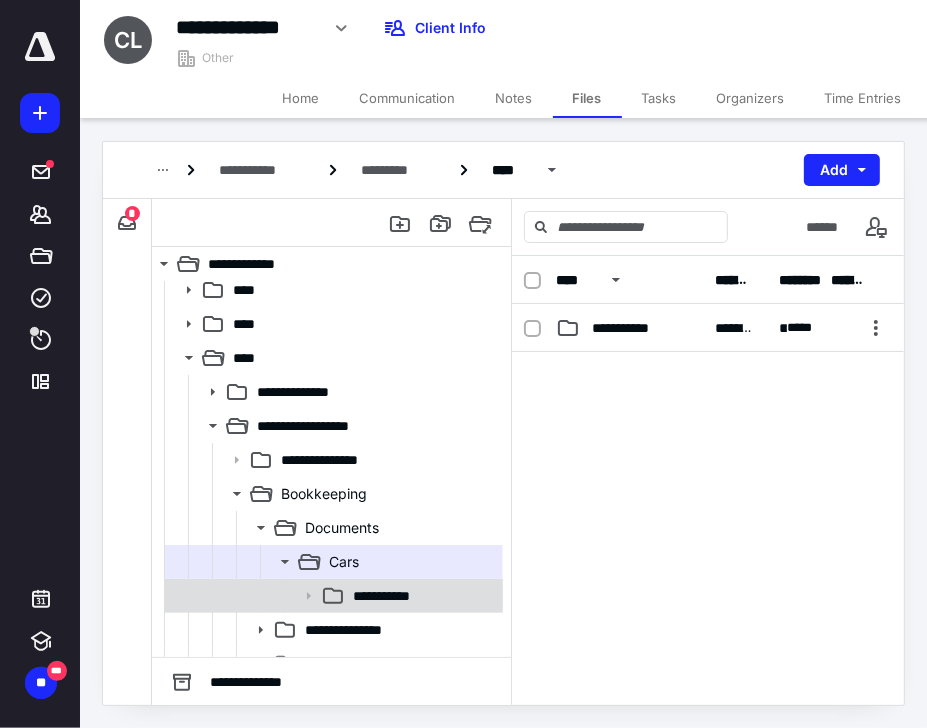 click on "**********" at bounding box center [392, 596] 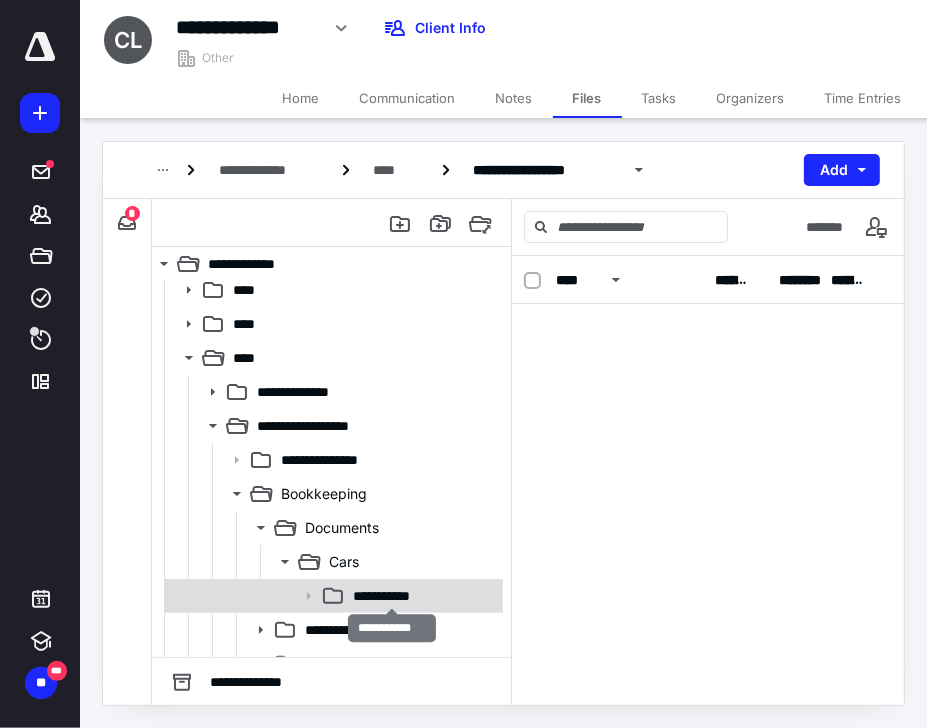 click on "**********" at bounding box center [392, 596] 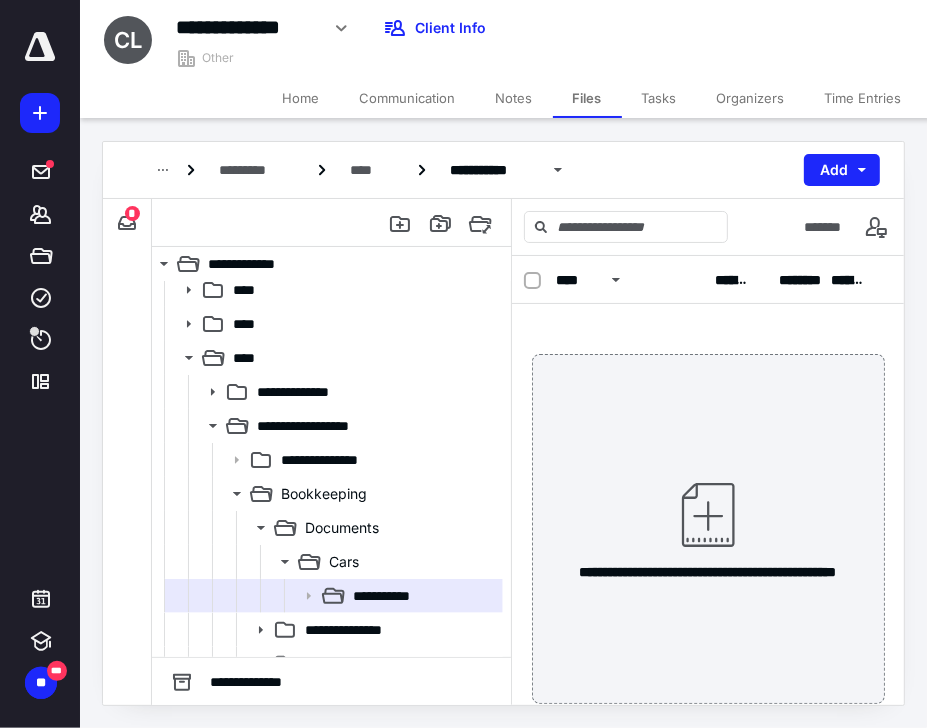 click on "**********" at bounding box center [708, 529] 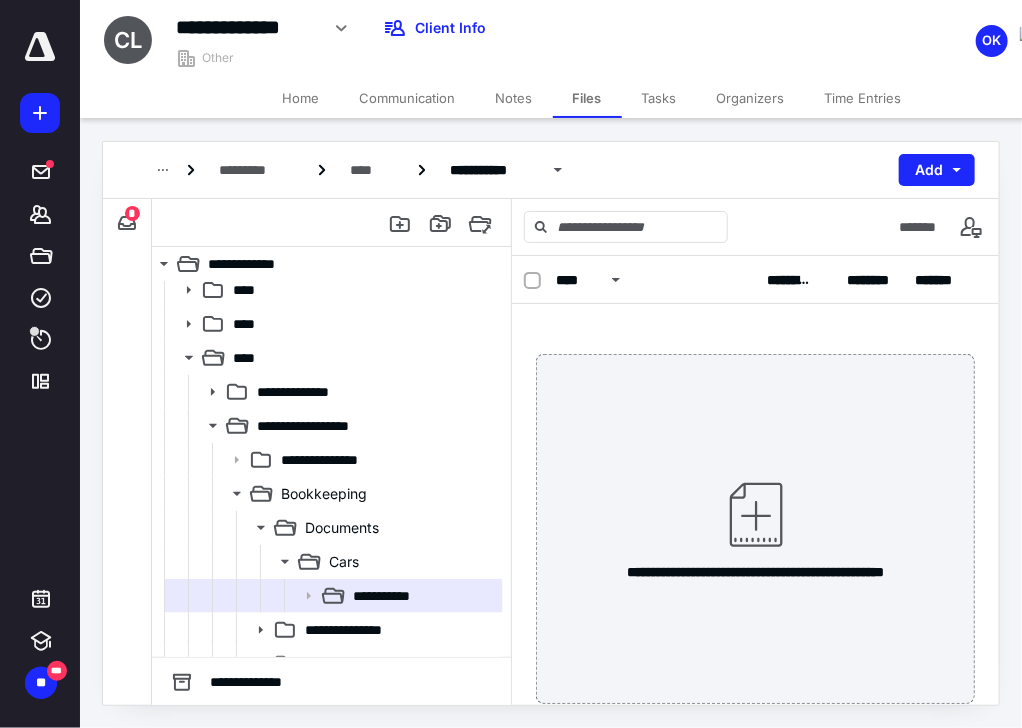 click on "**********" at bounding box center (755, 529) 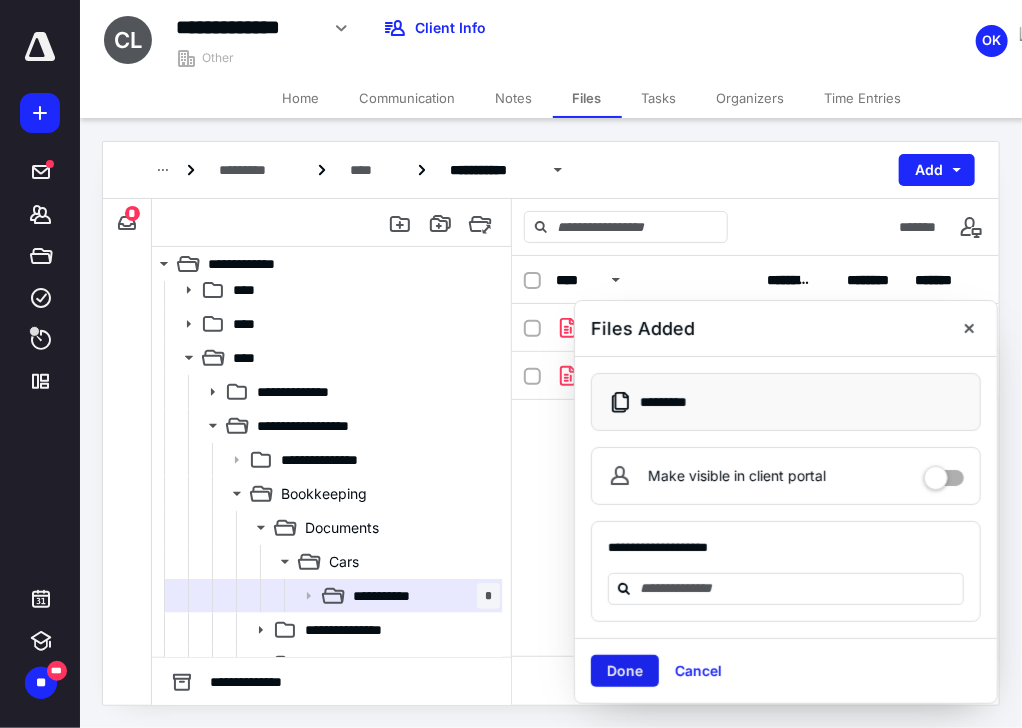 click on "Done" at bounding box center [625, 671] 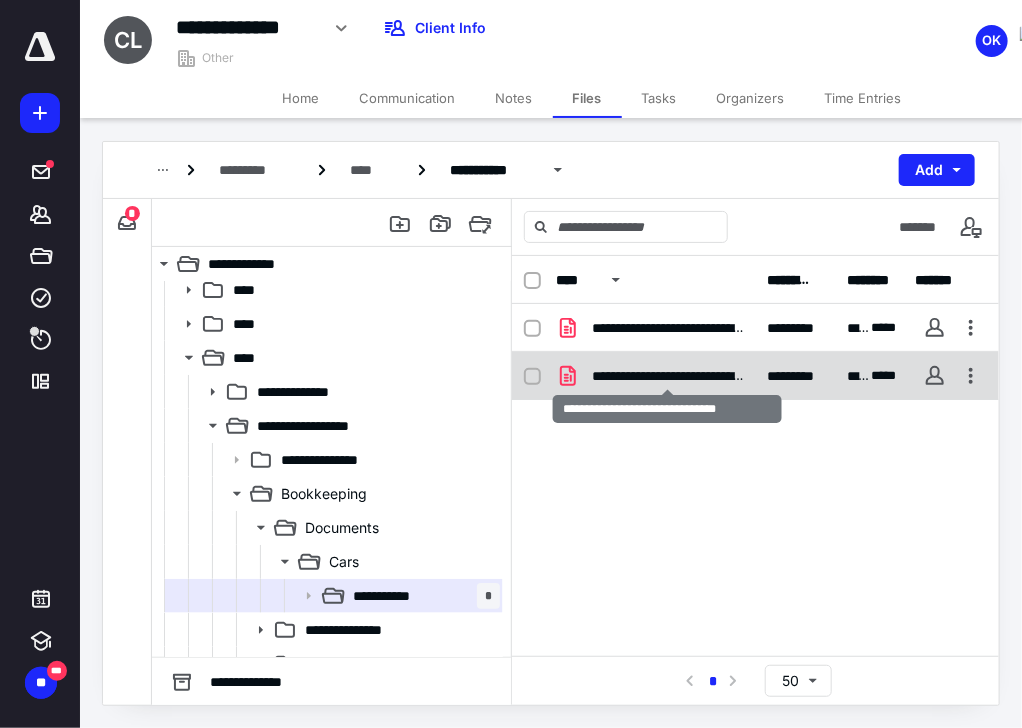 click on "**********" at bounding box center (668, 376) 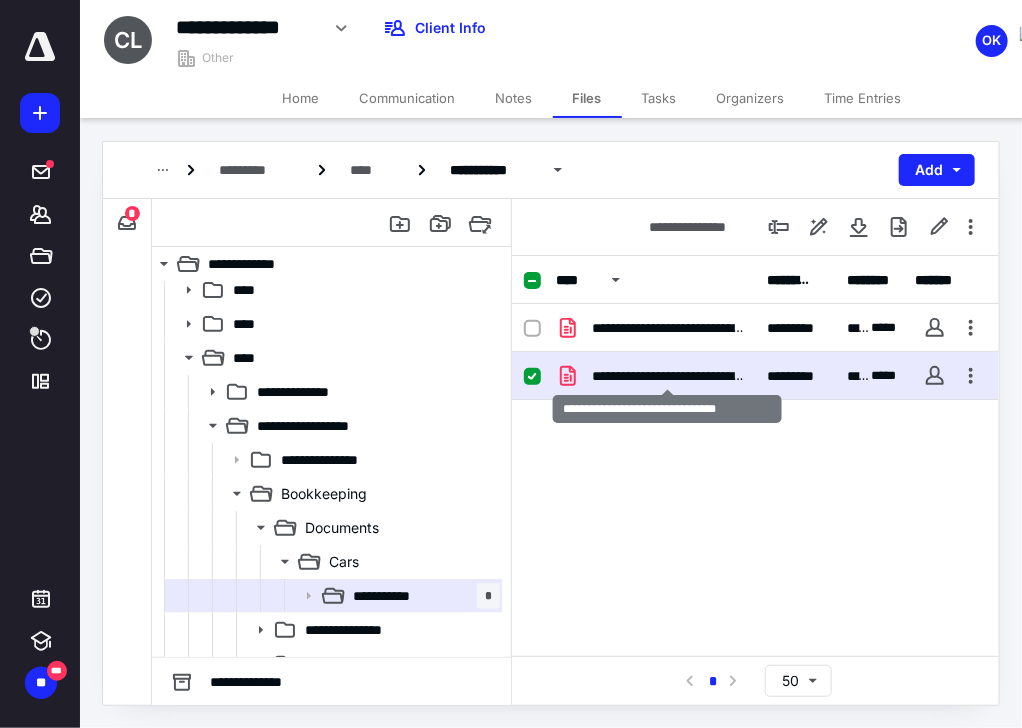click on "**********" at bounding box center (668, 376) 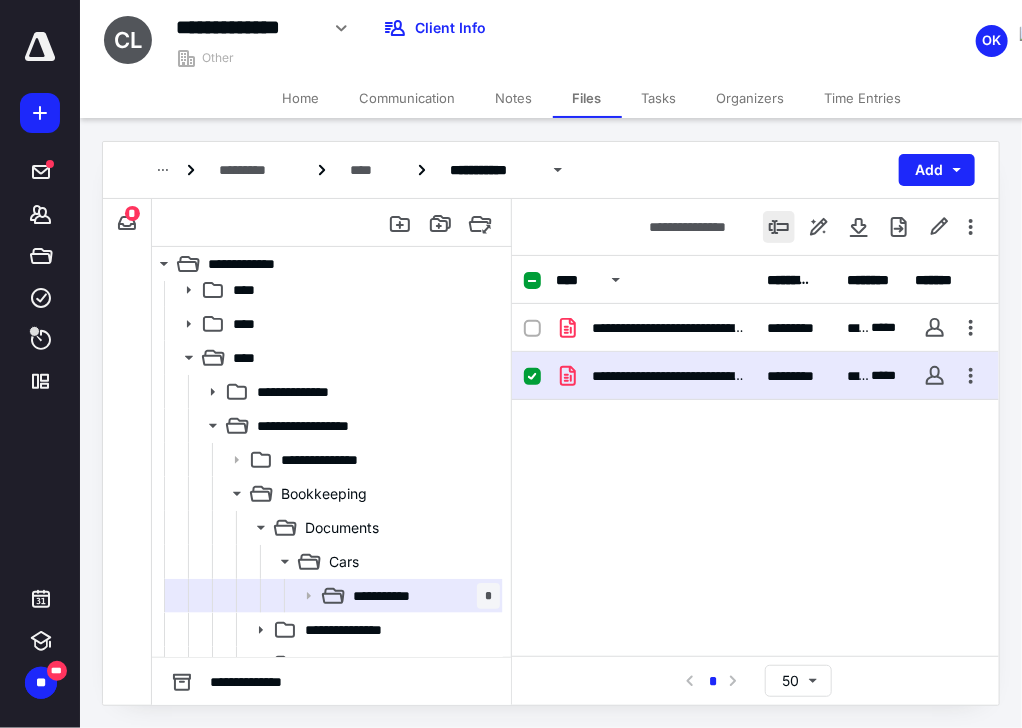 click at bounding box center (779, 227) 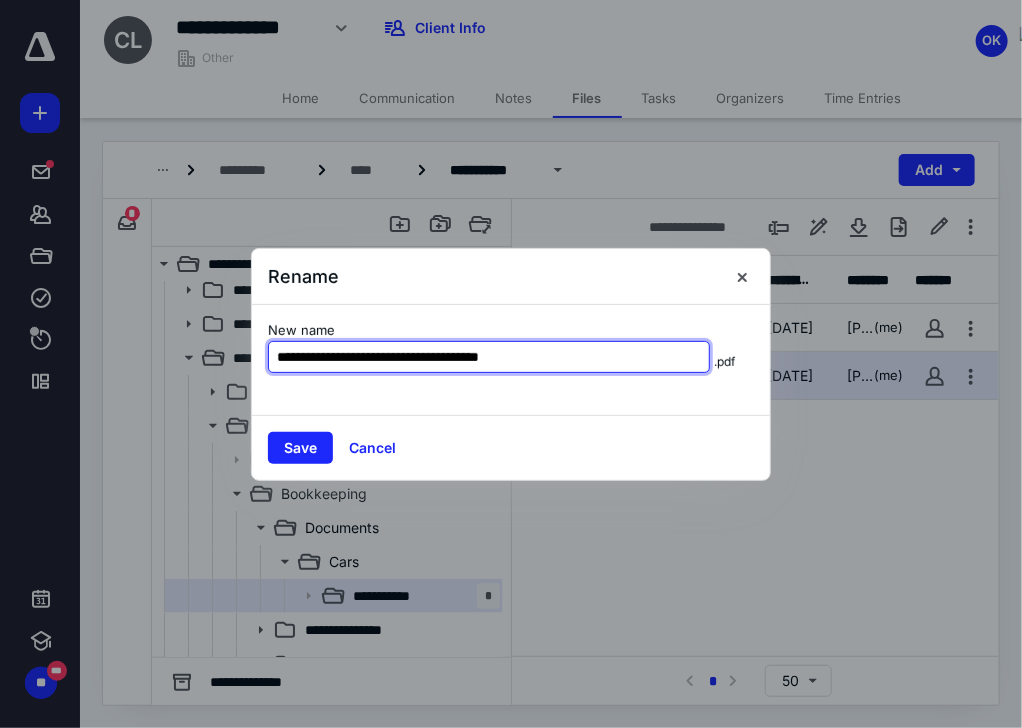 drag, startPoint x: 408, startPoint y: 359, endPoint x: 1514, endPoint y: 380, distance: 1106.1993 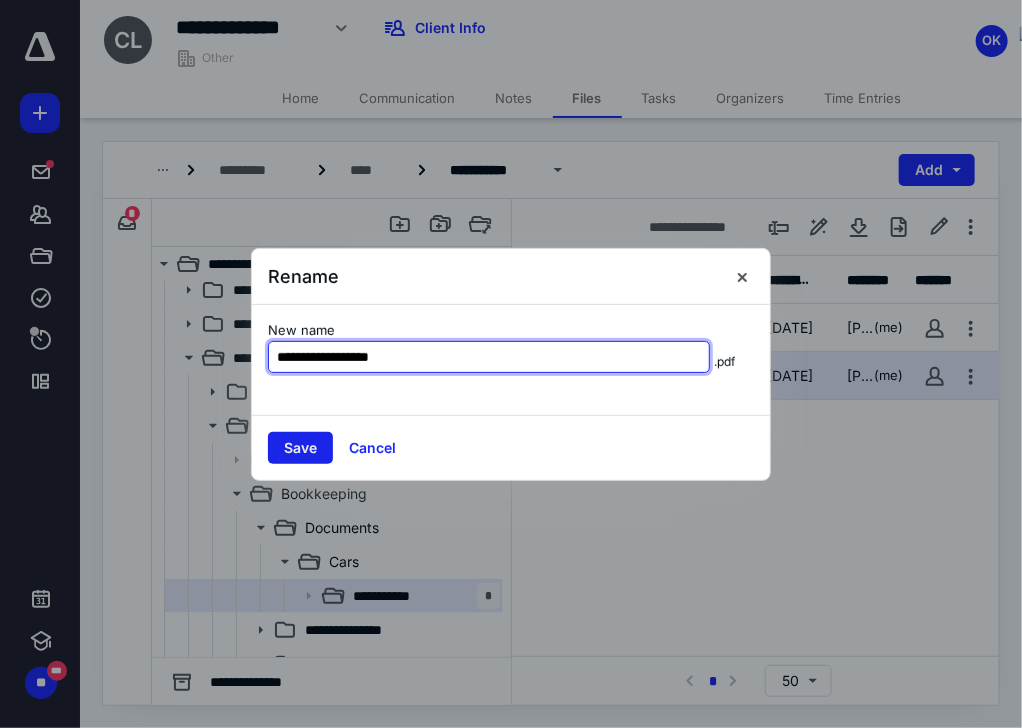 type on "**********" 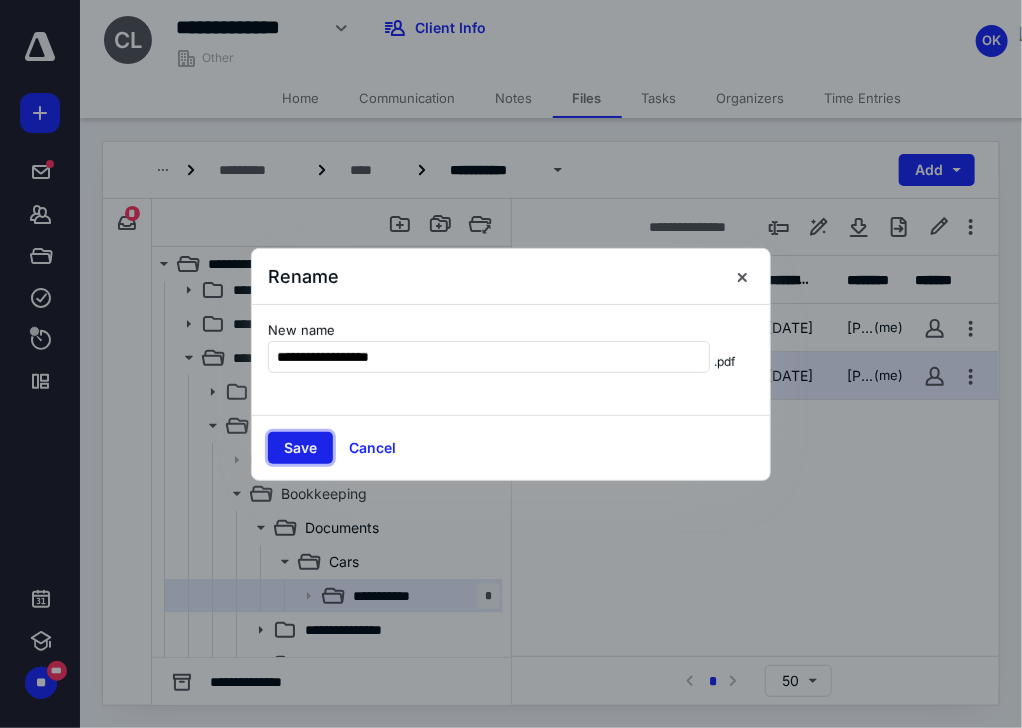 click on "Save" at bounding box center (300, 448) 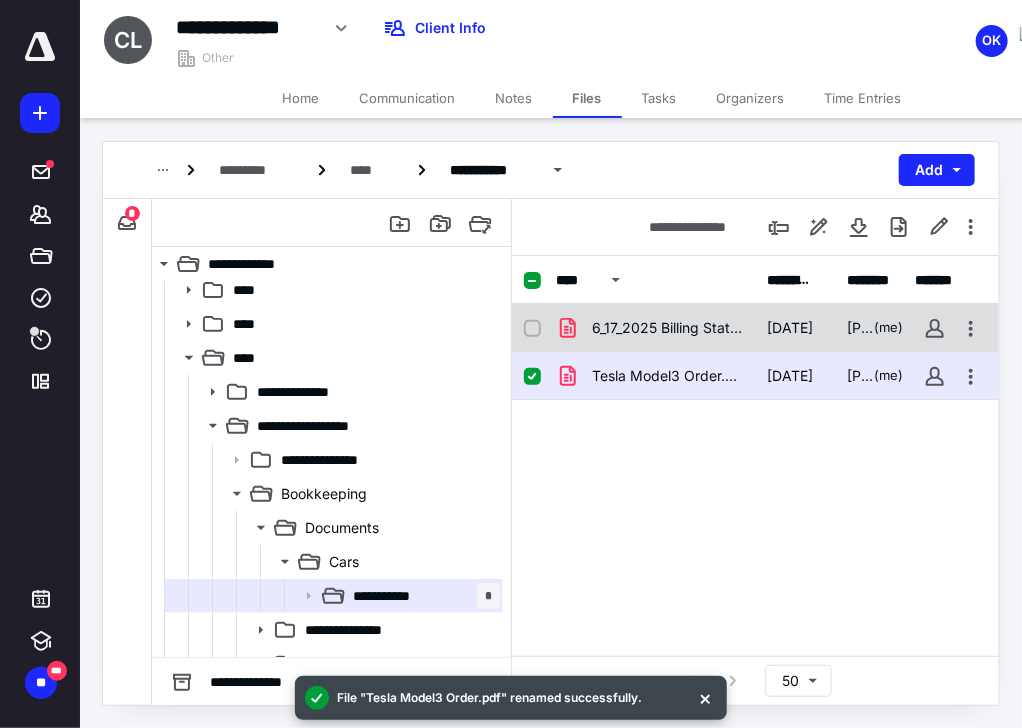 click on "6_17_2025 Billing Statement (1).pdf" at bounding box center (668, 328) 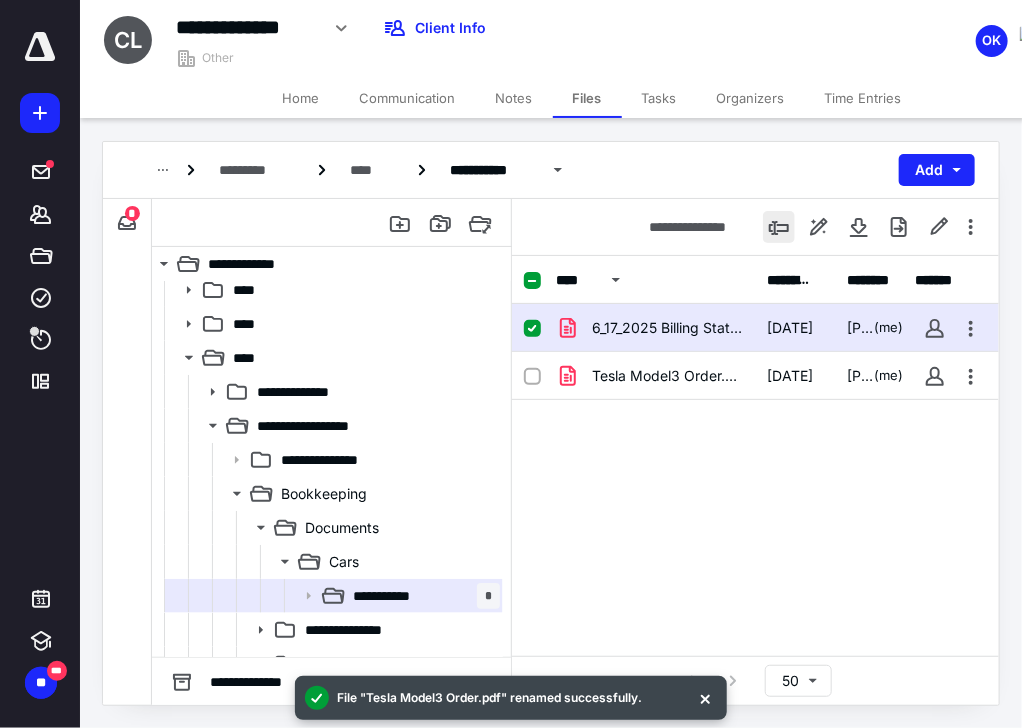 click at bounding box center [779, 227] 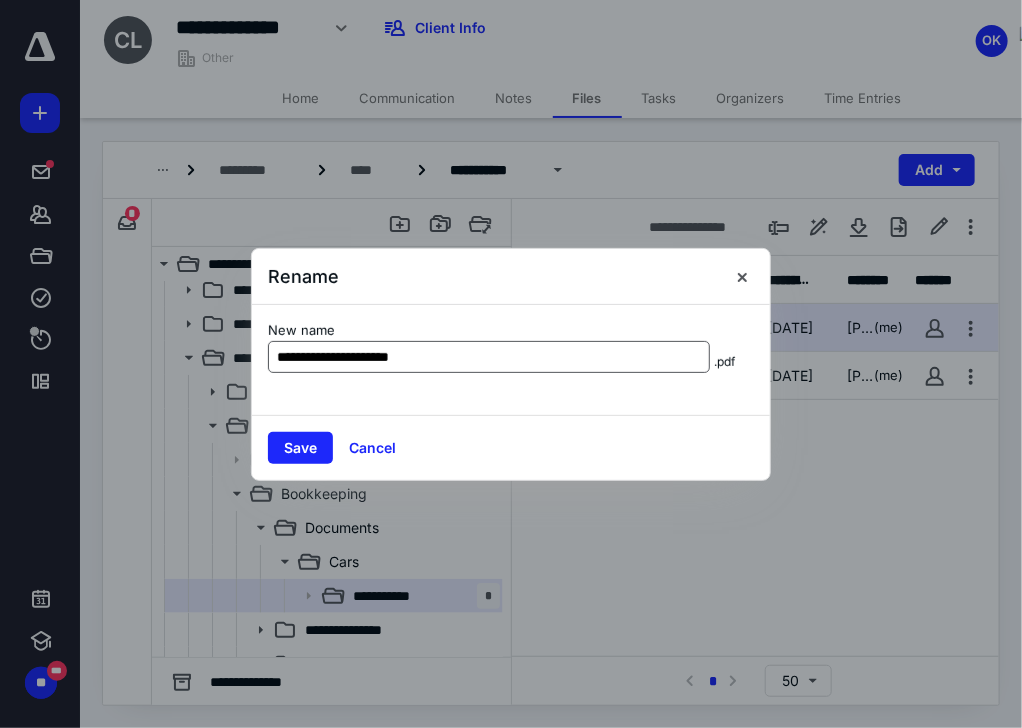 type on "**********" 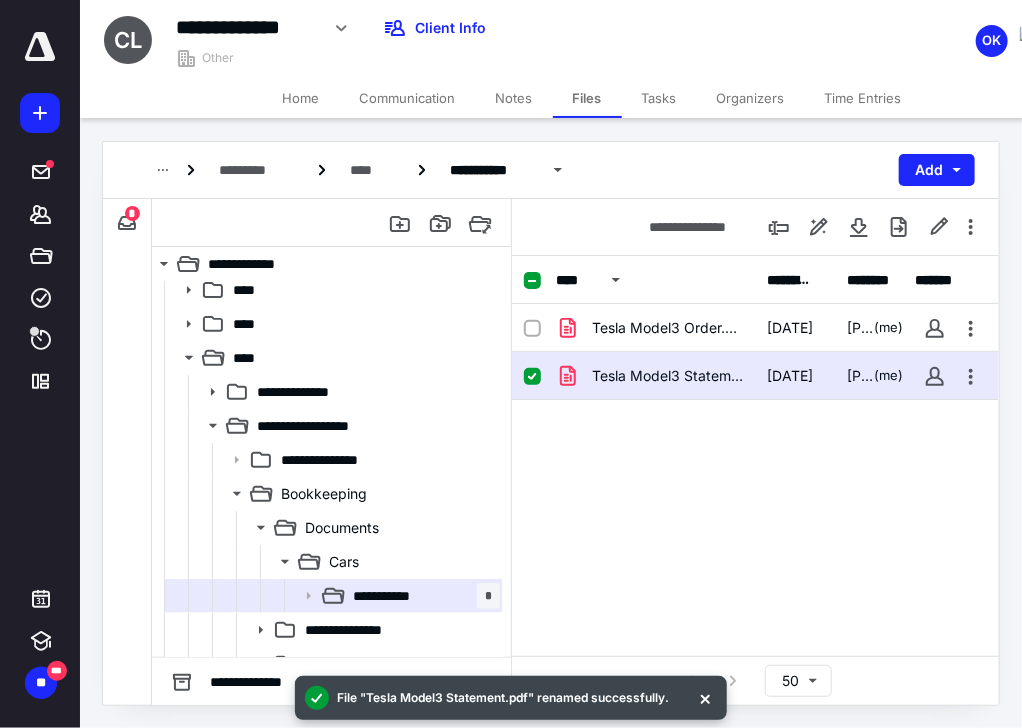 click at bounding box center (40, 47) 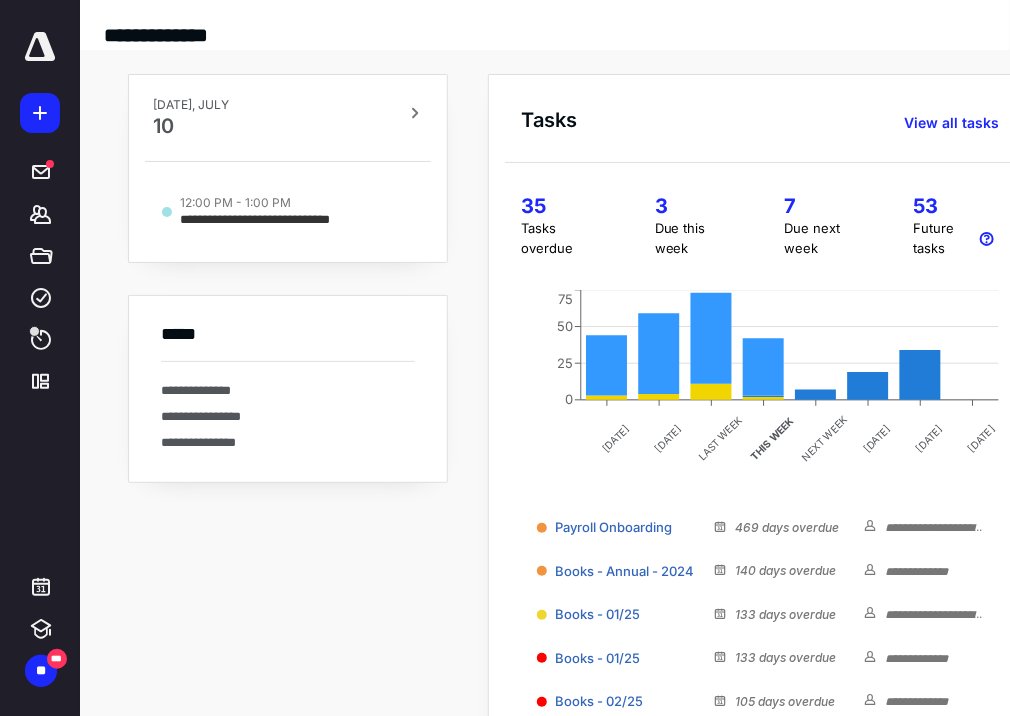 click at bounding box center (40, 47) 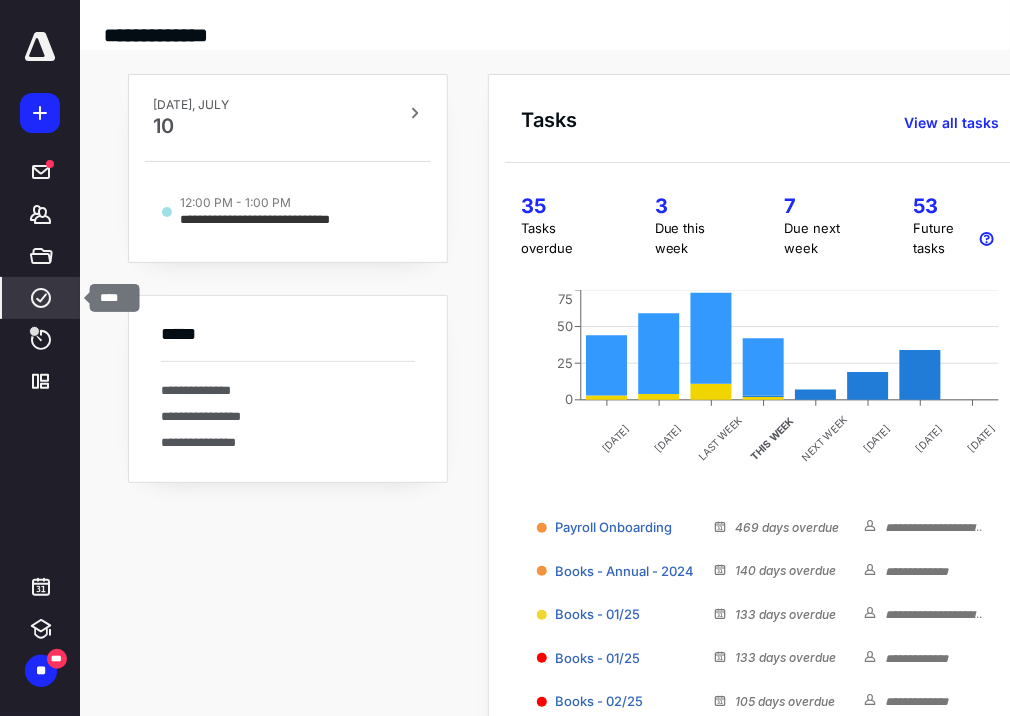click 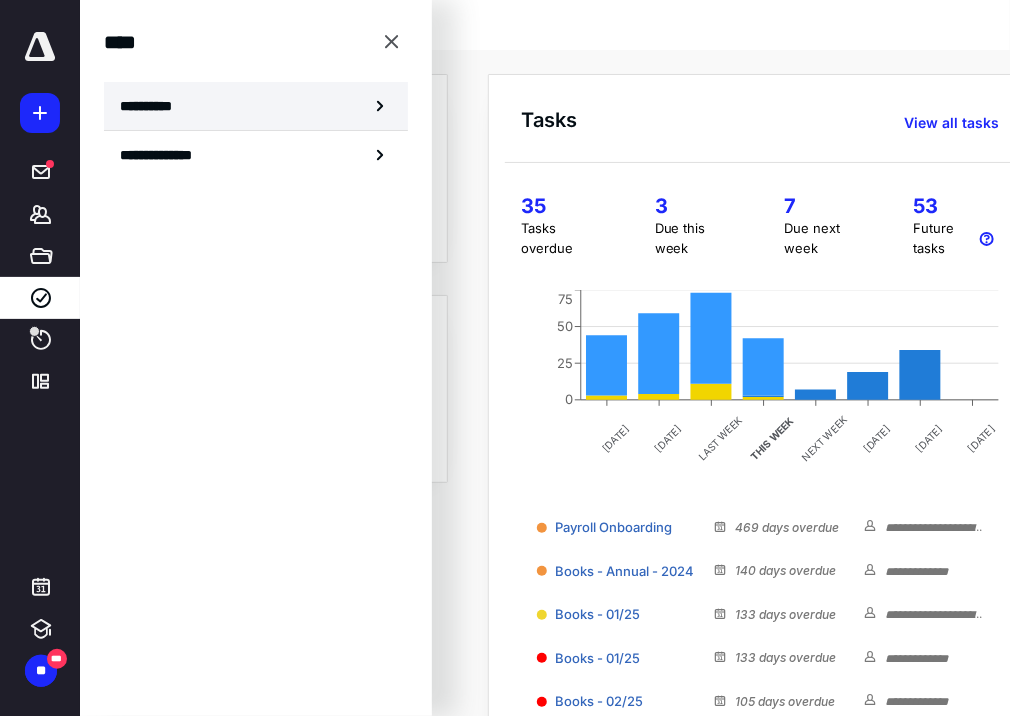 click on "**********" at bounding box center [153, 106] 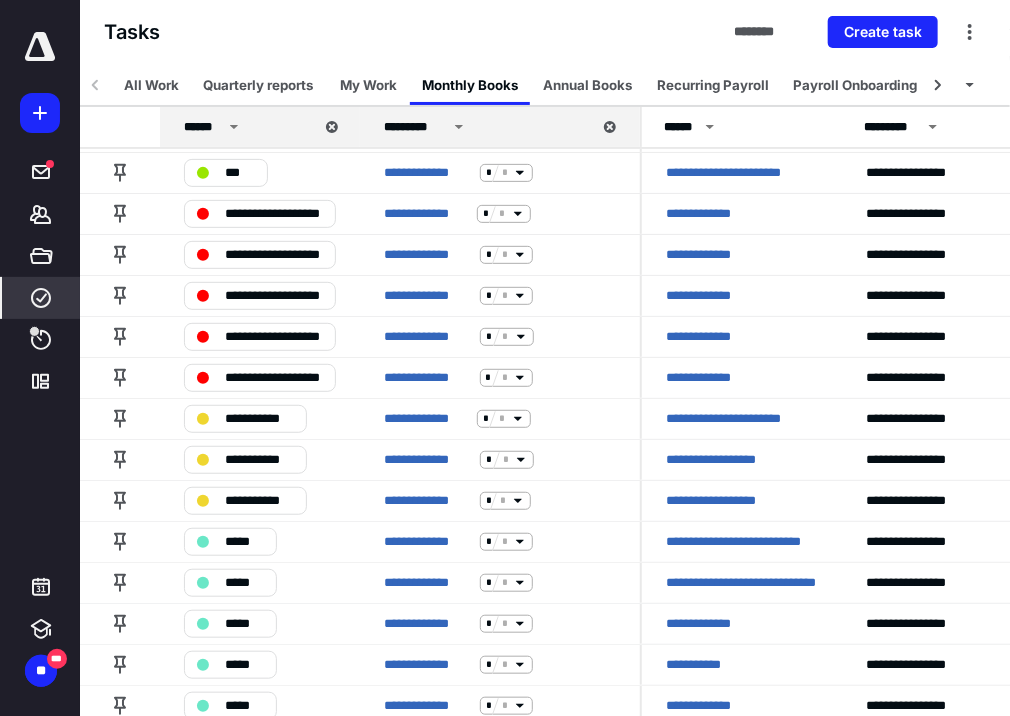 scroll, scrollTop: 240, scrollLeft: 0, axis: vertical 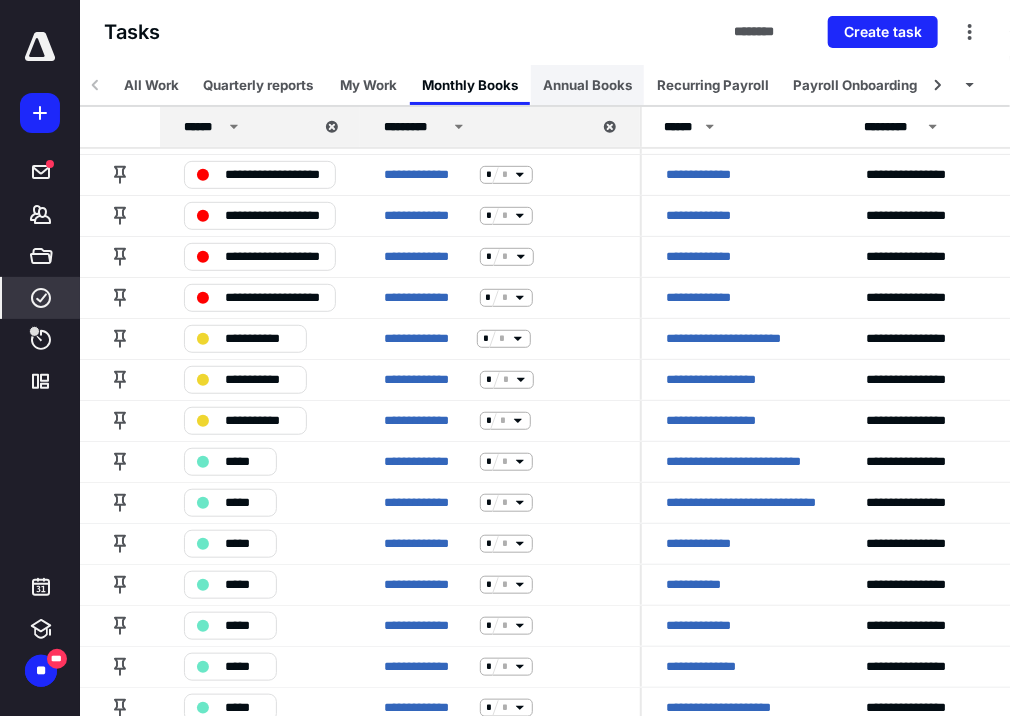 click on "Annual Books" at bounding box center [587, 85] 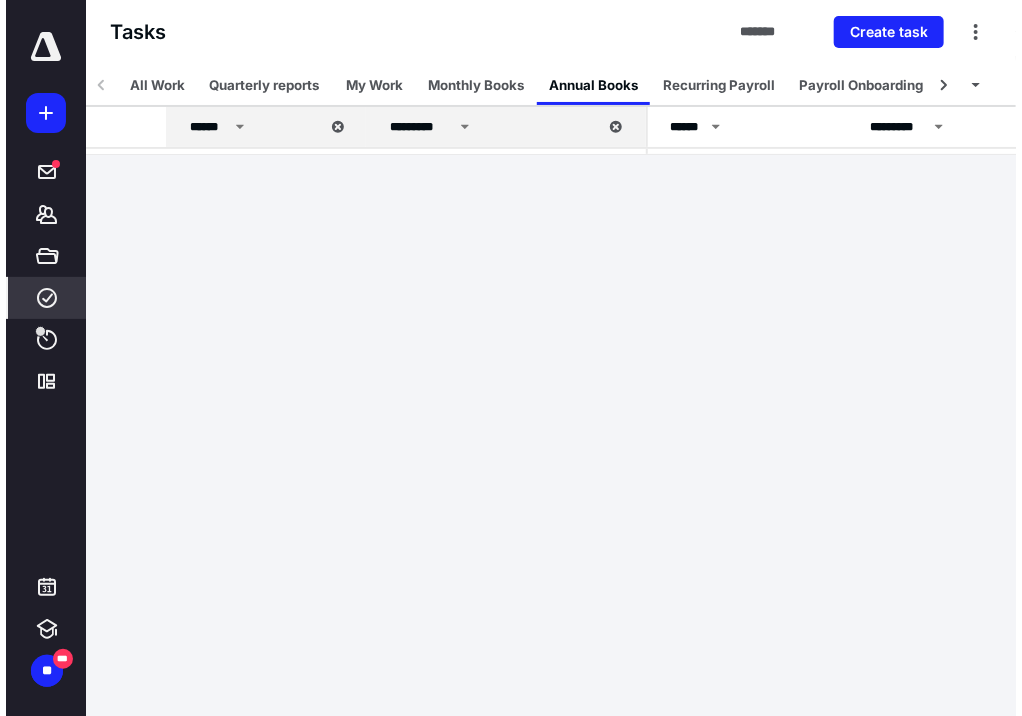 scroll, scrollTop: 0, scrollLeft: 0, axis: both 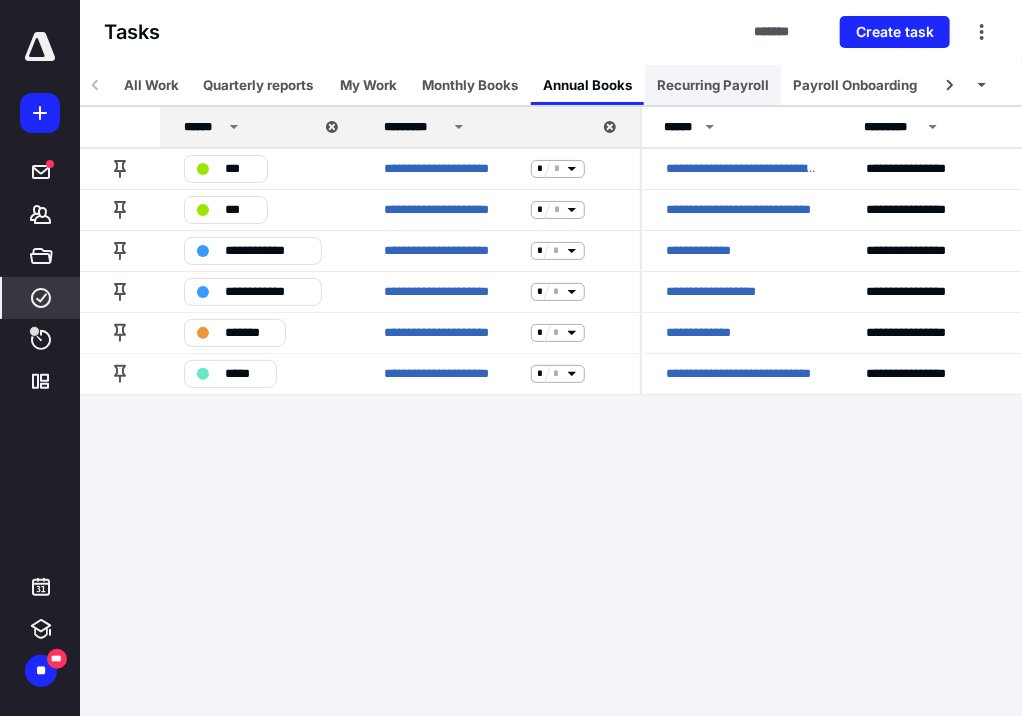 click on "Recurring Payroll" at bounding box center (713, 85) 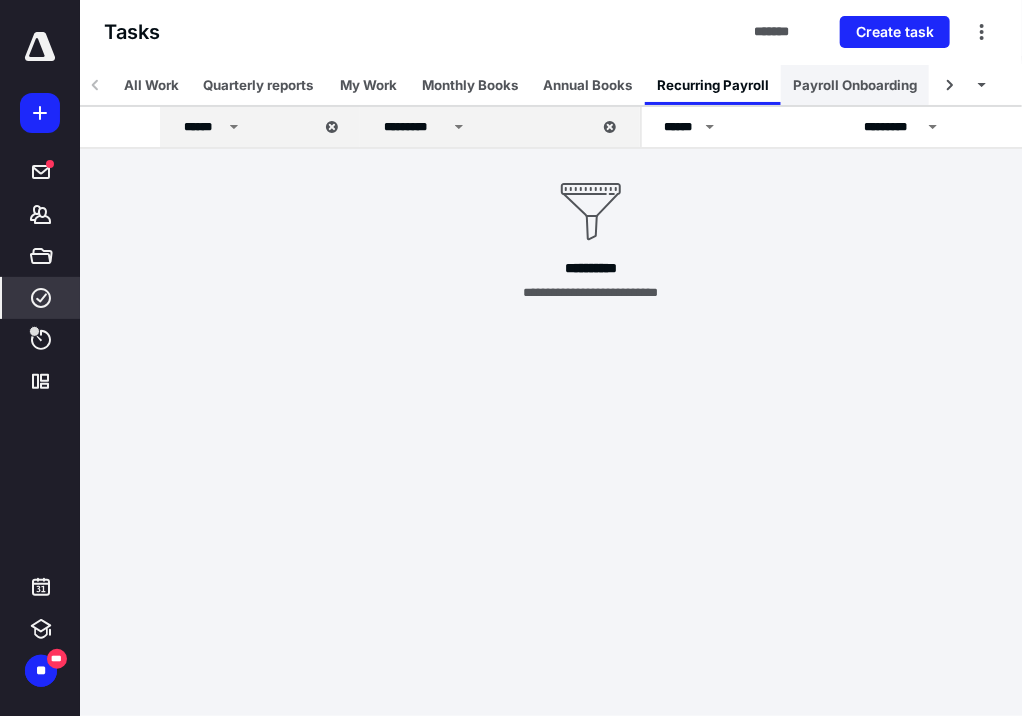 click on "Payroll Onboarding" at bounding box center [855, 85] 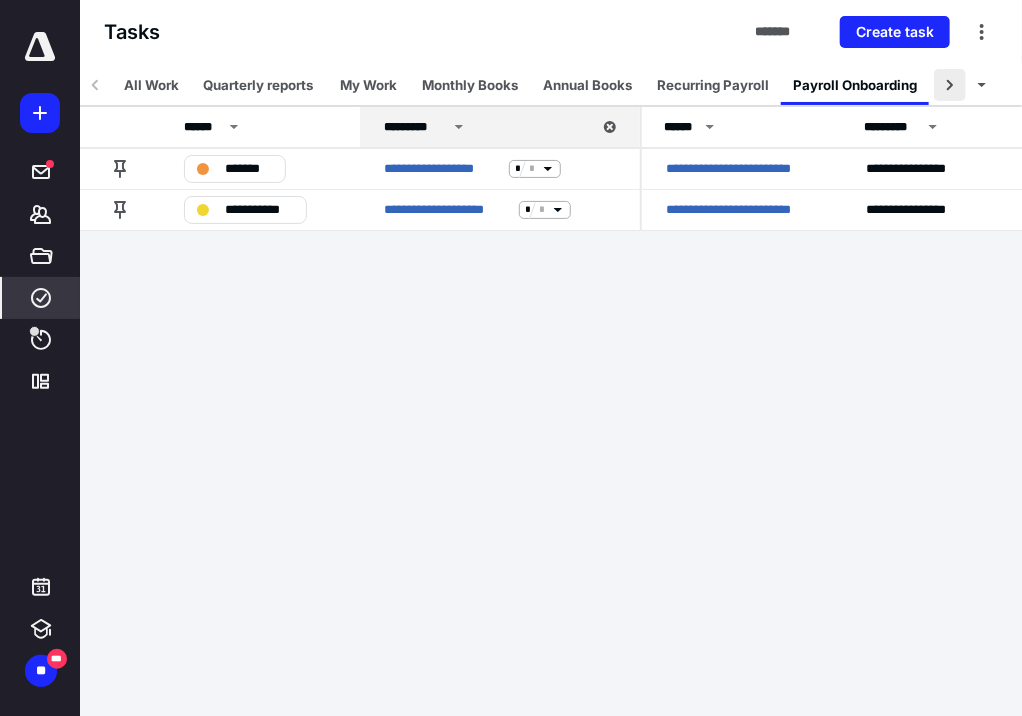 click at bounding box center (950, 85) 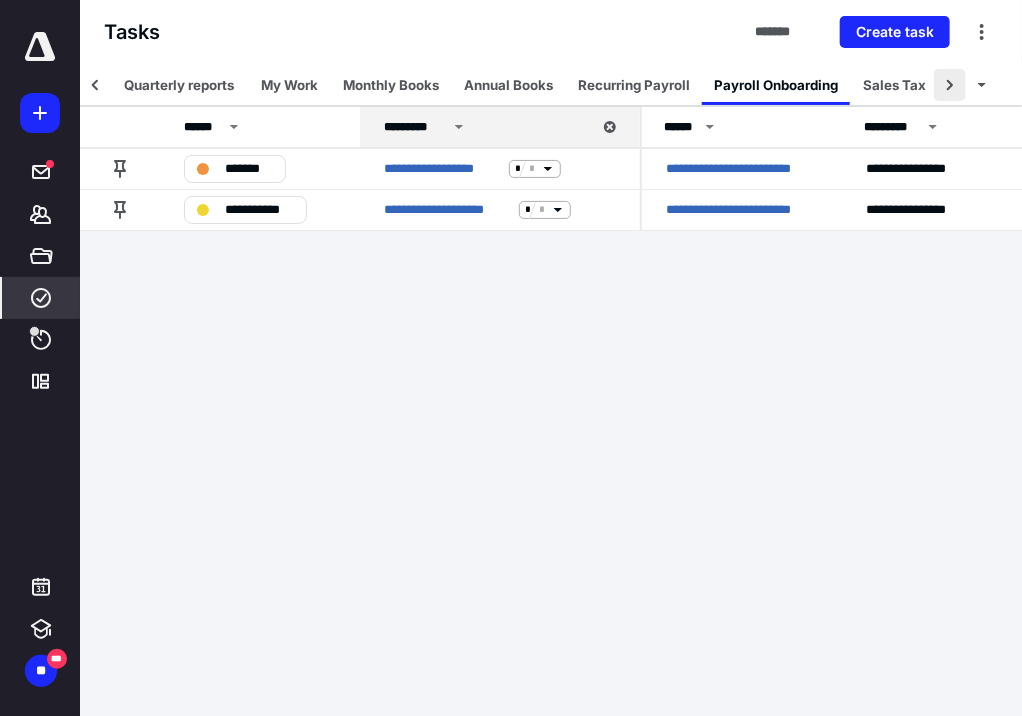 click at bounding box center [950, 85] 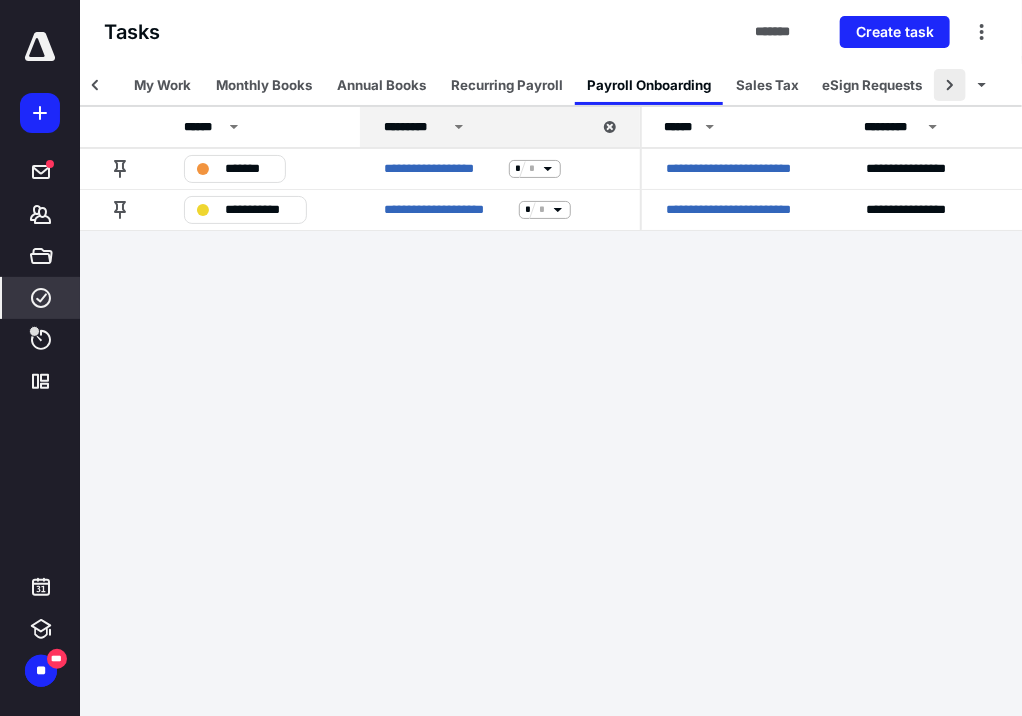 click at bounding box center (950, 85) 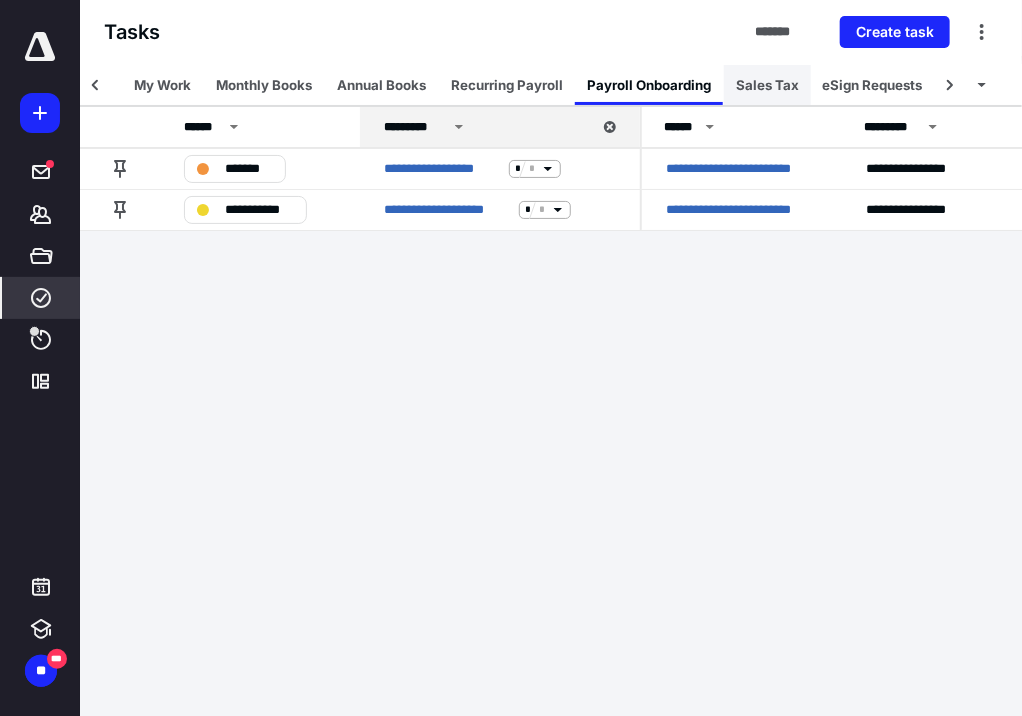 click on "Sales Tax" at bounding box center (767, 85) 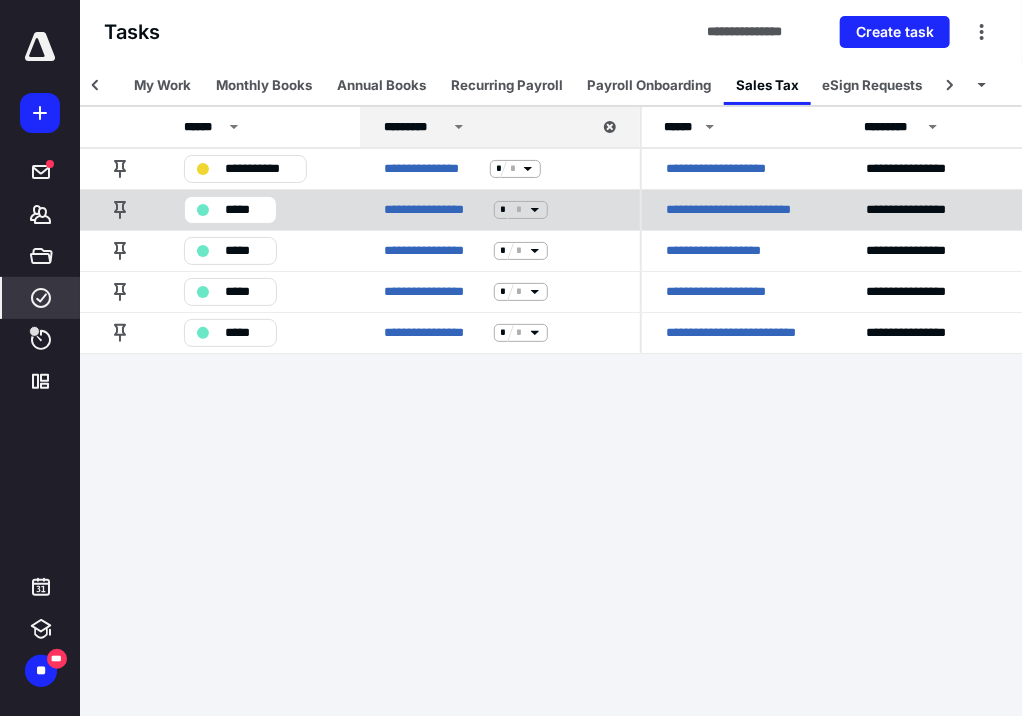 click on "**********" at bounding box center [742, 210] 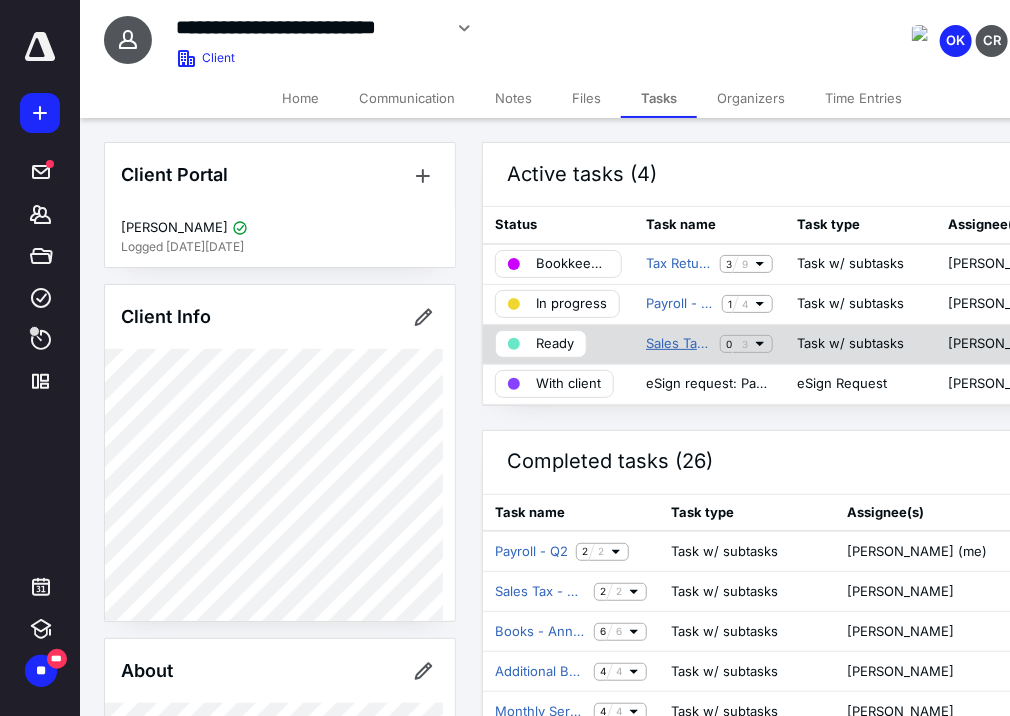 click on "Sales Tax - June" at bounding box center (679, 344) 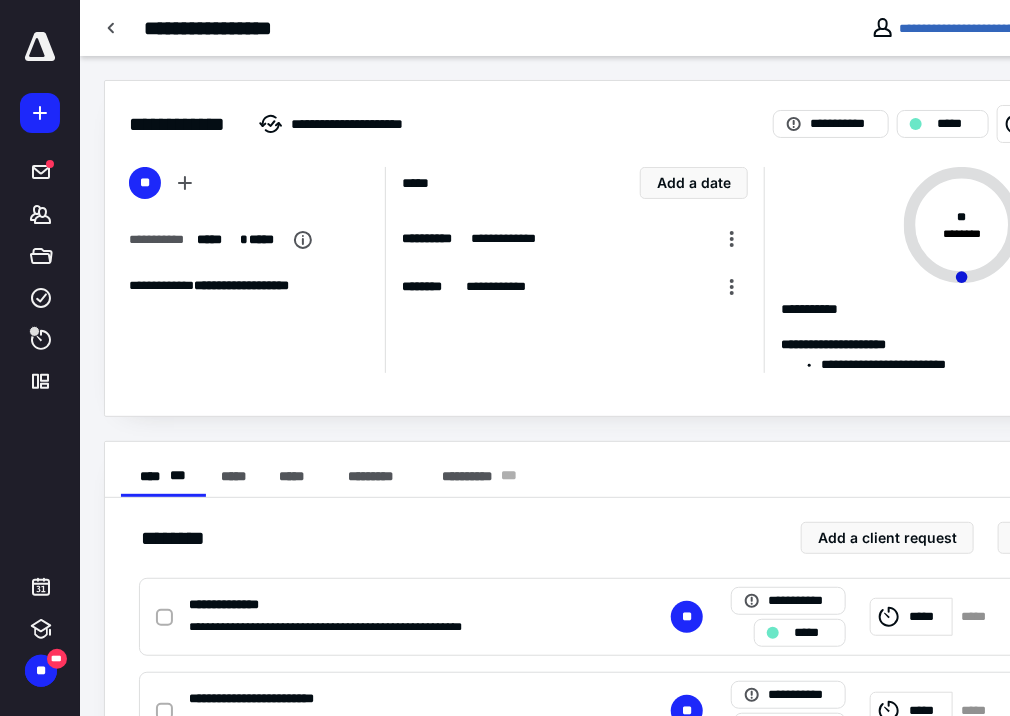 click on "**********" at bounding box center (40, 358) 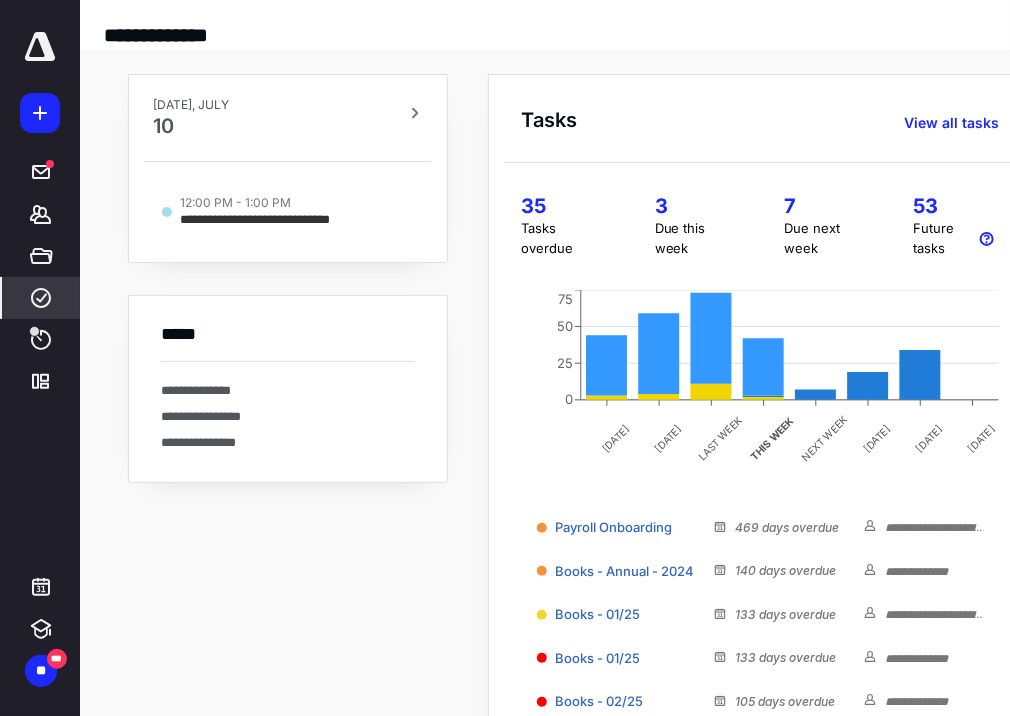 click 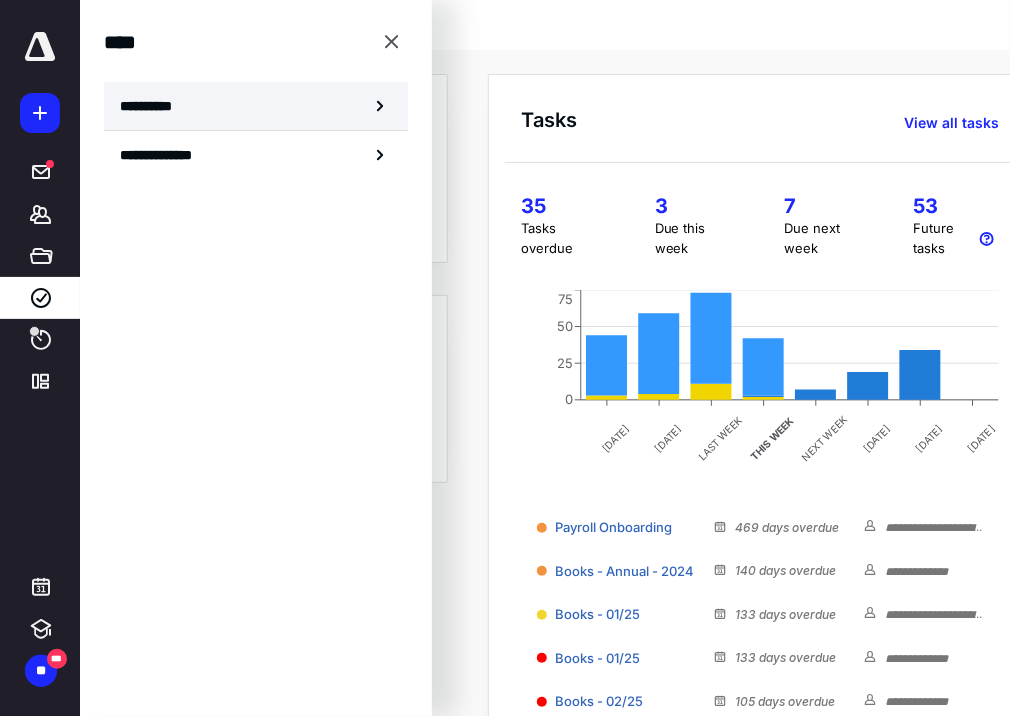 click on "**********" at bounding box center [153, 106] 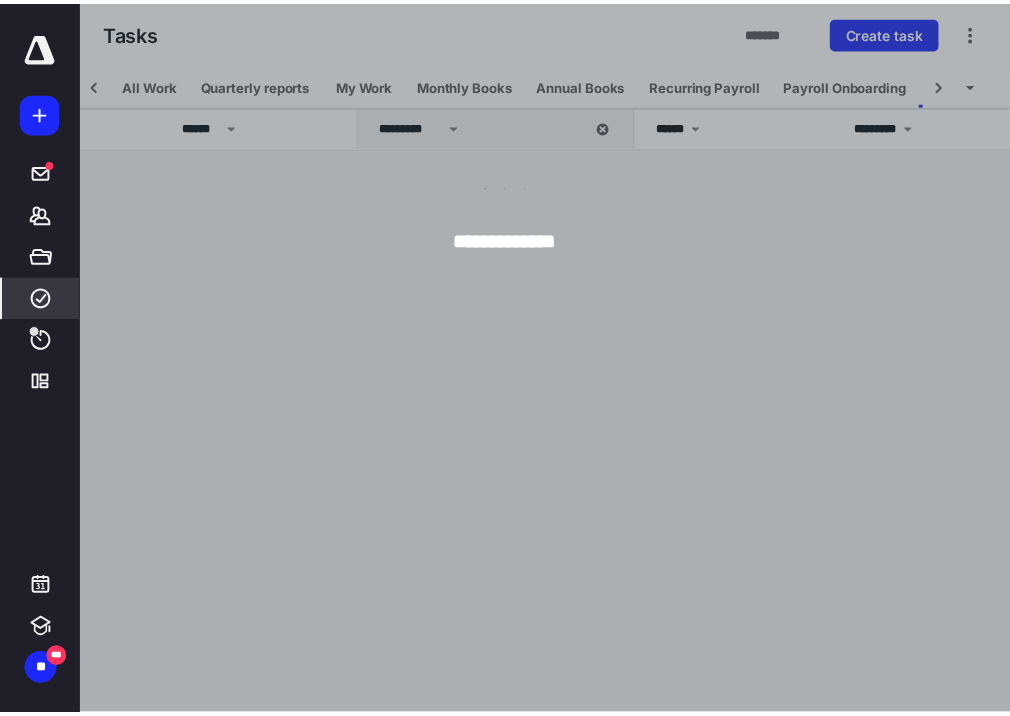 scroll, scrollTop: 0, scrollLeft: 81, axis: horizontal 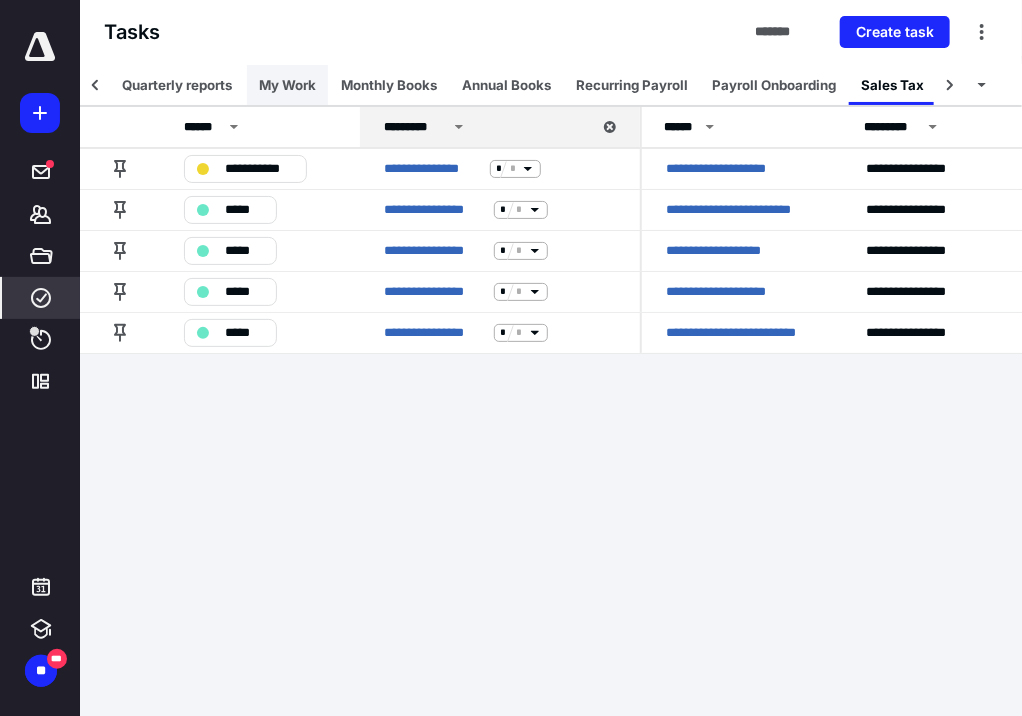 click on "My Work" at bounding box center (287, 85) 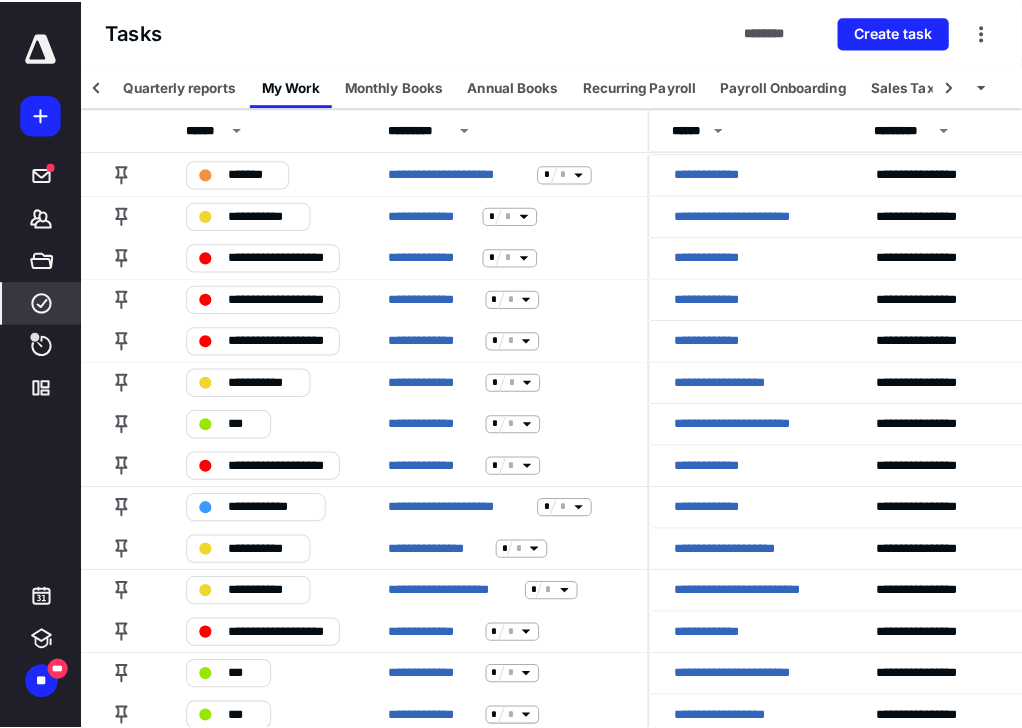 scroll, scrollTop: 0, scrollLeft: 0, axis: both 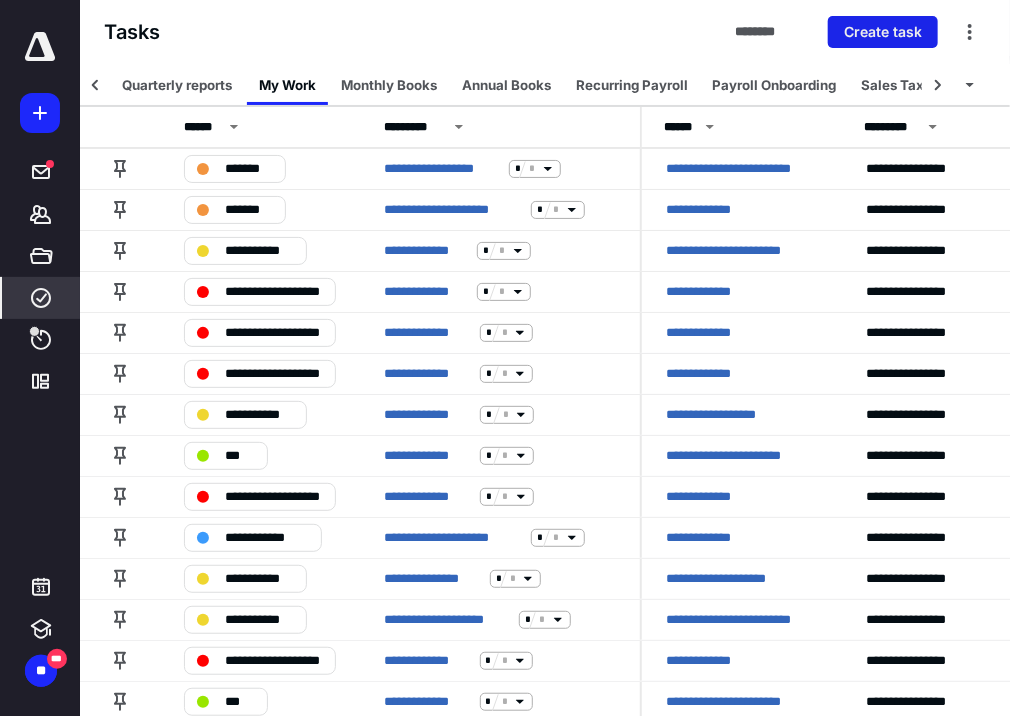 click on "Create task" at bounding box center (883, 32) 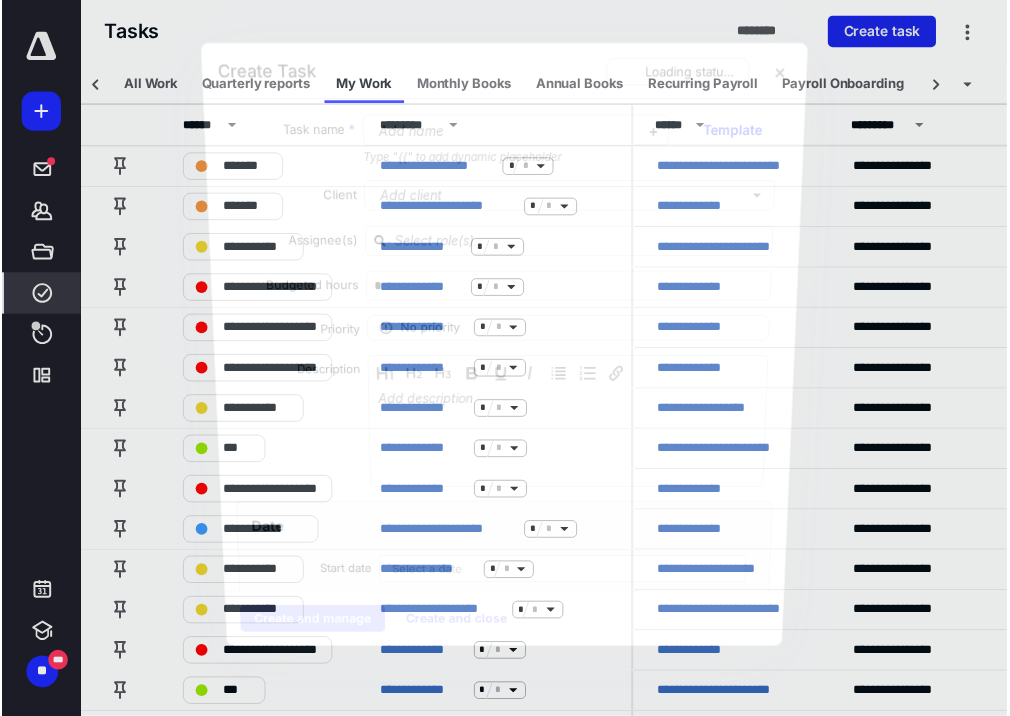 scroll, scrollTop: 0, scrollLeft: 81, axis: horizontal 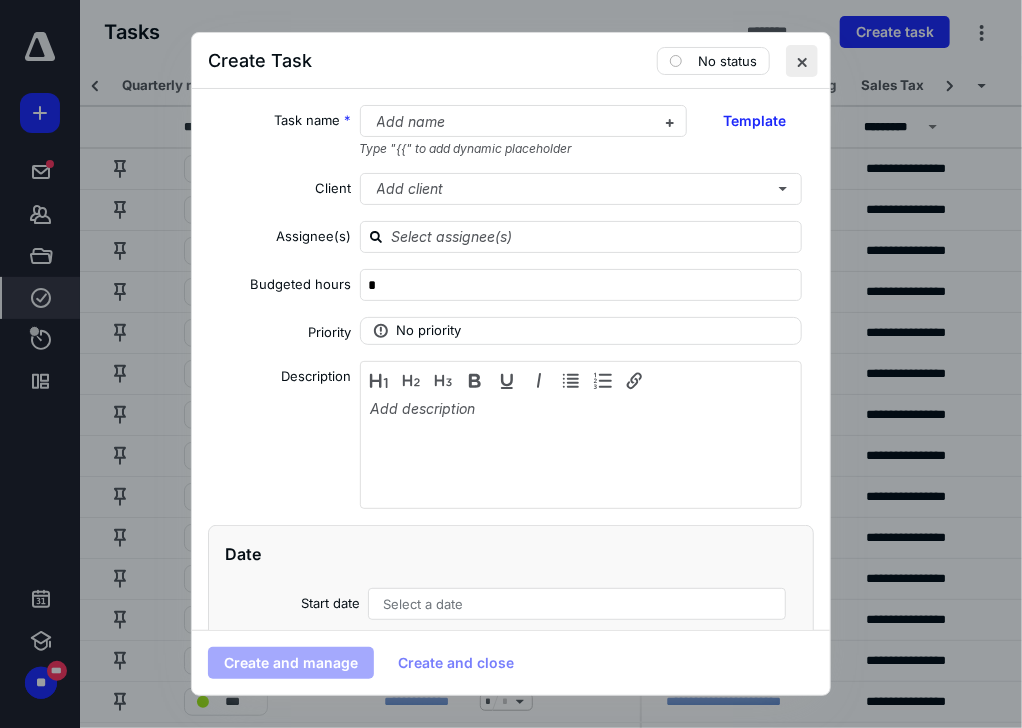 click at bounding box center [802, 61] 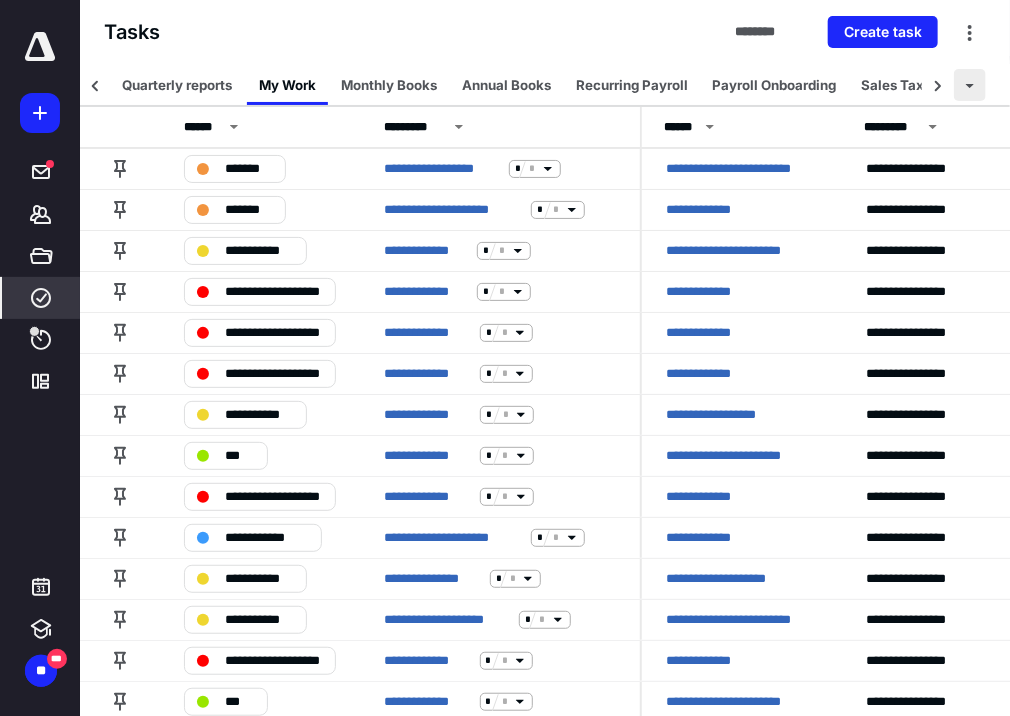 click at bounding box center (970, 85) 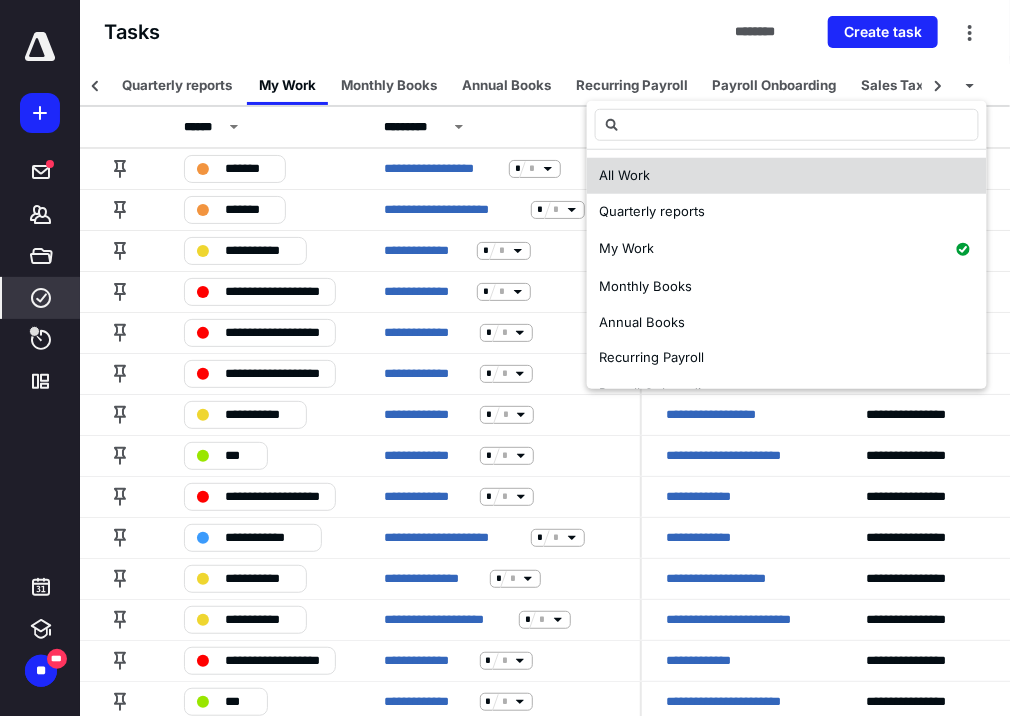click on "All Work" at bounding box center (624, 175) 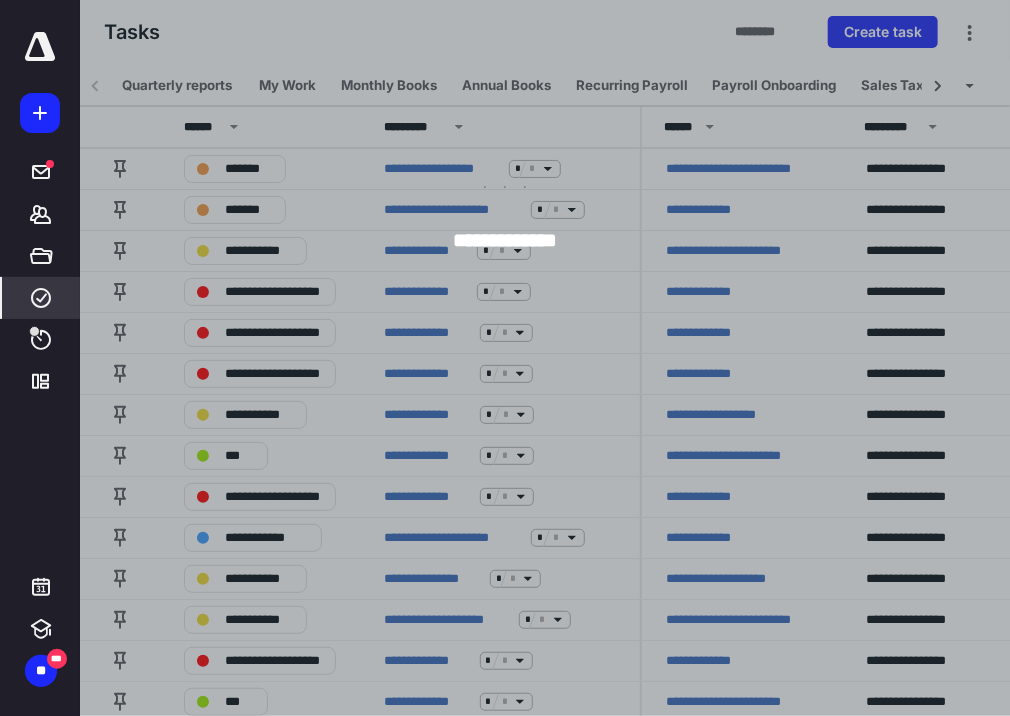 scroll, scrollTop: 0, scrollLeft: 0, axis: both 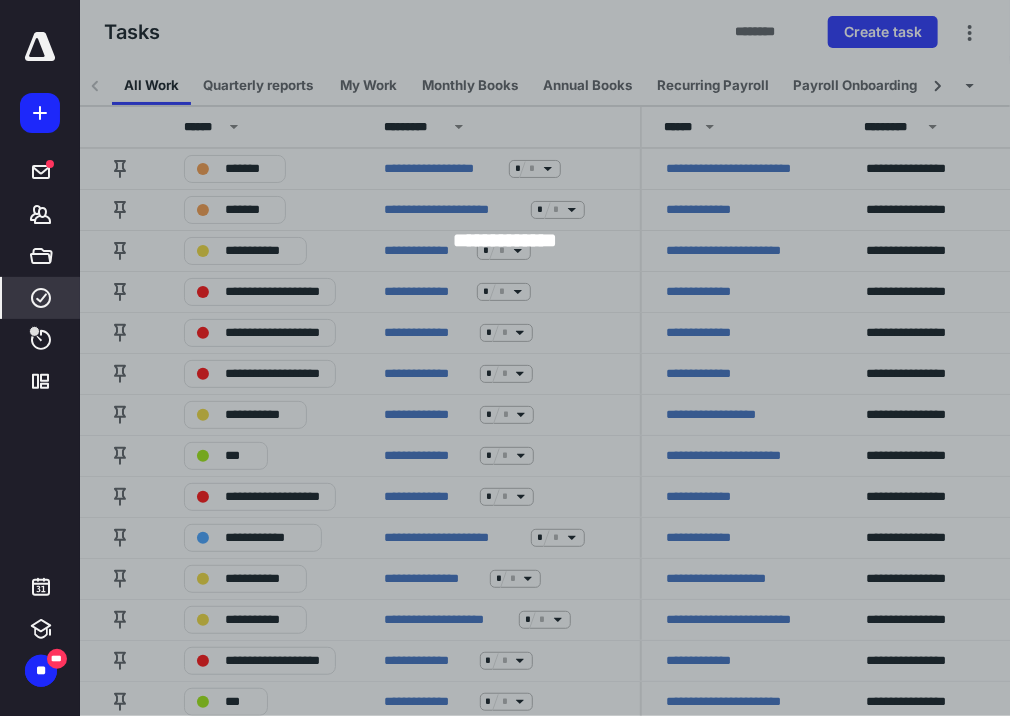 click at bounding box center [585, 358] 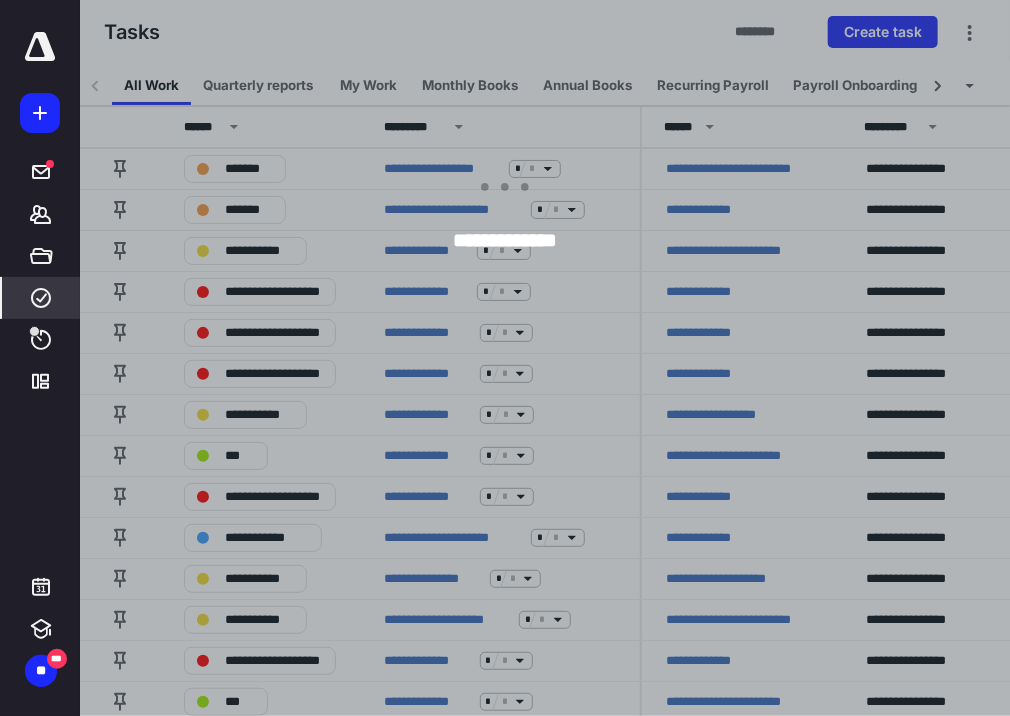 click on "**********" at bounding box center (505, 208) 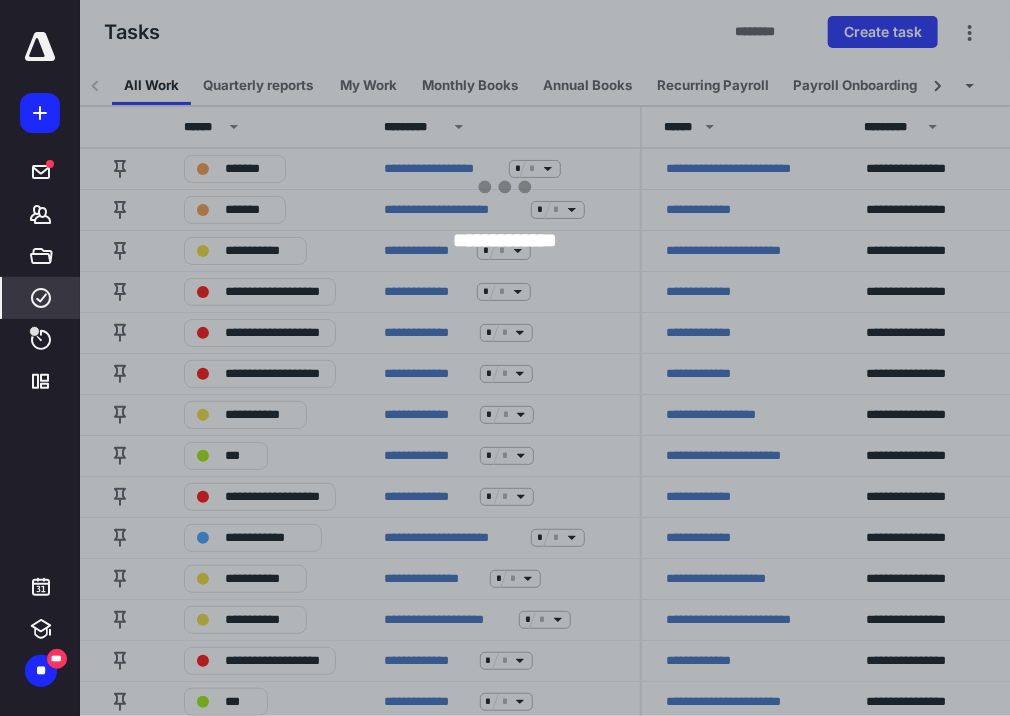 click 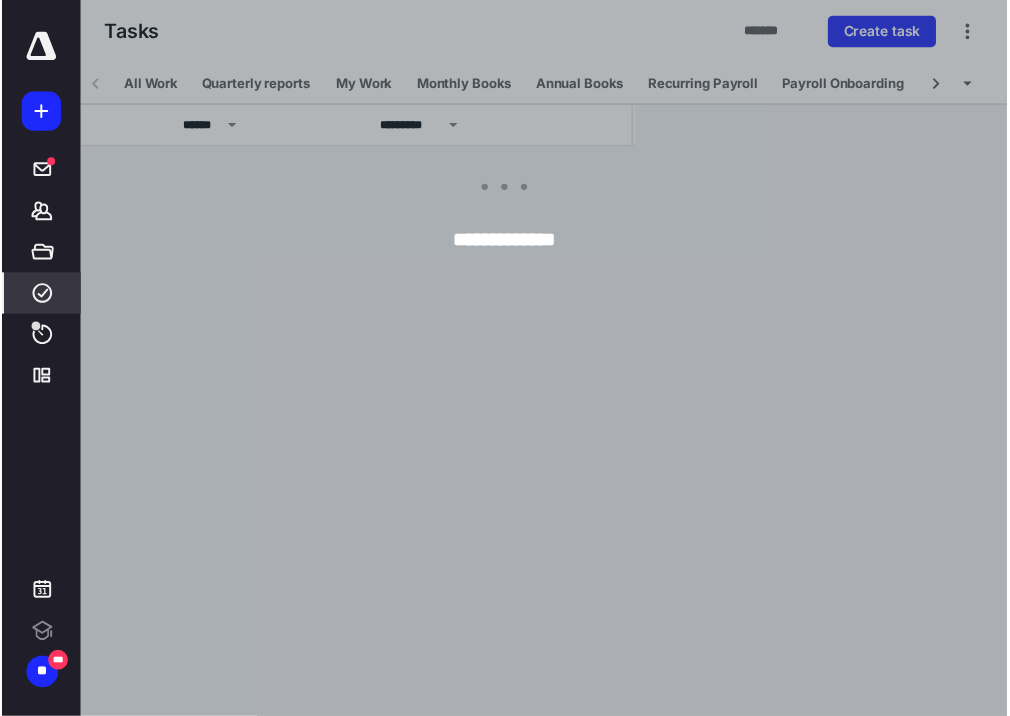 scroll, scrollTop: 0, scrollLeft: 0, axis: both 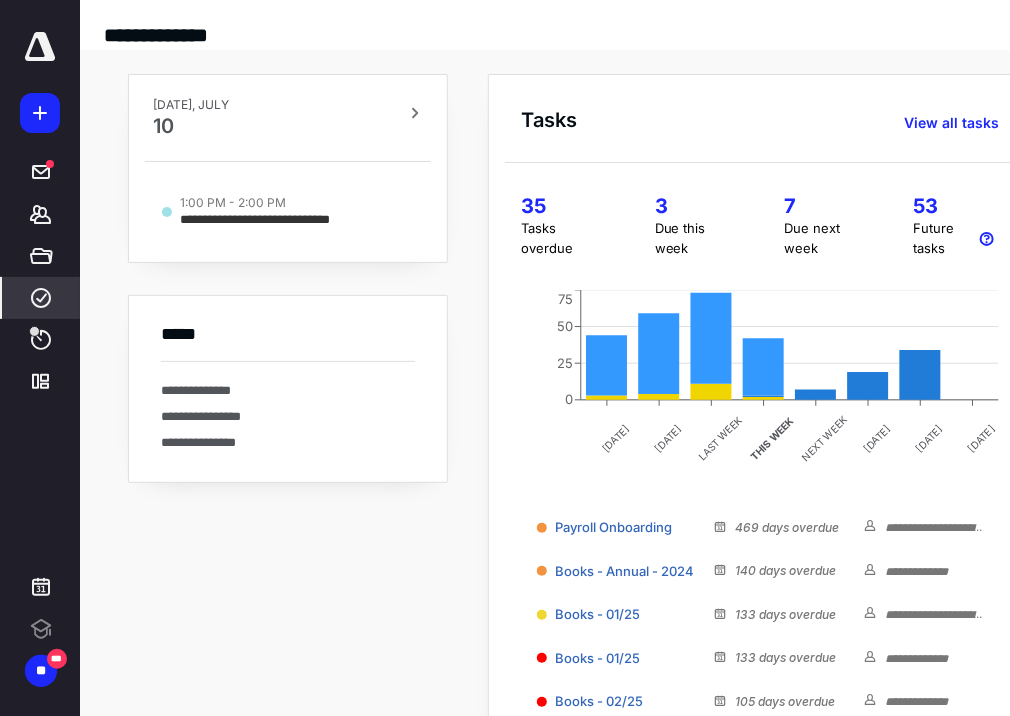 click 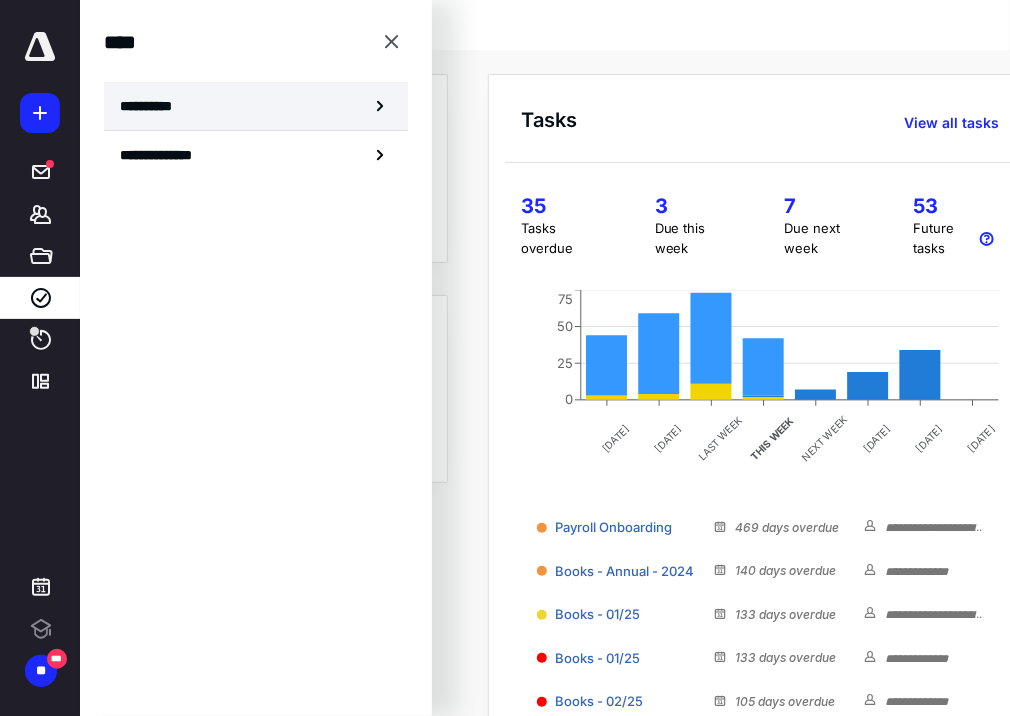 click on "**********" at bounding box center [153, 106] 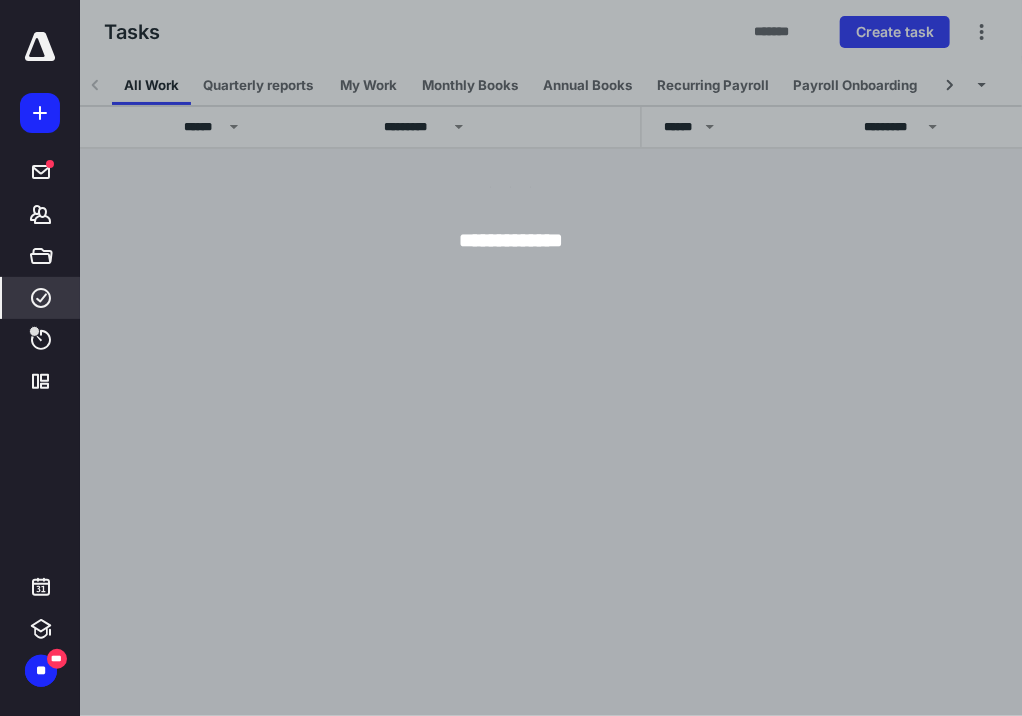 click at bounding box center [591, 358] 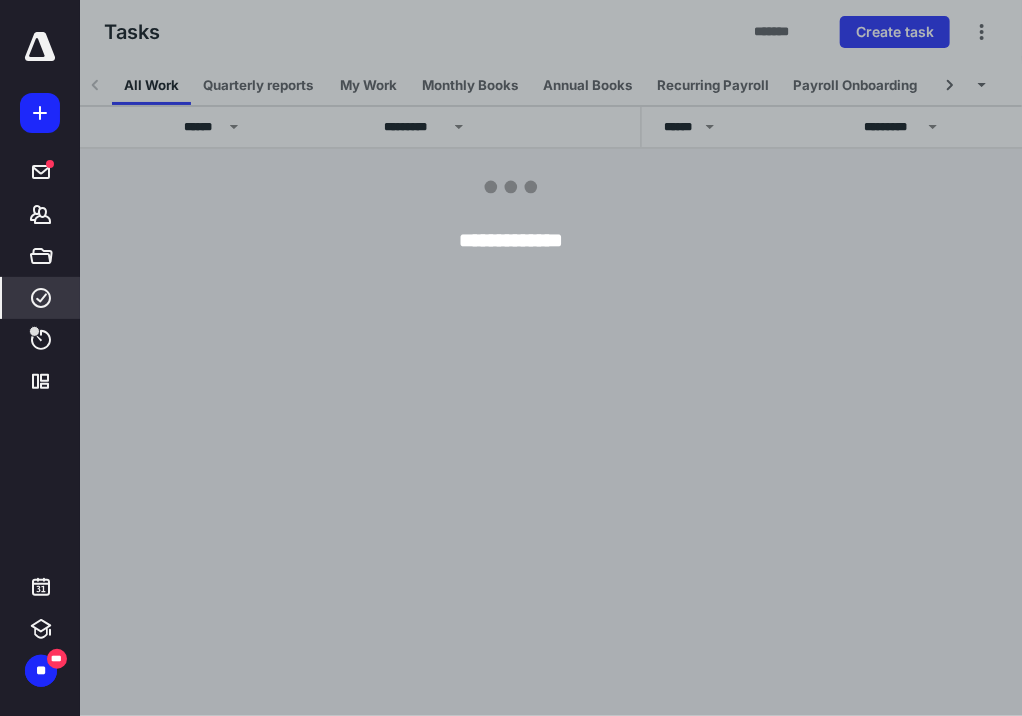 click at bounding box center (591, 358) 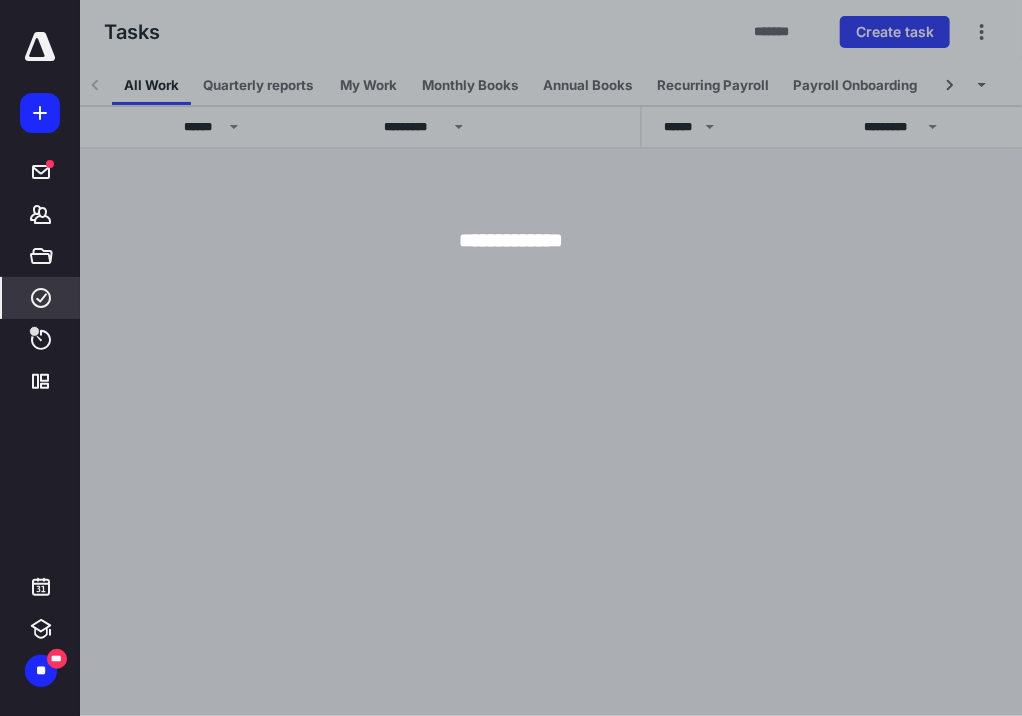 click at bounding box center [591, 358] 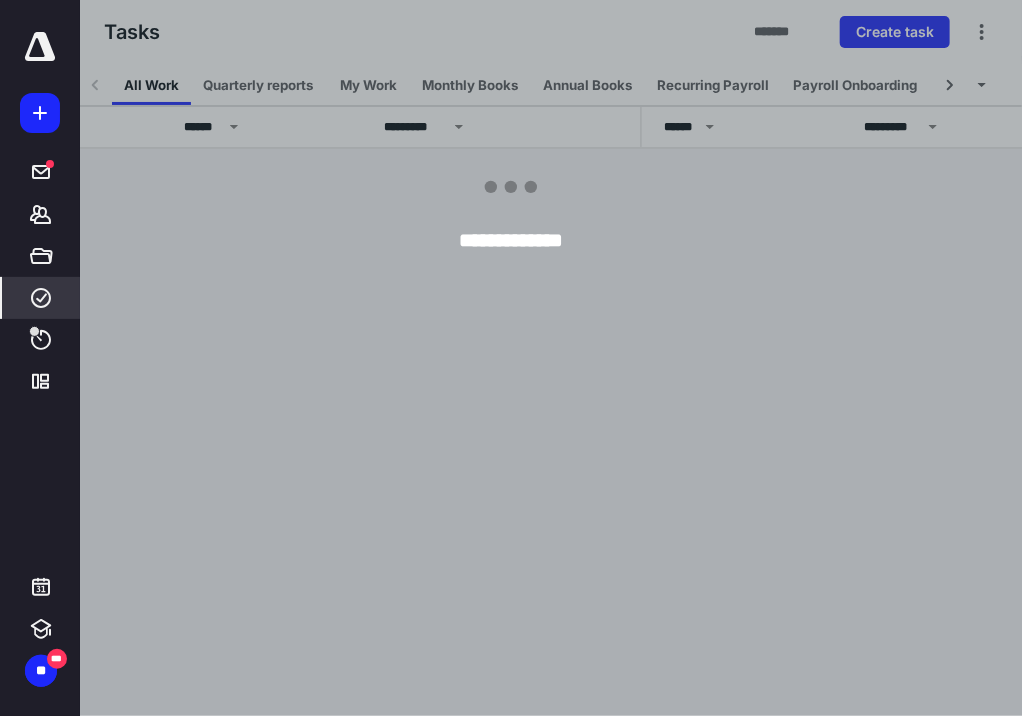 click at bounding box center [591, 358] 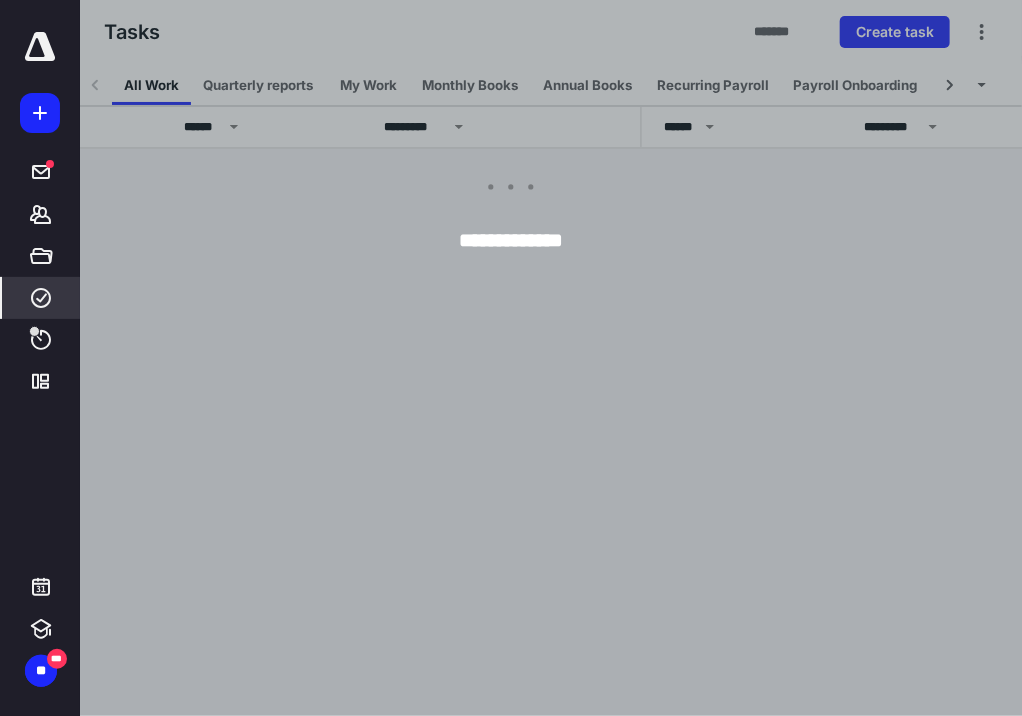 click at bounding box center [591, 358] 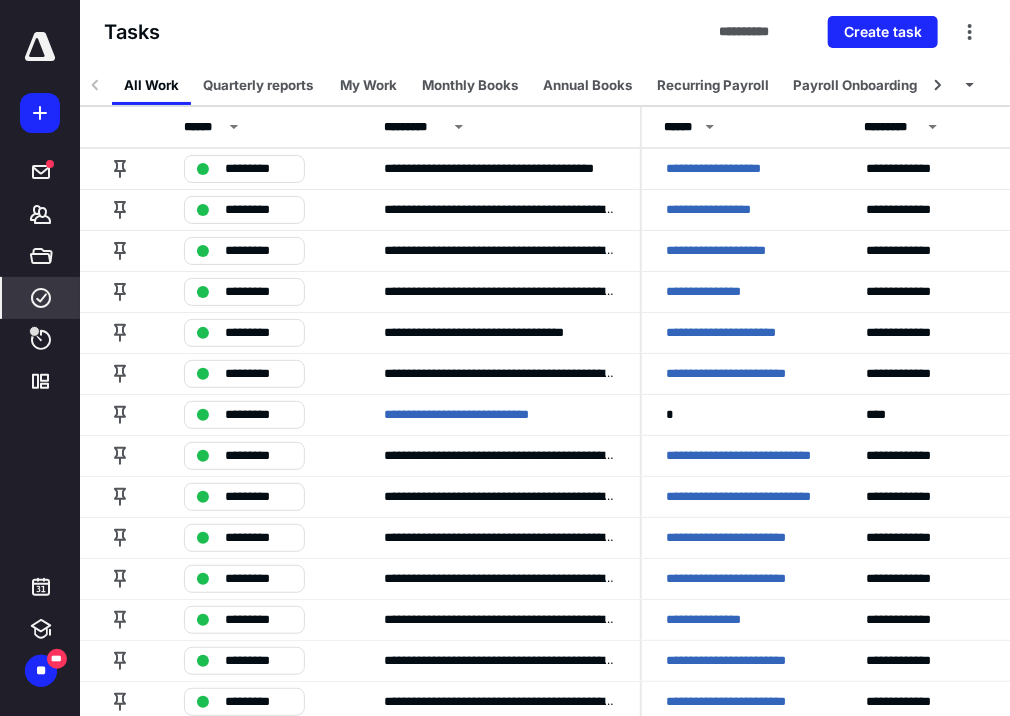 click on "My Work" at bounding box center [368, 85] 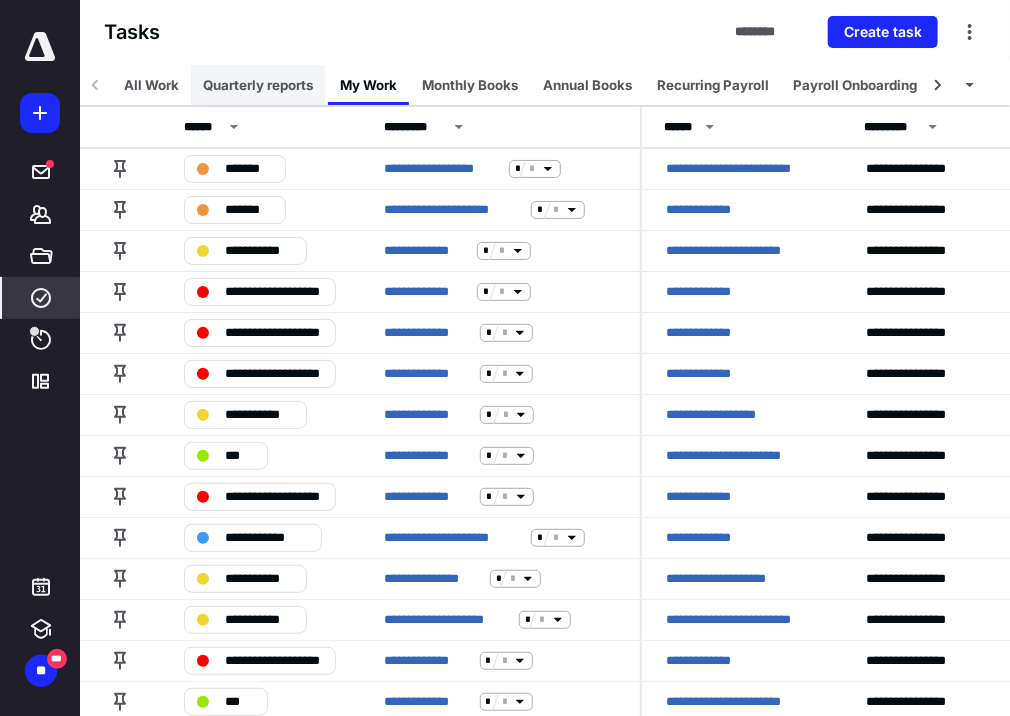 click on "Quarterly reports" at bounding box center [258, 85] 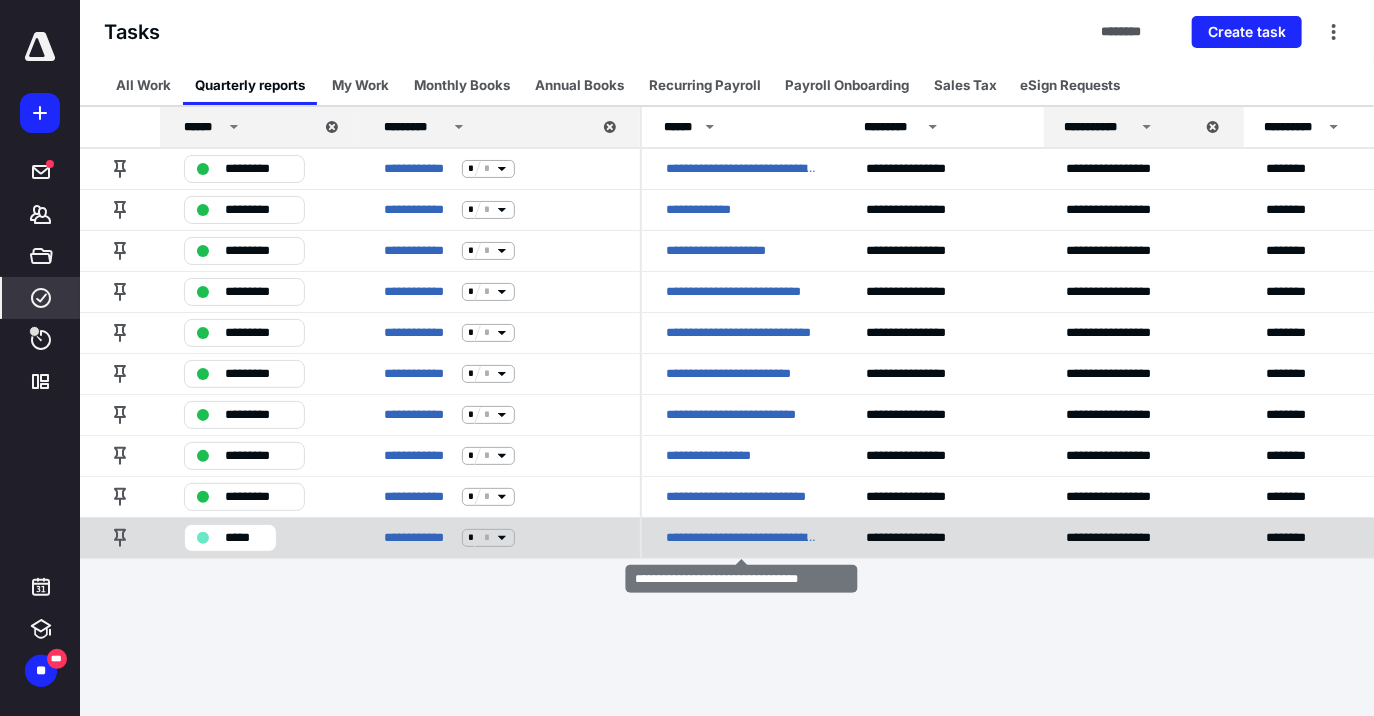 click on "**********" at bounding box center (742, 538) 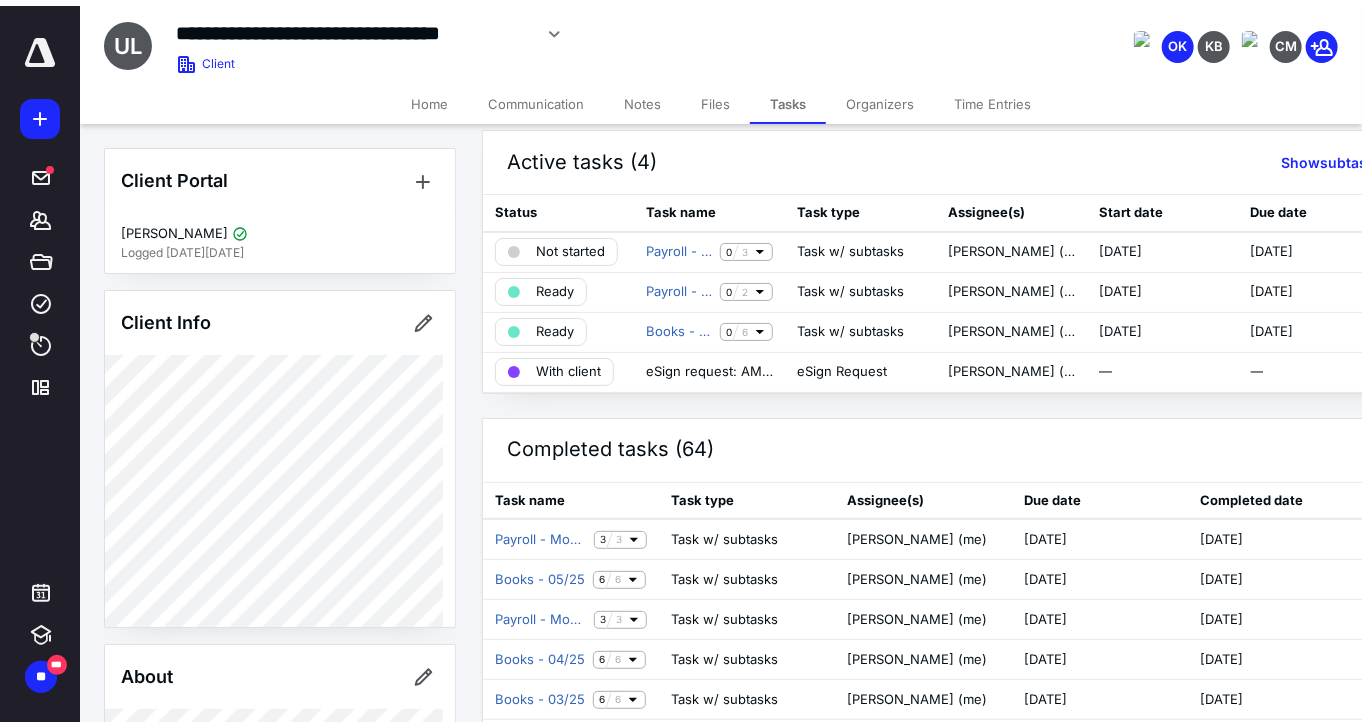 scroll, scrollTop: 0, scrollLeft: 0, axis: both 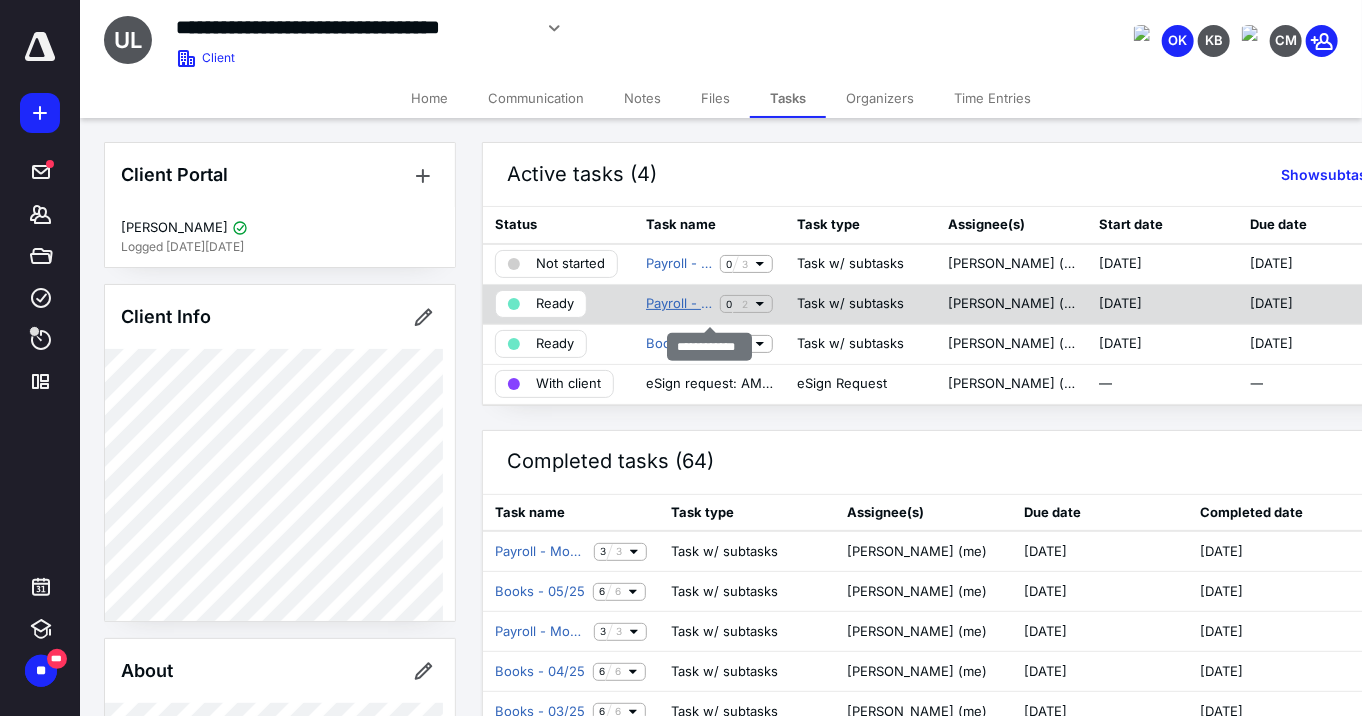 click on "Payroll - Q1" at bounding box center [679, 304] 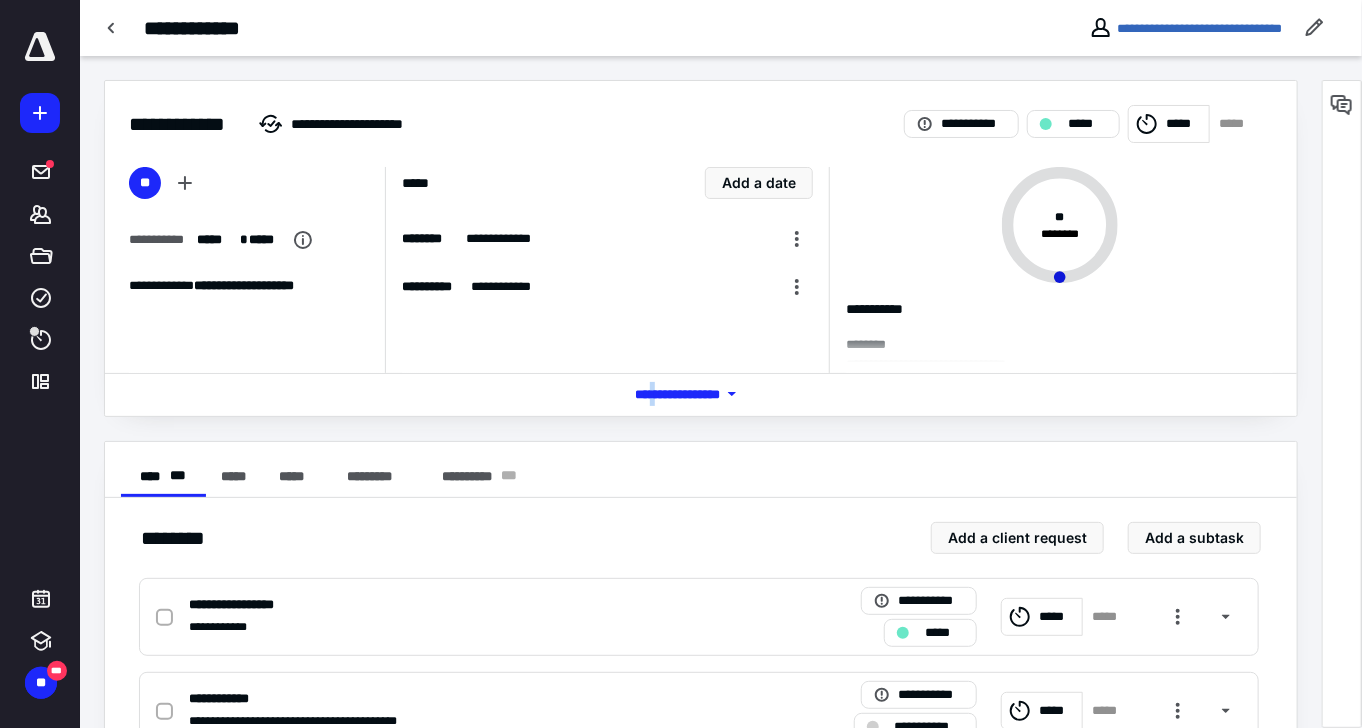 click on "*** **** *******" at bounding box center (701, 394) 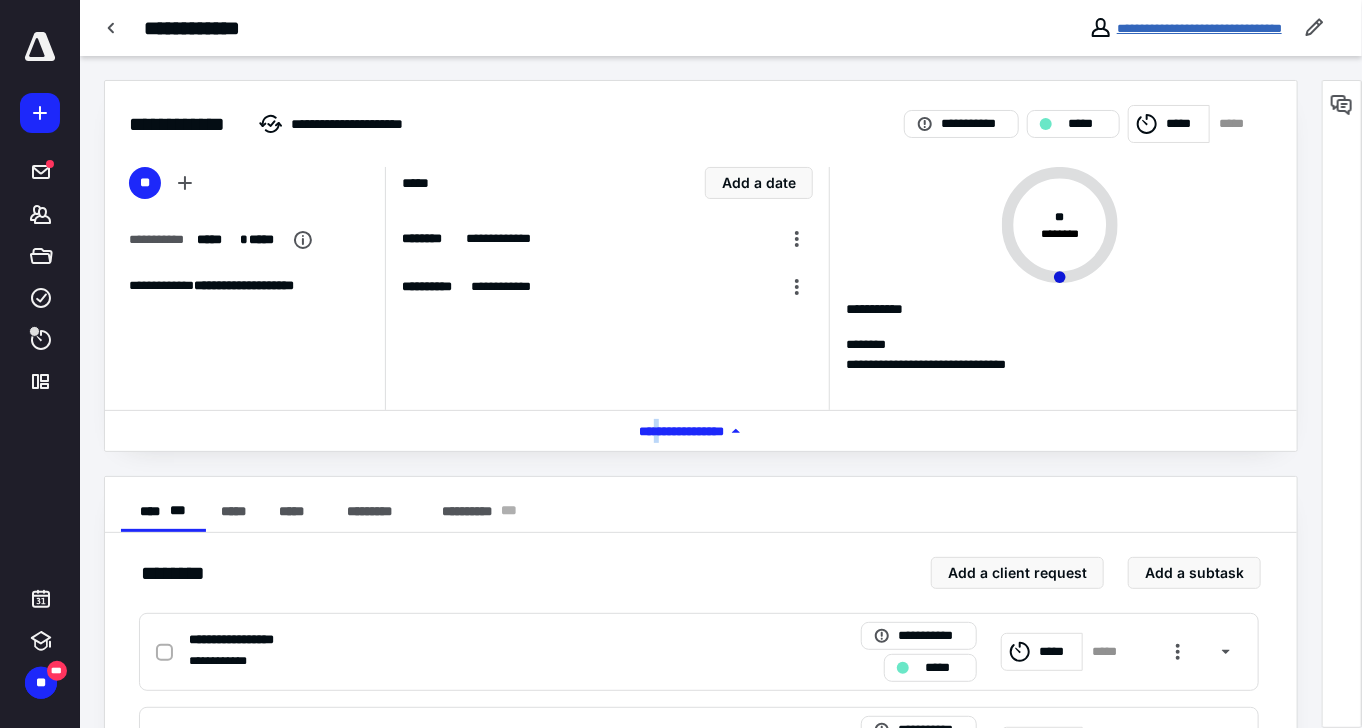click on "**********" at bounding box center (1199, 28) 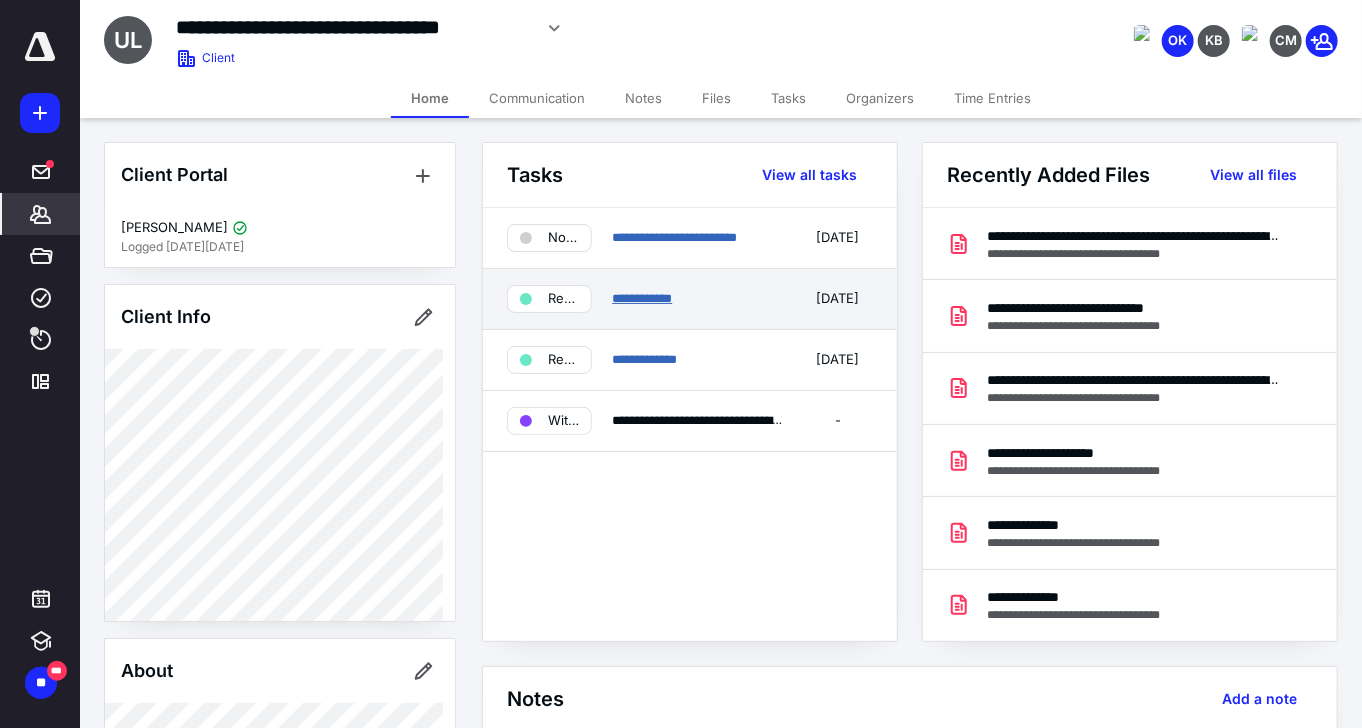 click on "**********" at bounding box center [642, 298] 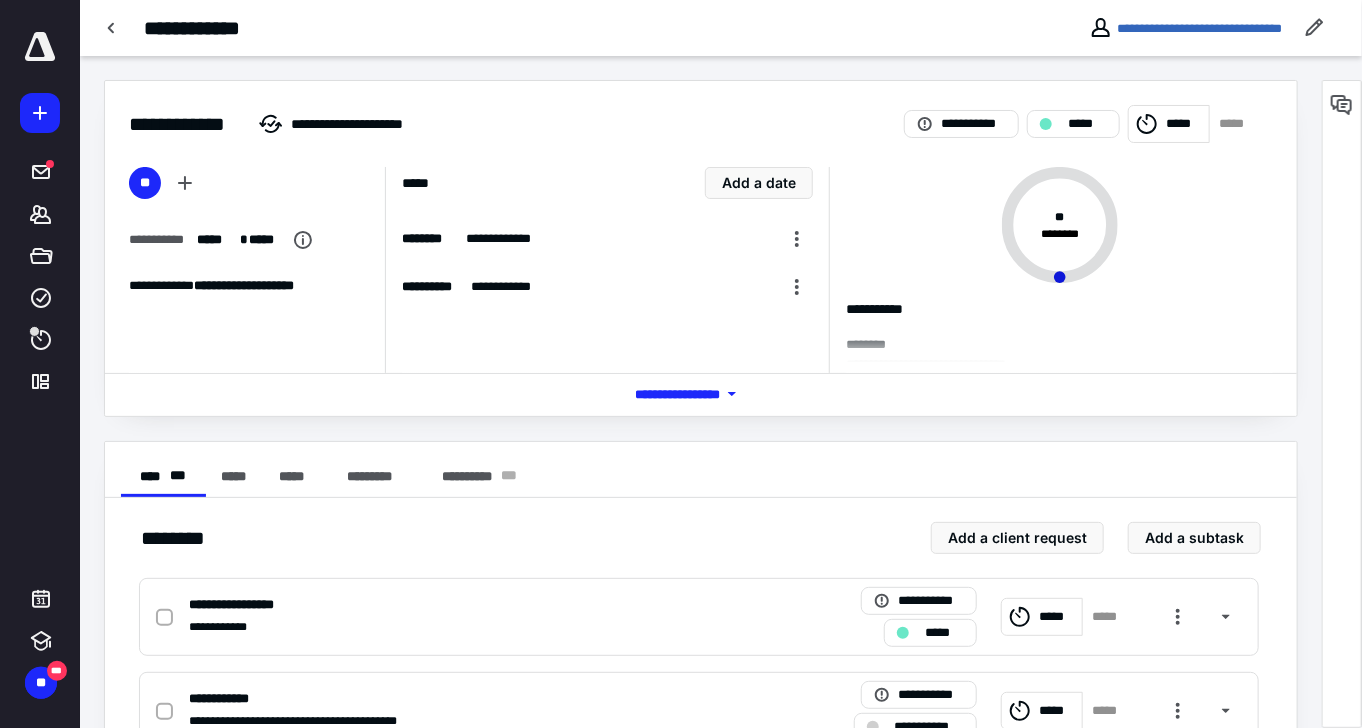scroll, scrollTop: 70, scrollLeft: 0, axis: vertical 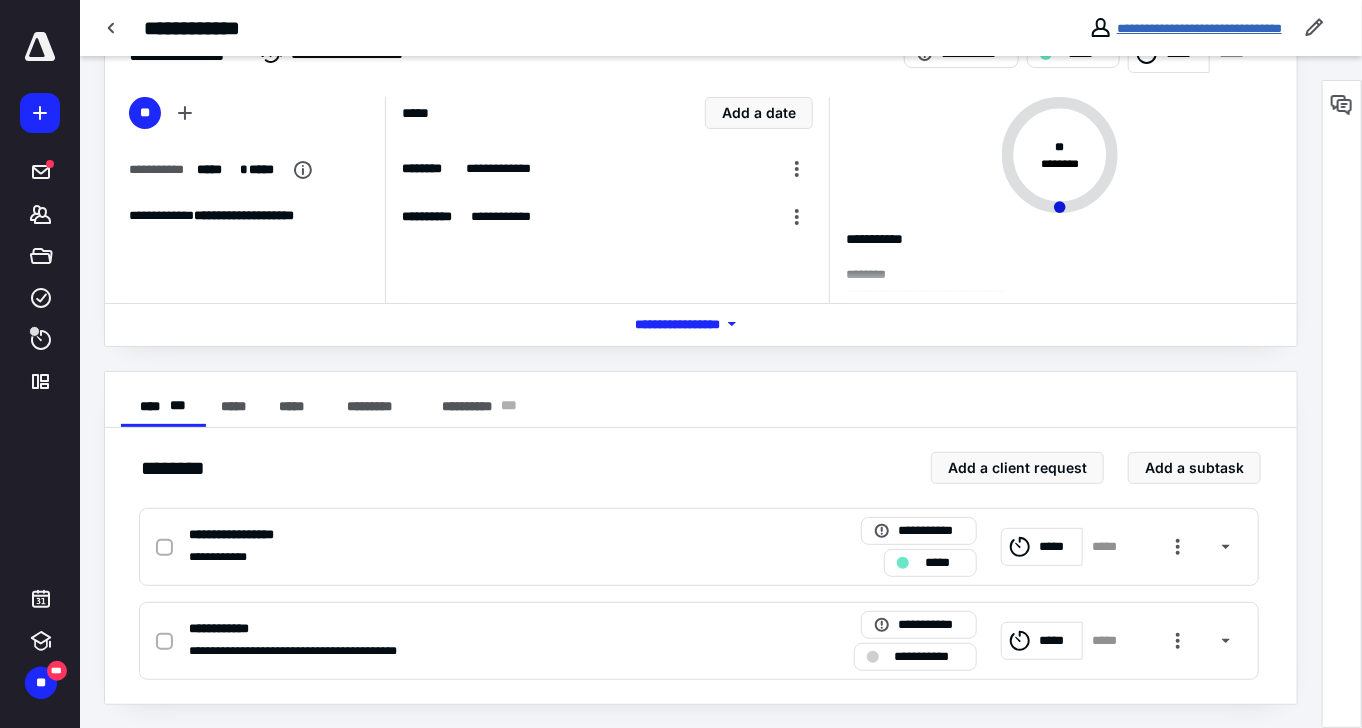 click on "**********" at bounding box center (1199, 28) 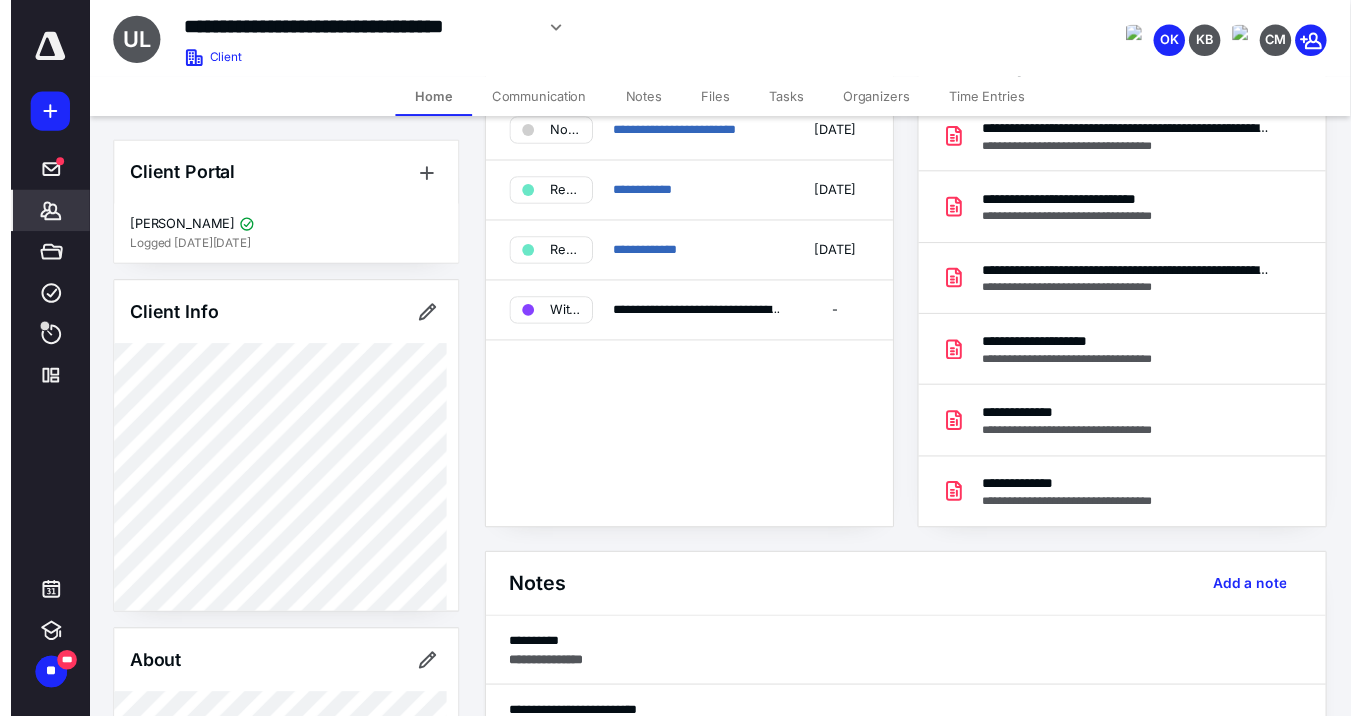 scroll, scrollTop: 0, scrollLeft: 0, axis: both 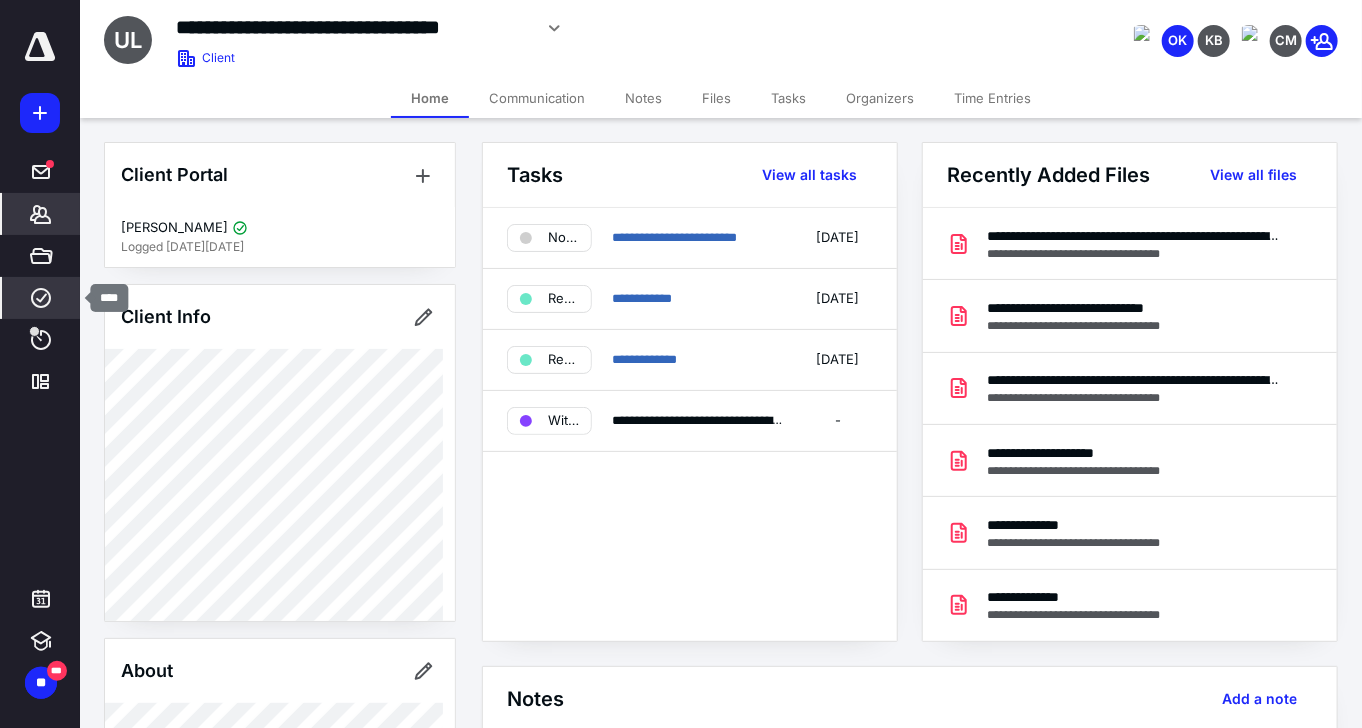 click on "****" at bounding box center [41, 298] 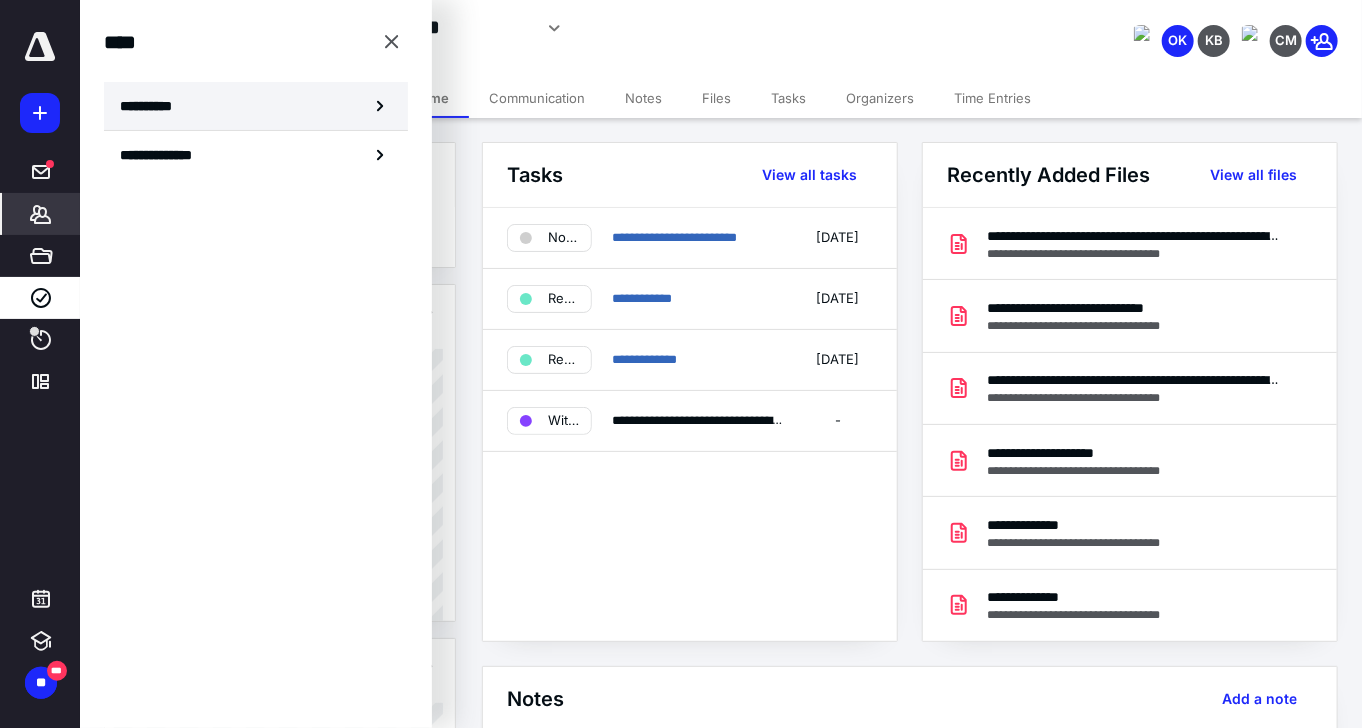 click on "**********" at bounding box center [153, 106] 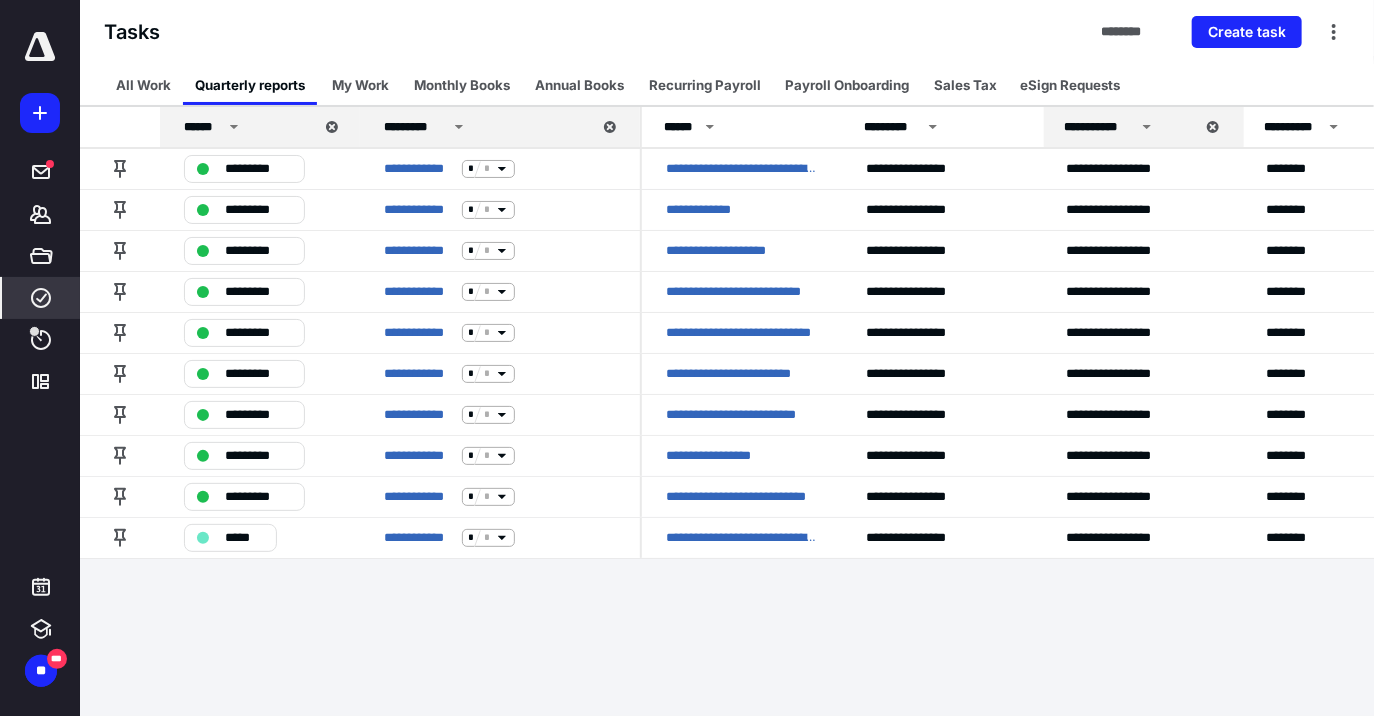 click 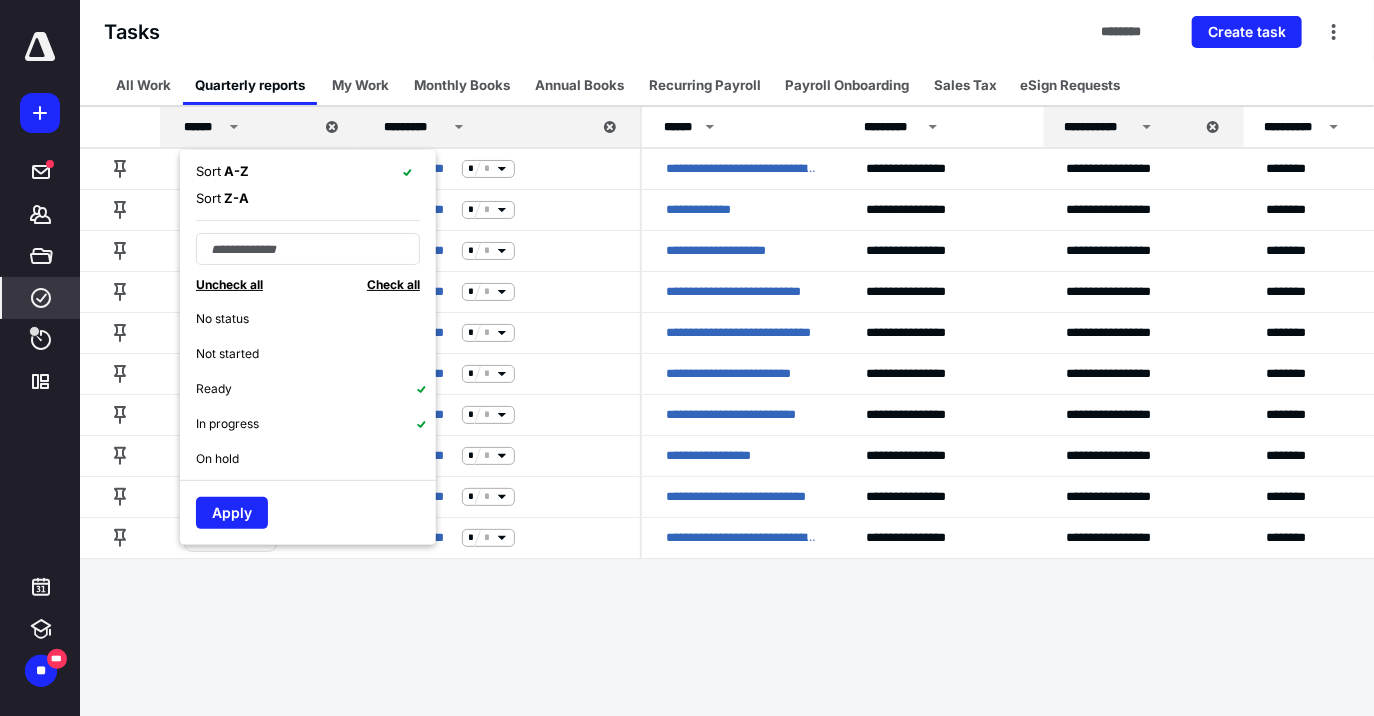 click on "Apply" at bounding box center (308, 508) 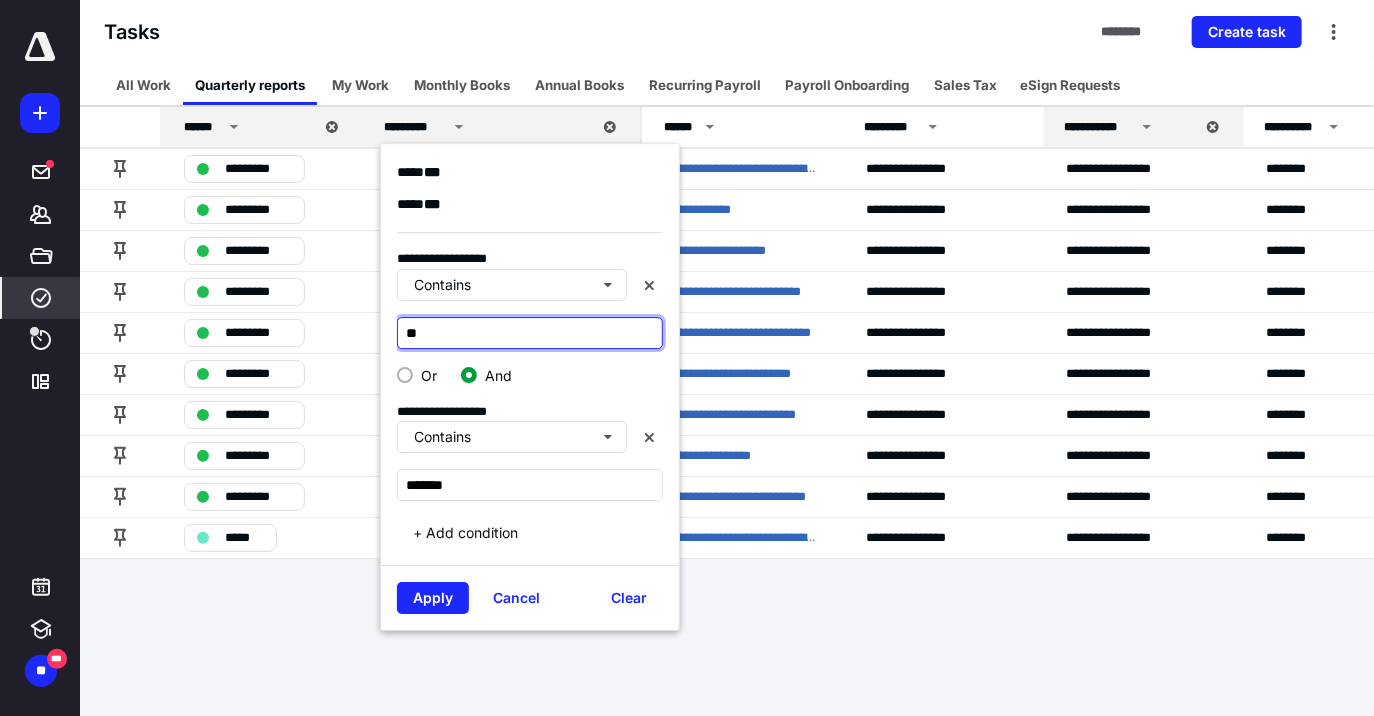 click on "**" at bounding box center (530, 333) 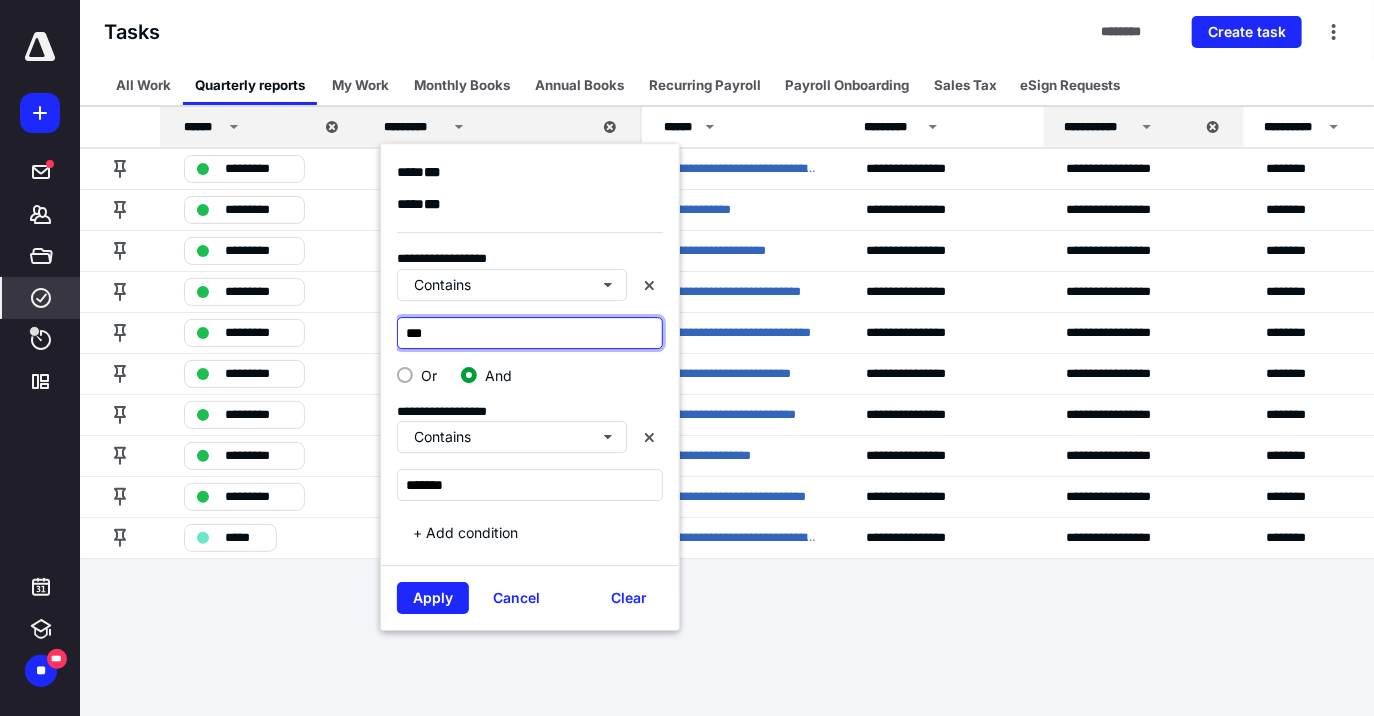 type on "**" 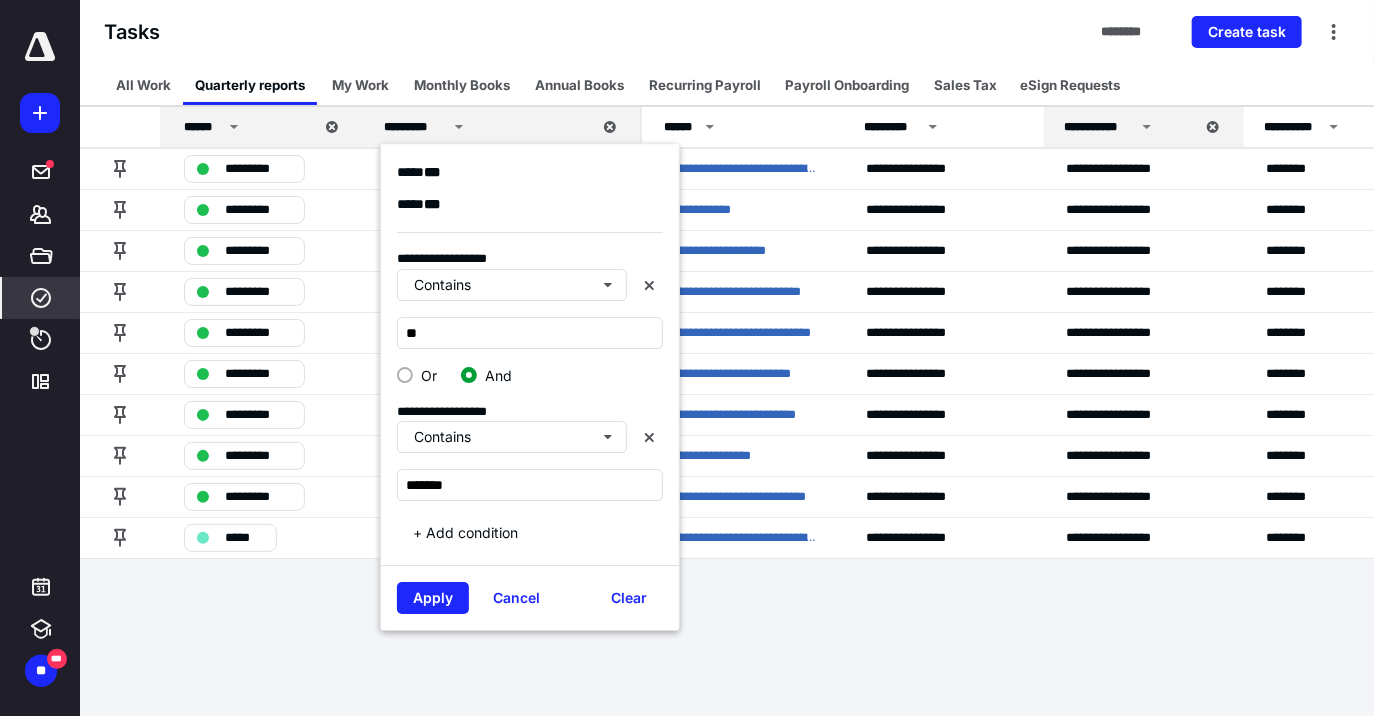 click on "Or" at bounding box center (429, 375) 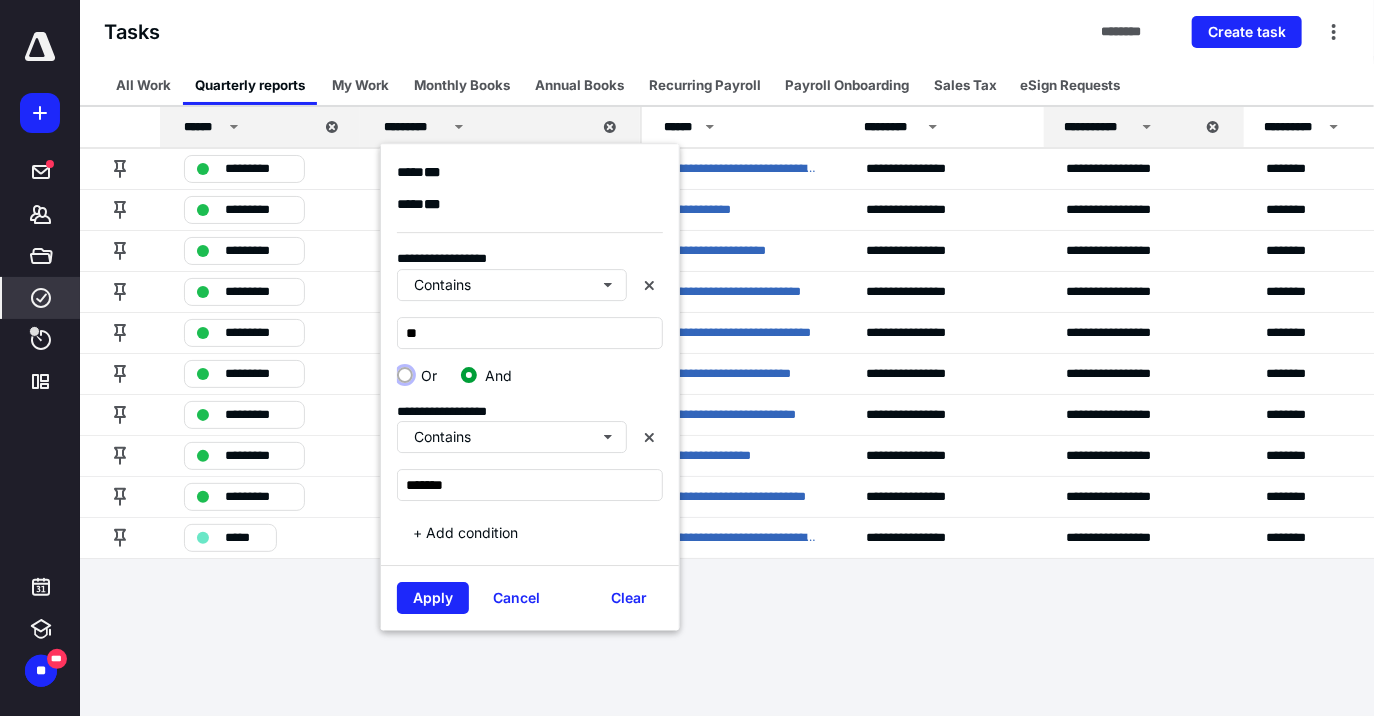click on "Or" at bounding box center (408, -999847) 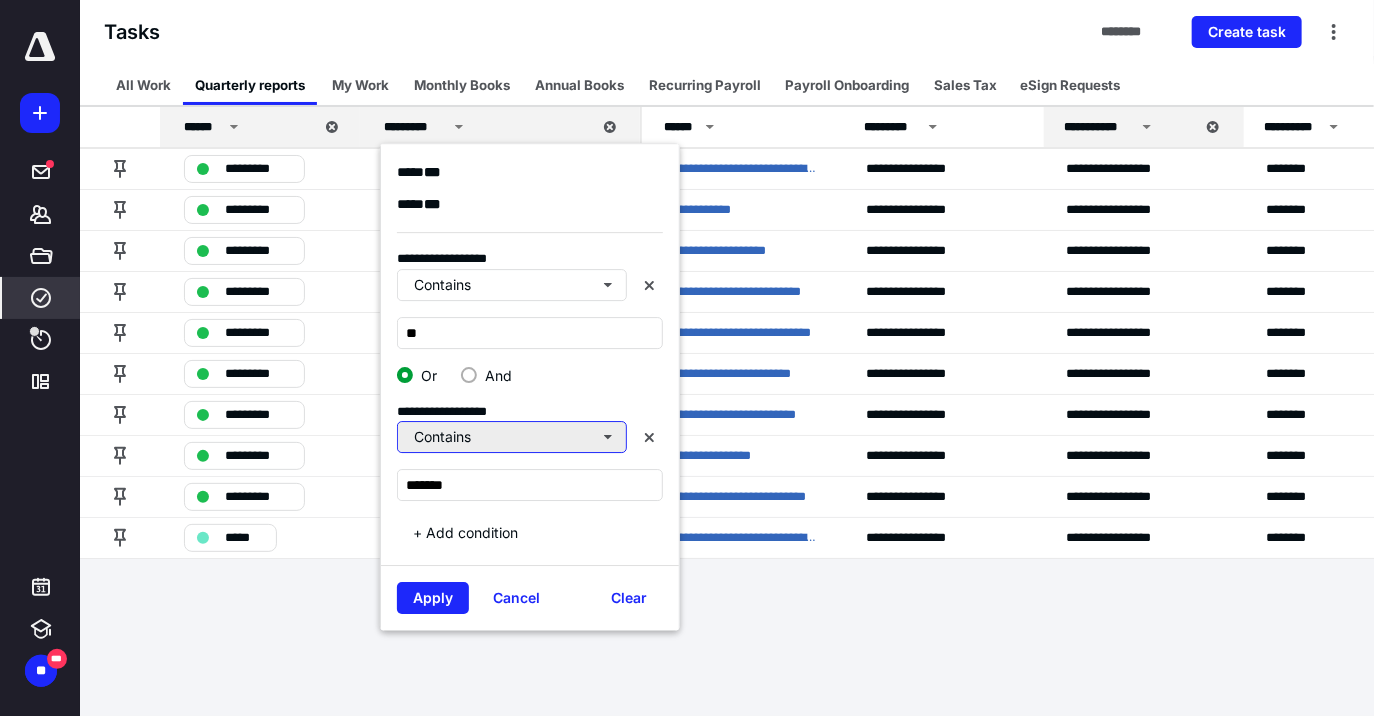 click on "Contains" at bounding box center (512, 437) 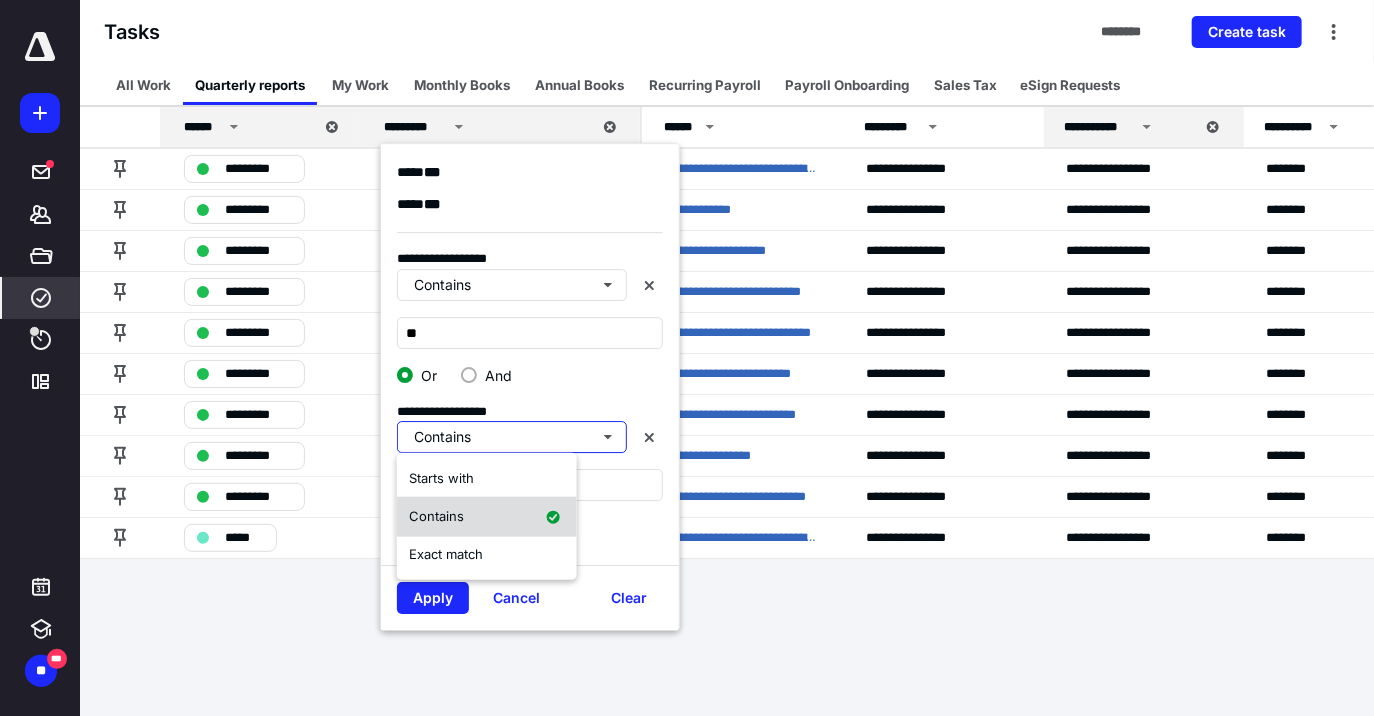 click on "Contains" at bounding box center [487, 516] 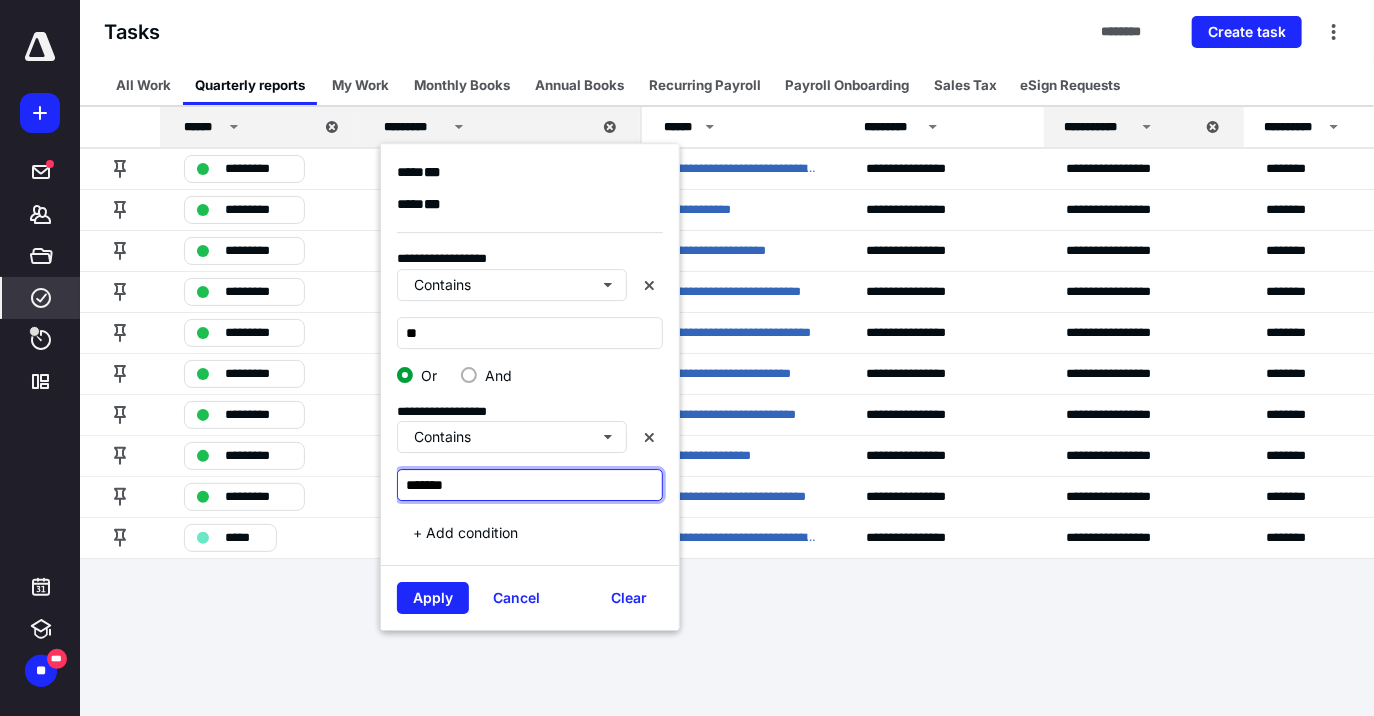 click on "*******" at bounding box center (530, 485) 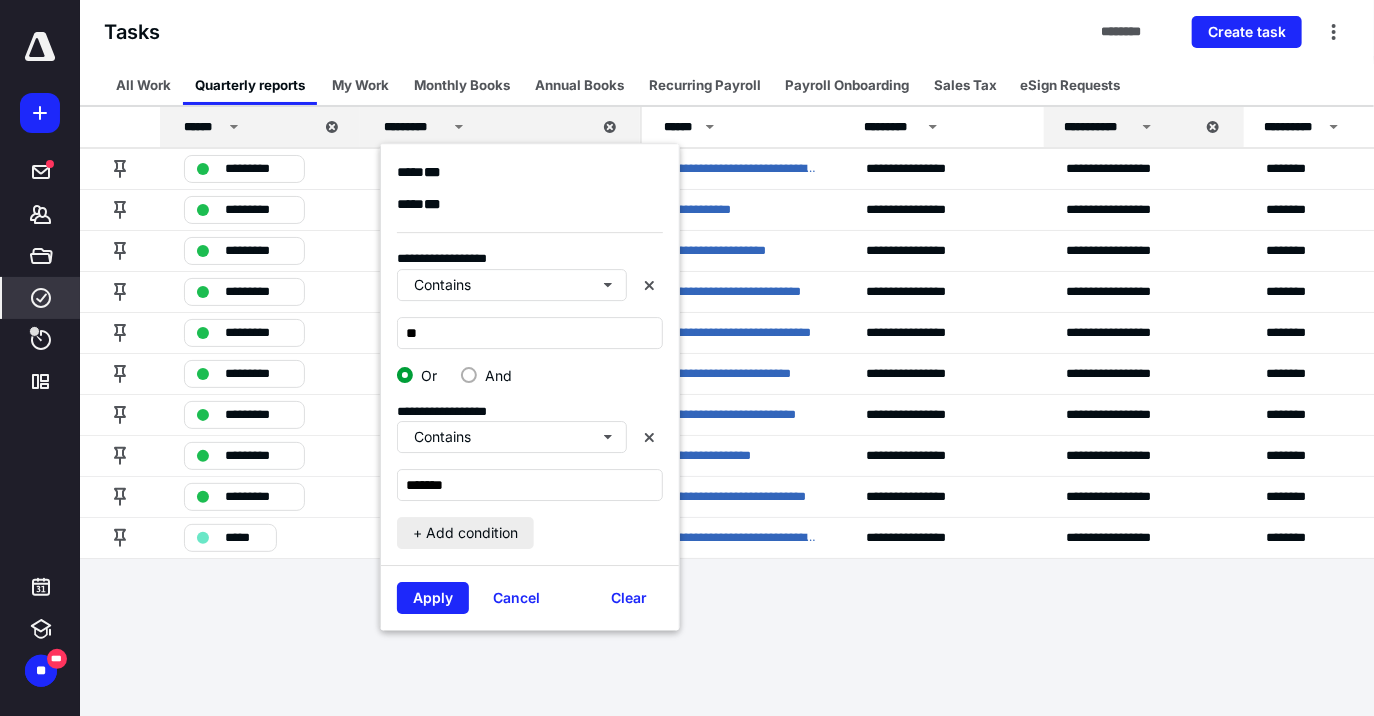 click on "+ Add condition" at bounding box center [465, 533] 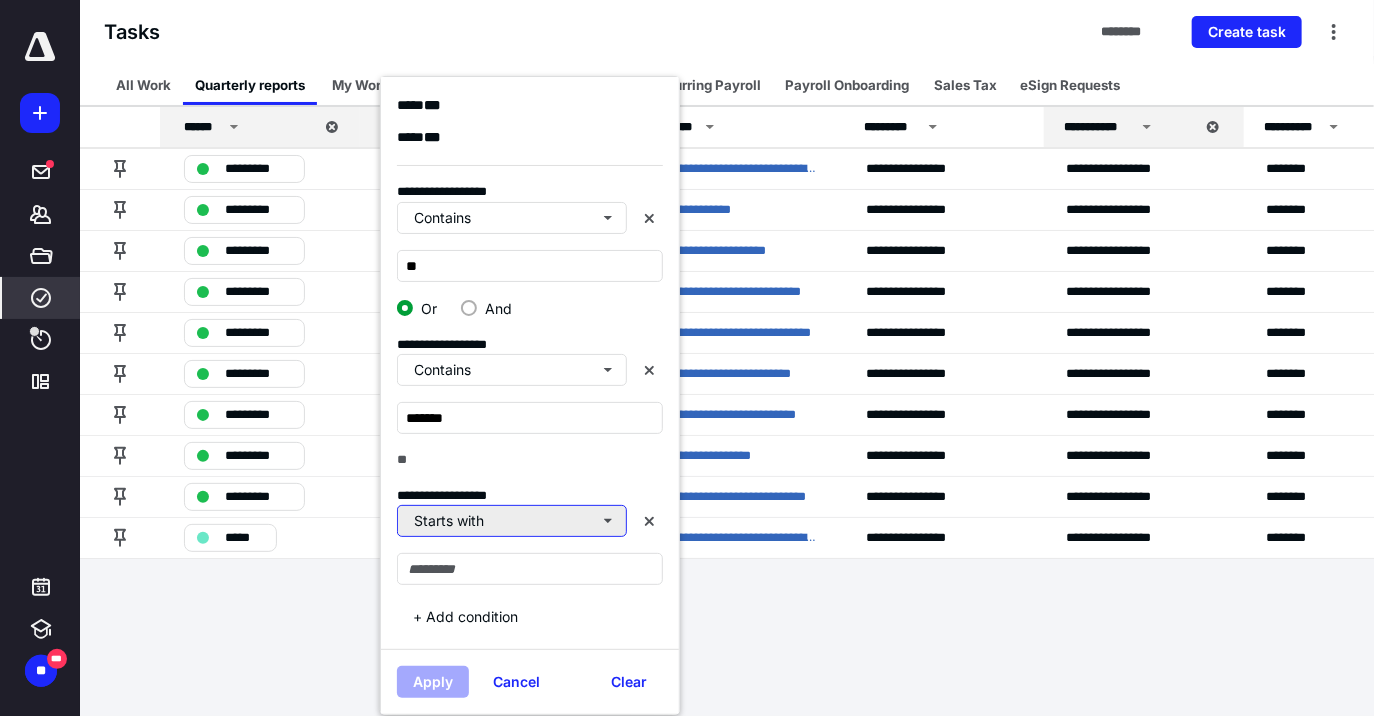 click on "Starts with" at bounding box center (512, 521) 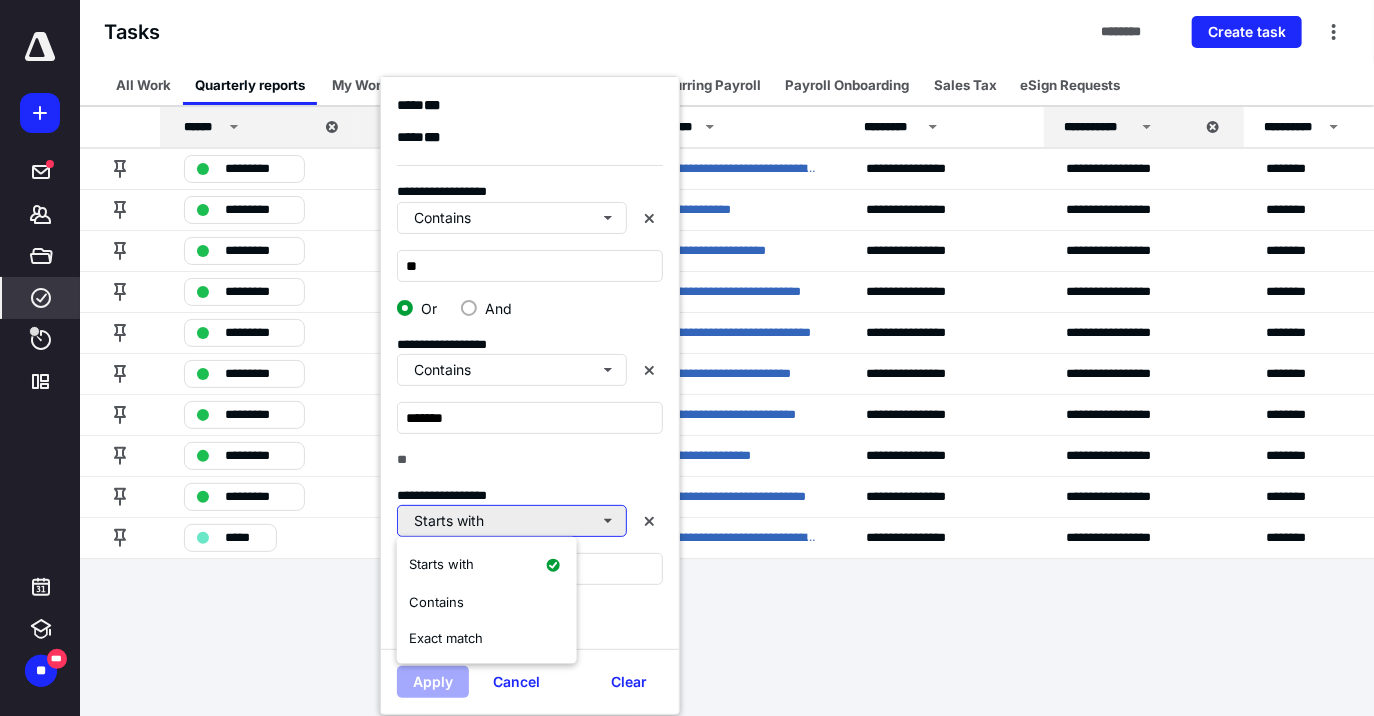 click on "Starts with" at bounding box center [512, 521] 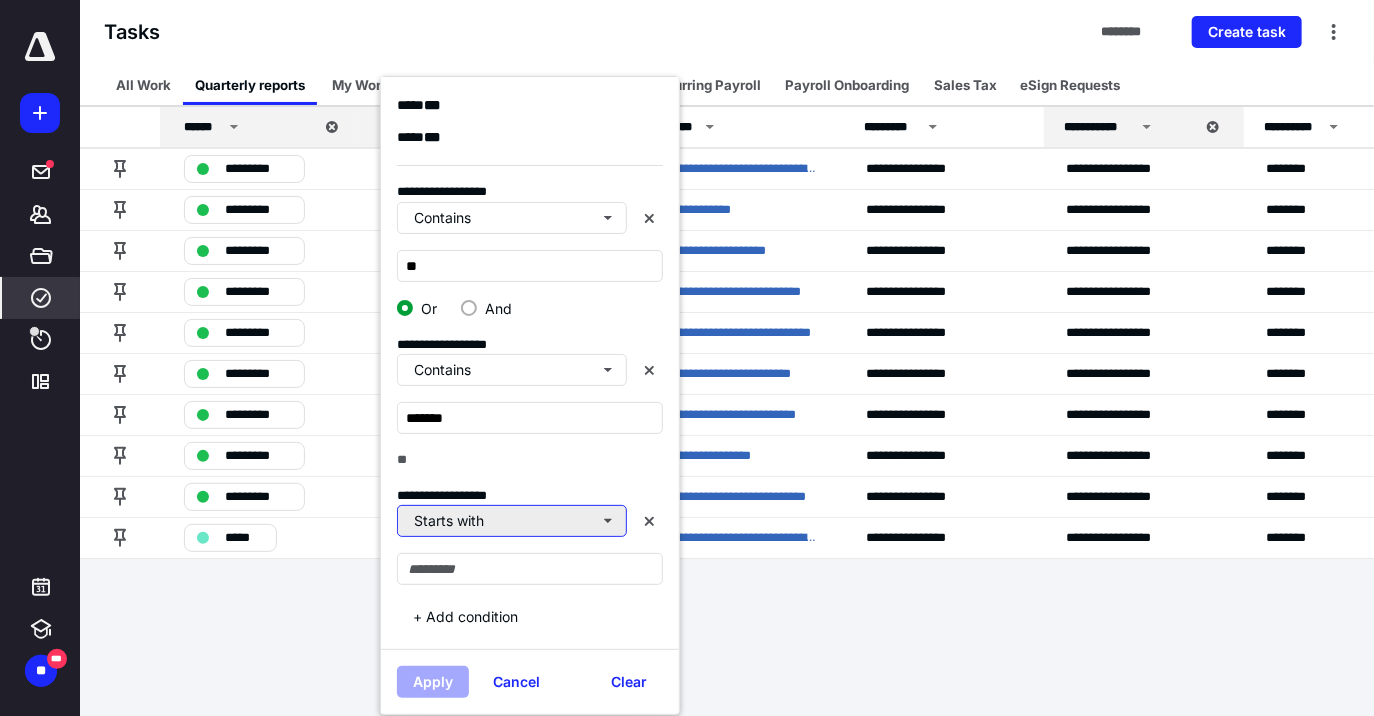 click on "Starts with" at bounding box center (512, 521) 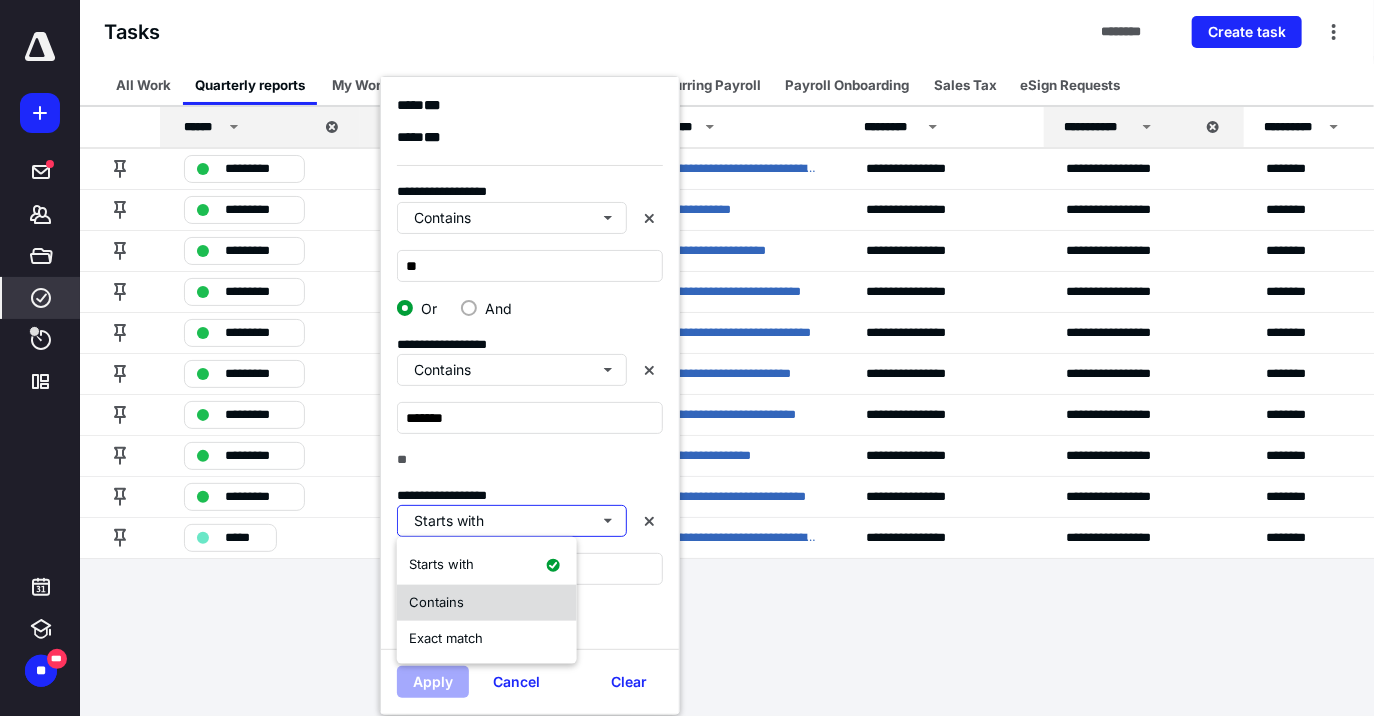 click on "Contains" at bounding box center (487, 603) 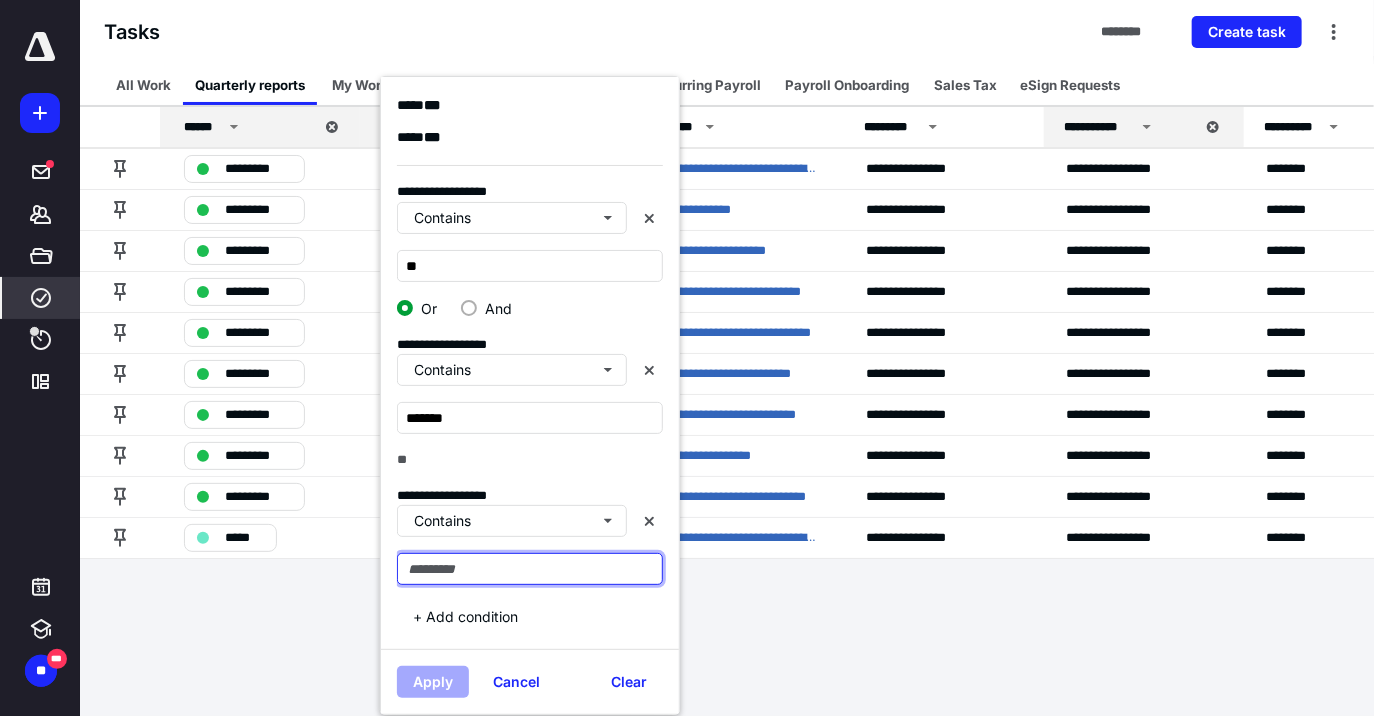 click at bounding box center [530, 569] 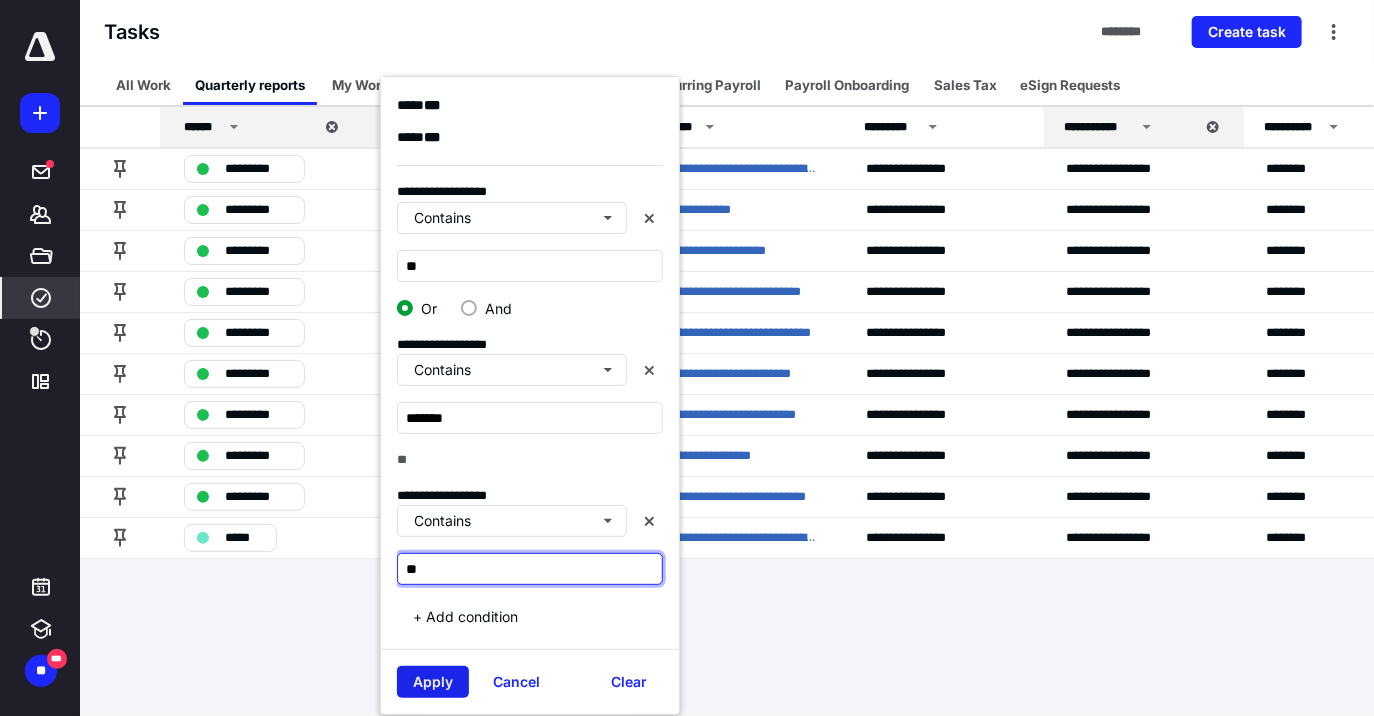 type on "**" 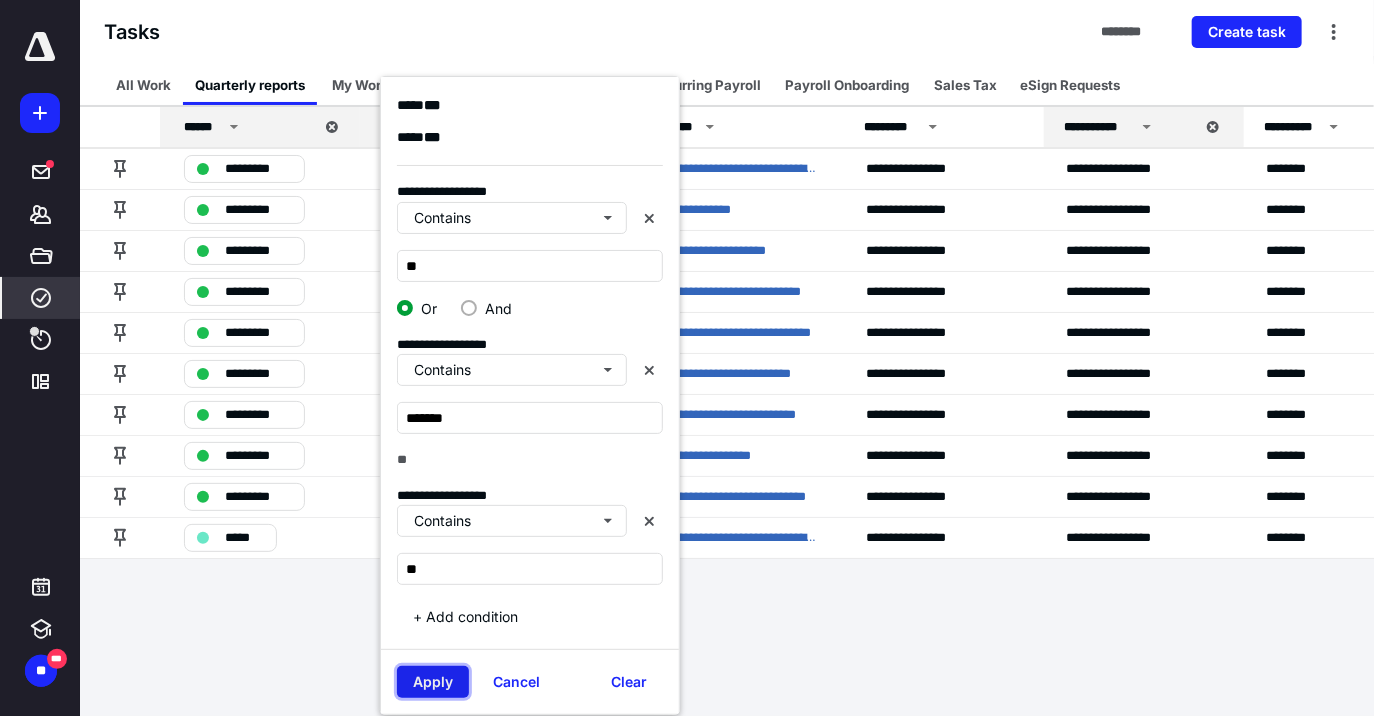 click on "Apply" at bounding box center (433, 682) 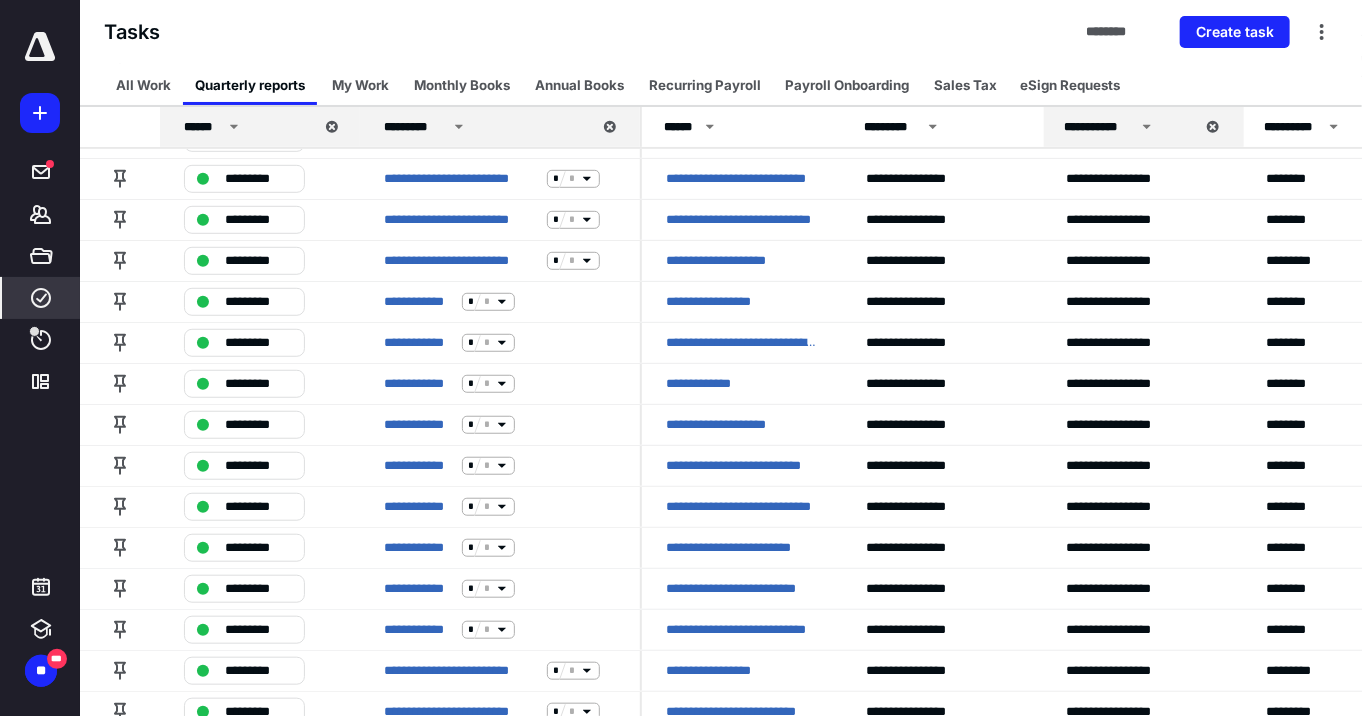 scroll, scrollTop: 377, scrollLeft: 0, axis: vertical 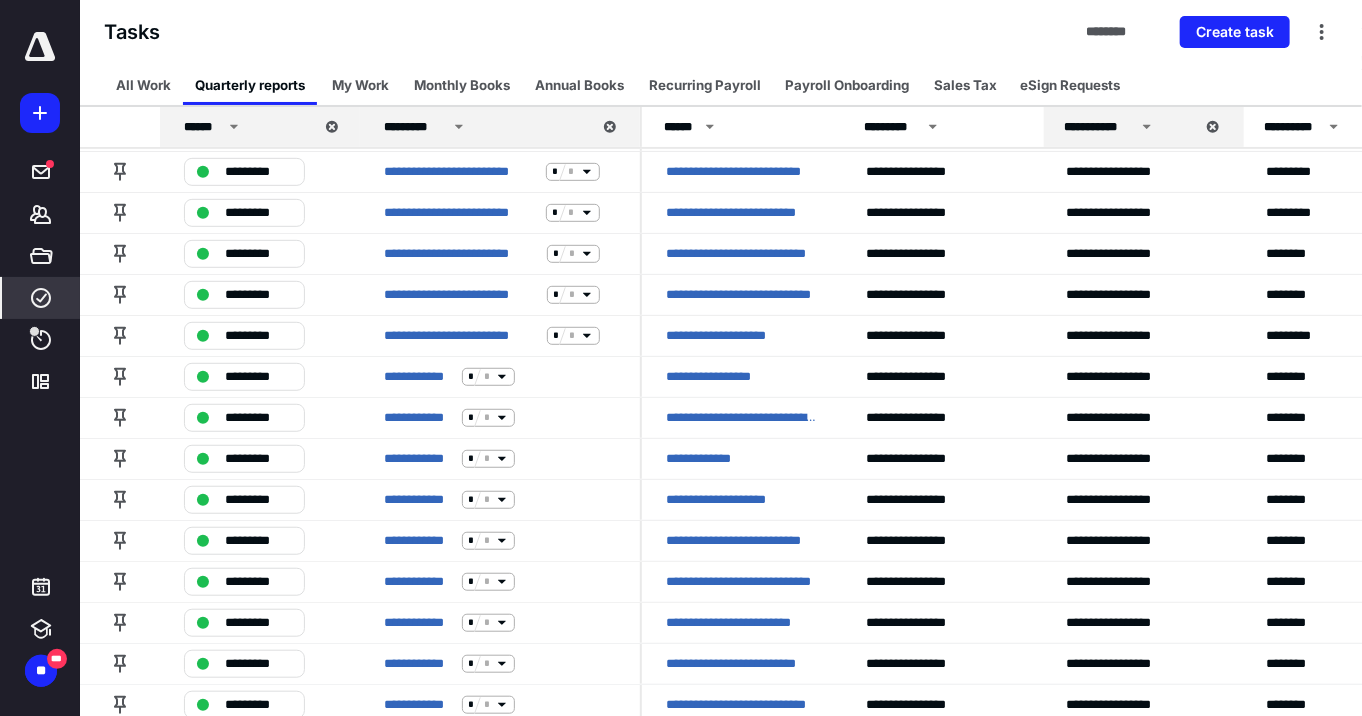 click 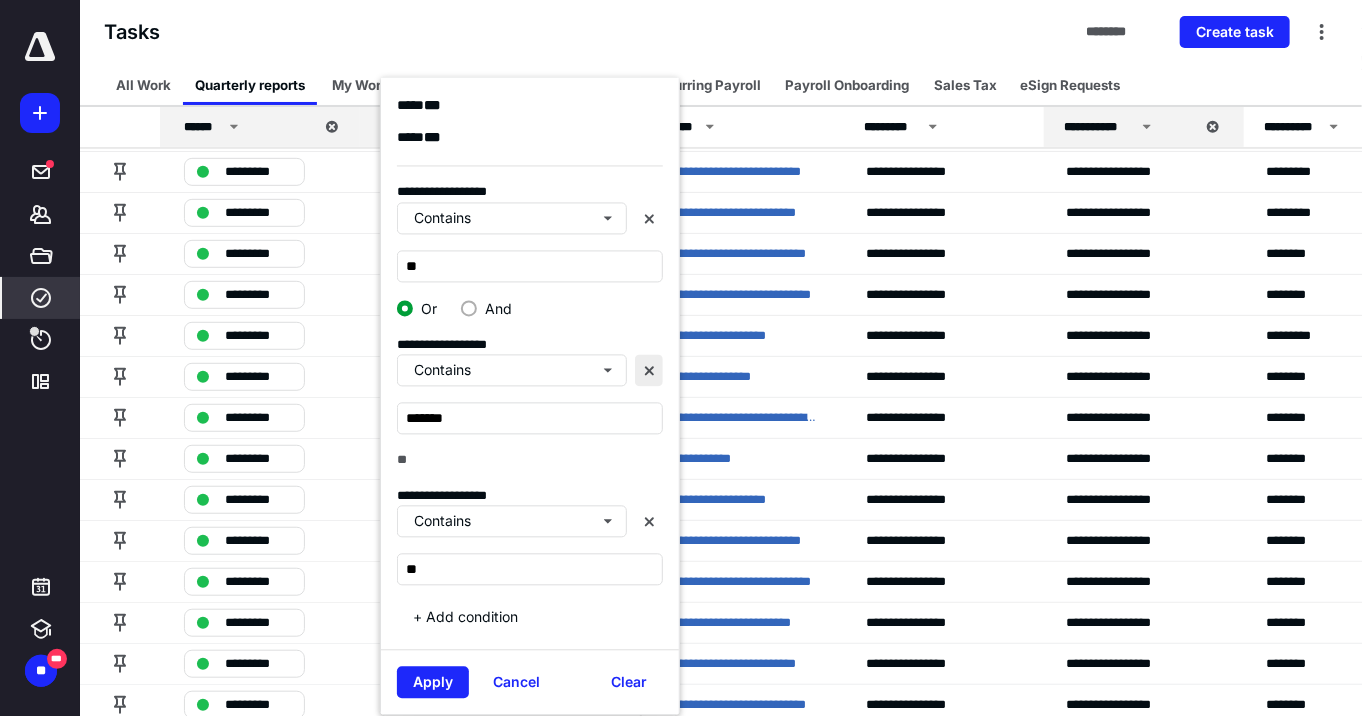 click at bounding box center (649, 371) 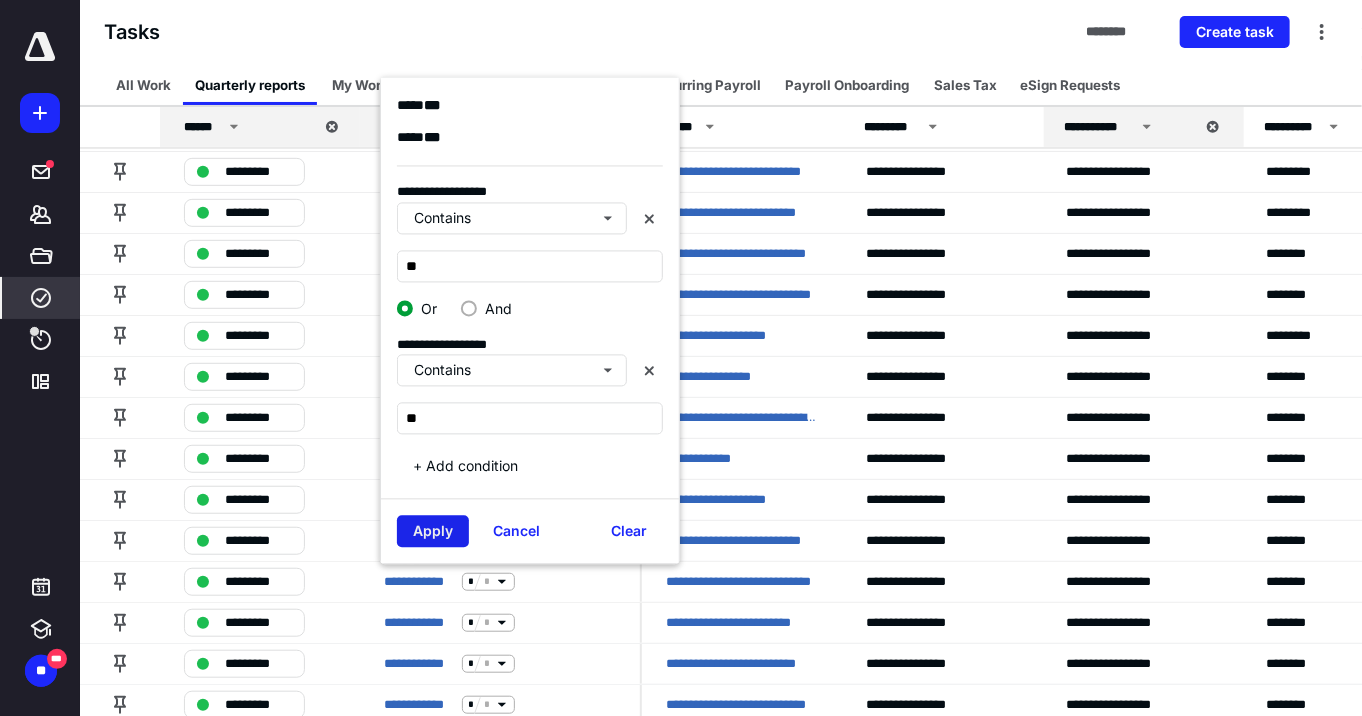 click on "Apply" at bounding box center (433, 532) 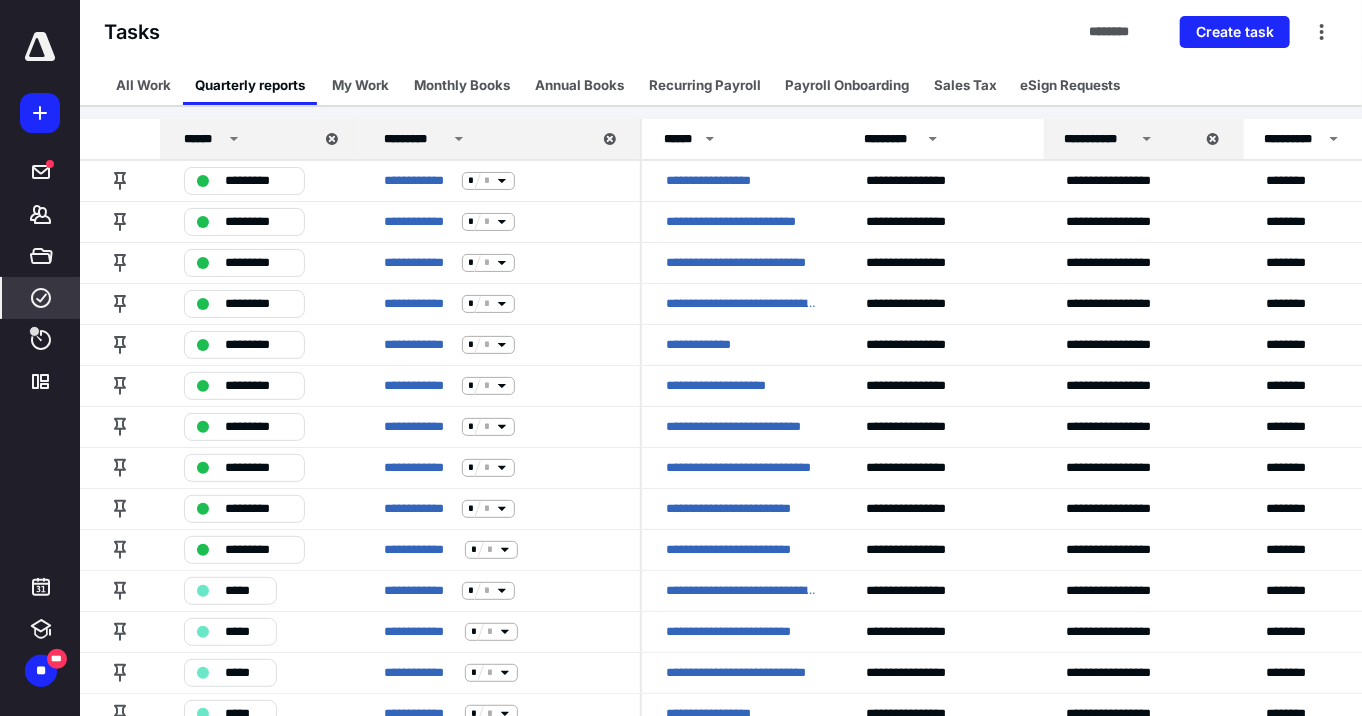 scroll, scrollTop: 0, scrollLeft: 0, axis: both 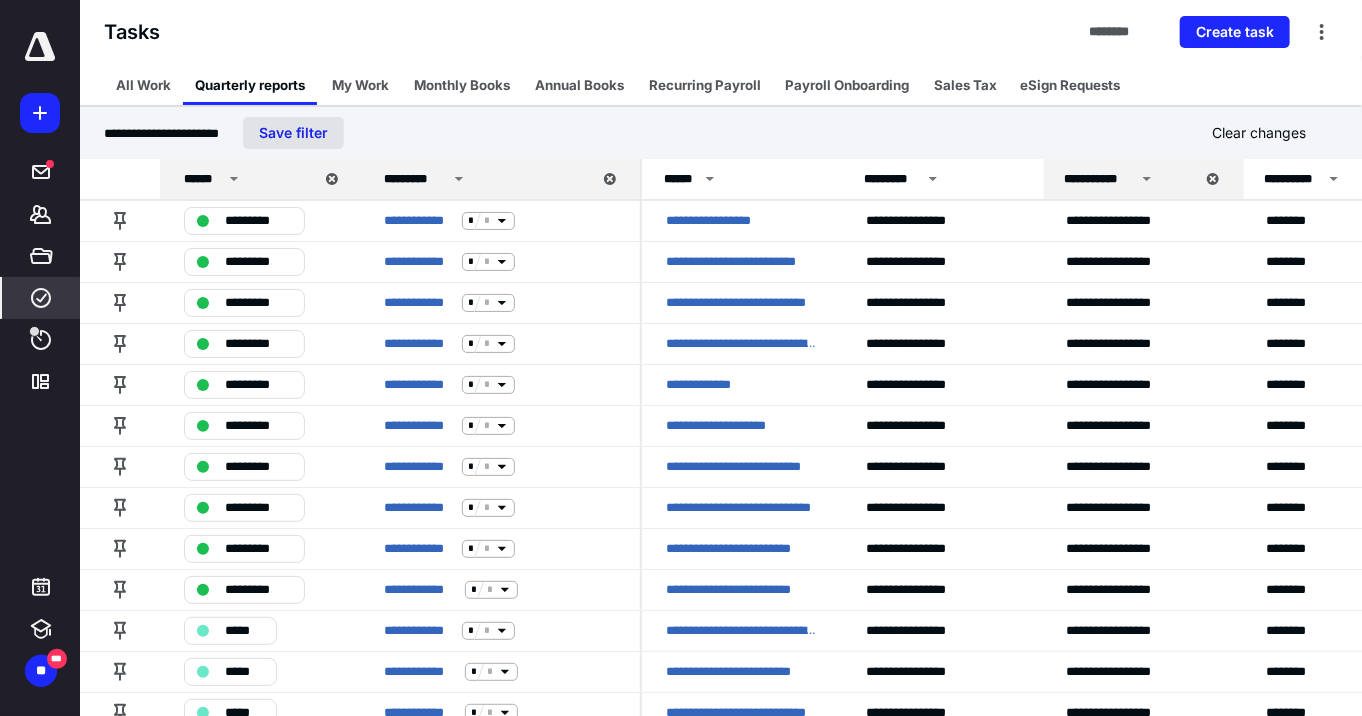click on "Save filter" at bounding box center (293, 133) 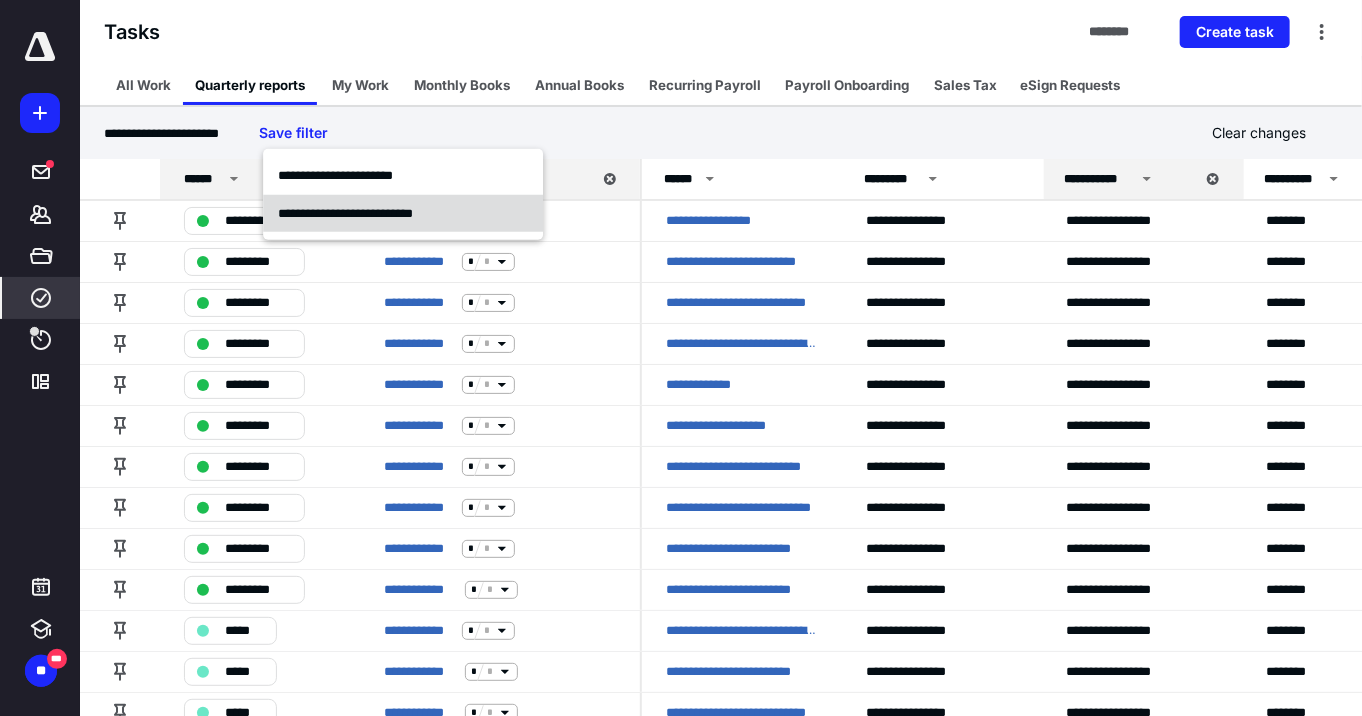 click on "**********" at bounding box center (345, 212) 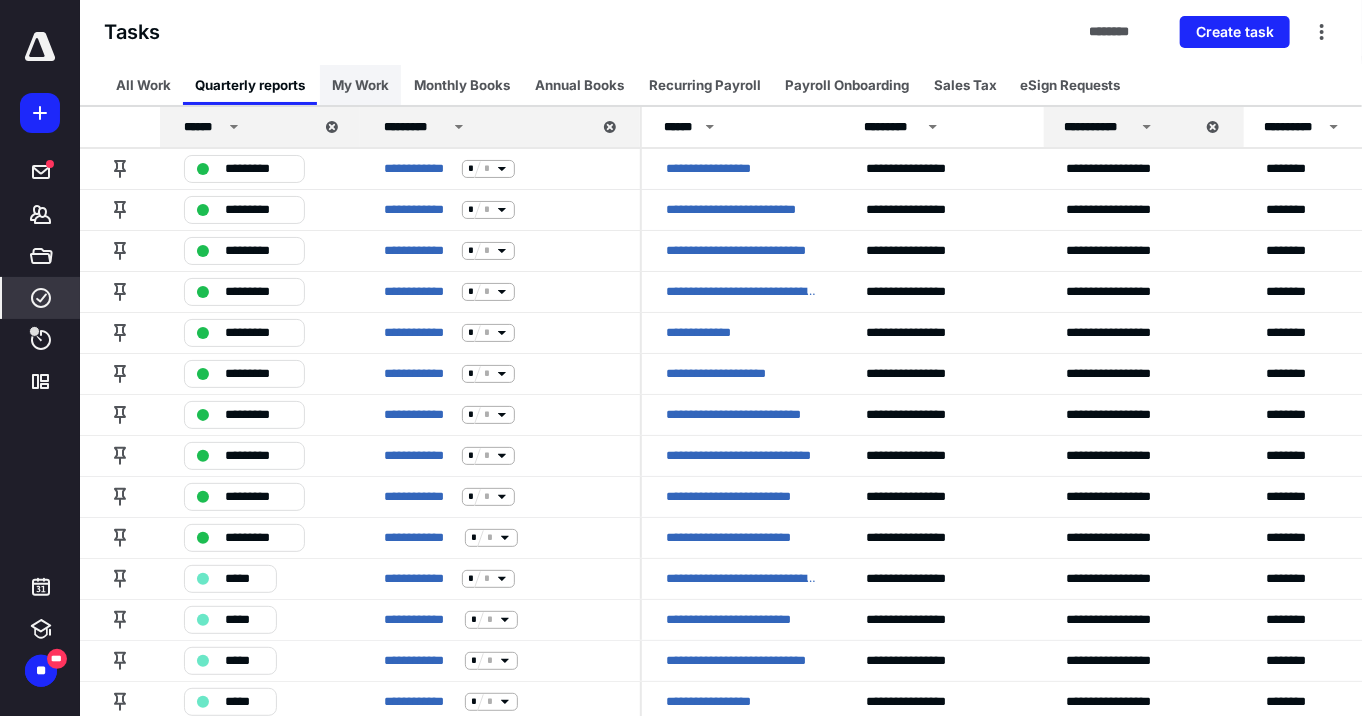 click on "My Work" at bounding box center (360, 85) 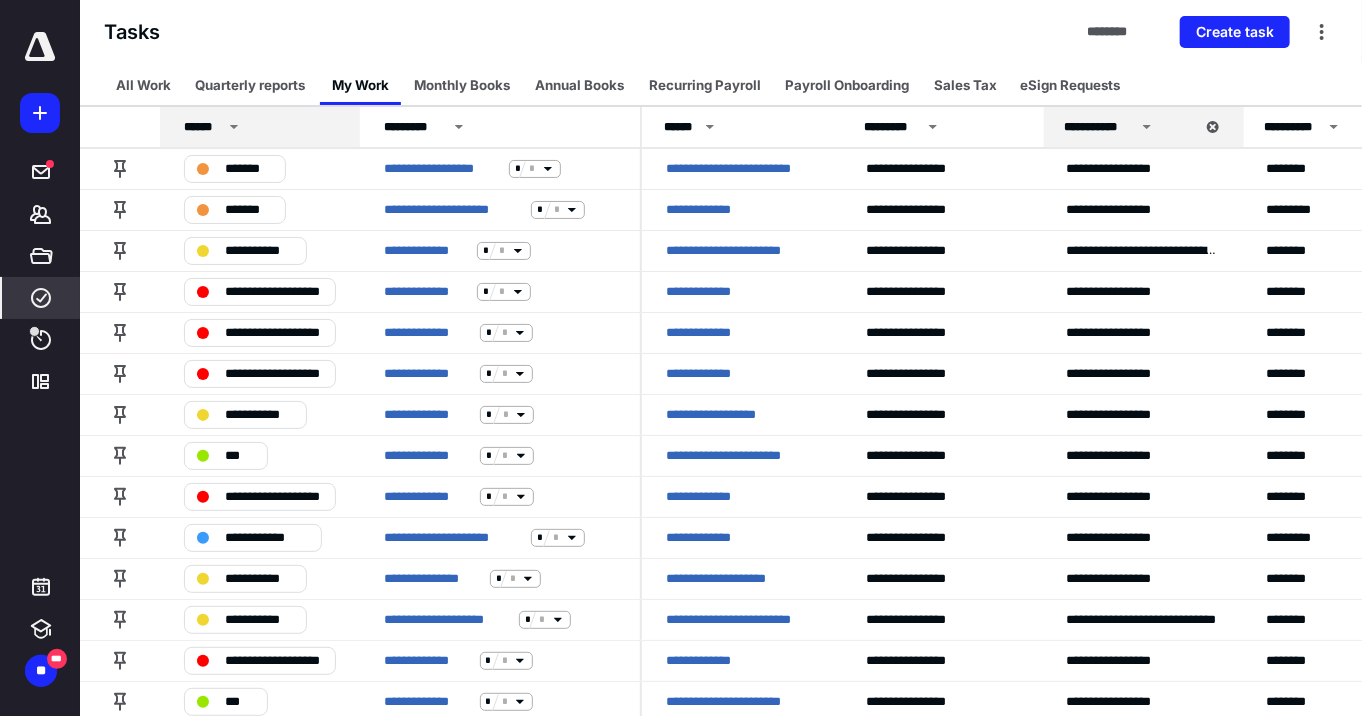 click 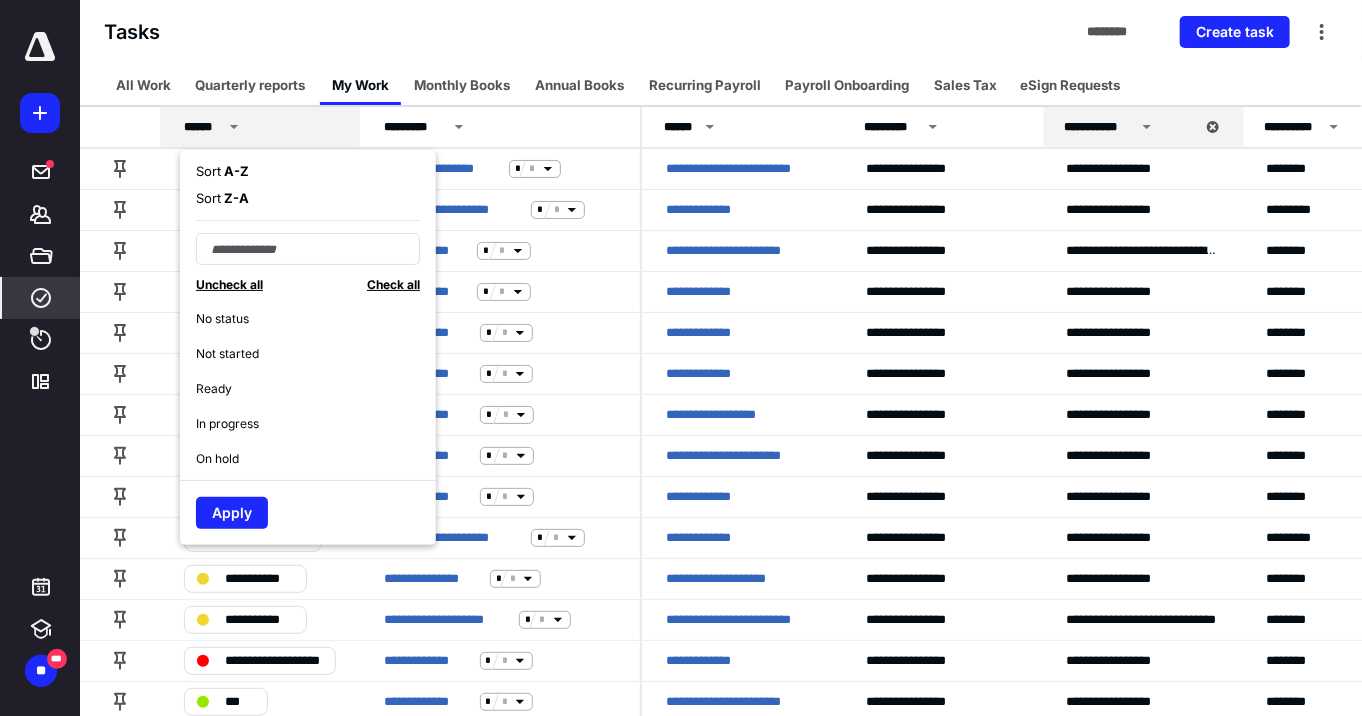 click on "A  -  Z" at bounding box center (235, 171) 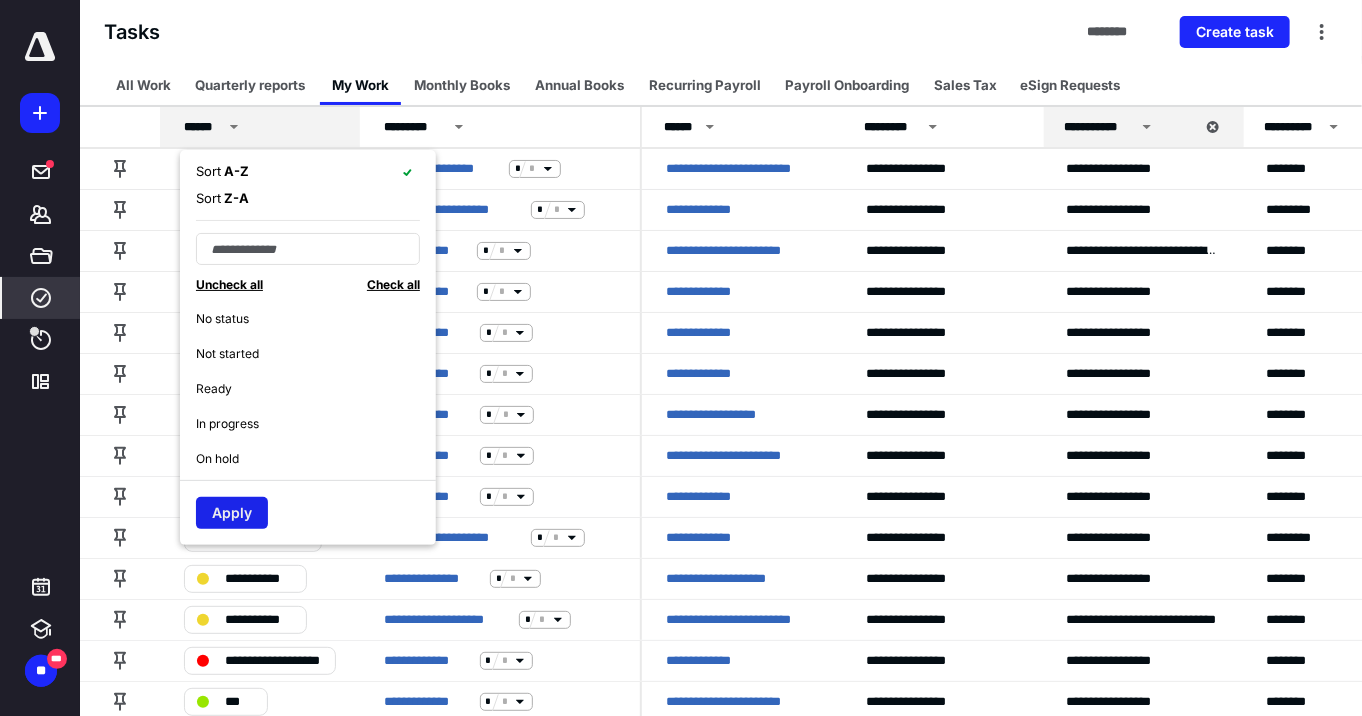 click on "Apply" at bounding box center [232, 513] 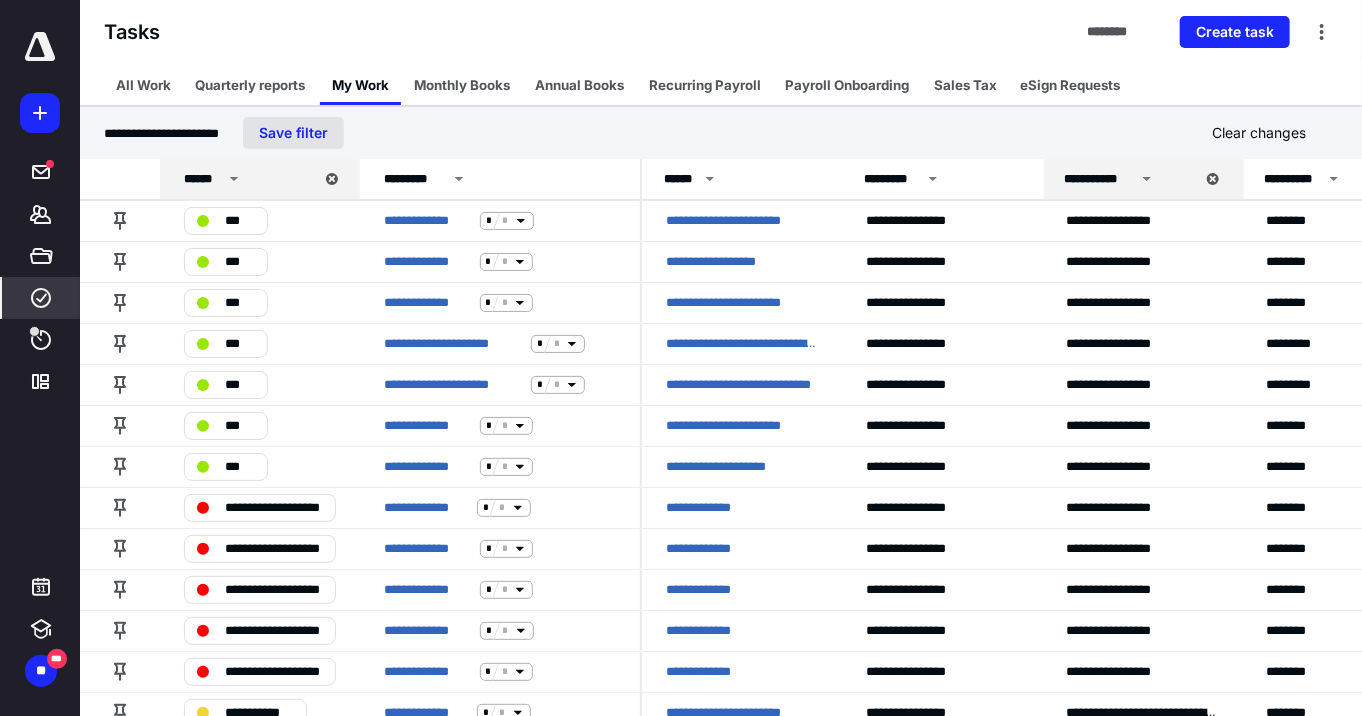 click on "Save filter" at bounding box center [293, 133] 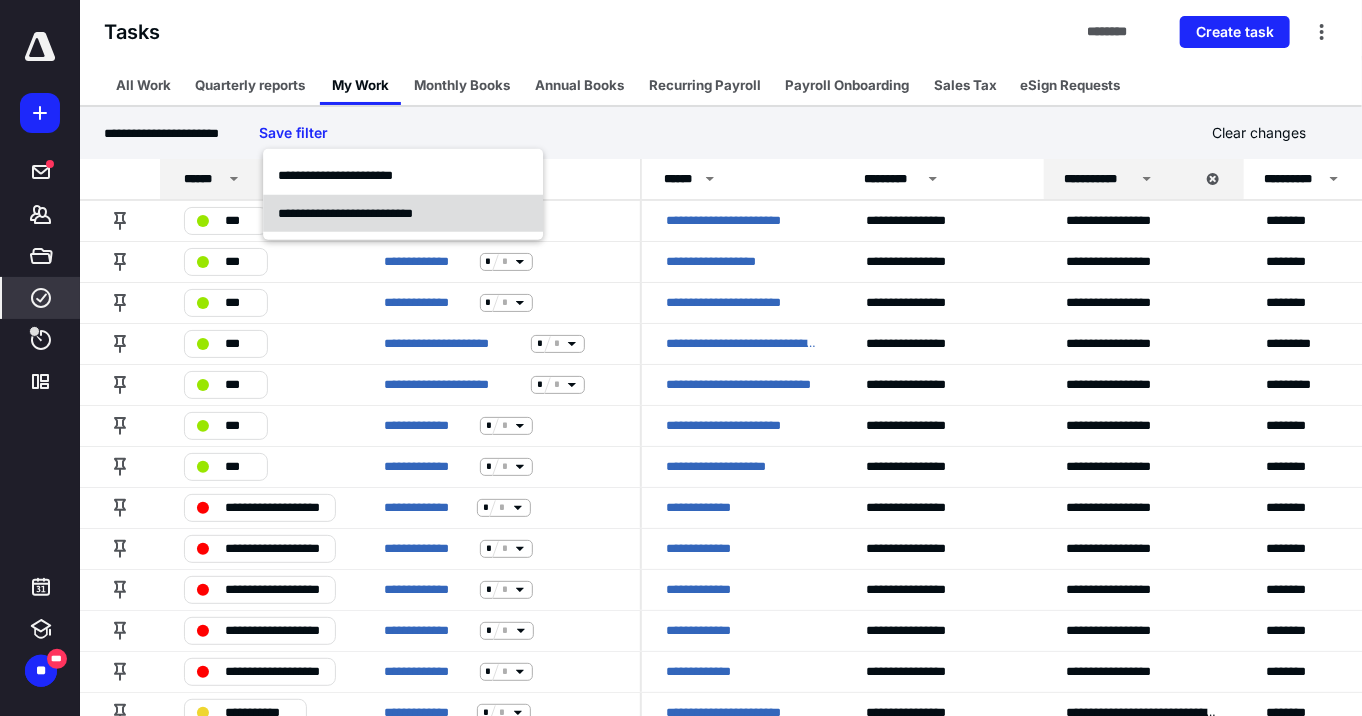 click on "**********" at bounding box center (345, 212) 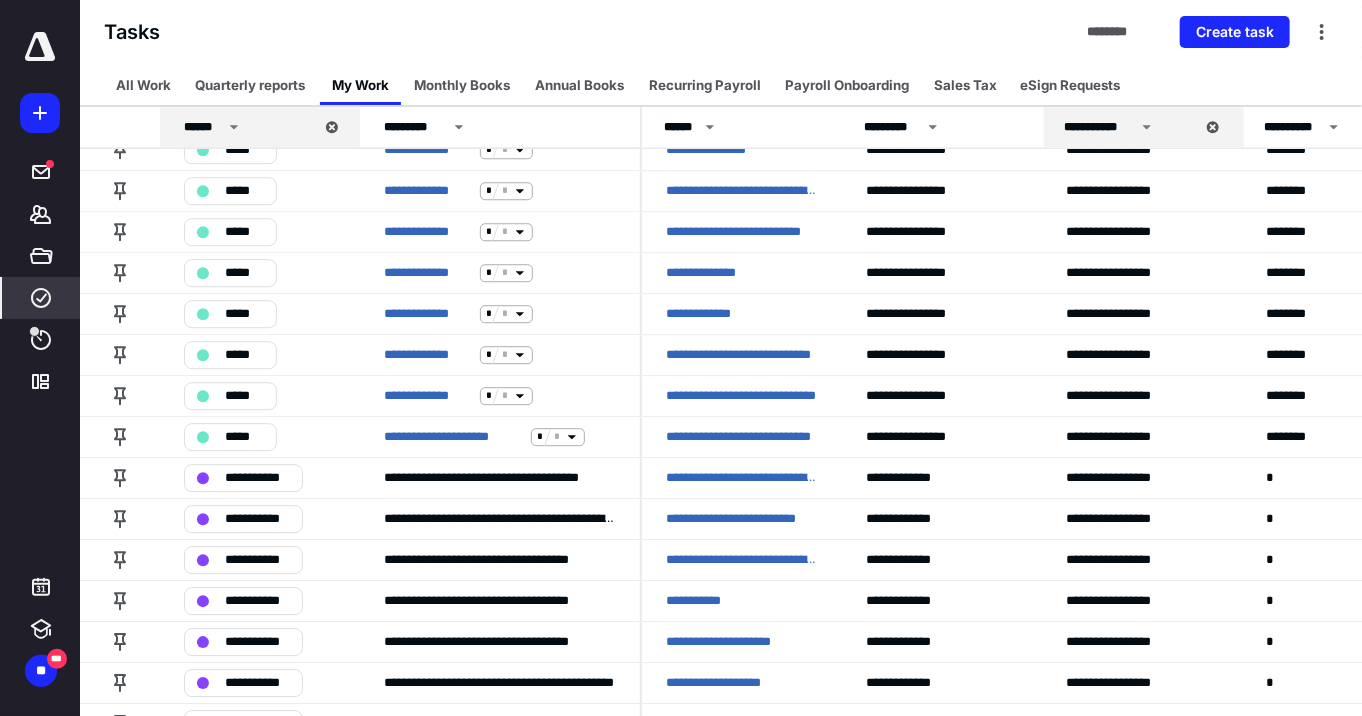 scroll, scrollTop: 2516, scrollLeft: 0, axis: vertical 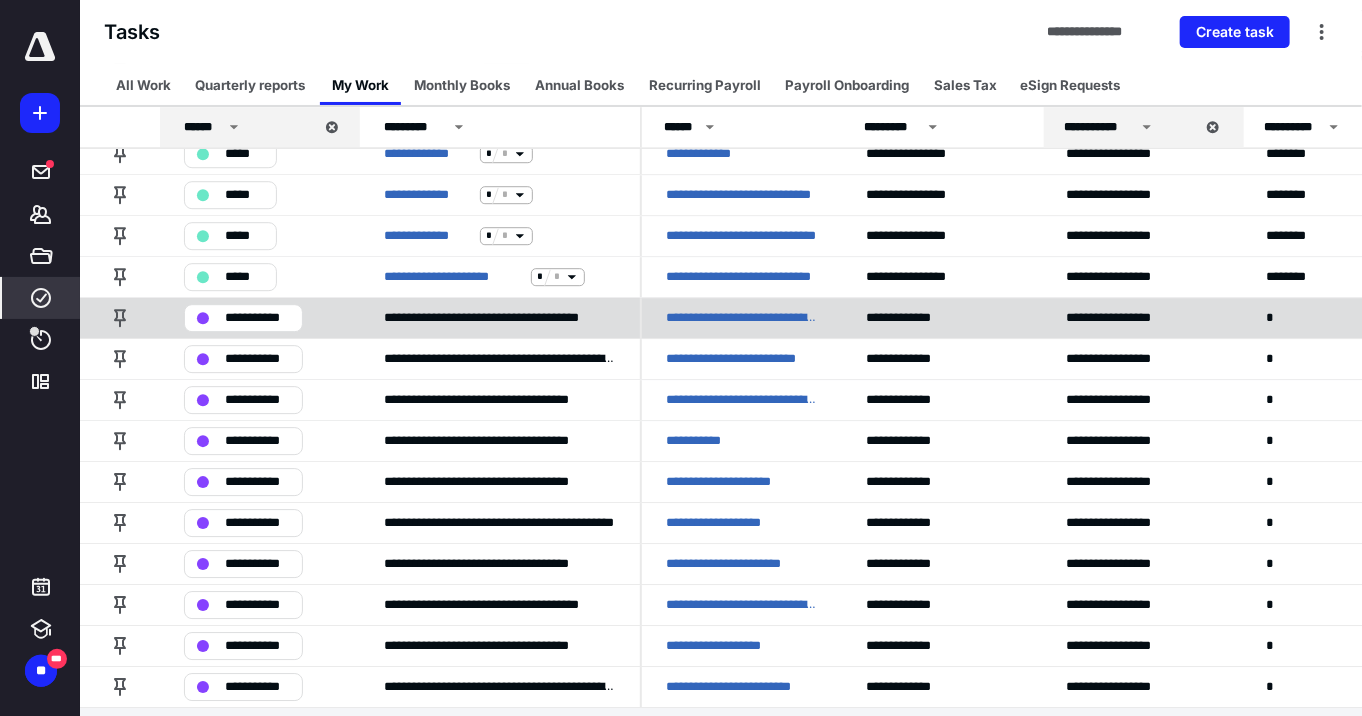 click on "**********" at bounding box center (742, 318) 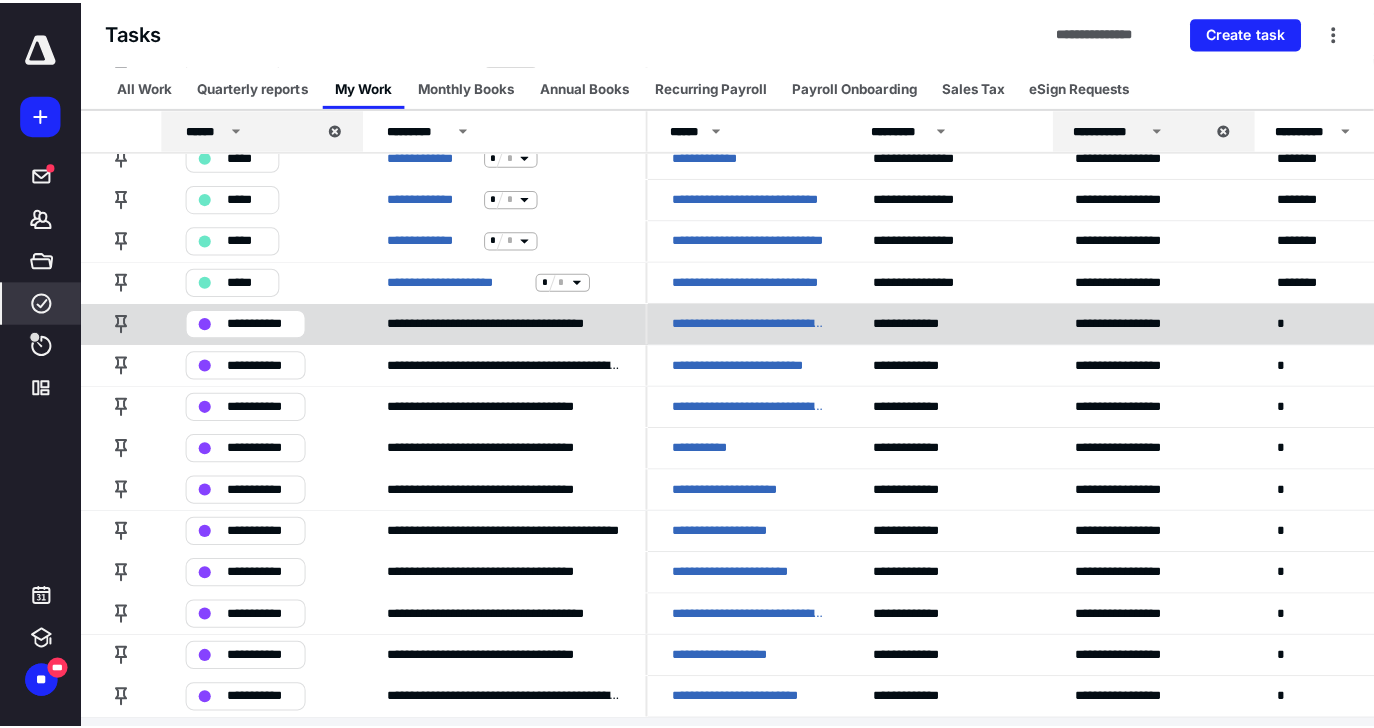 scroll, scrollTop: 0, scrollLeft: 0, axis: both 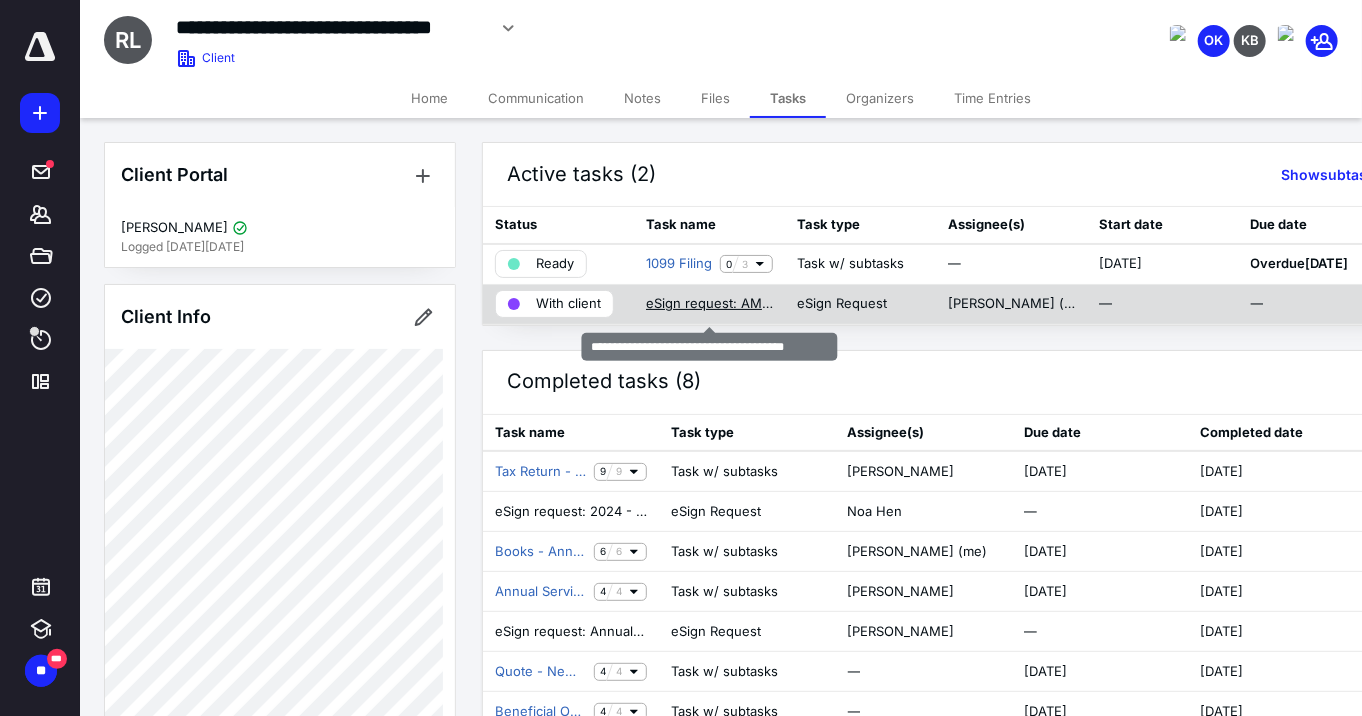 click on "eSign request: AMA as of 03.31.2025.pdf" at bounding box center (709, 304) 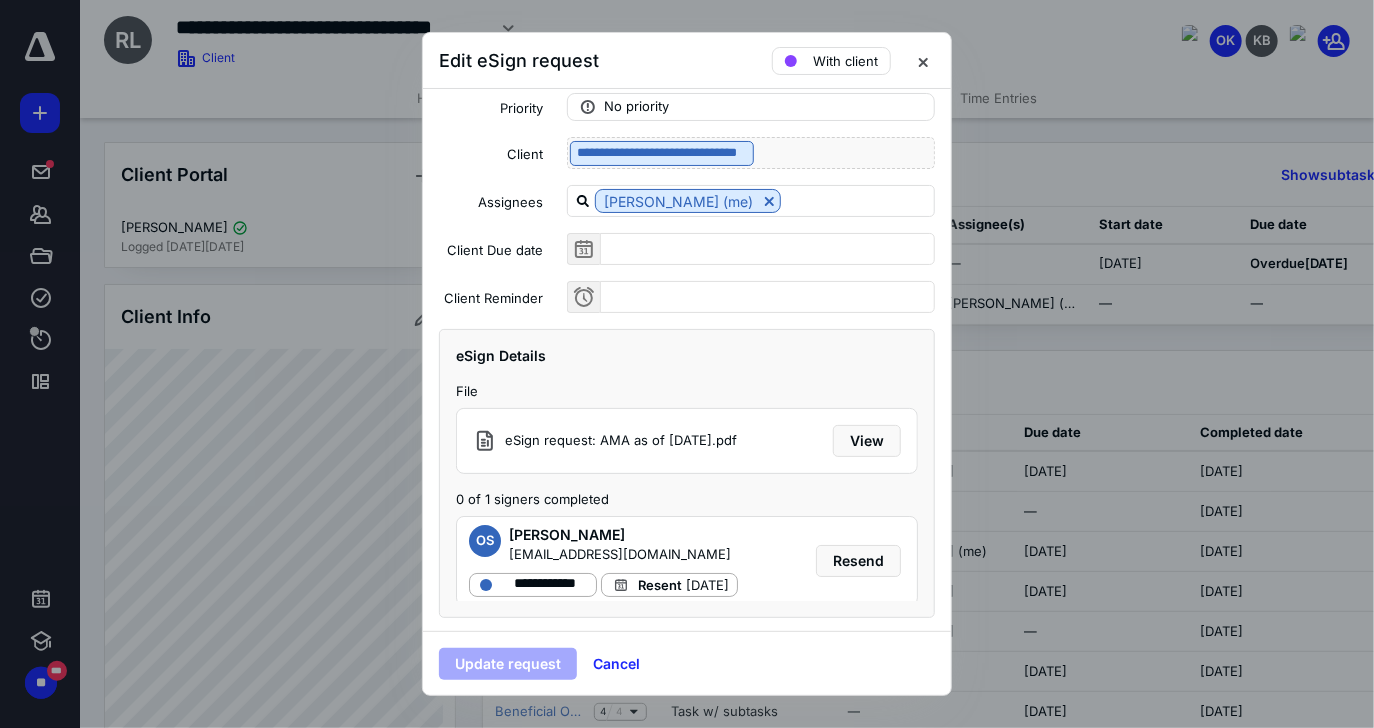 scroll, scrollTop: 103, scrollLeft: 0, axis: vertical 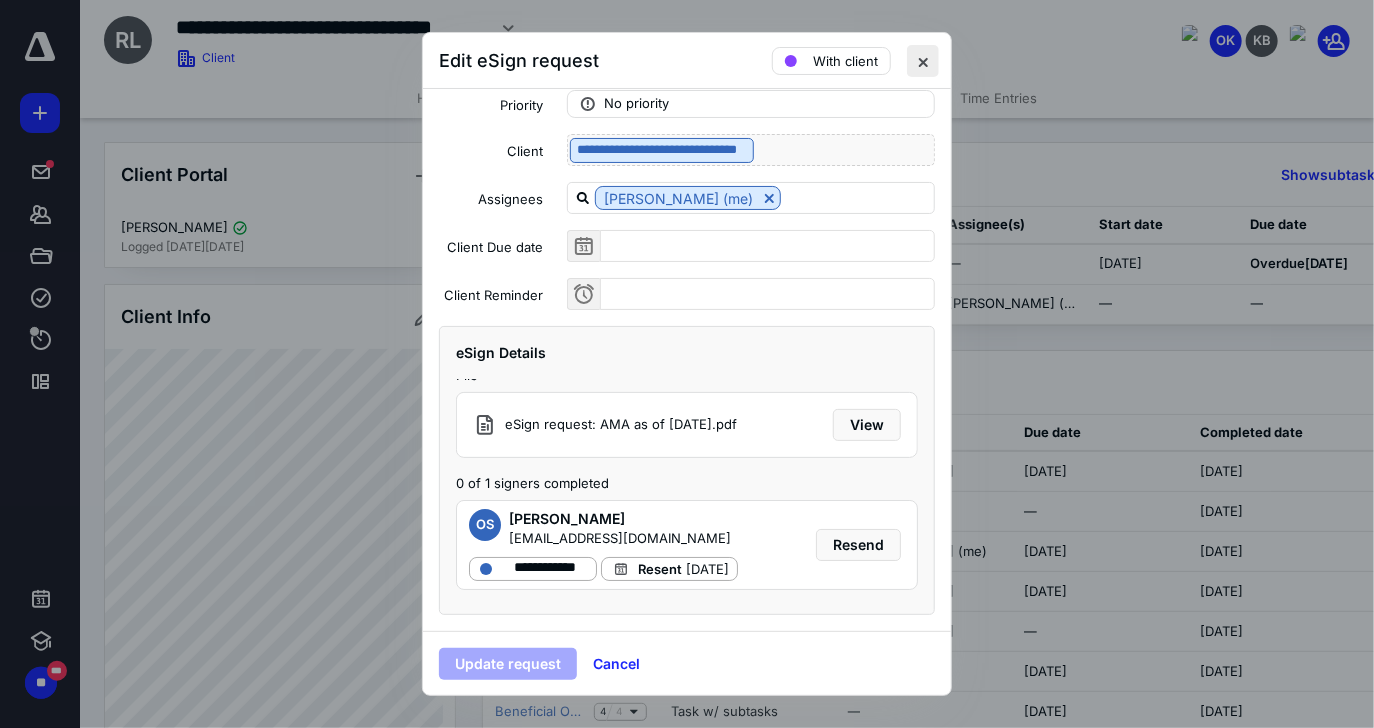 click at bounding box center (923, 61) 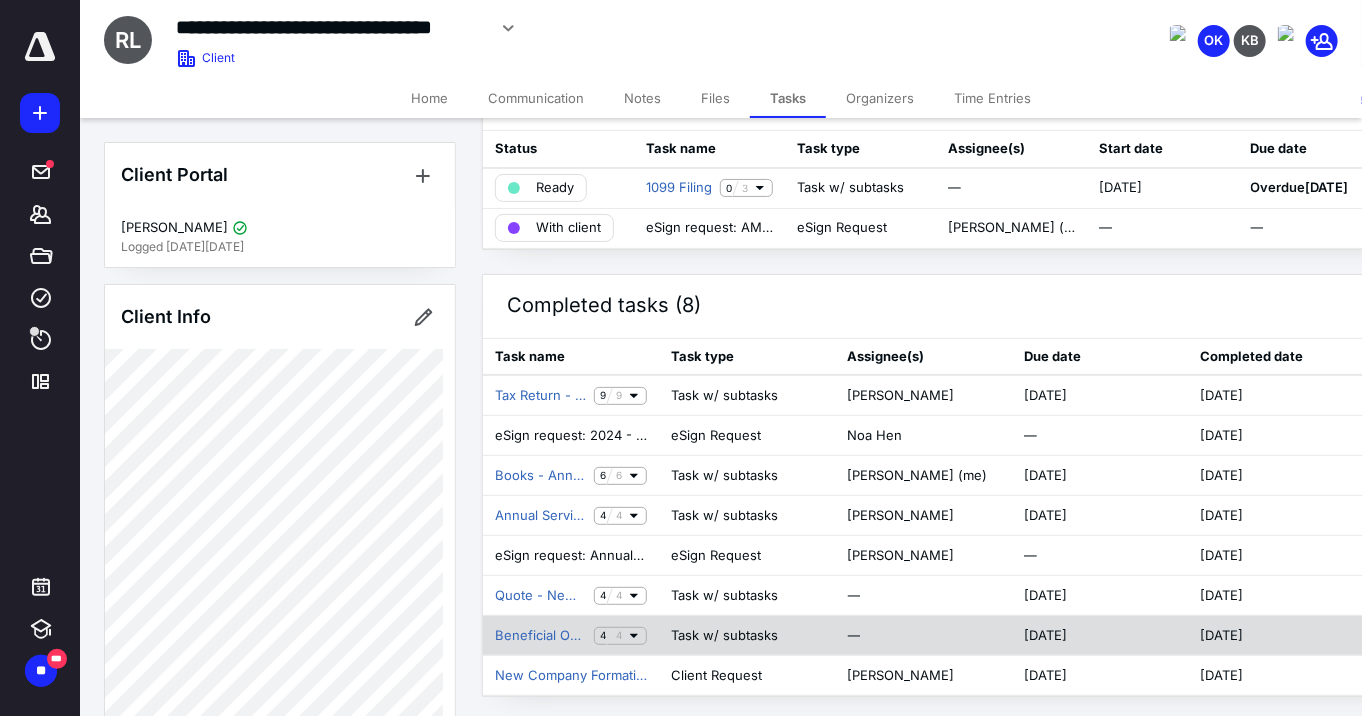 scroll, scrollTop: 0, scrollLeft: 0, axis: both 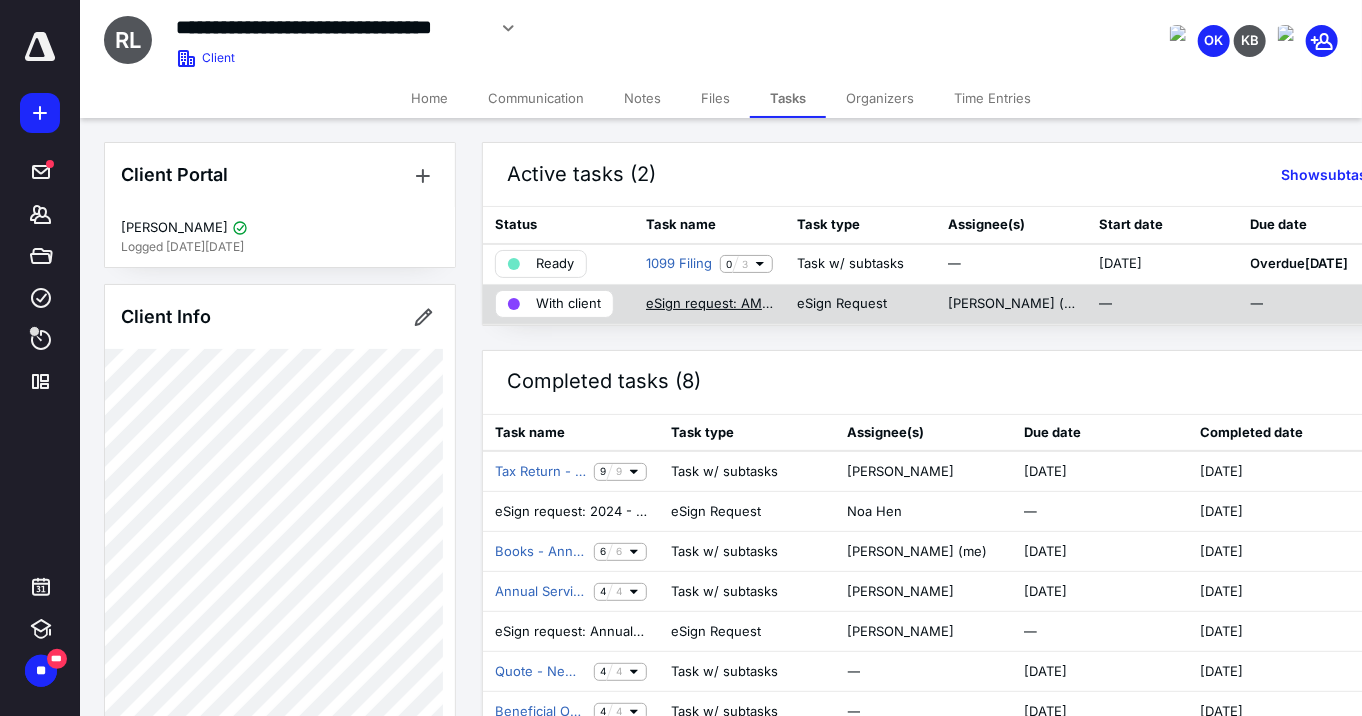 click on "eSign request: AMA as of 03.31.2025.pdf" at bounding box center [709, 304] 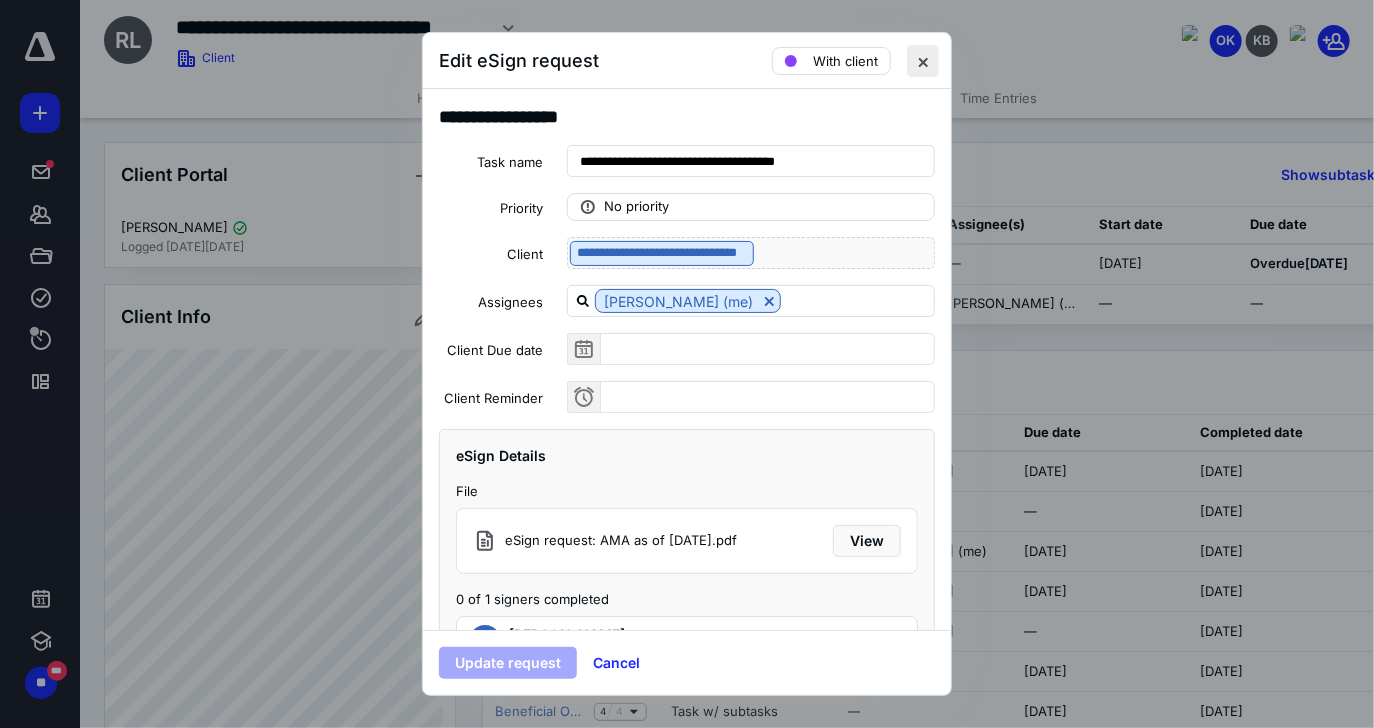 click at bounding box center (923, 61) 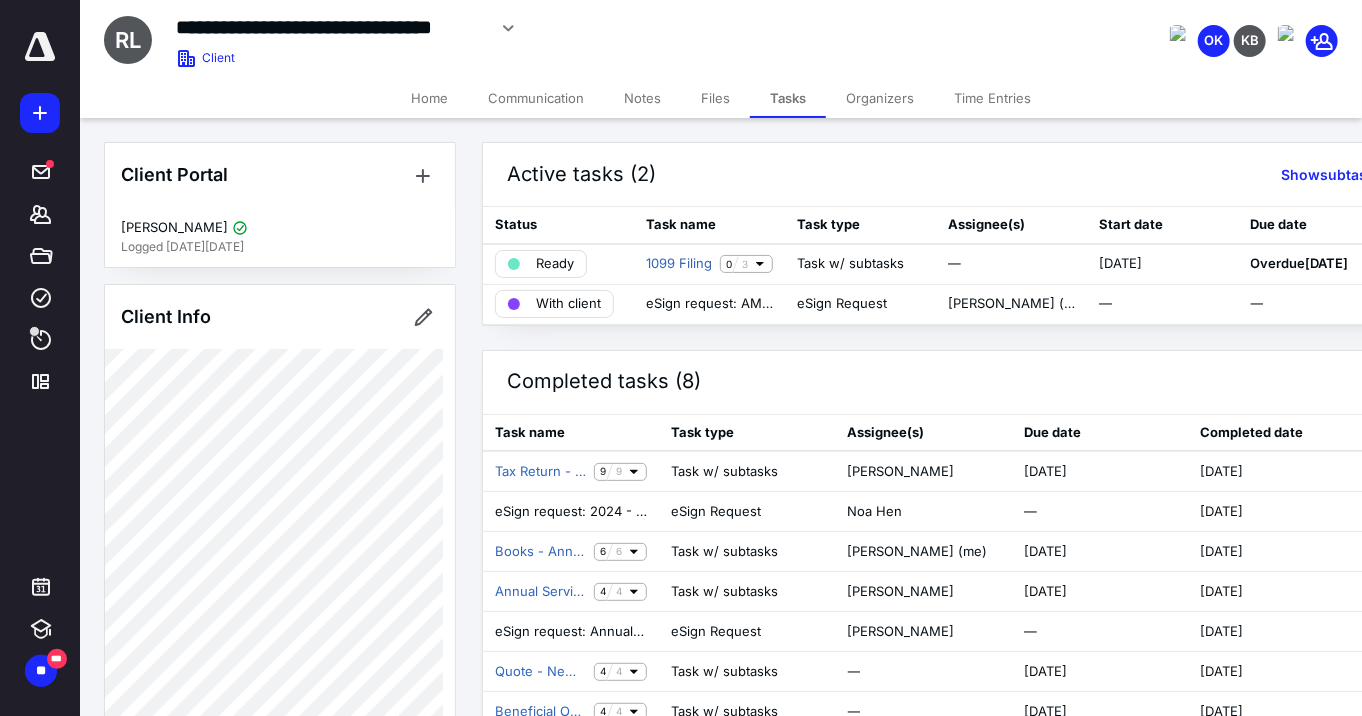 click on "Tasks" at bounding box center [788, 98] 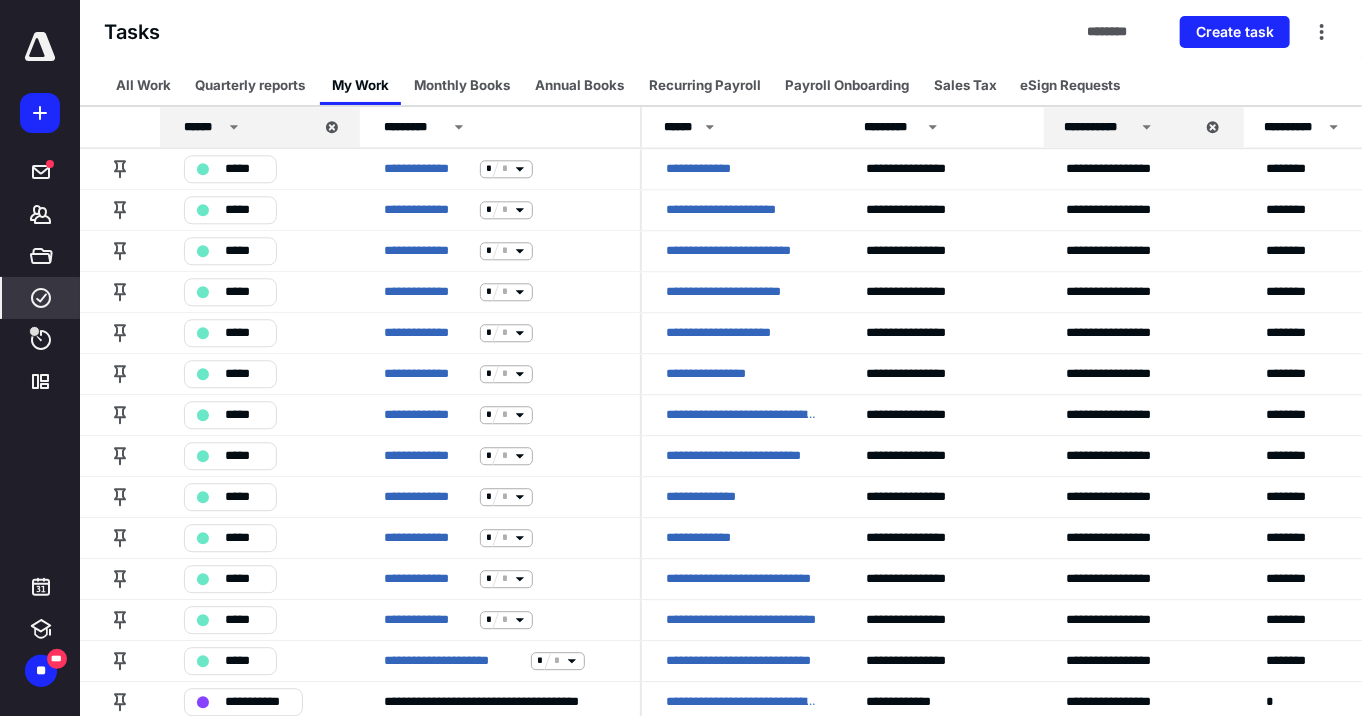 scroll, scrollTop: 2320, scrollLeft: 0, axis: vertical 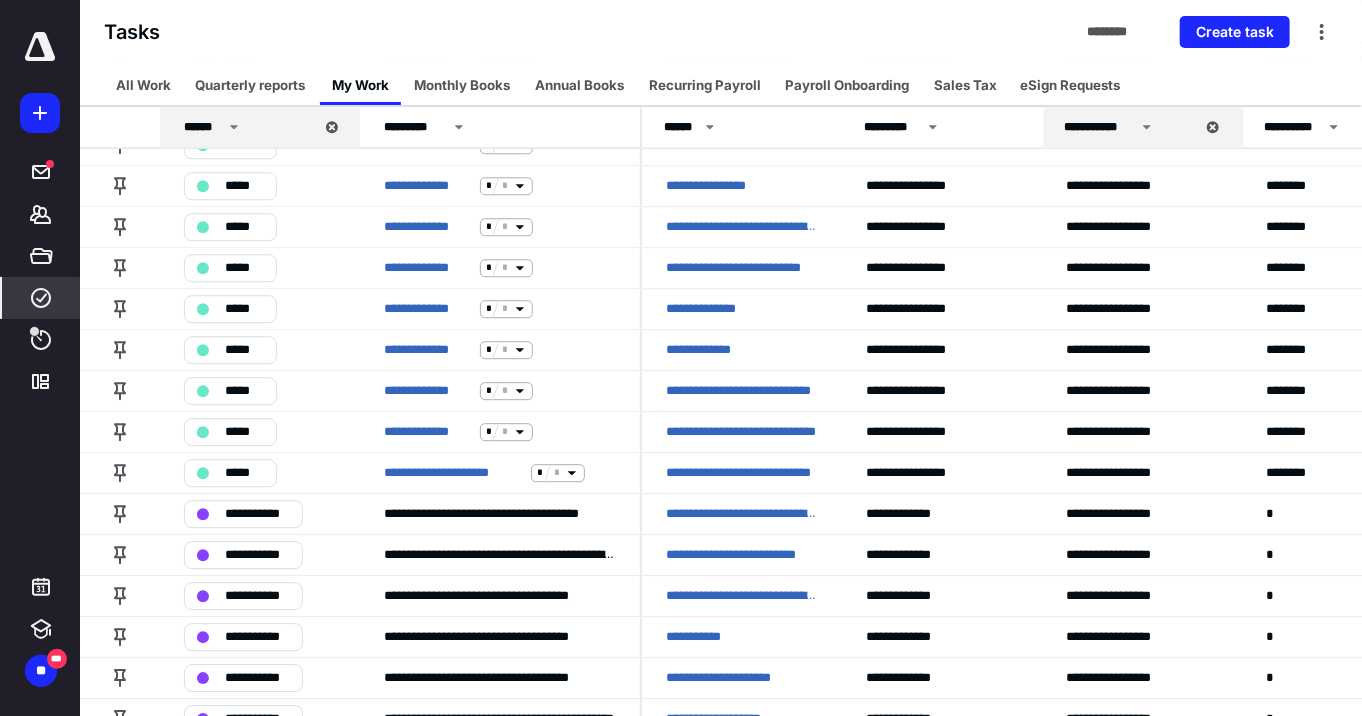 click at bounding box center (40, 47) 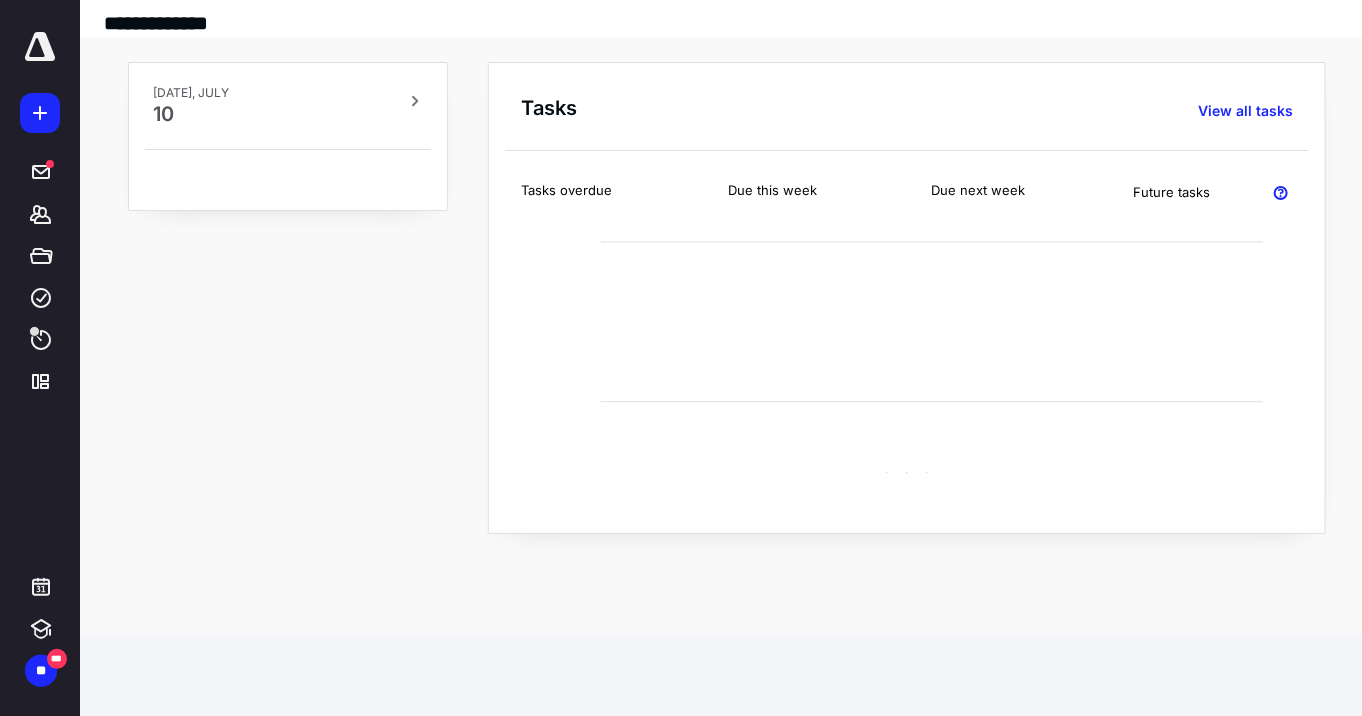 scroll, scrollTop: 0, scrollLeft: 0, axis: both 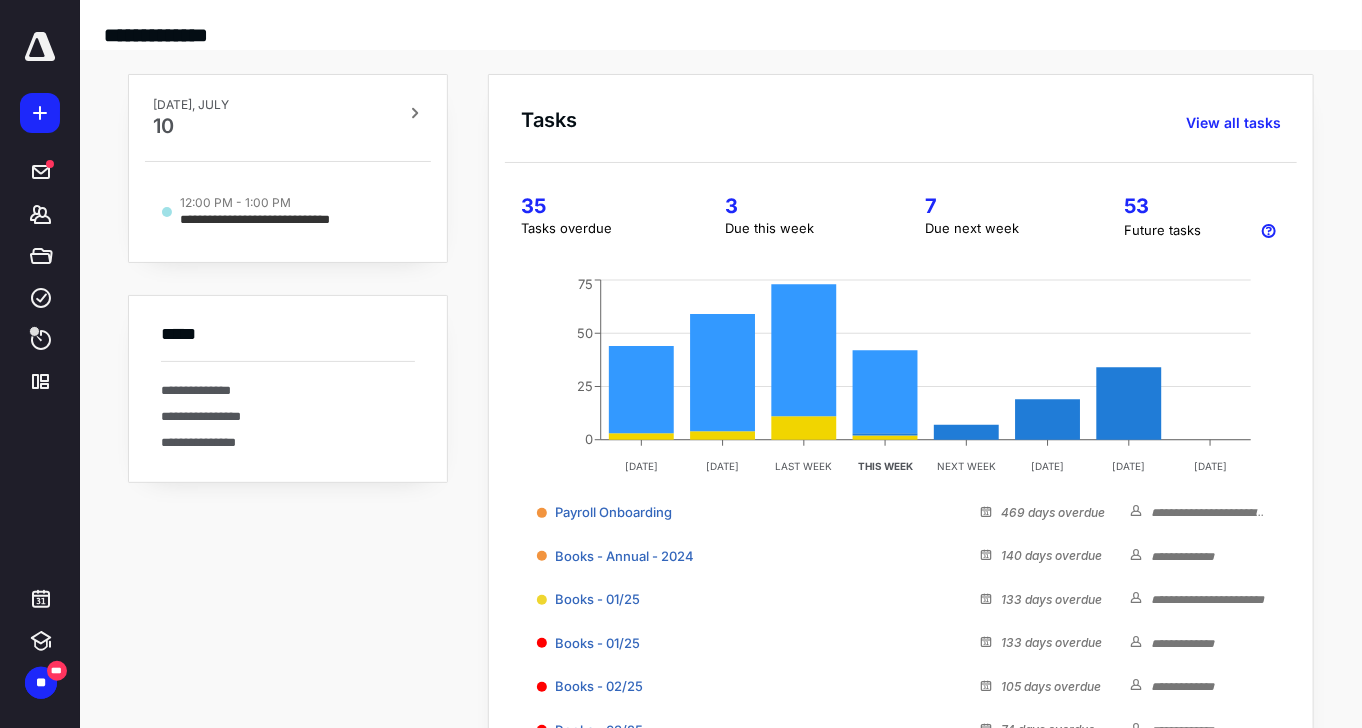 click on "3" at bounding box center (802, 206) 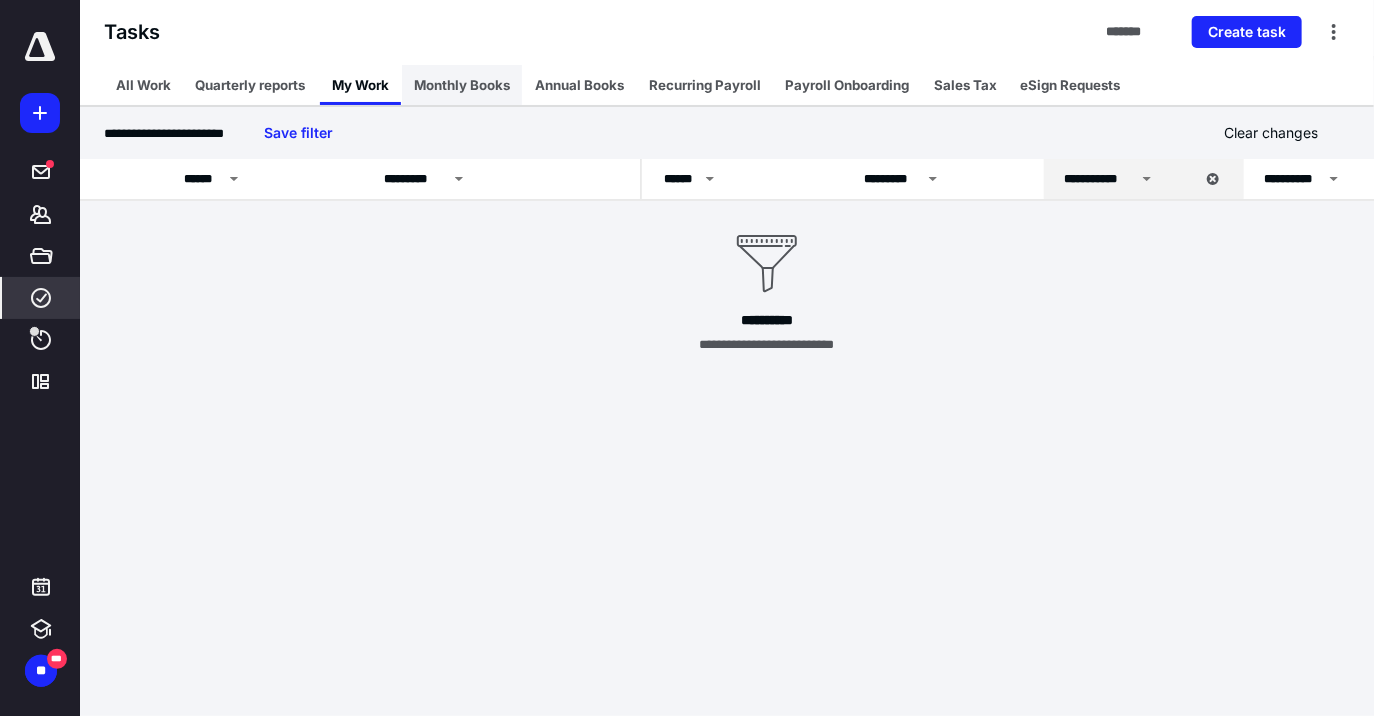 click on "Monthly Books" at bounding box center (462, 85) 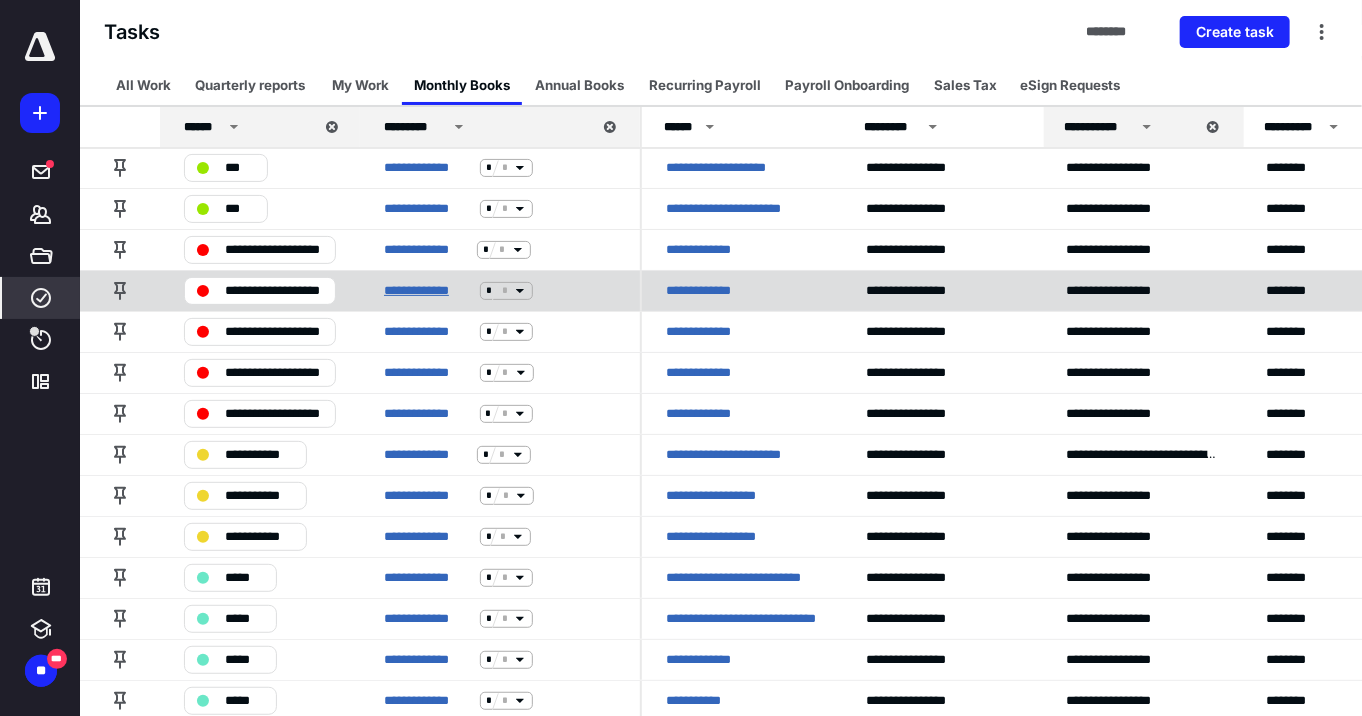 scroll, scrollTop: 0, scrollLeft: 0, axis: both 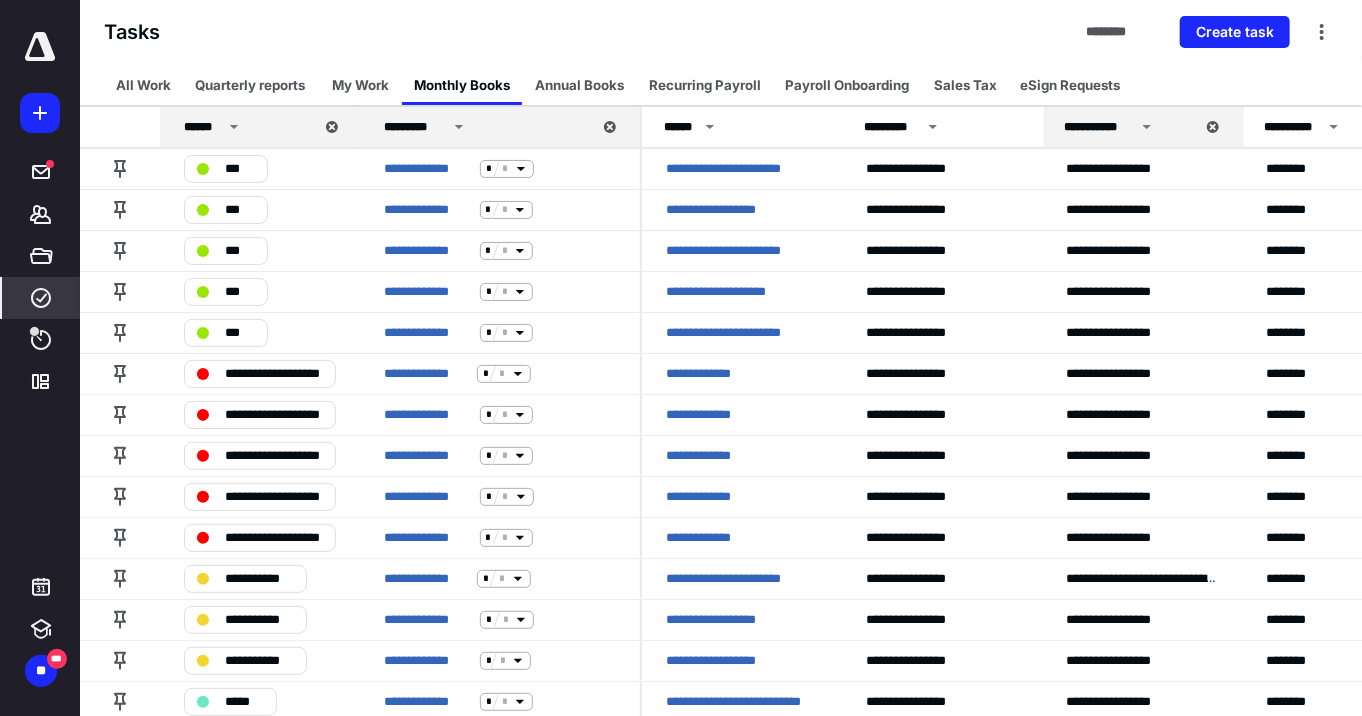click 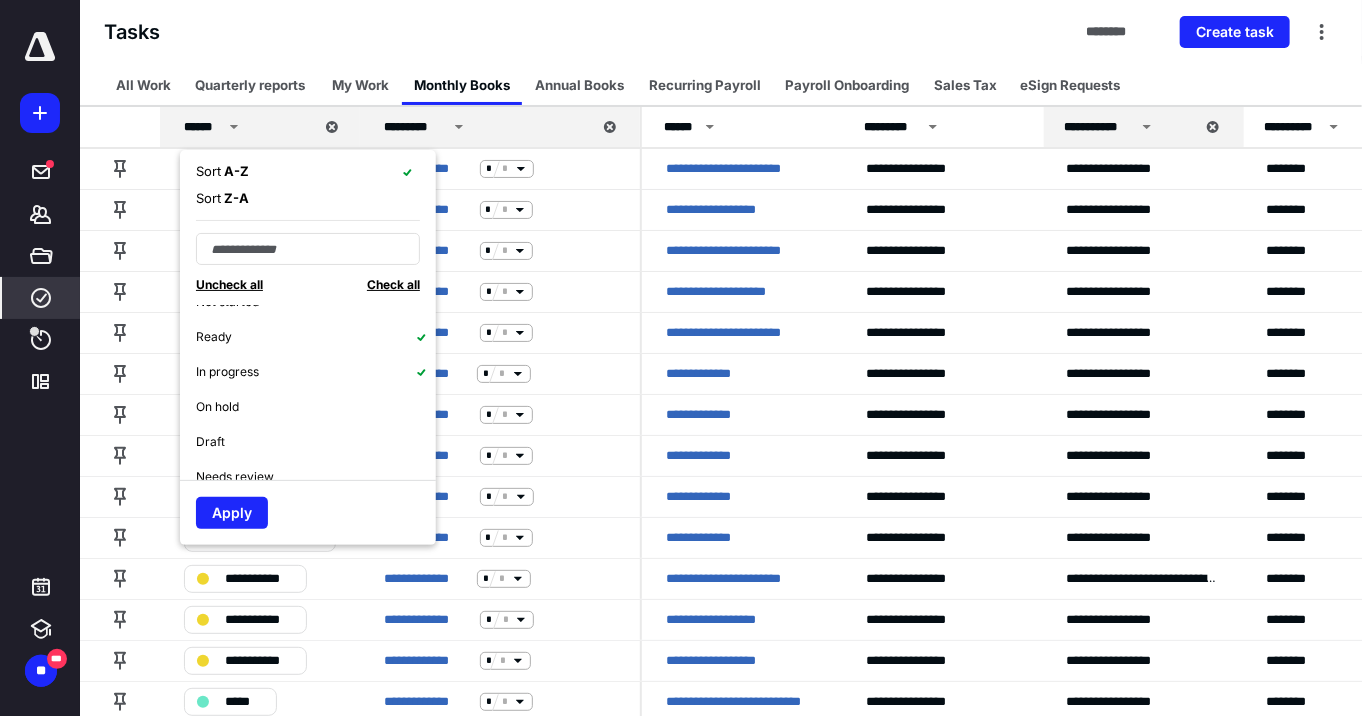 scroll, scrollTop: 80, scrollLeft: 0, axis: vertical 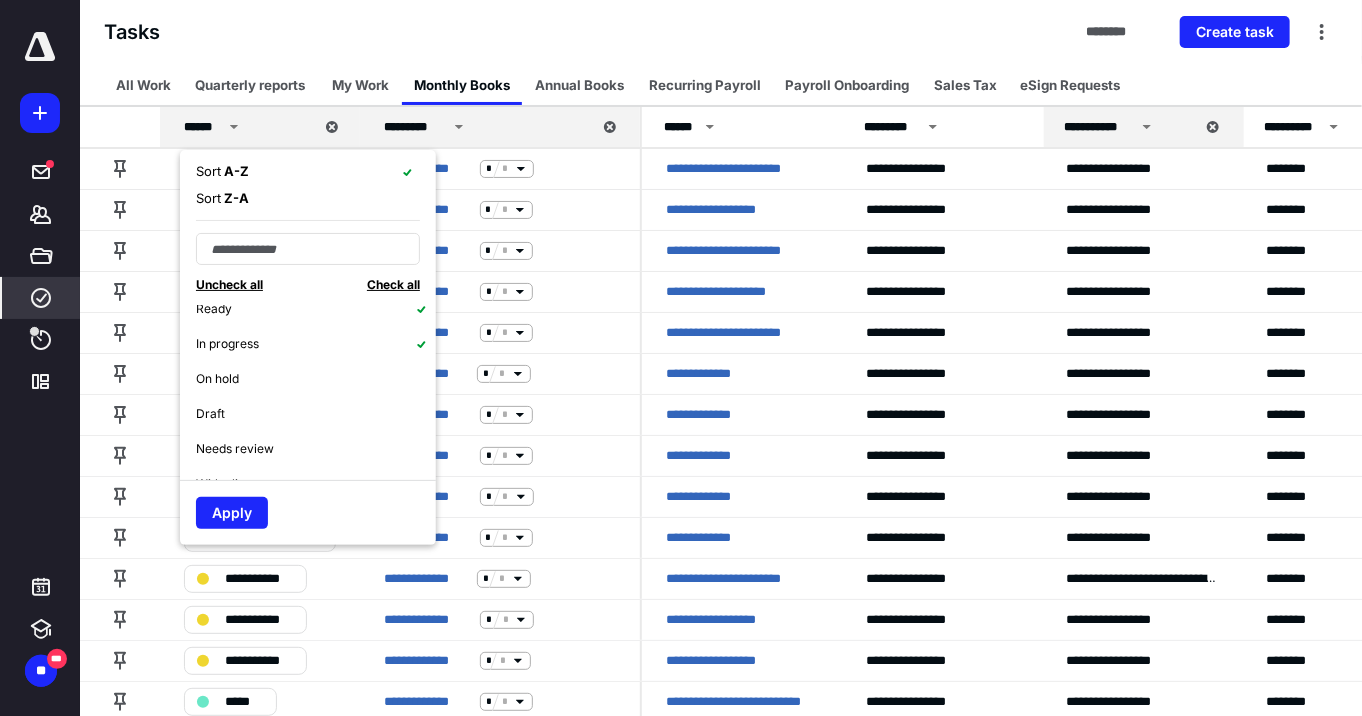 click on "On hold" at bounding box center (316, 378) 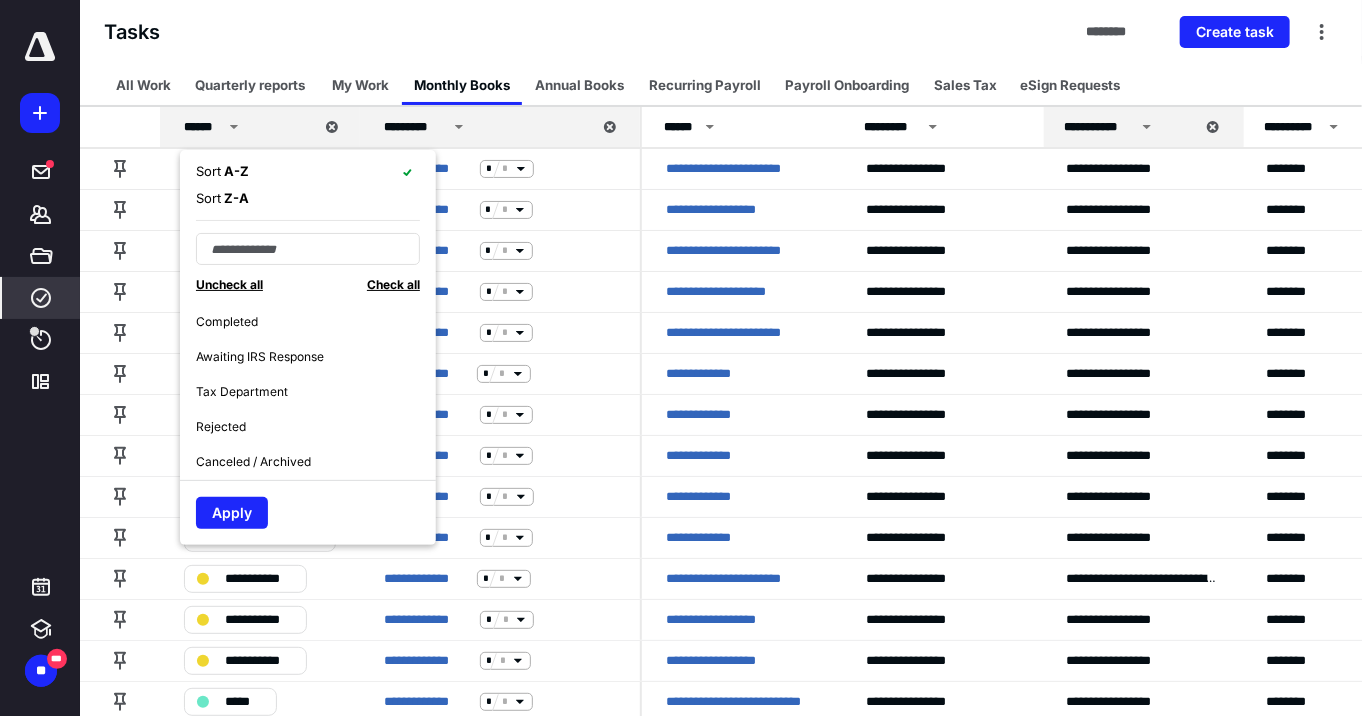 scroll, scrollTop: 240, scrollLeft: 0, axis: vertical 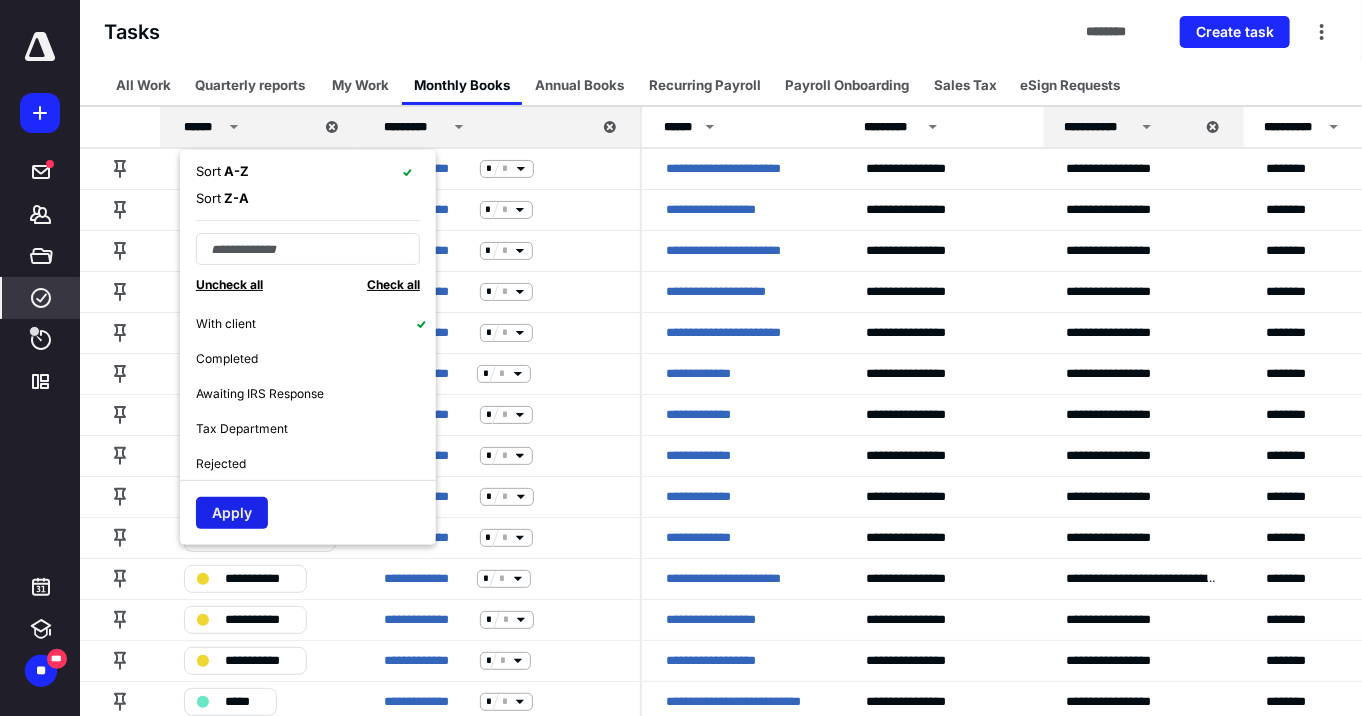 click on "Apply" at bounding box center [232, 513] 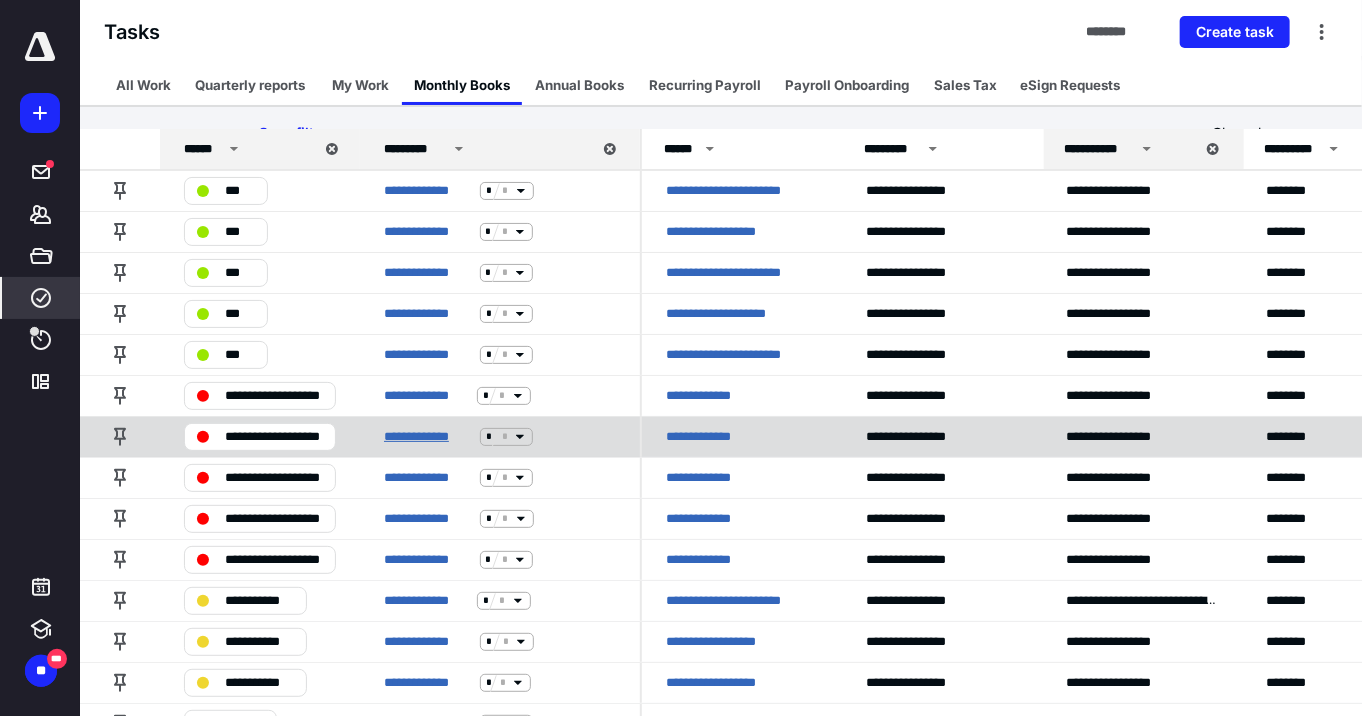 scroll, scrollTop: 0, scrollLeft: 0, axis: both 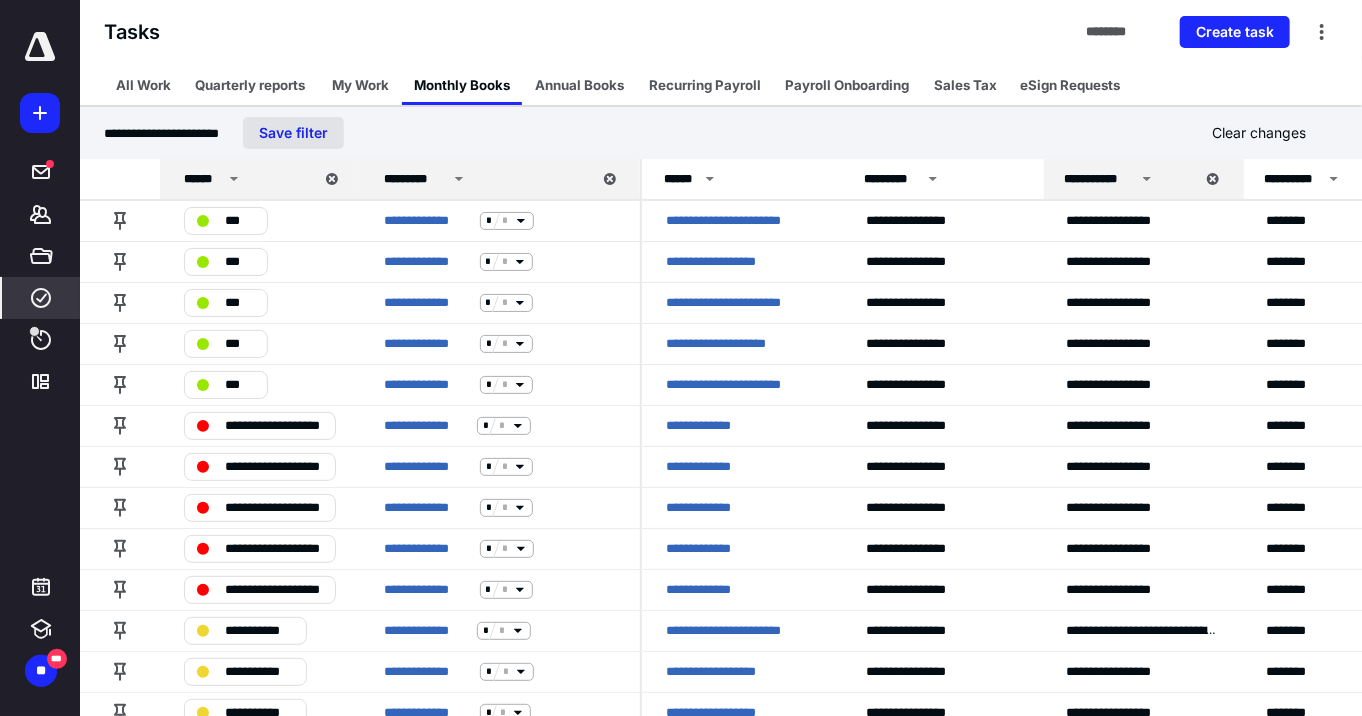 click on "Save filter" at bounding box center [293, 133] 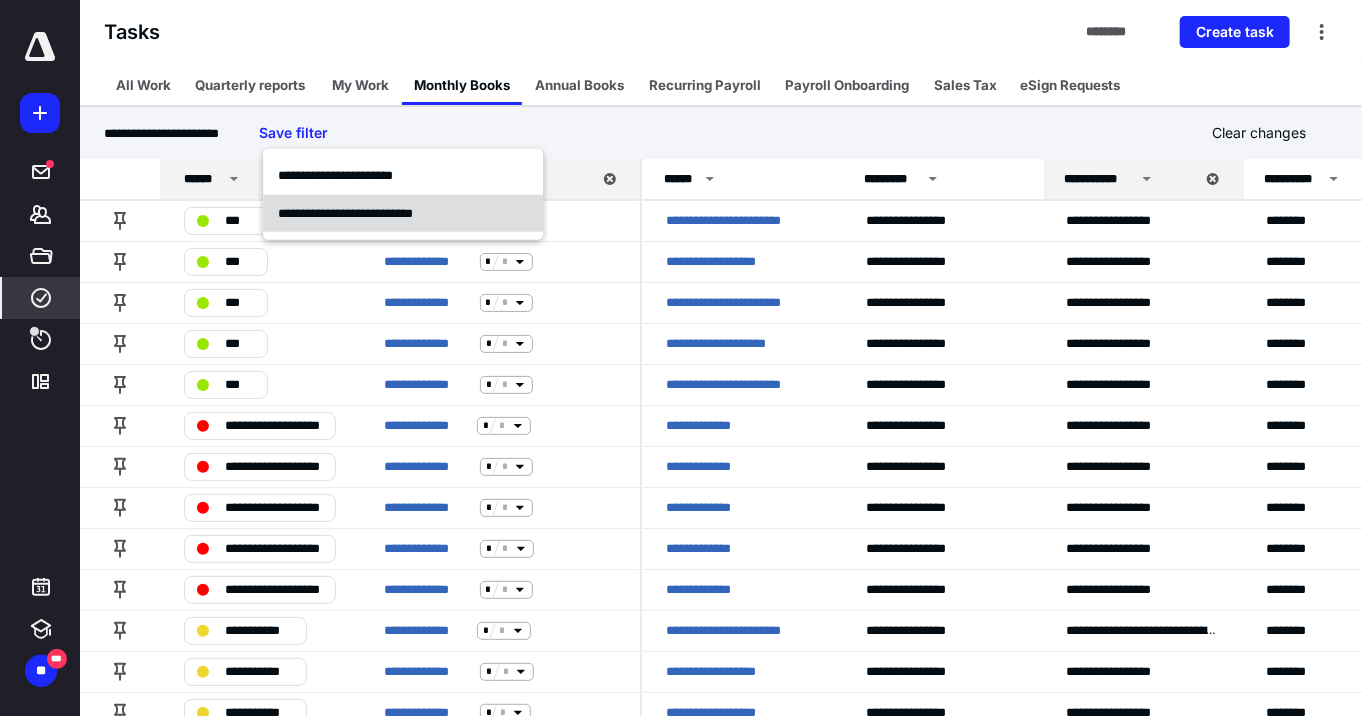 click on "**********" at bounding box center [345, 212] 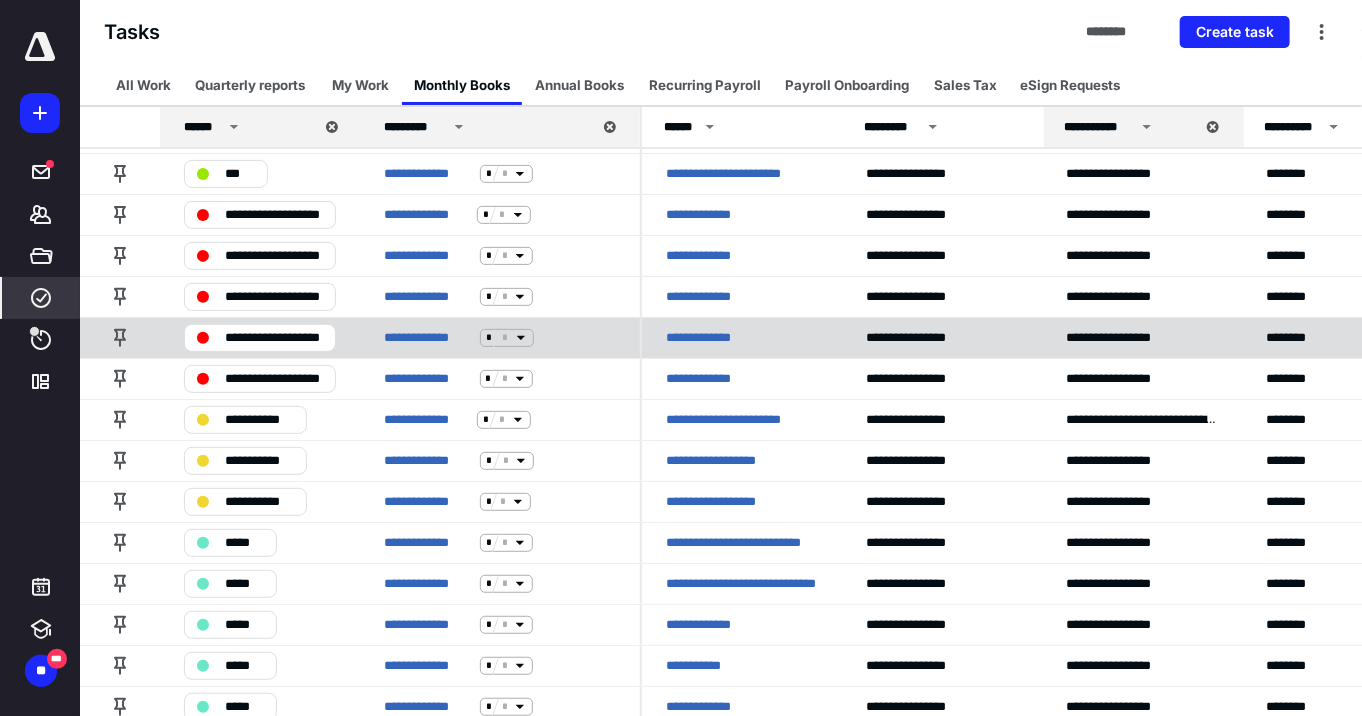 scroll, scrollTop: 160, scrollLeft: 0, axis: vertical 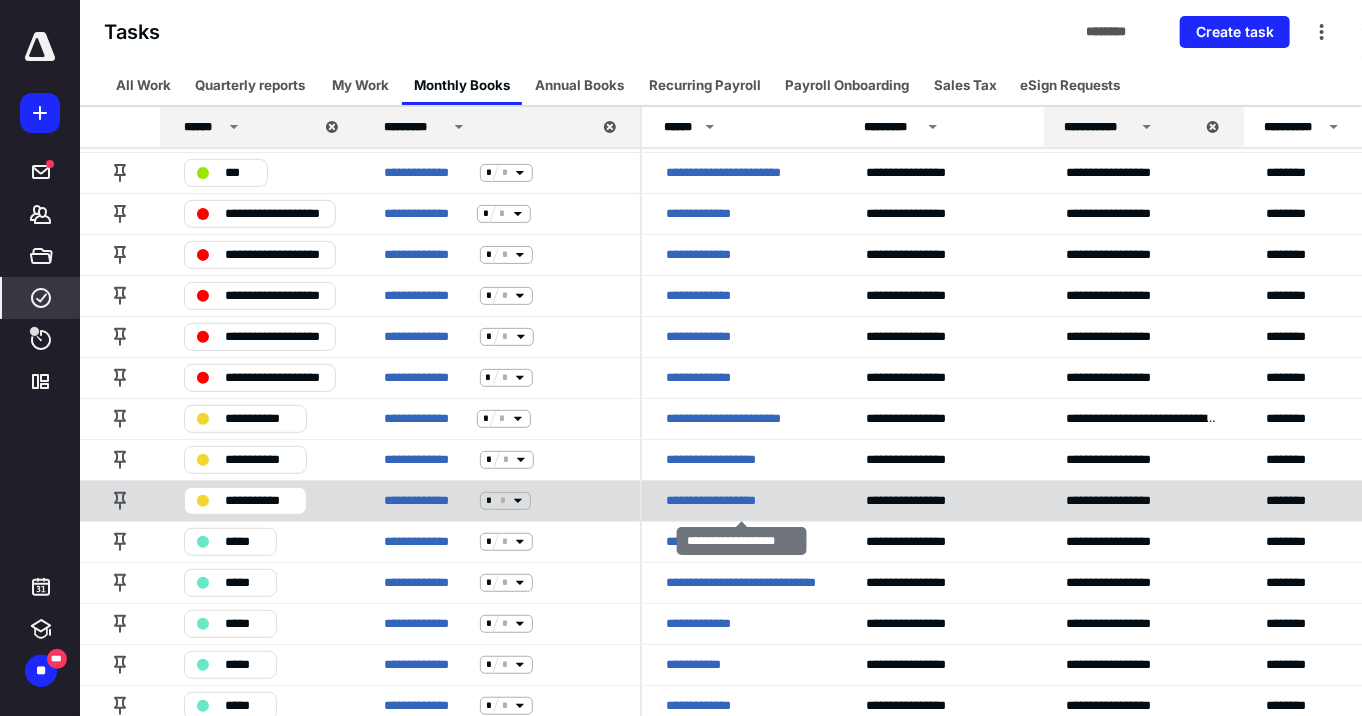 click on "**********" at bounding box center [725, 501] 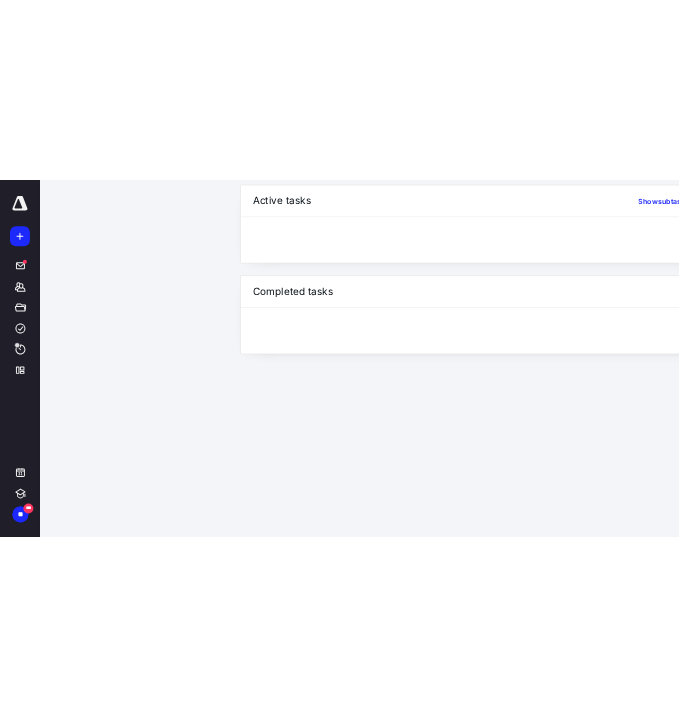 scroll, scrollTop: 0, scrollLeft: 0, axis: both 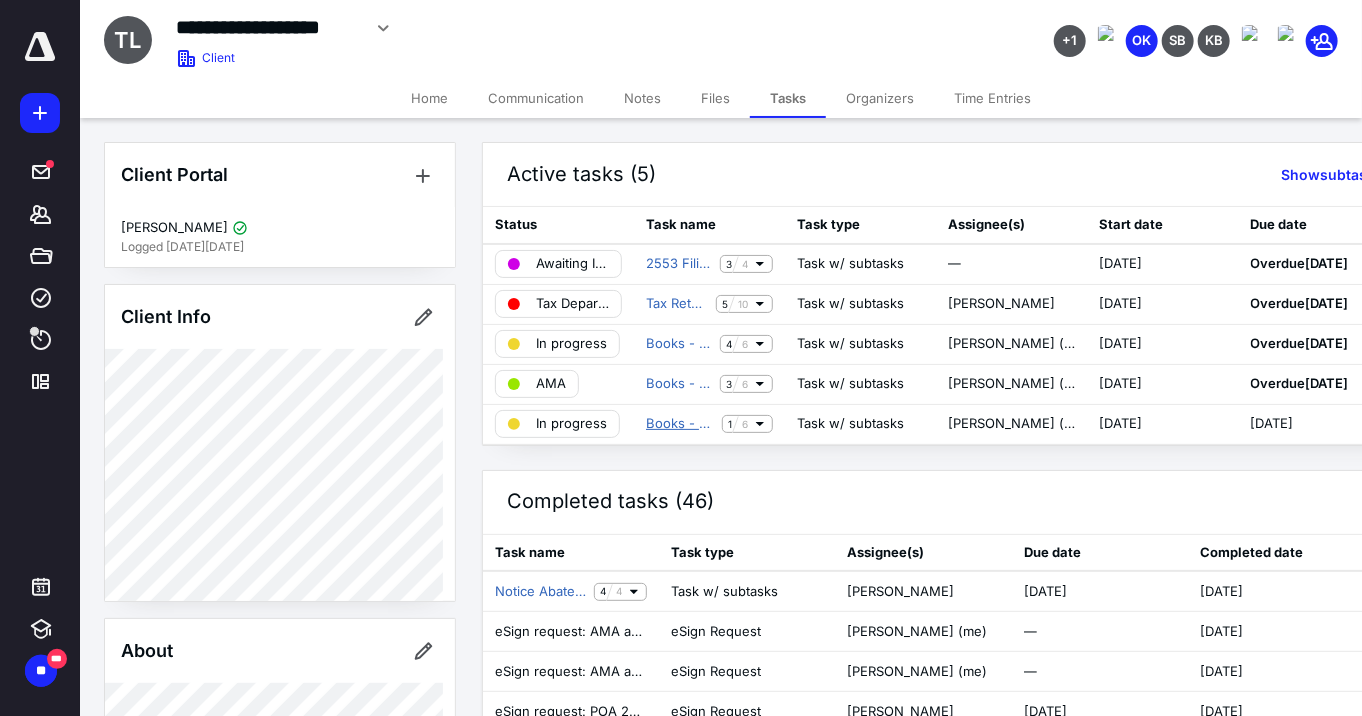 click on "Books - 06/25" at bounding box center [680, 424] 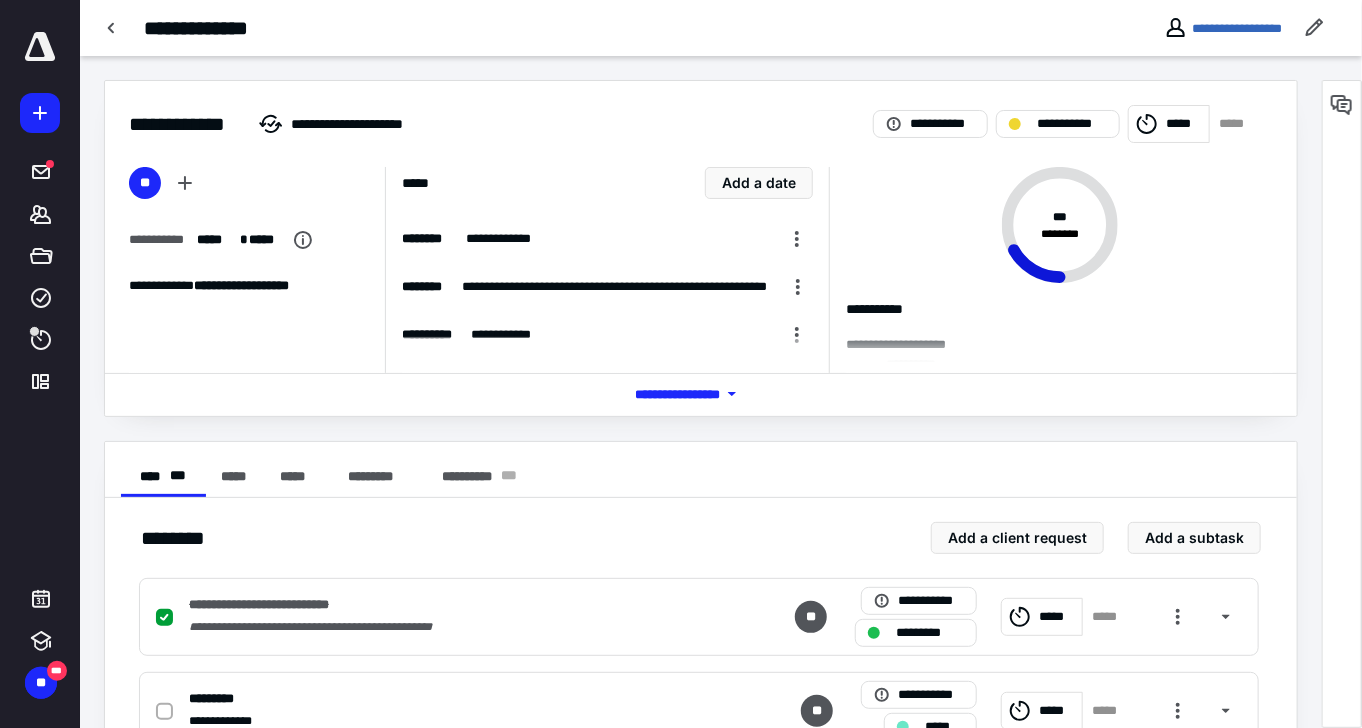 click 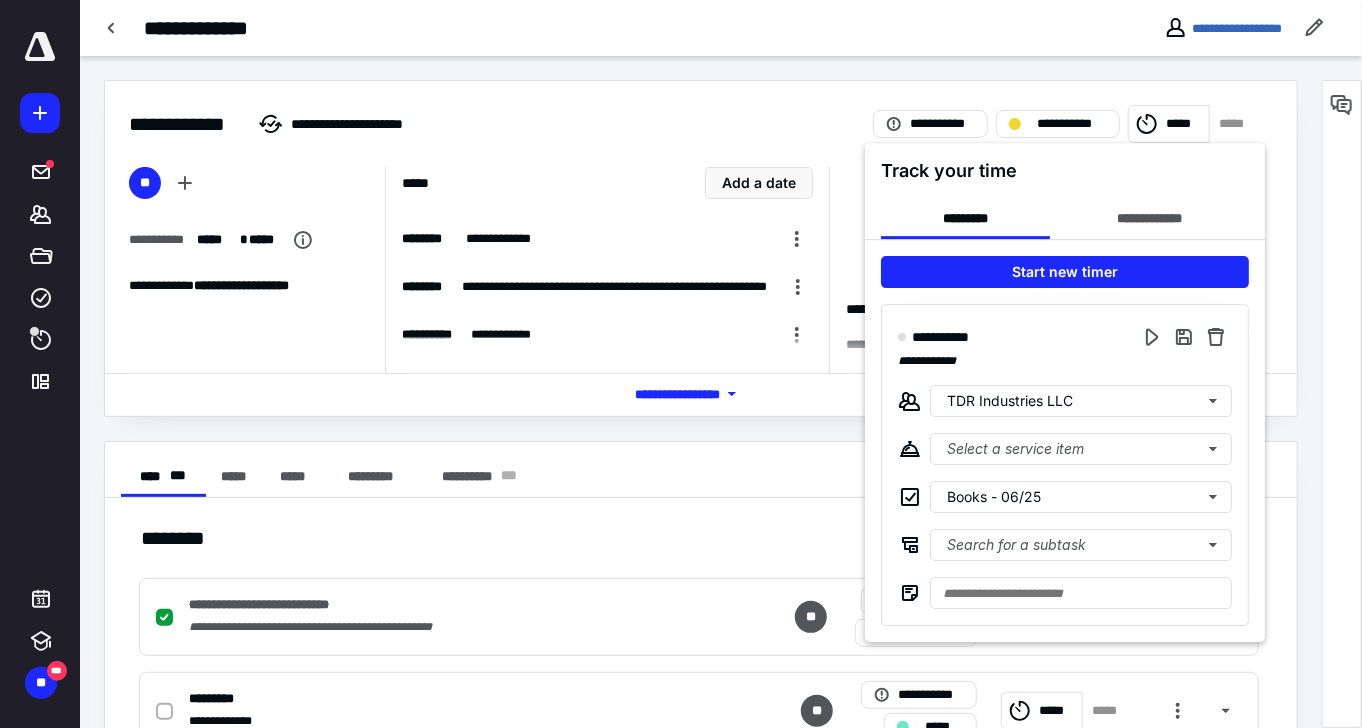 click at bounding box center [681, 364] 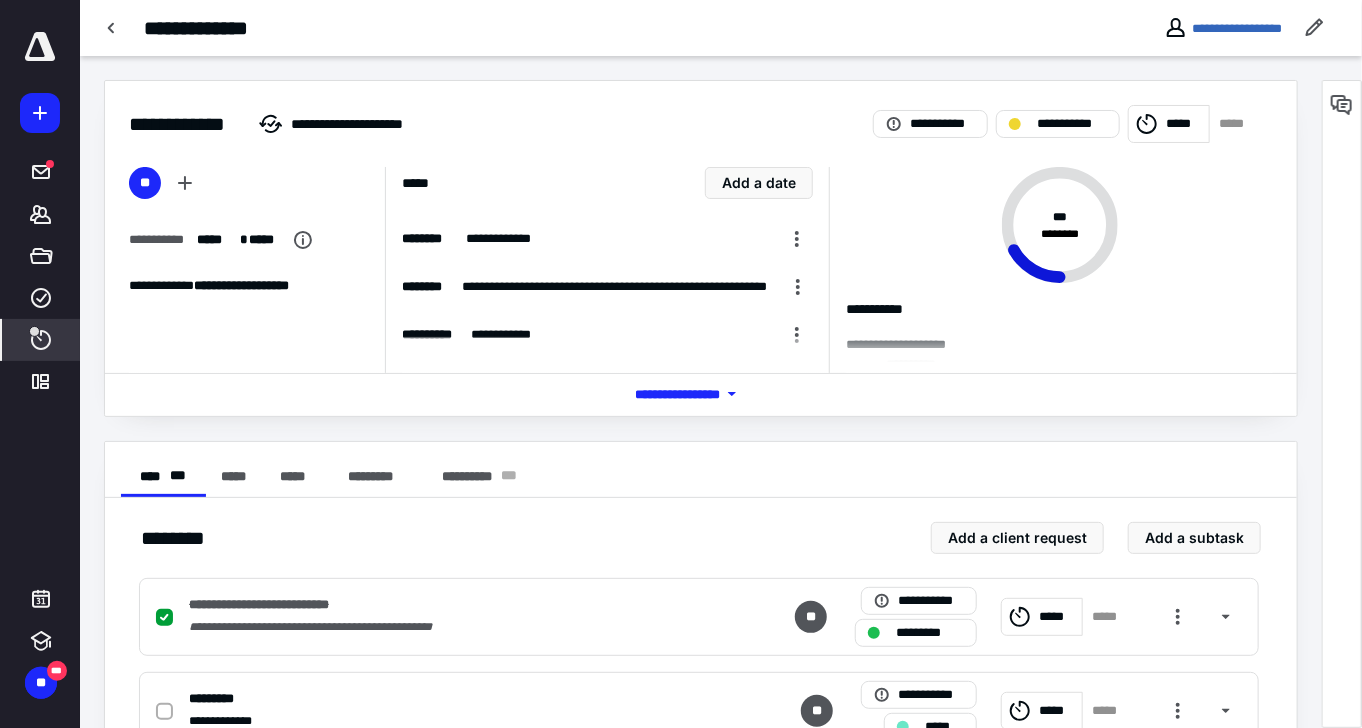 click 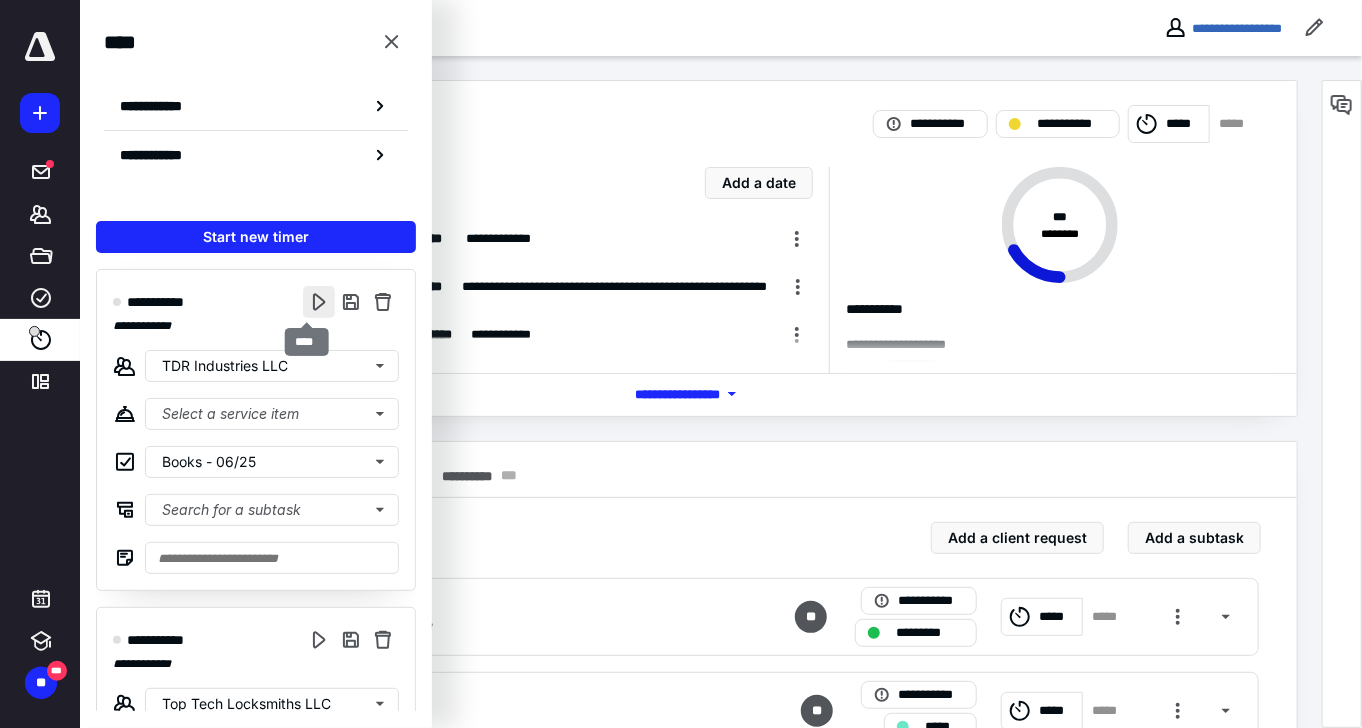 click at bounding box center (319, 302) 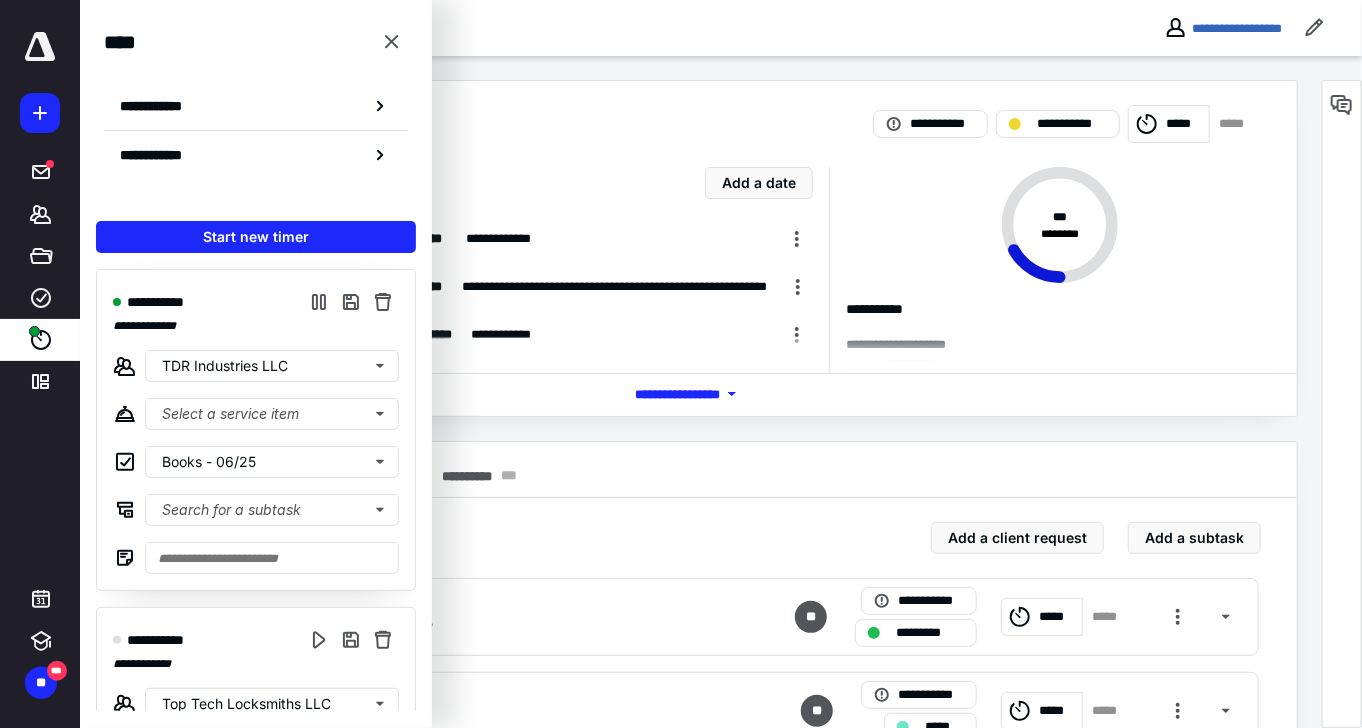 click on "**********" at bounding box center (701, 248) 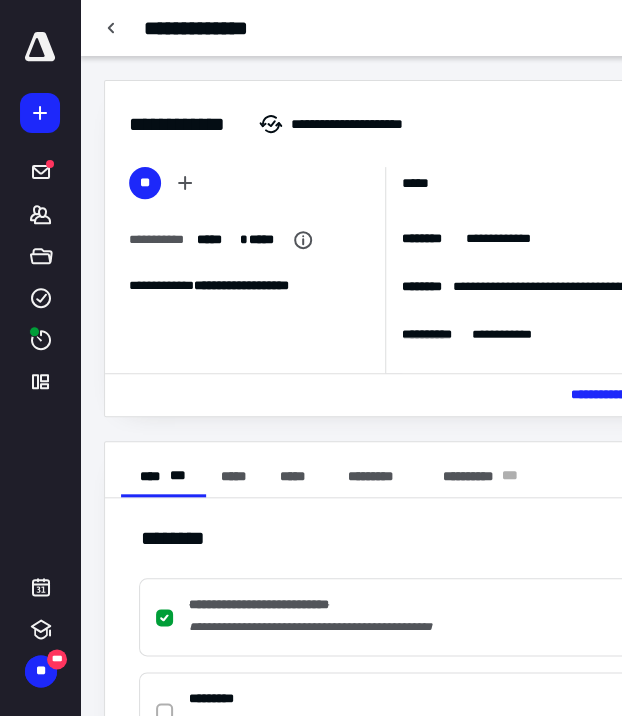 click on "**********" at bounding box center [636, 112] 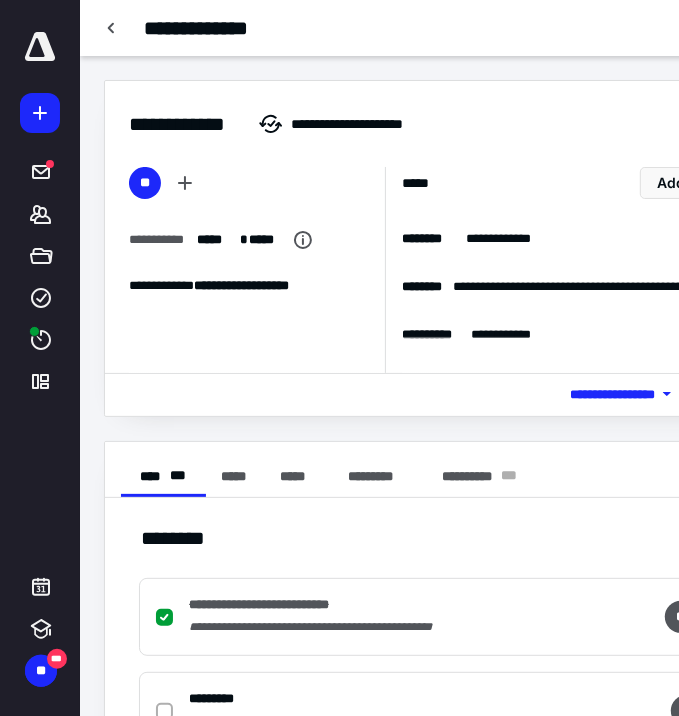 click at bounding box center (40, 47) 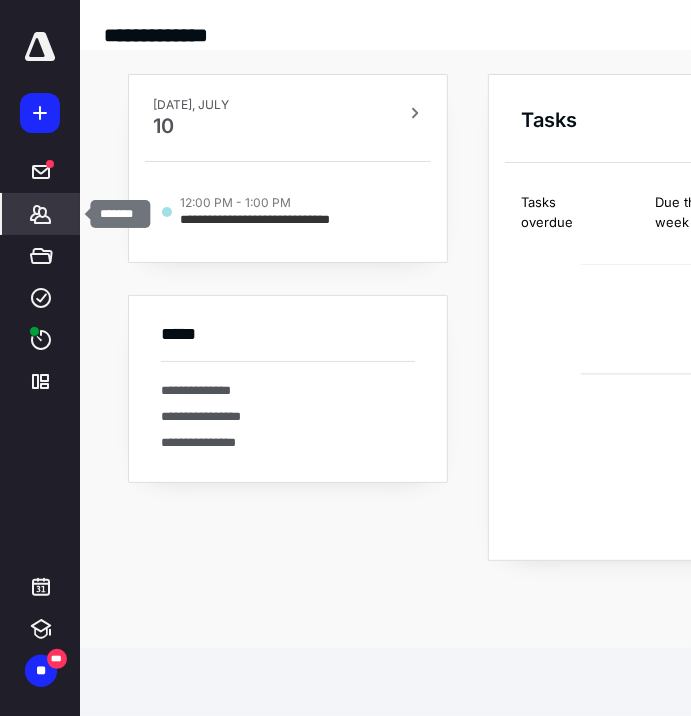 click 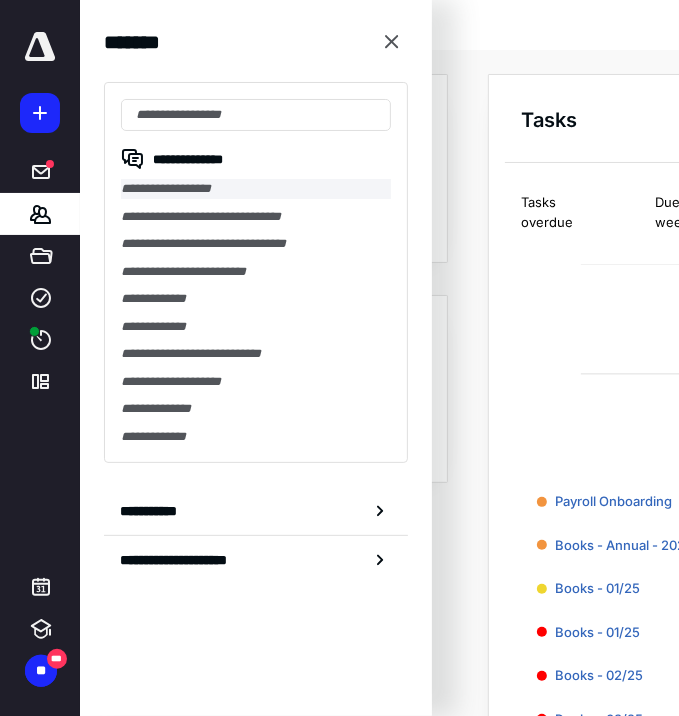 click on "**********" at bounding box center [256, 189] 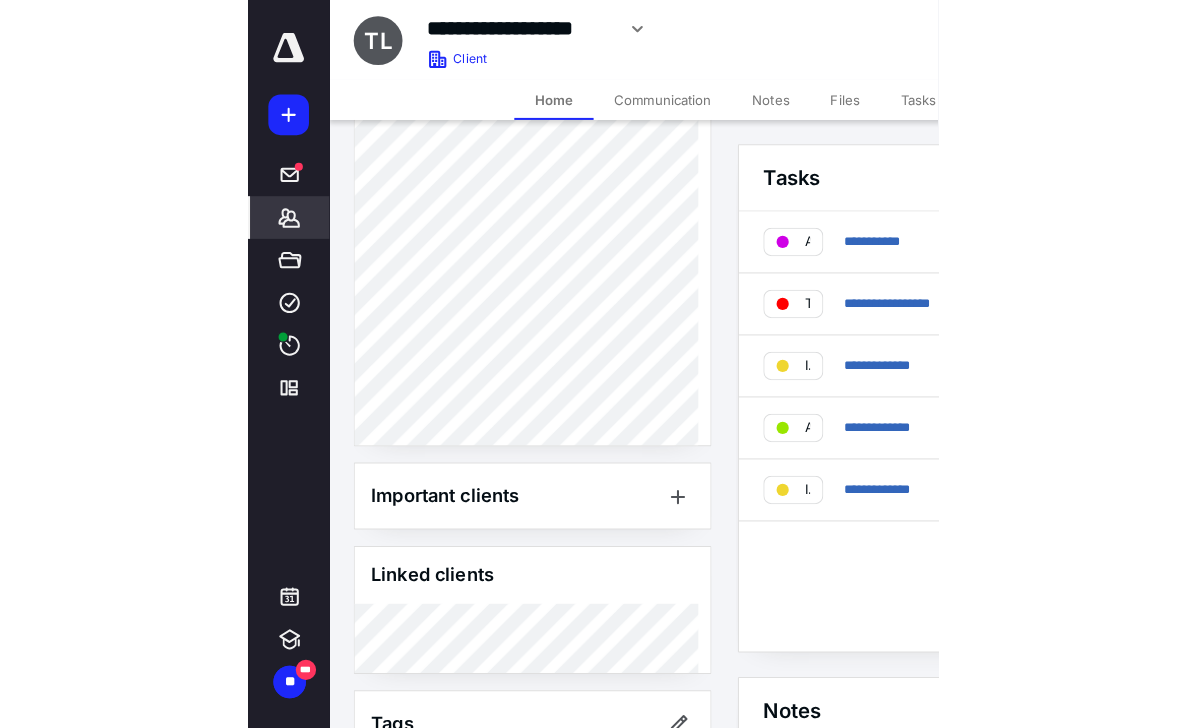 scroll, scrollTop: 2053, scrollLeft: 0, axis: vertical 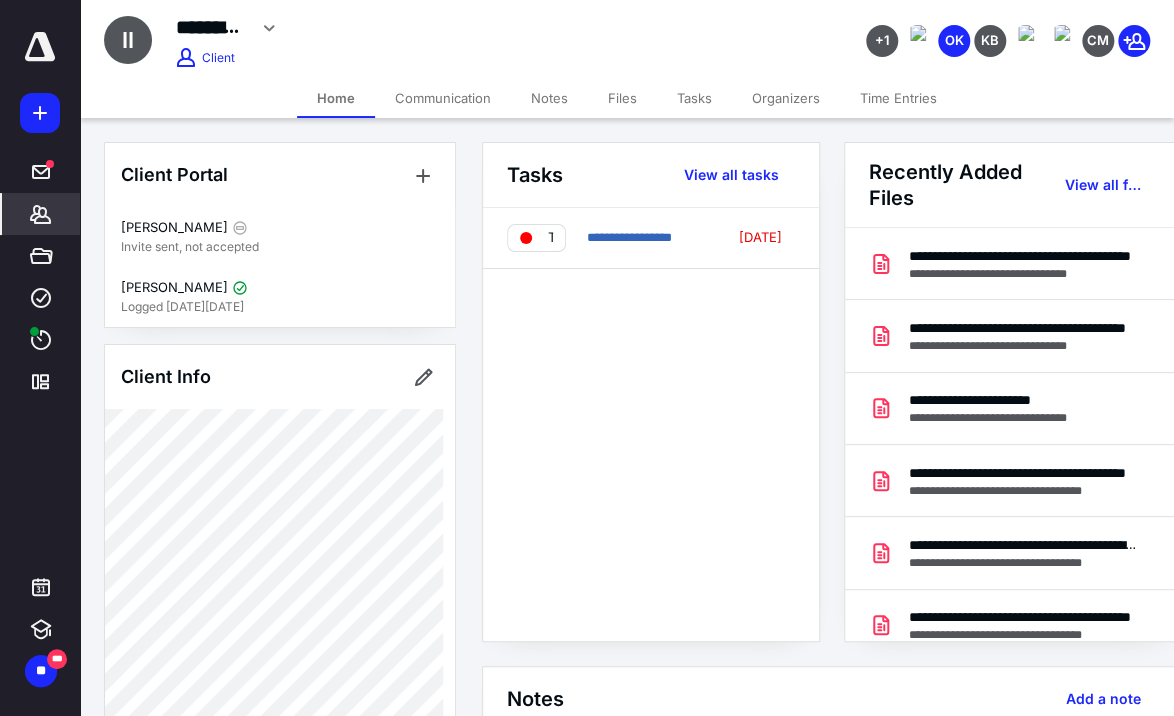 click on "Files" at bounding box center [622, 98] 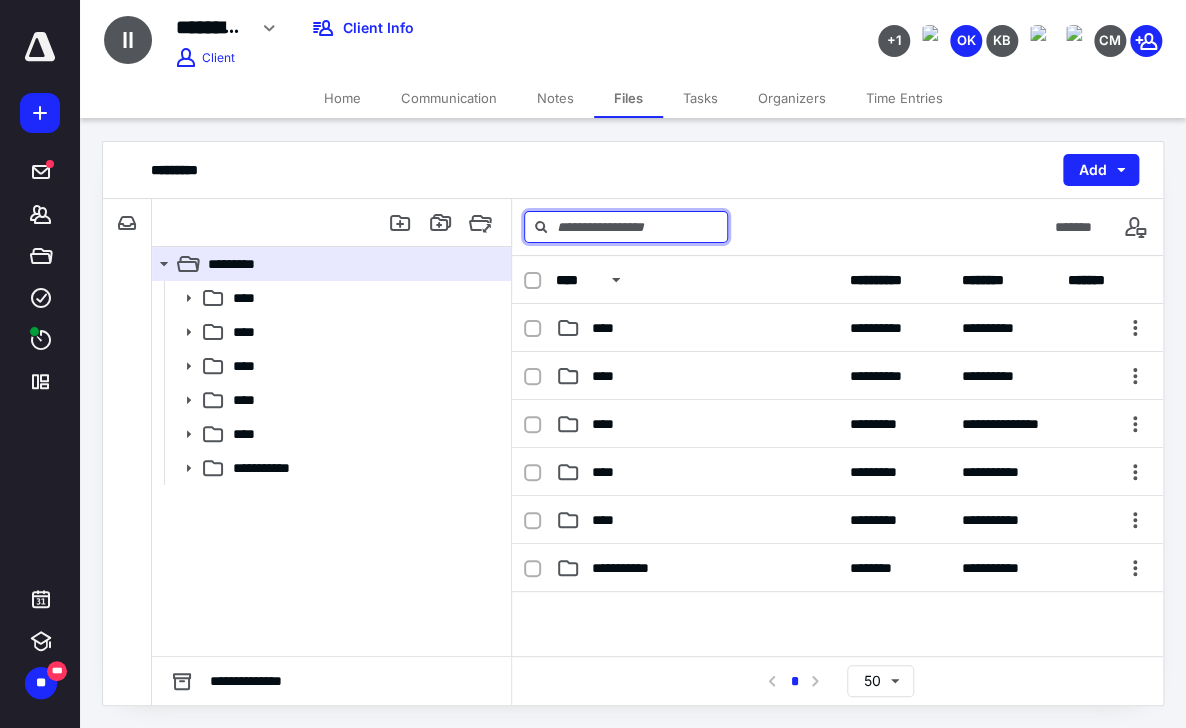click at bounding box center (626, 227) 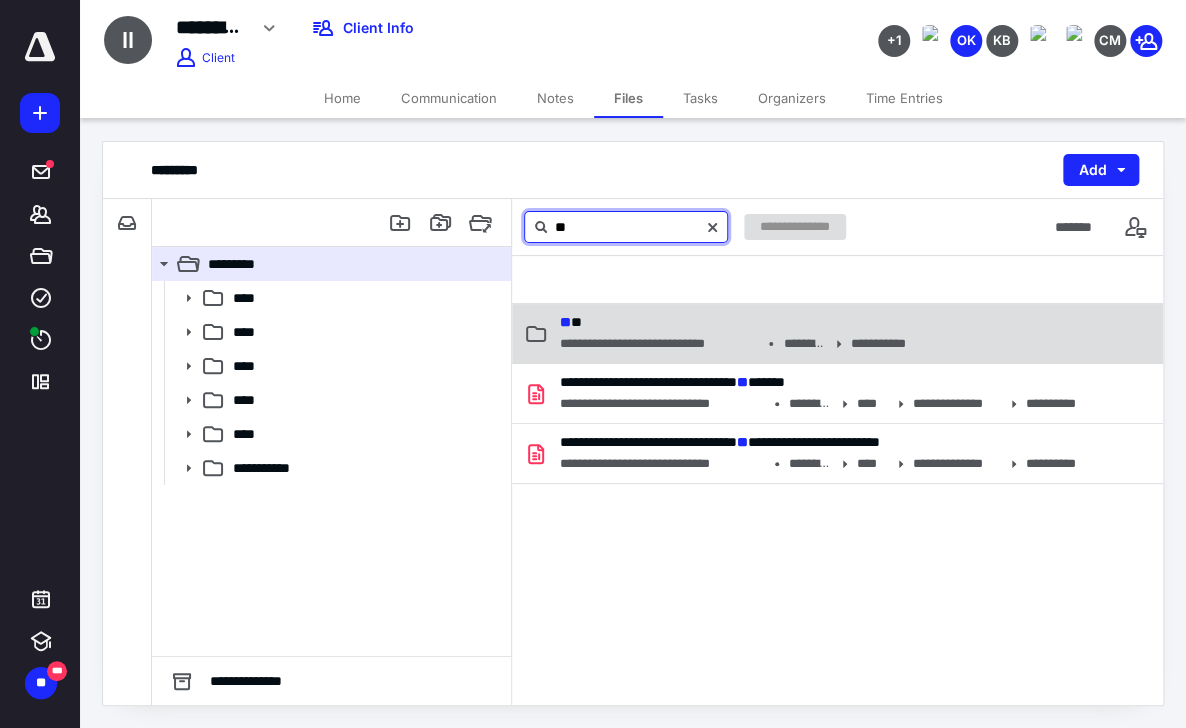 type on "**" 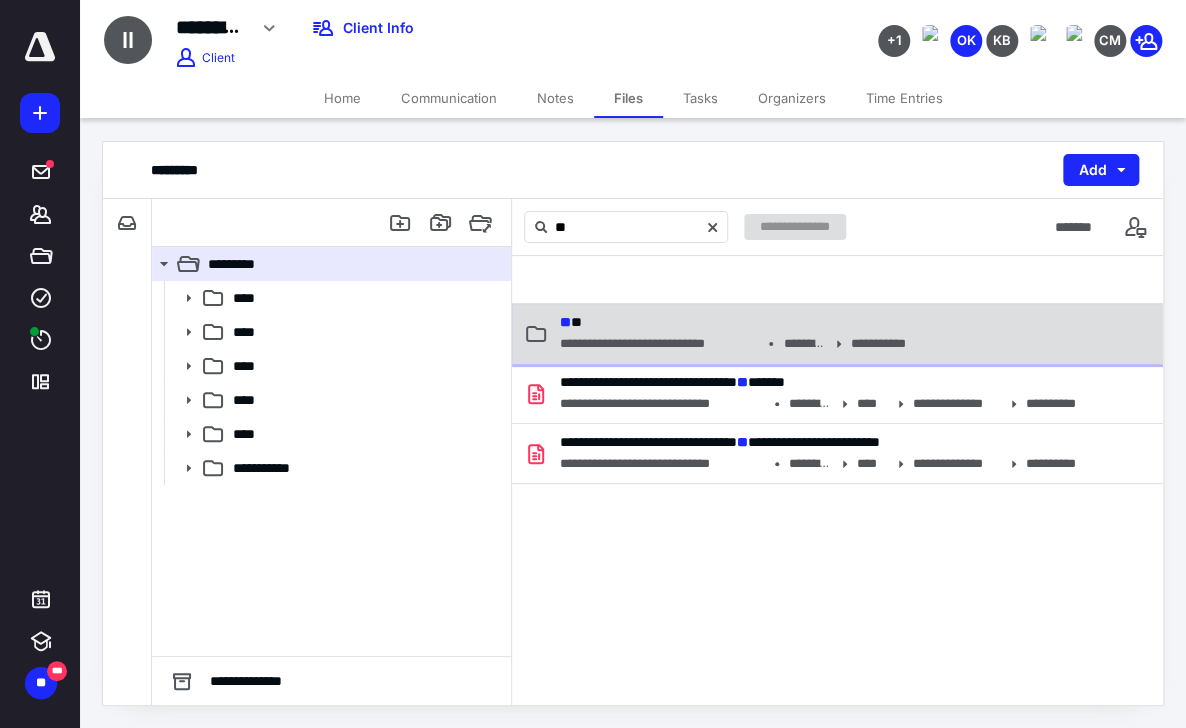 click on "**********" at bounding box center [659, 344] 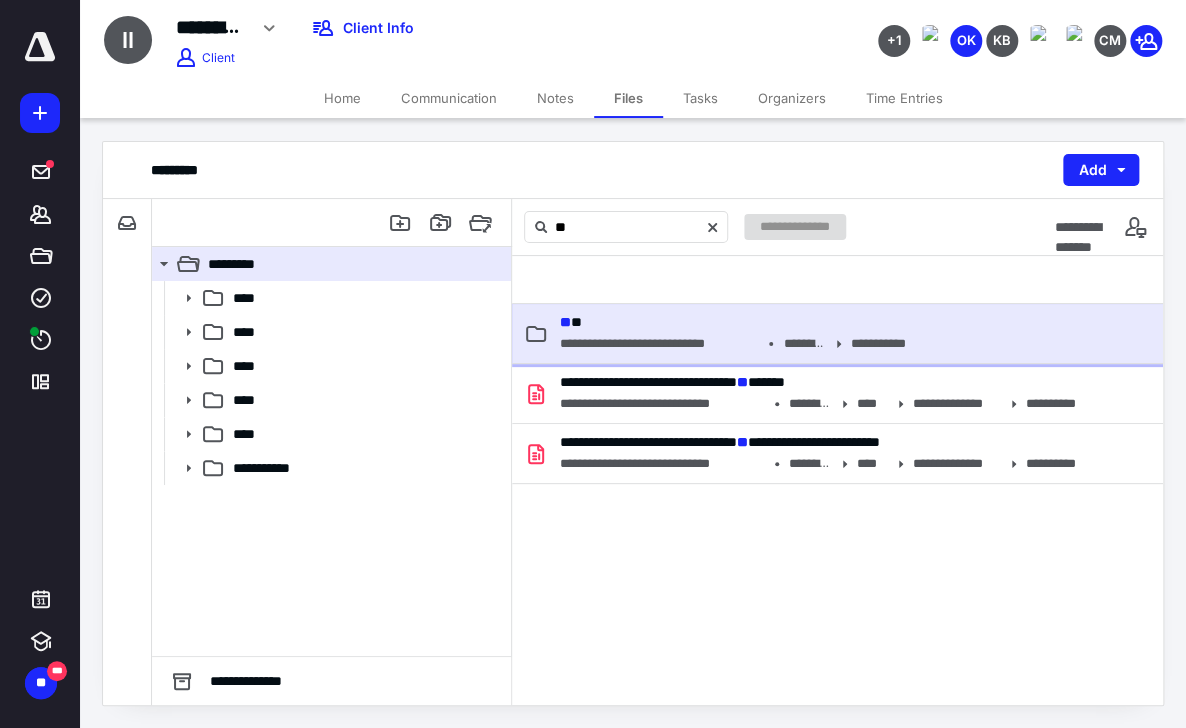 click on "**********" at bounding box center (659, 344) 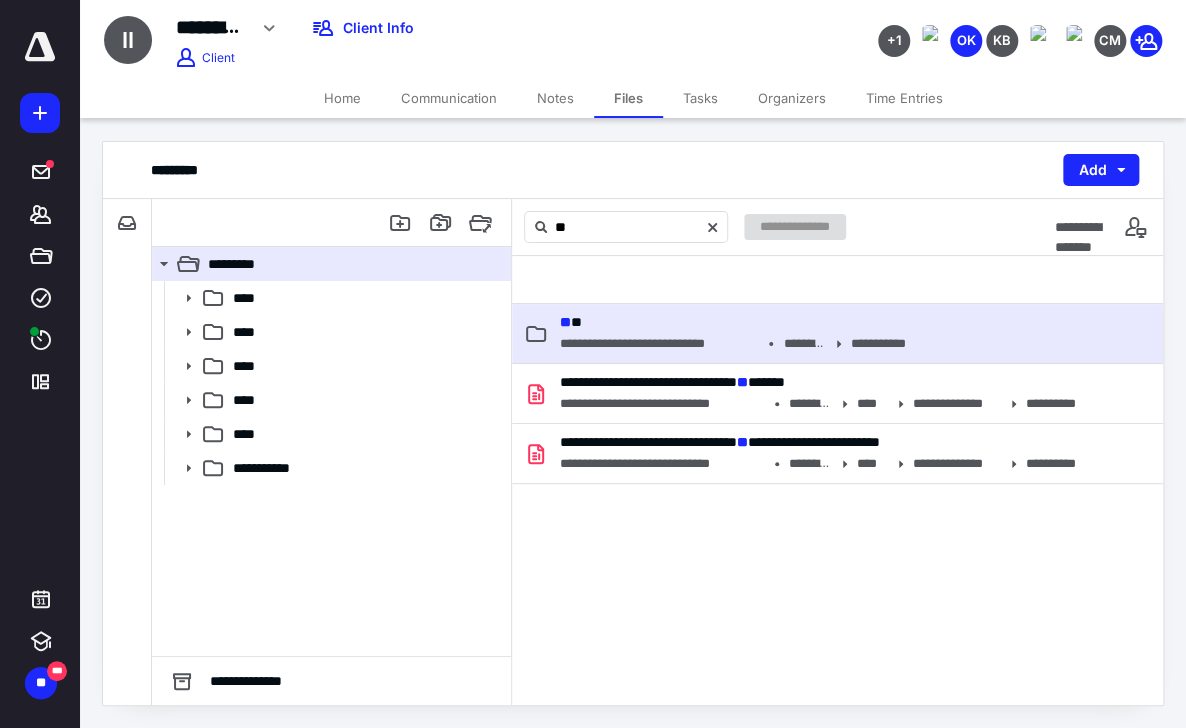 type 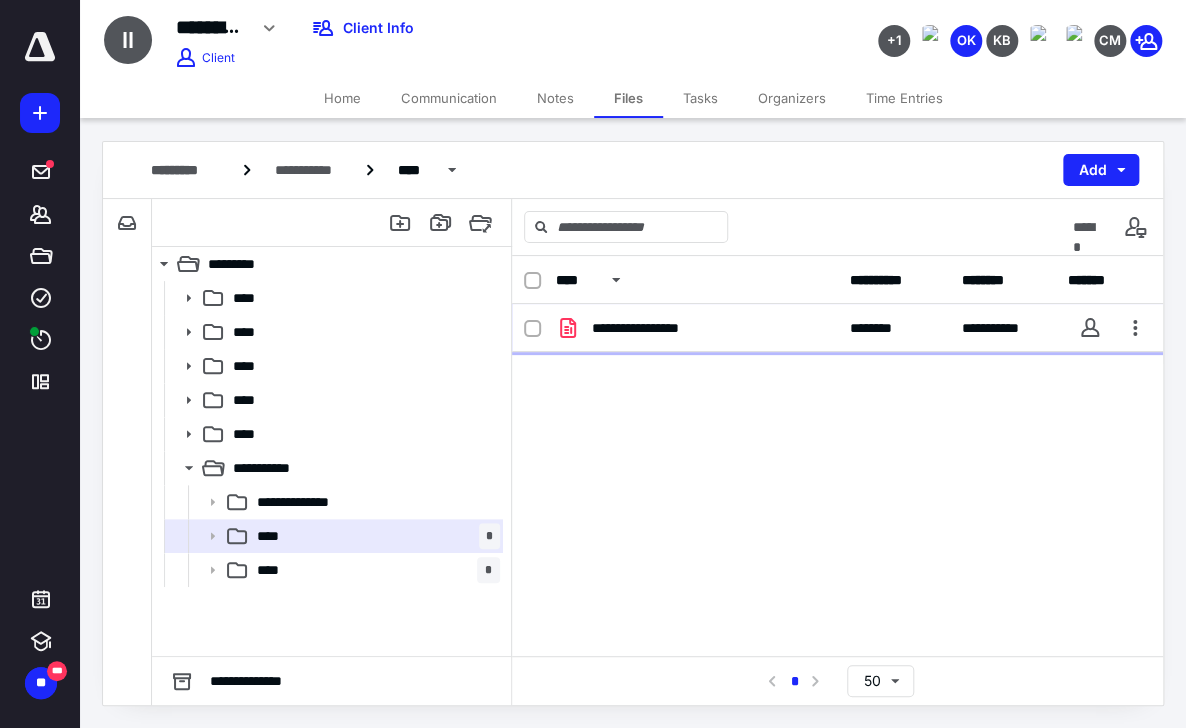 click on "**********" at bounding box center (837, 328) 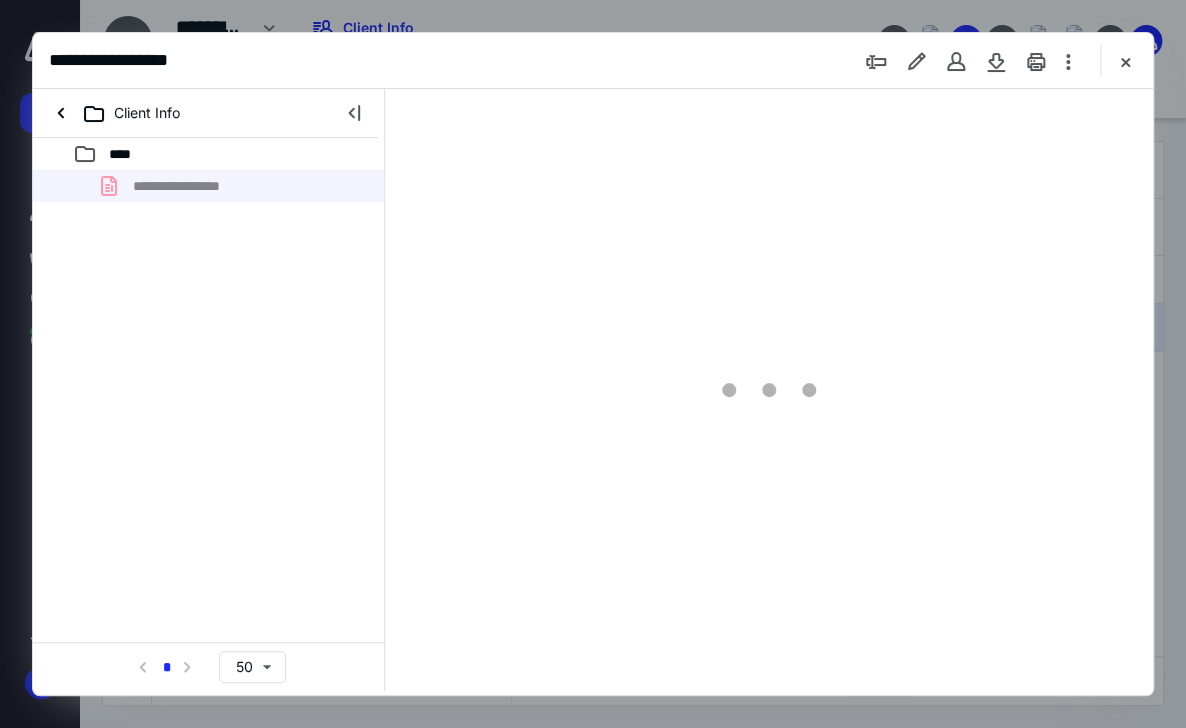 scroll, scrollTop: 0, scrollLeft: 0, axis: both 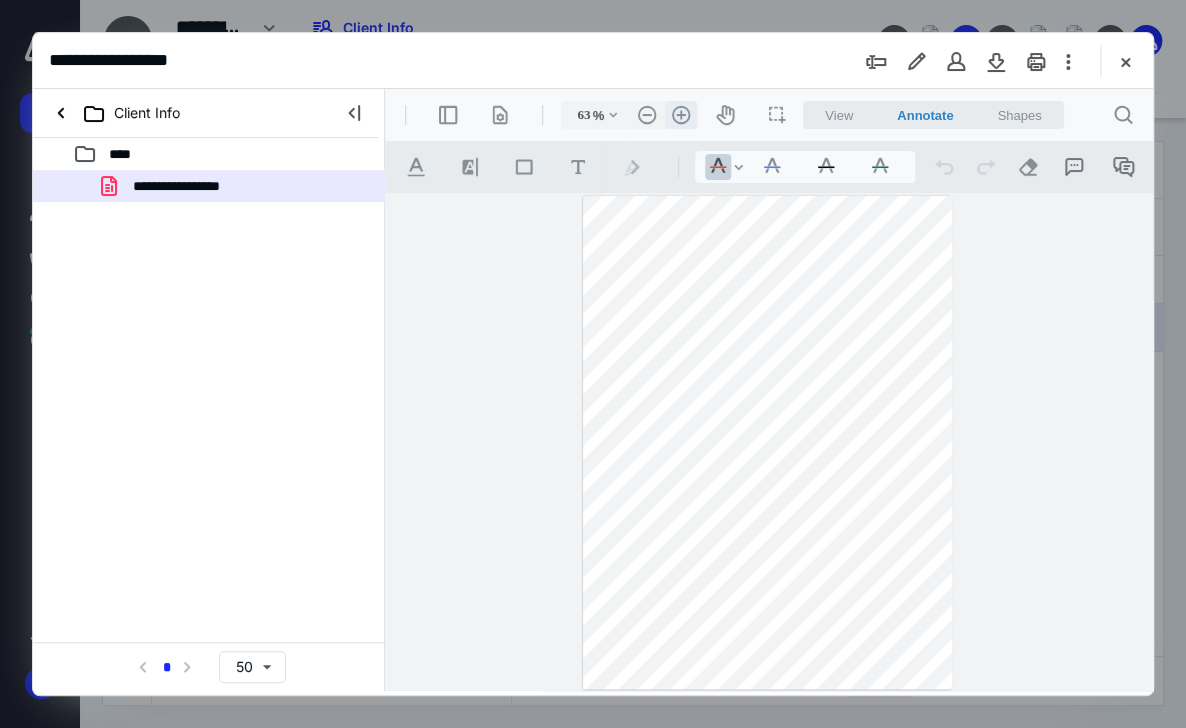 click on ".cls-1{fill:#abb0c4;} icon - header - zoom - in - line" at bounding box center [681, 115] 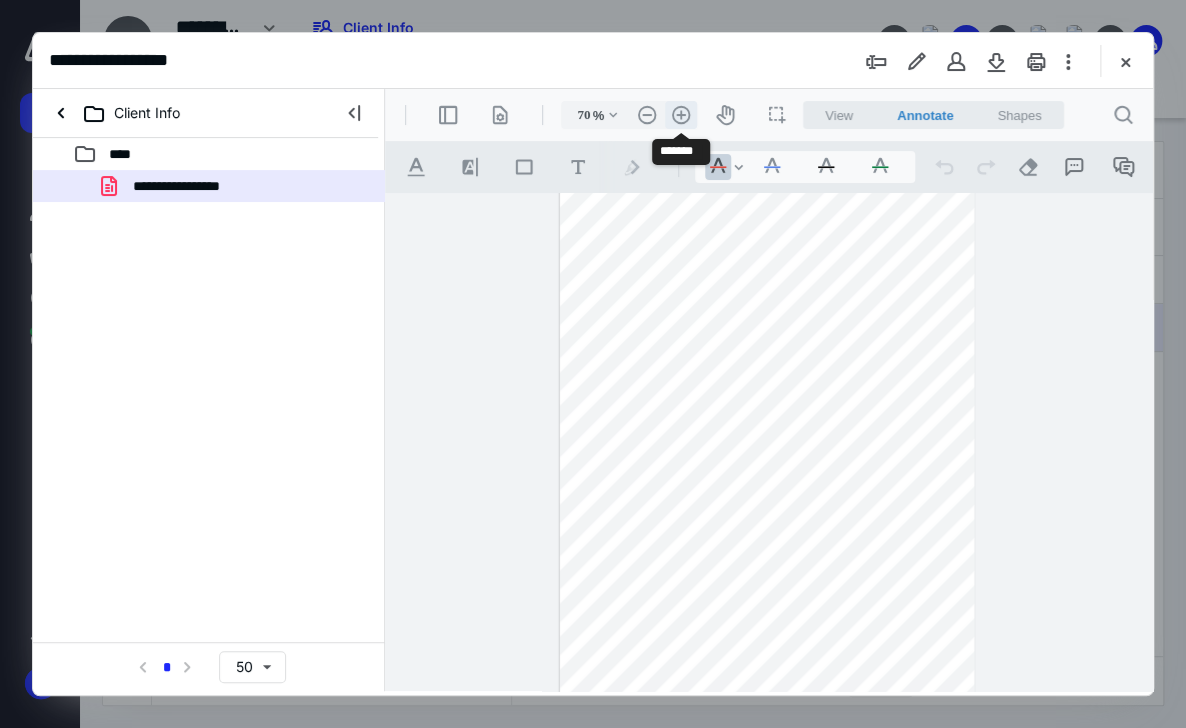 click on ".cls-1{fill:#abb0c4;} icon - header - zoom - in - line" at bounding box center (681, 115) 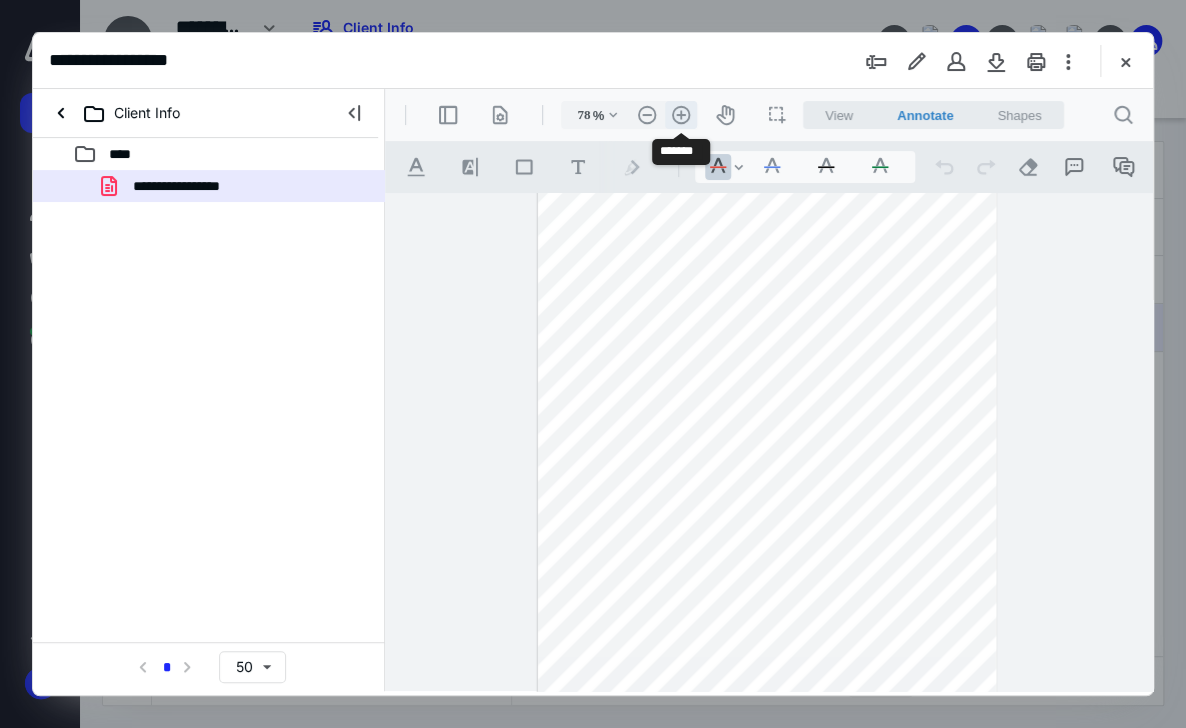 click on ".cls-1{fill:#abb0c4;} icon - header - zoom - in - line" at bounding box center (681, 115) 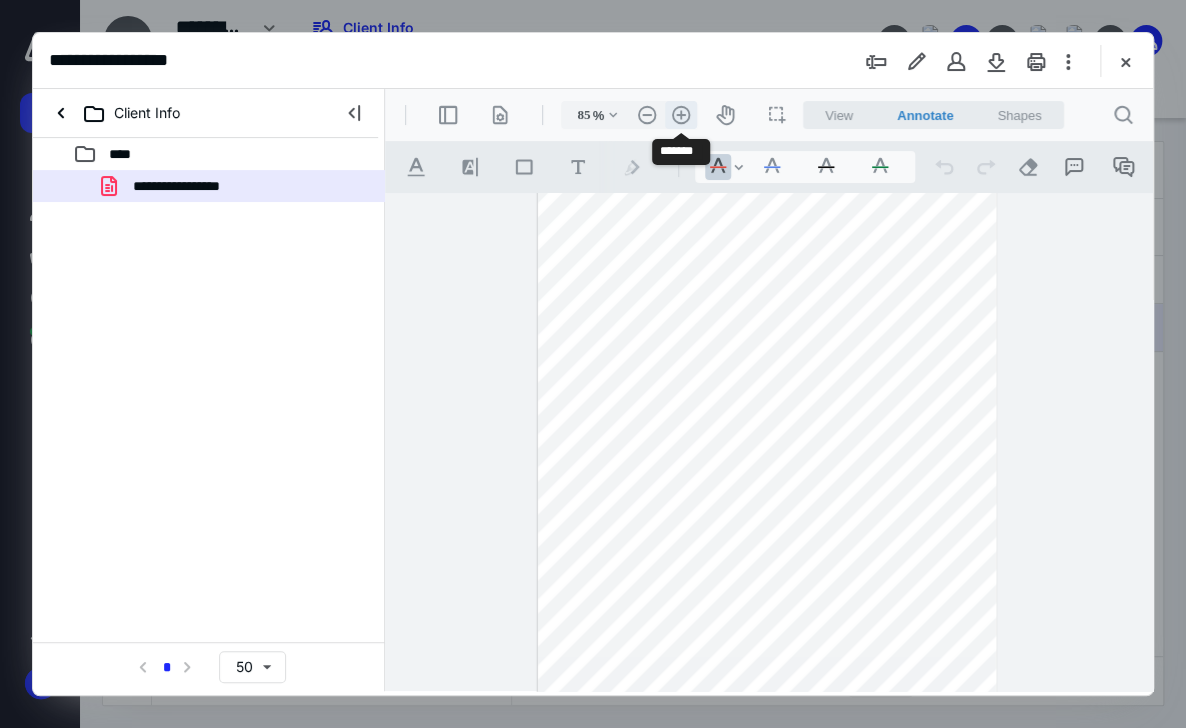 scroll, scrollTop: 68, scrollLeft: 0, axis: vertical 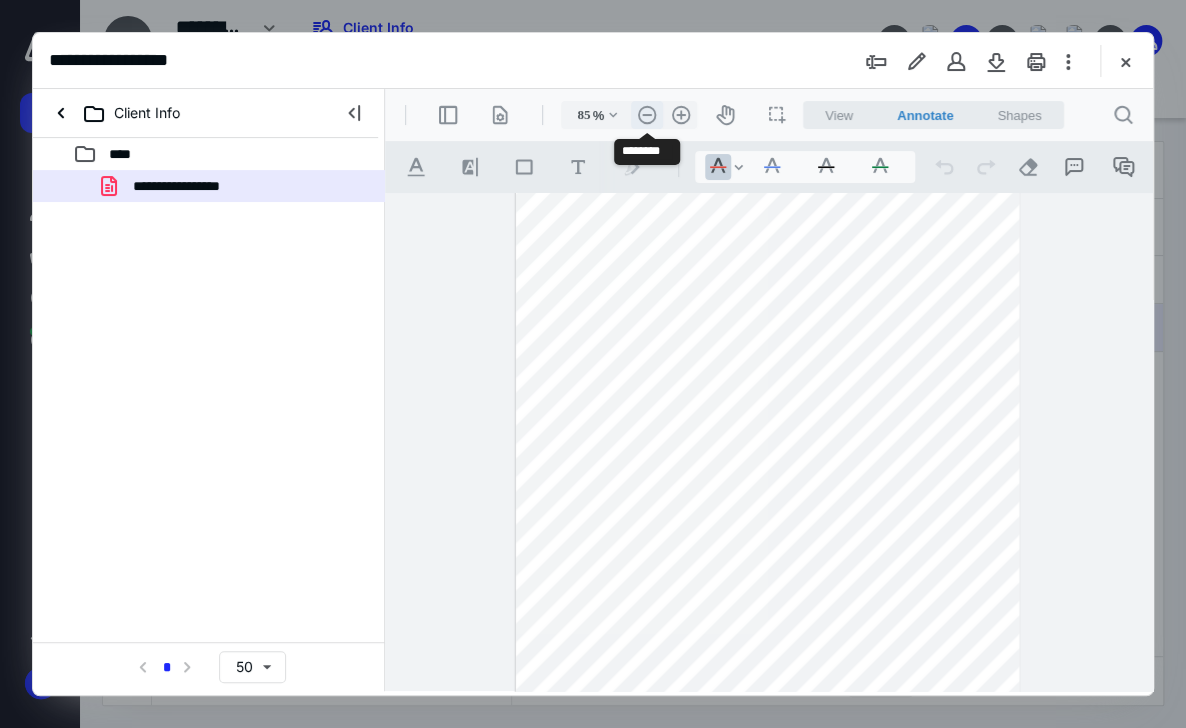 click on ".cls-1{fill:#abb0c4;} icon - header - zoom - out - line" at bounding box center [647, 115] 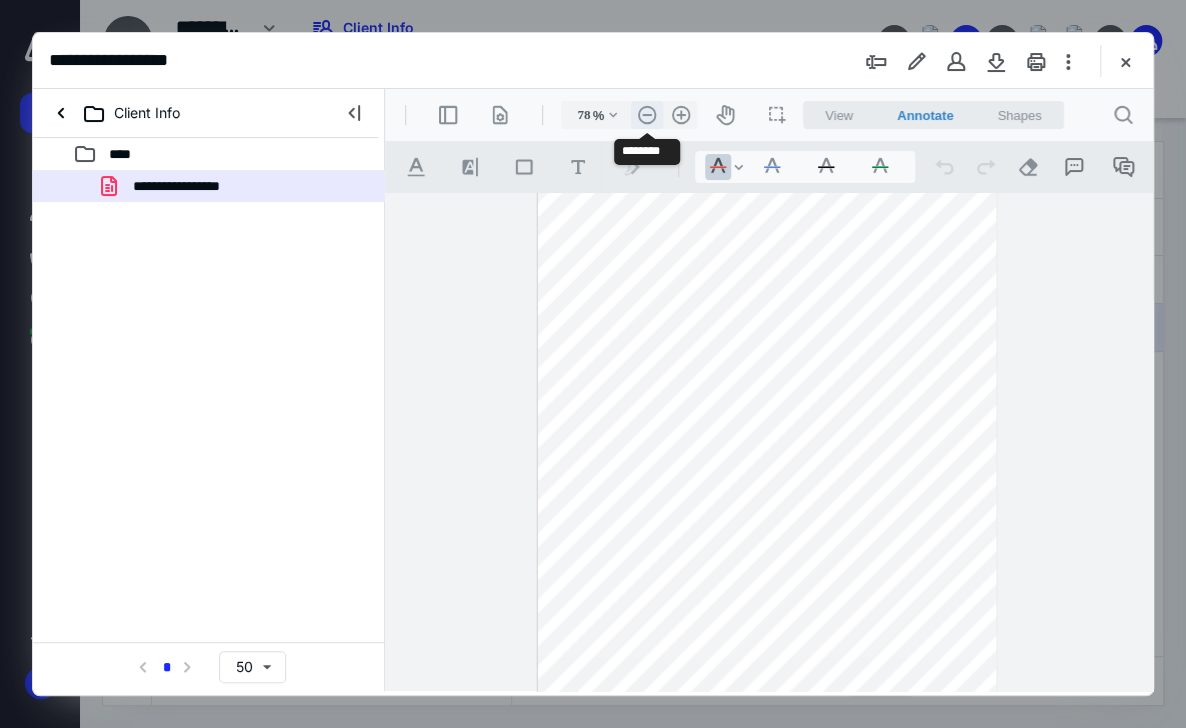 click on ".cls-1{fill:#abb0c4;} icon - header - zoom - out - line" at bounding box center [647, 115] 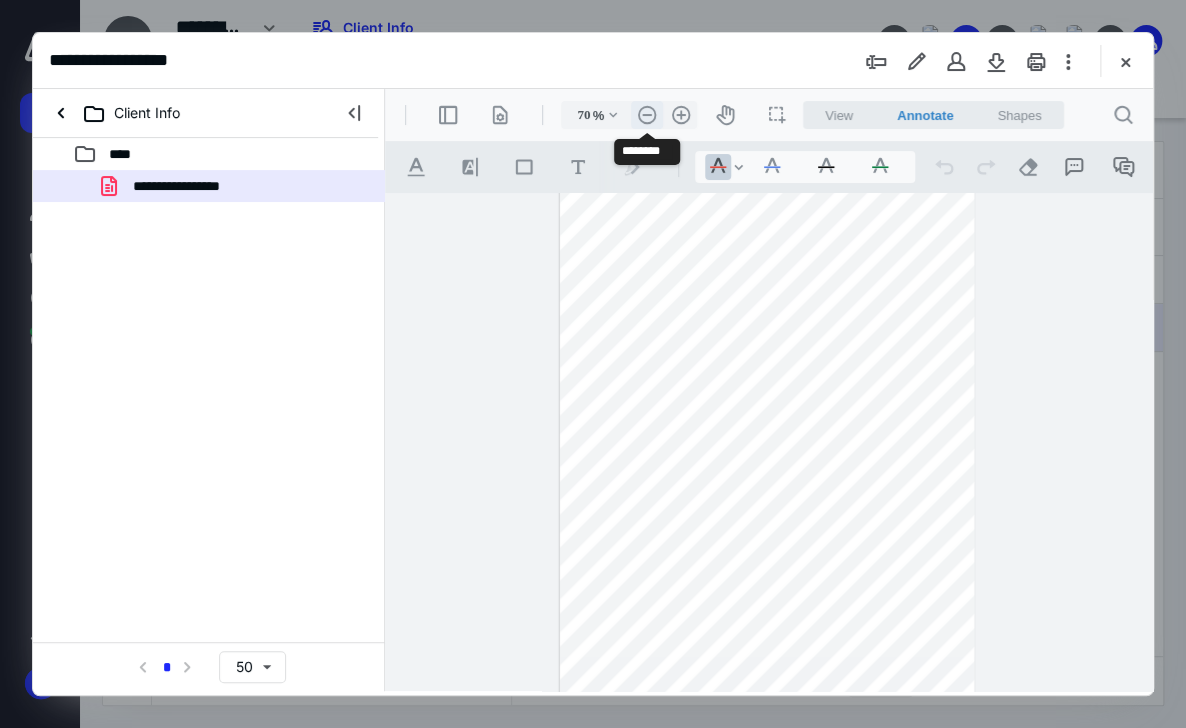 scroll, scrollTop: 22, scrollLeft: 0, axis: vertical 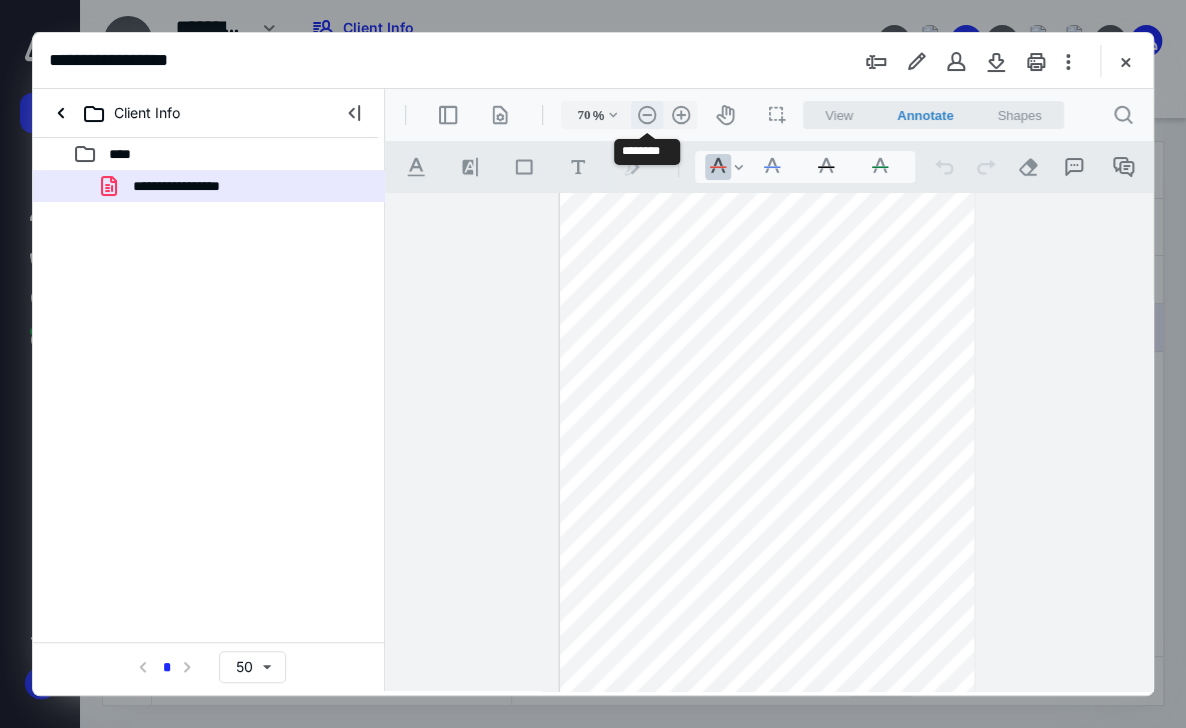 click on ".cls-1{fill:#abb0c4;} icon - header - zoom - out - line" at bounding box center [647, 115] 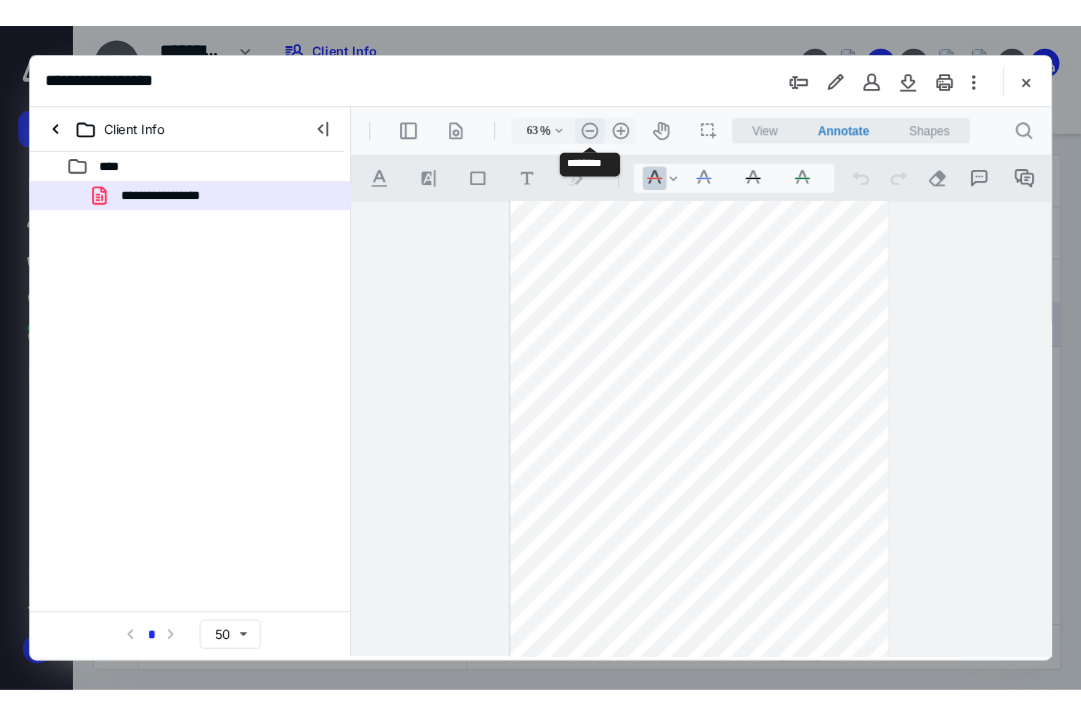 scroll, scrollTop: 0, scrollLeft: 0, axis: both 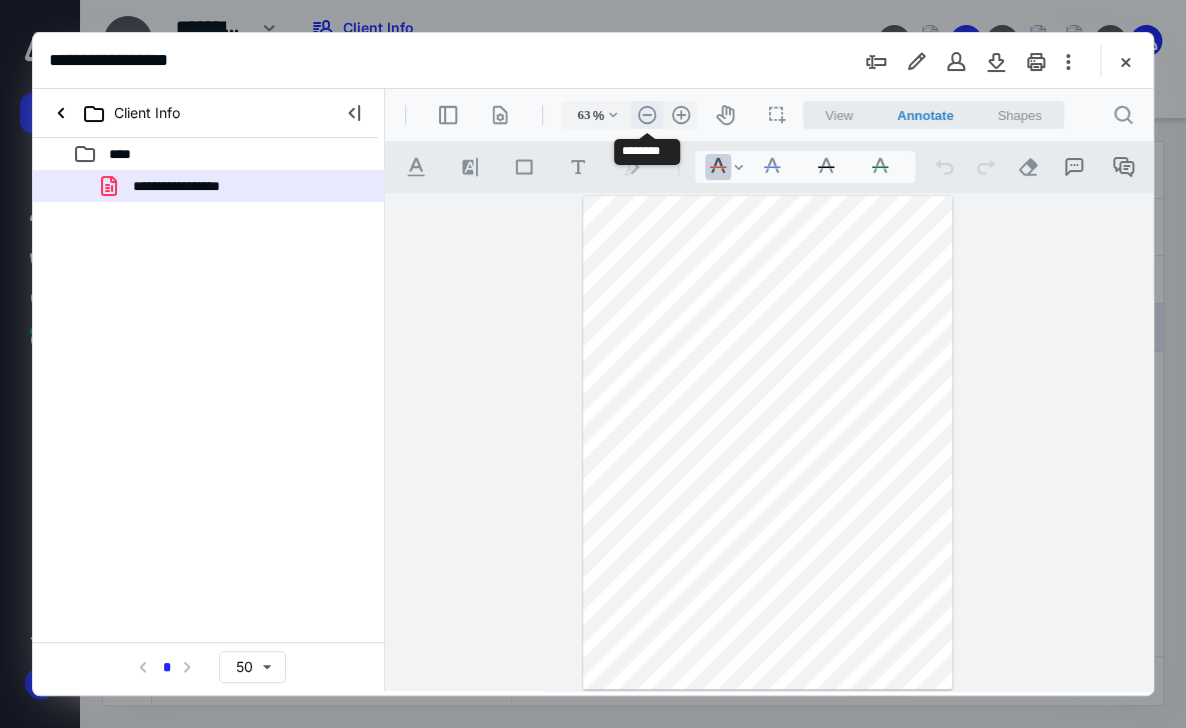 click on ".cls-1{fill:#abb0c4;} icon - header - zoom - out - line" at bounding box center (647, 115) 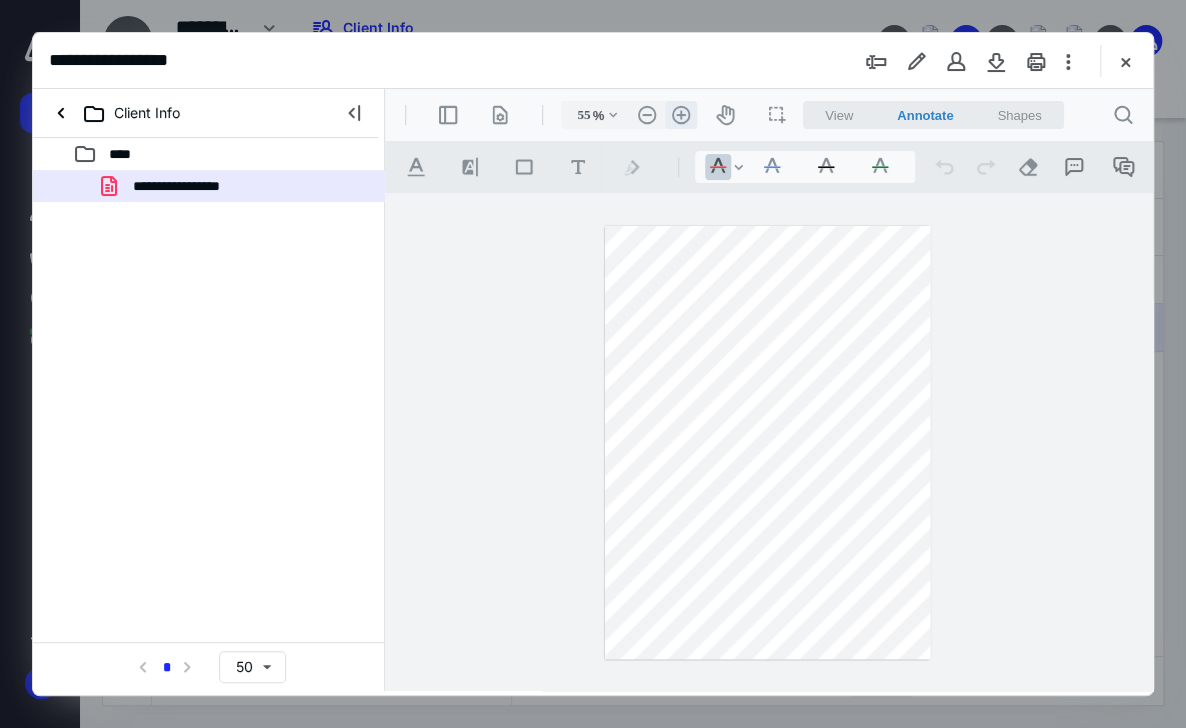 click on ".cls-1{fill:#abb0c4;} icon - header - zoom - in - line" at bounding box center [681, 115] 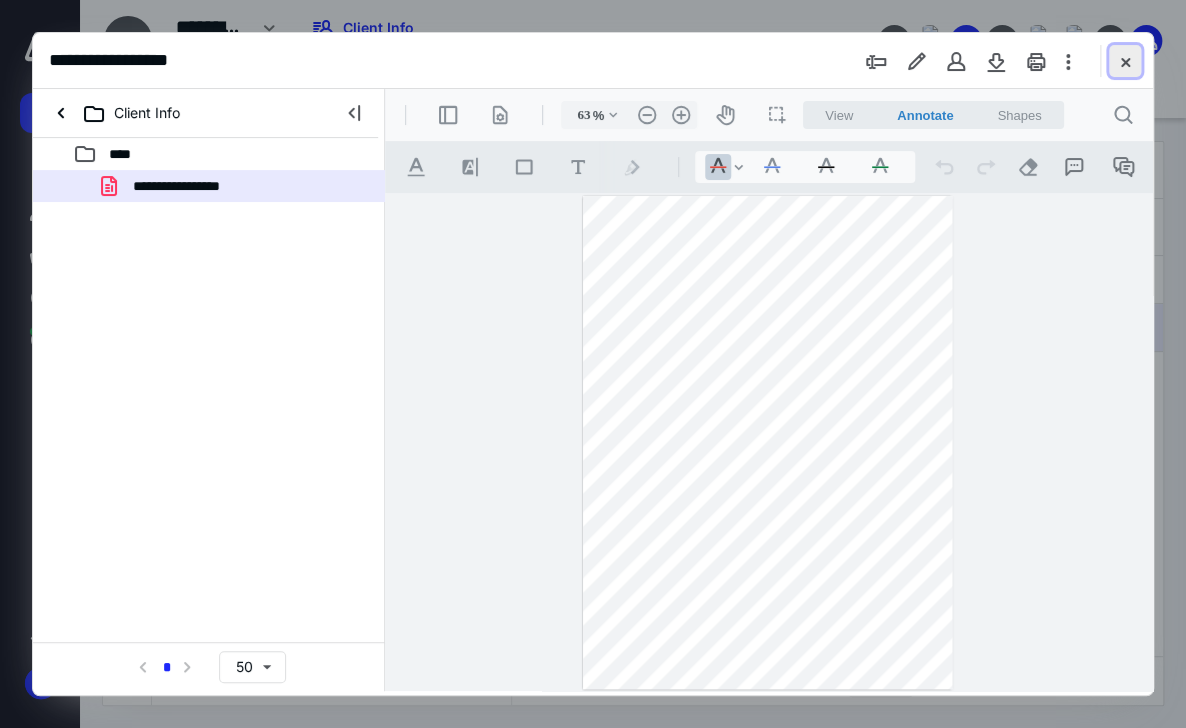 click at bounding box center (1125, 61) 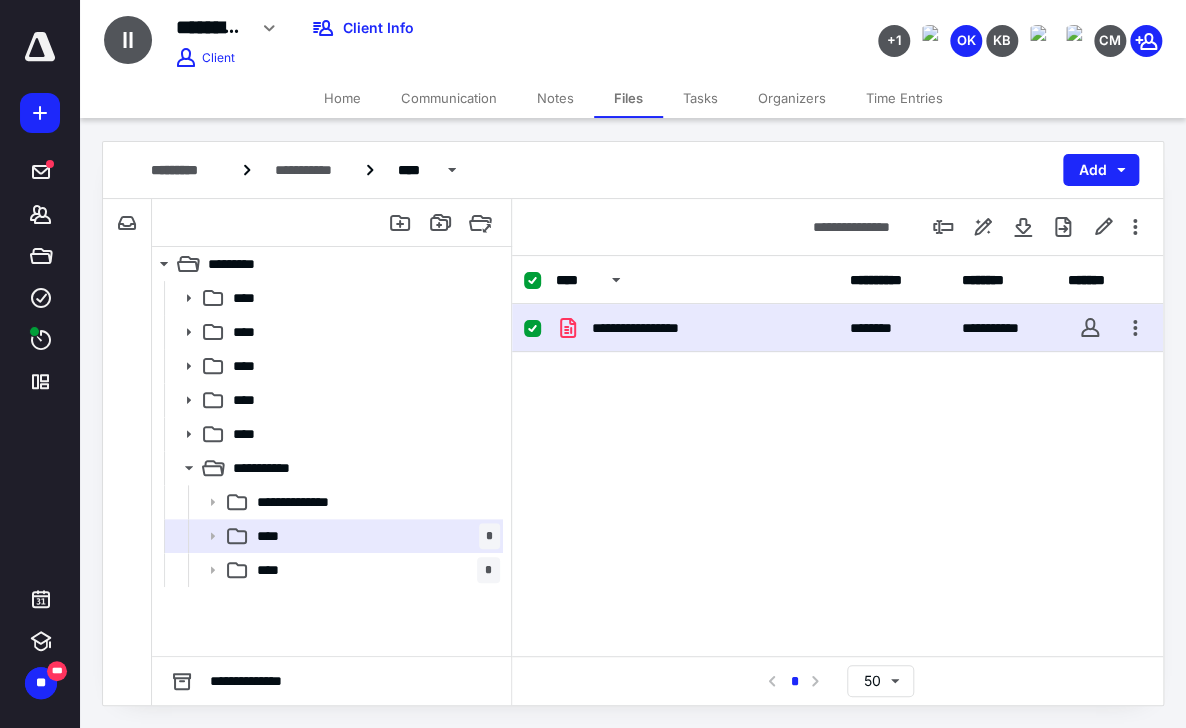 checkbox on "false" 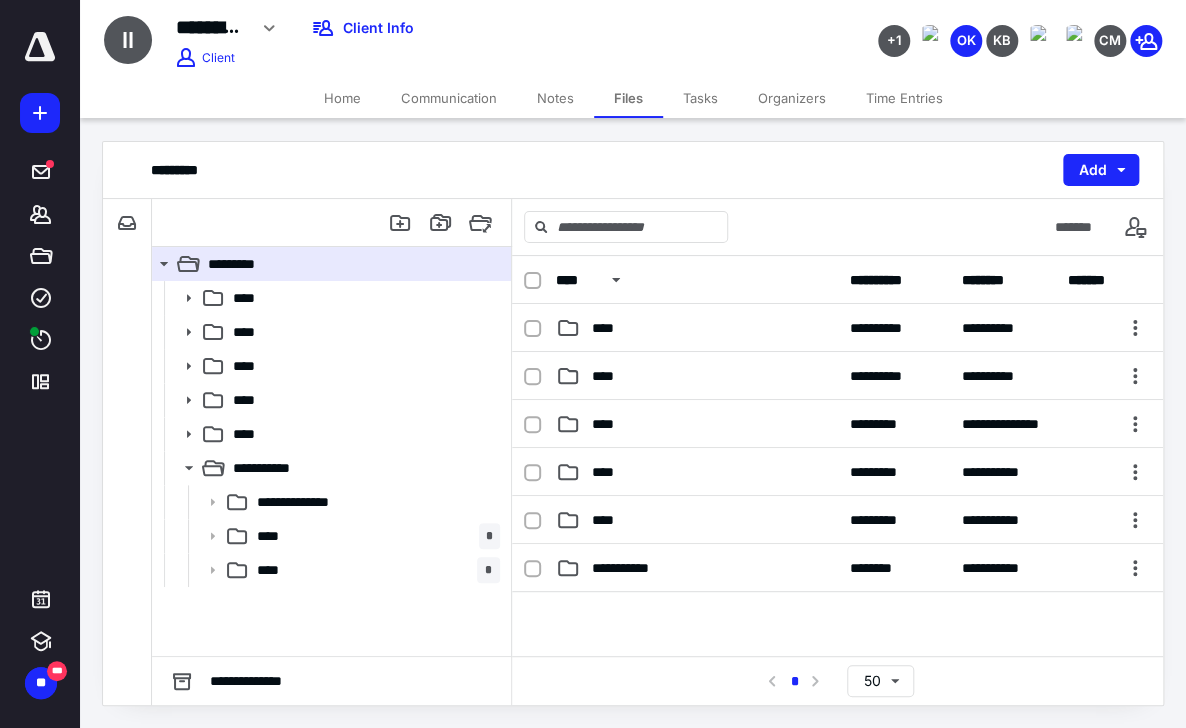click at bounding box center [40, 47] 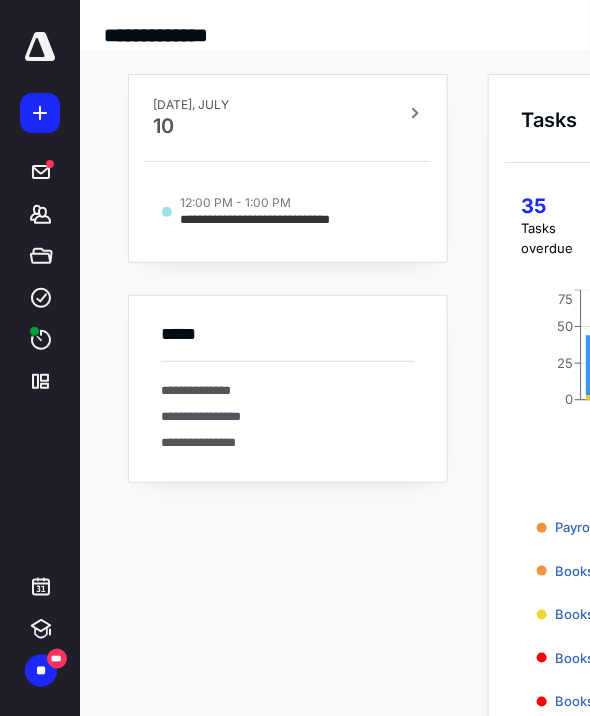 click on "**********" at bounding box center (288, 528) 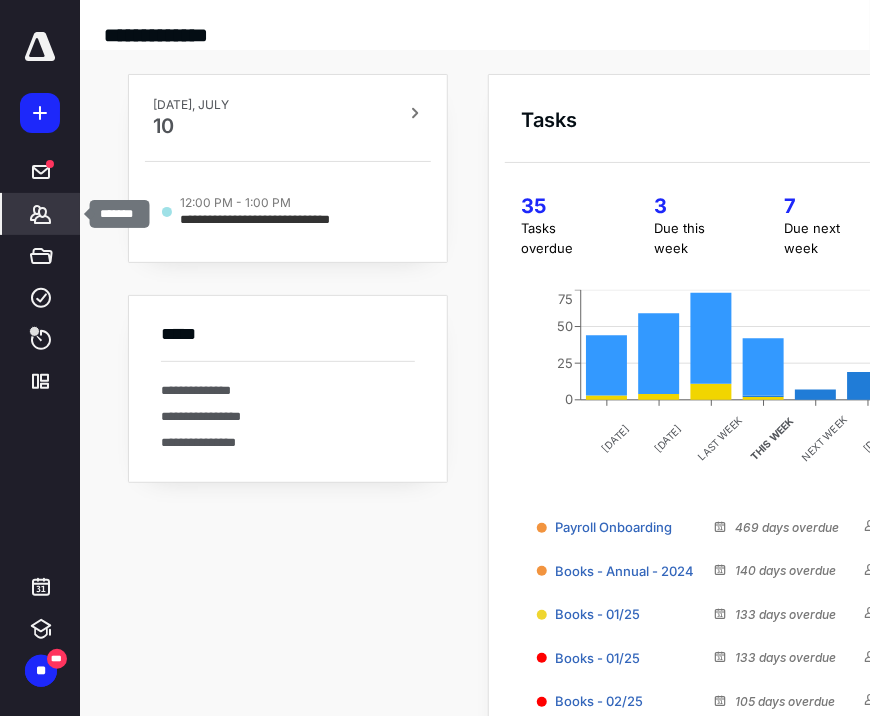 click 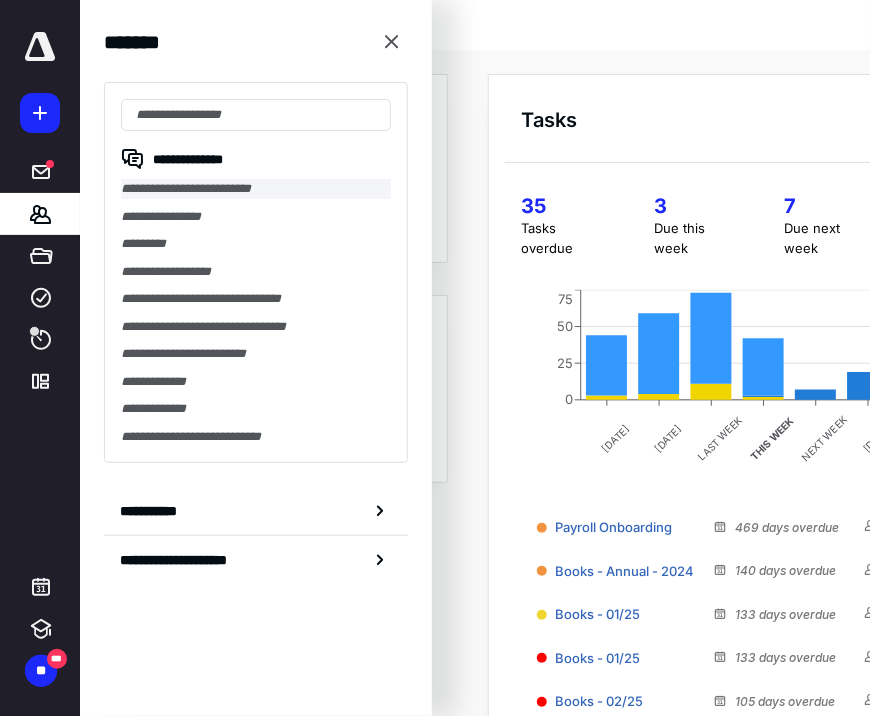 click on "**********" at bounding box center (256, 189) 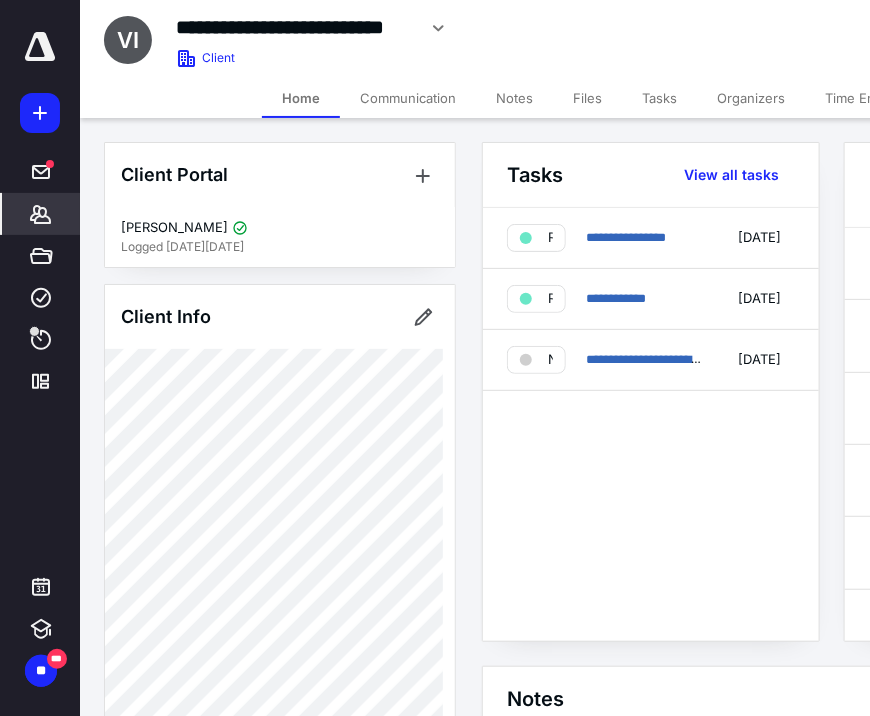 click on "Files" at bounding box center [587, 98] 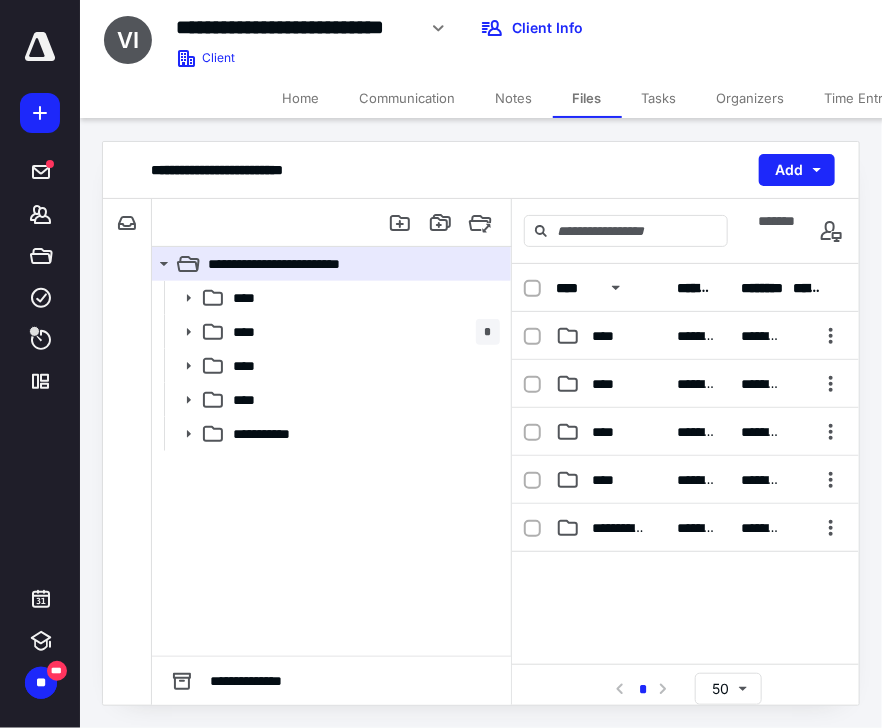 click on "Notes" at bounding box center [514, 98] 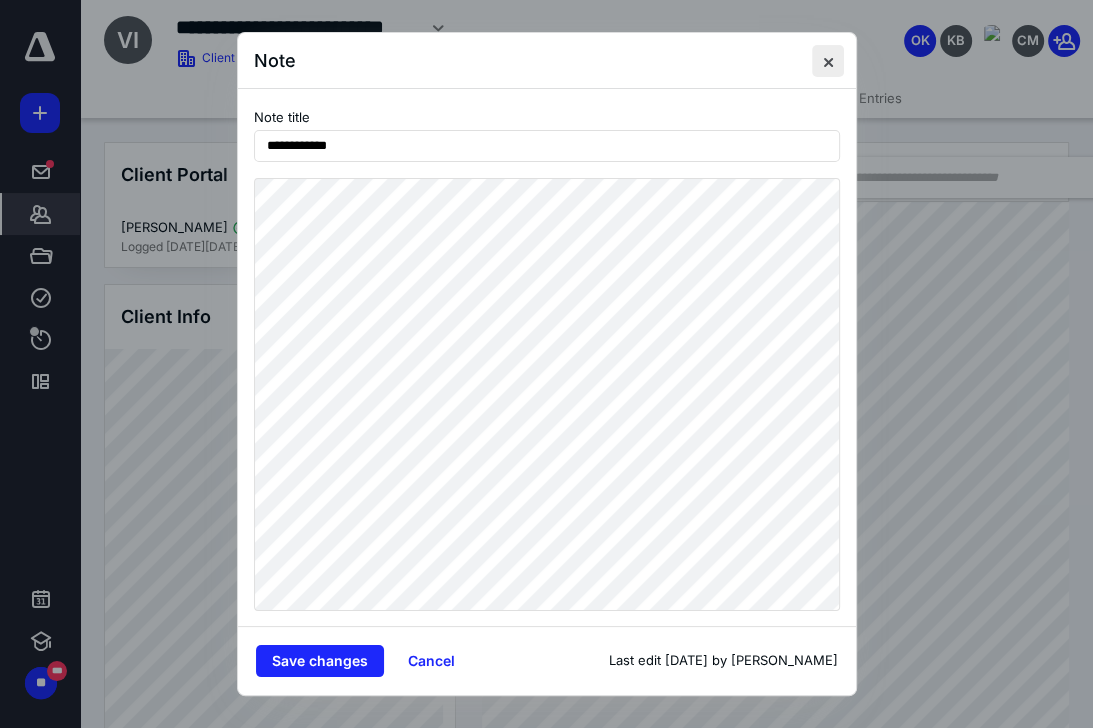 click at bounding box center (828, 61) 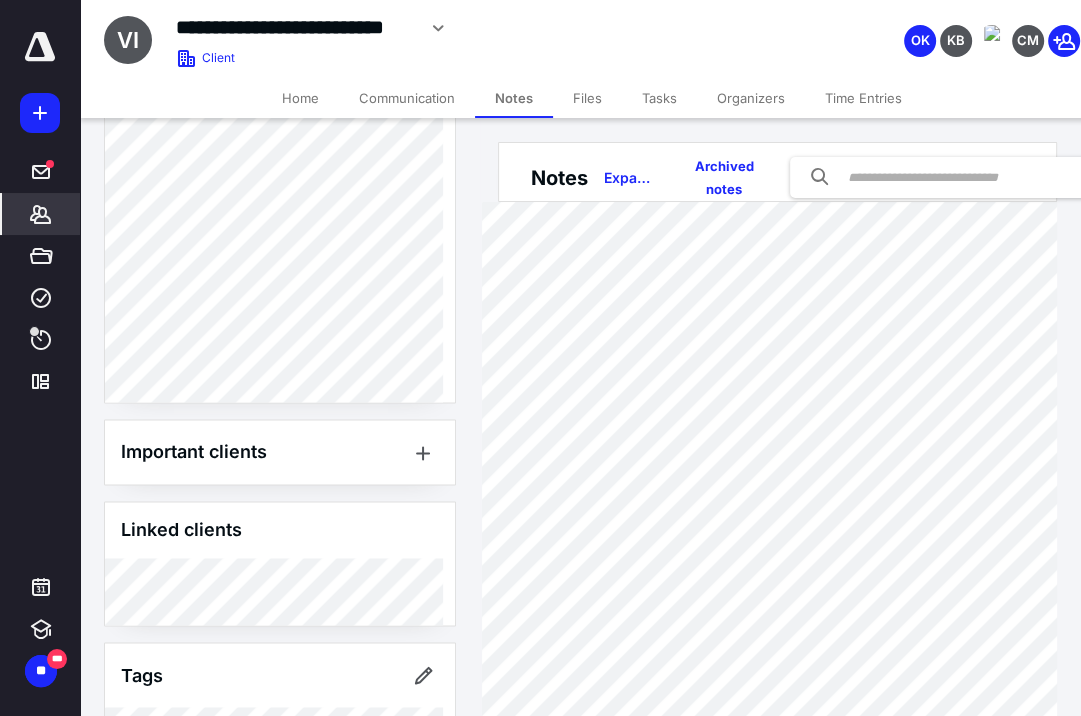 scroll, scrollTop: 2332, scrollLeft: 0, axis: vertical 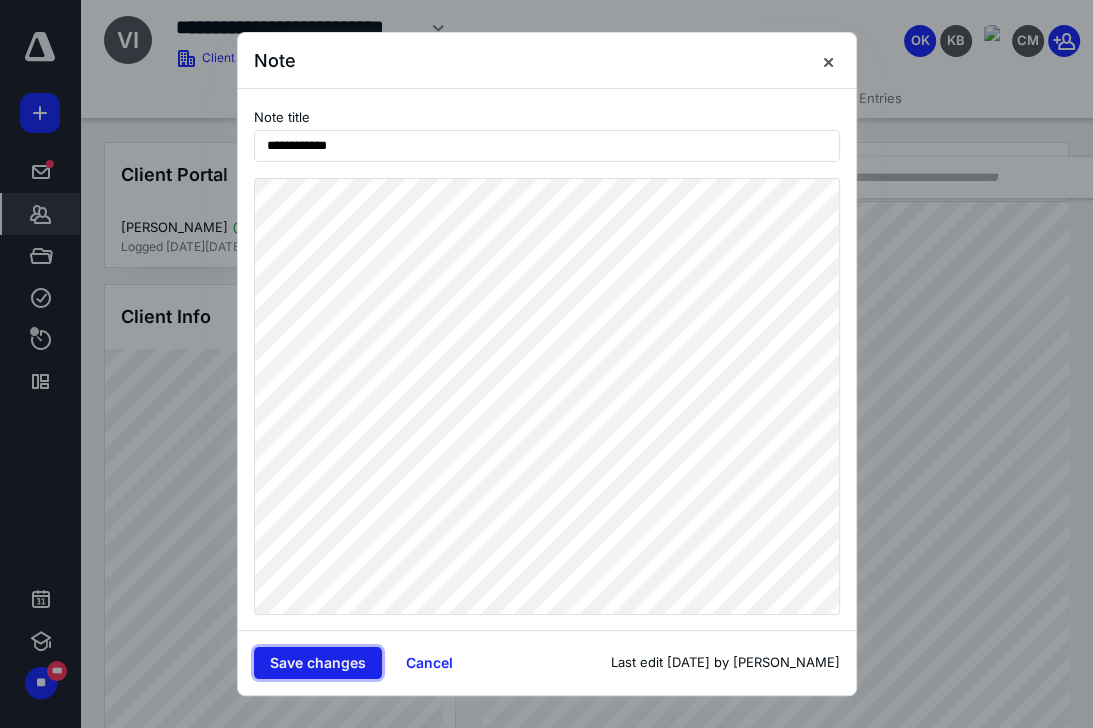 click on "Save changes" at bounding box center (318, 663) 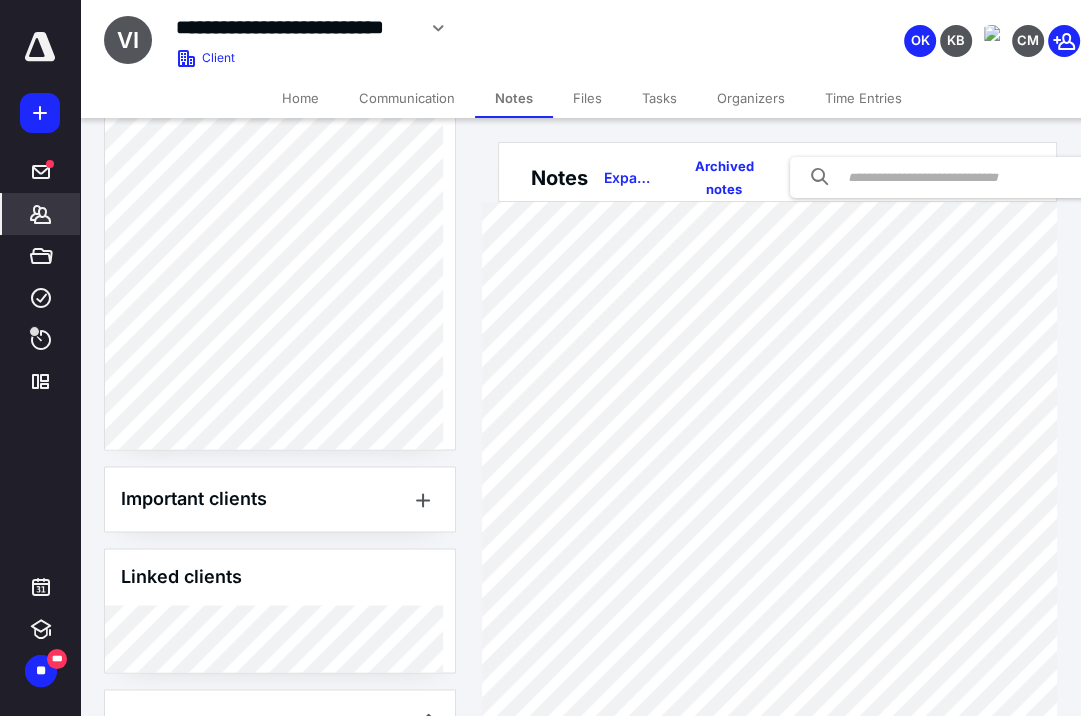 scroll, scrollTop: 2332, scrollLeft: 0, axis: vertical 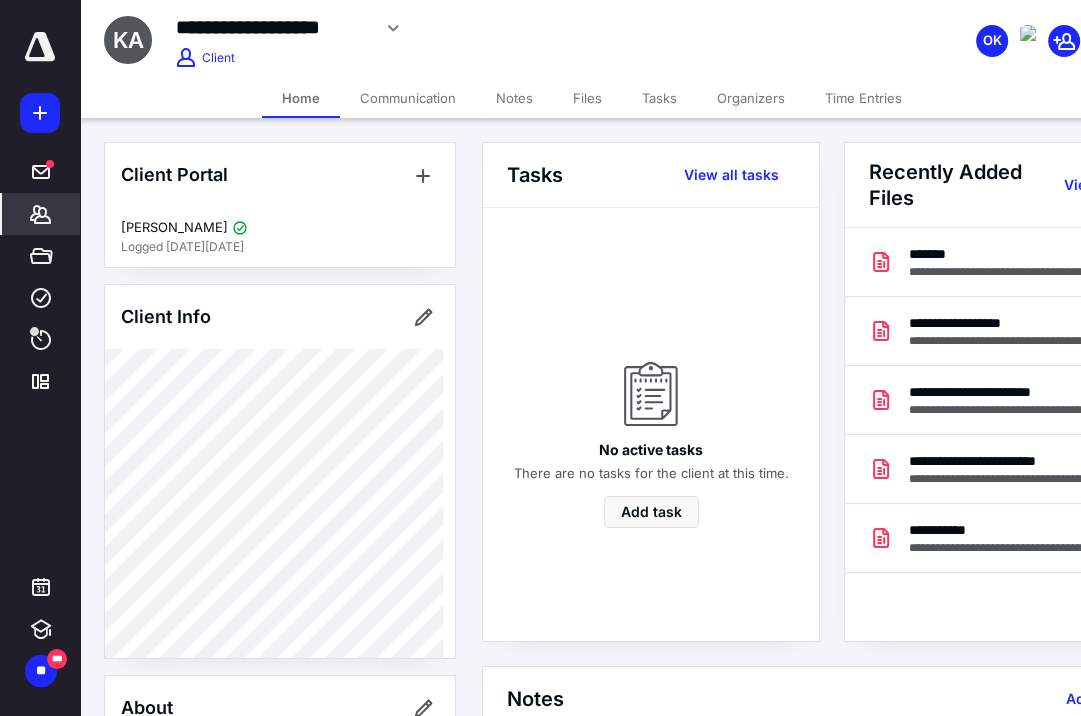 click on "Notes" at bounding box center (514, 98) 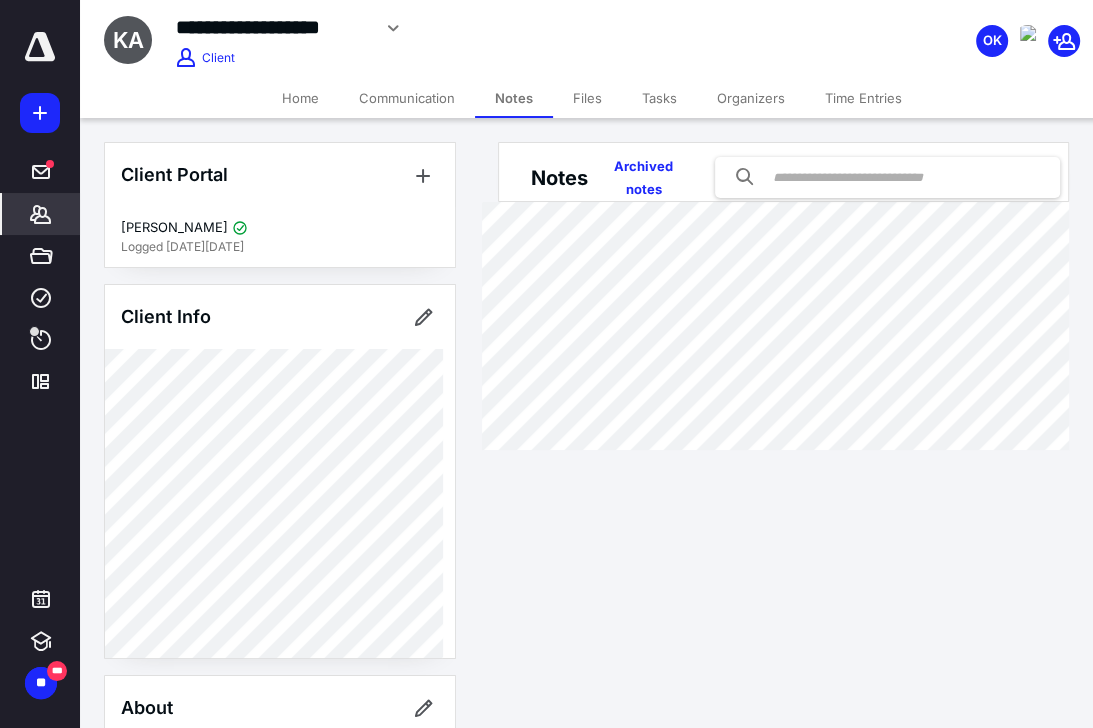 click on "Files" at bounding box center (587, 98) 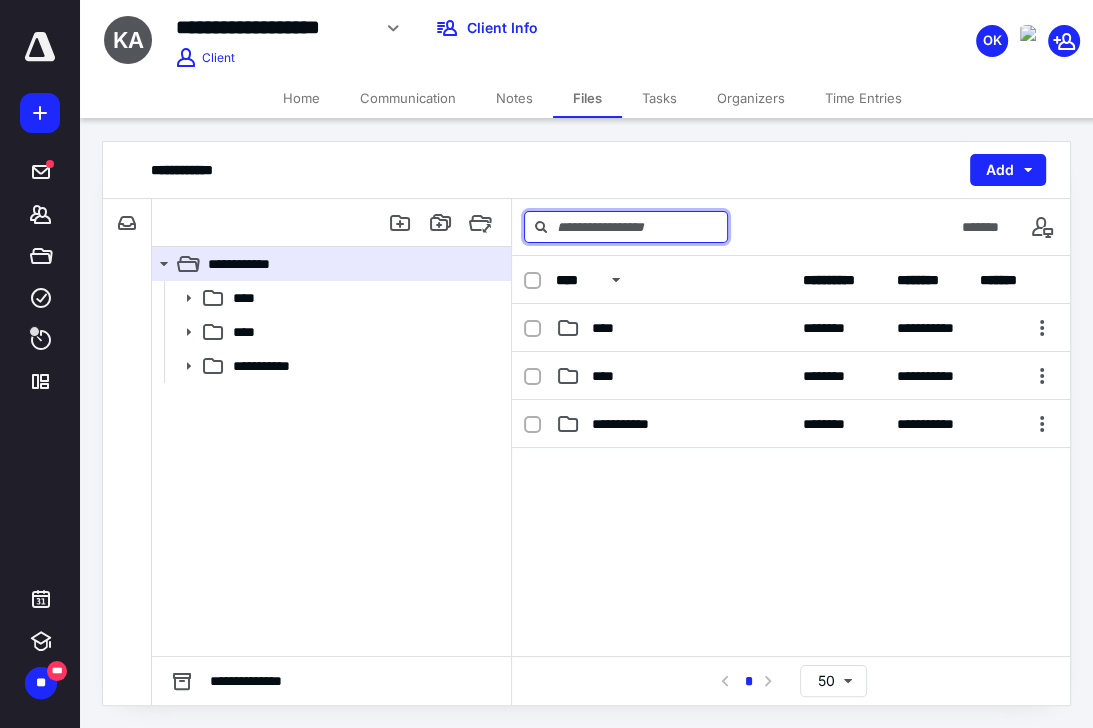 click at bounding box center [626, 227] 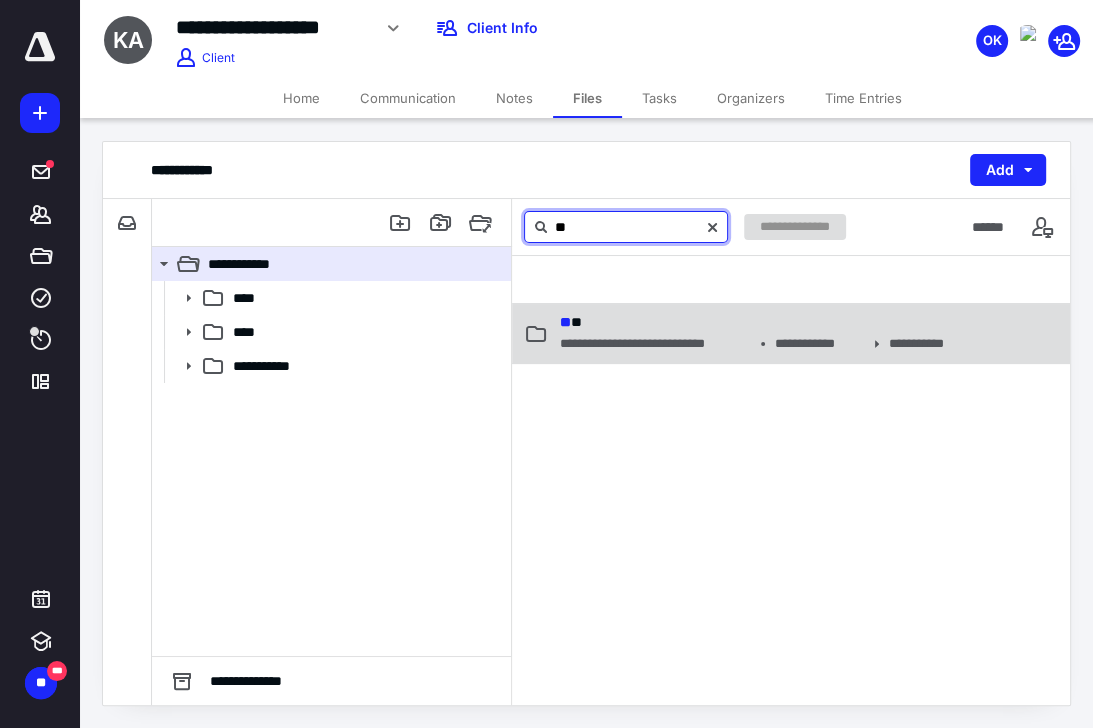 type on "**" 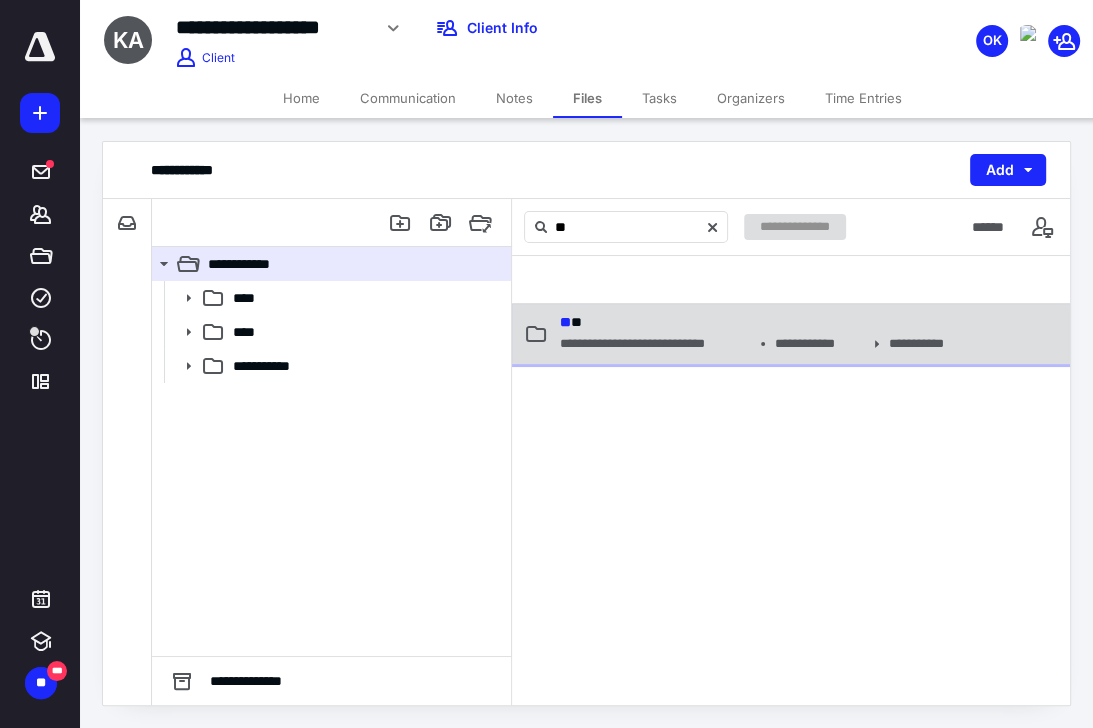 click on "** **" at bounding box center [749, 322] 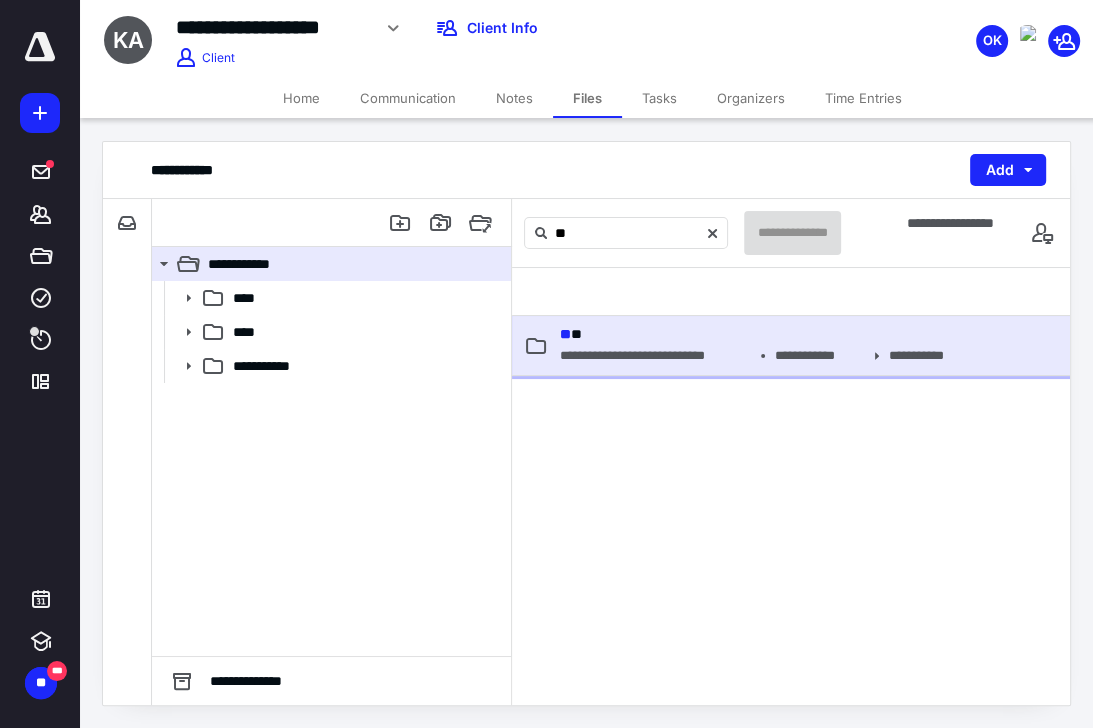 click on "** **" at bounding box center (571, 334) 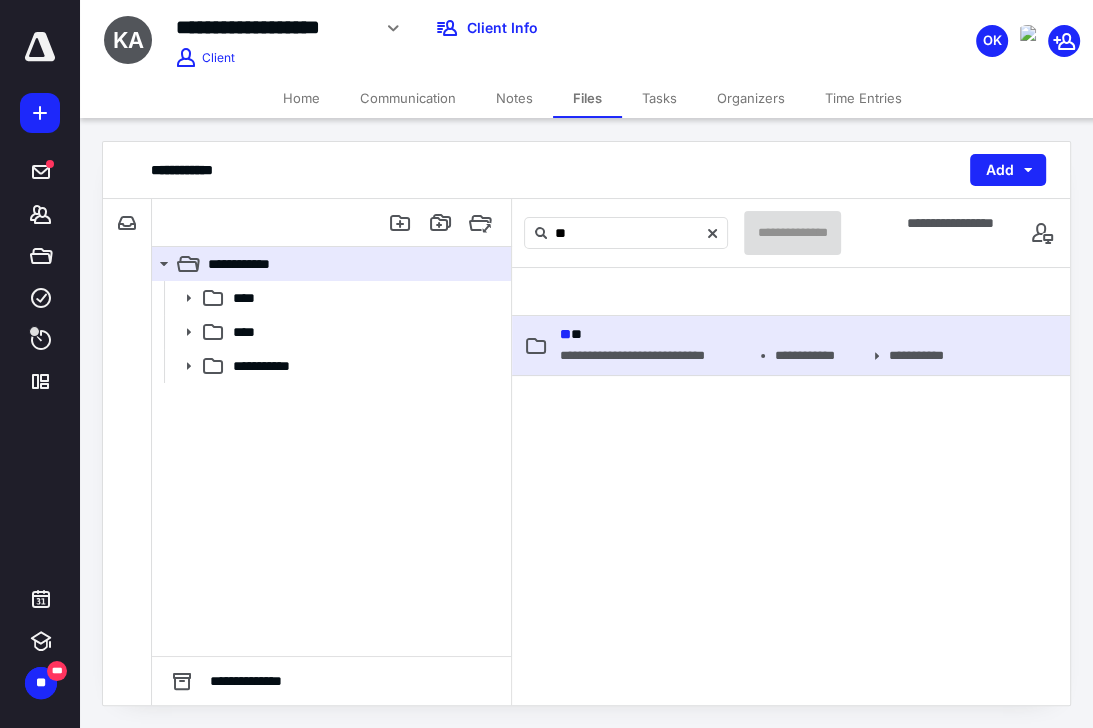 type 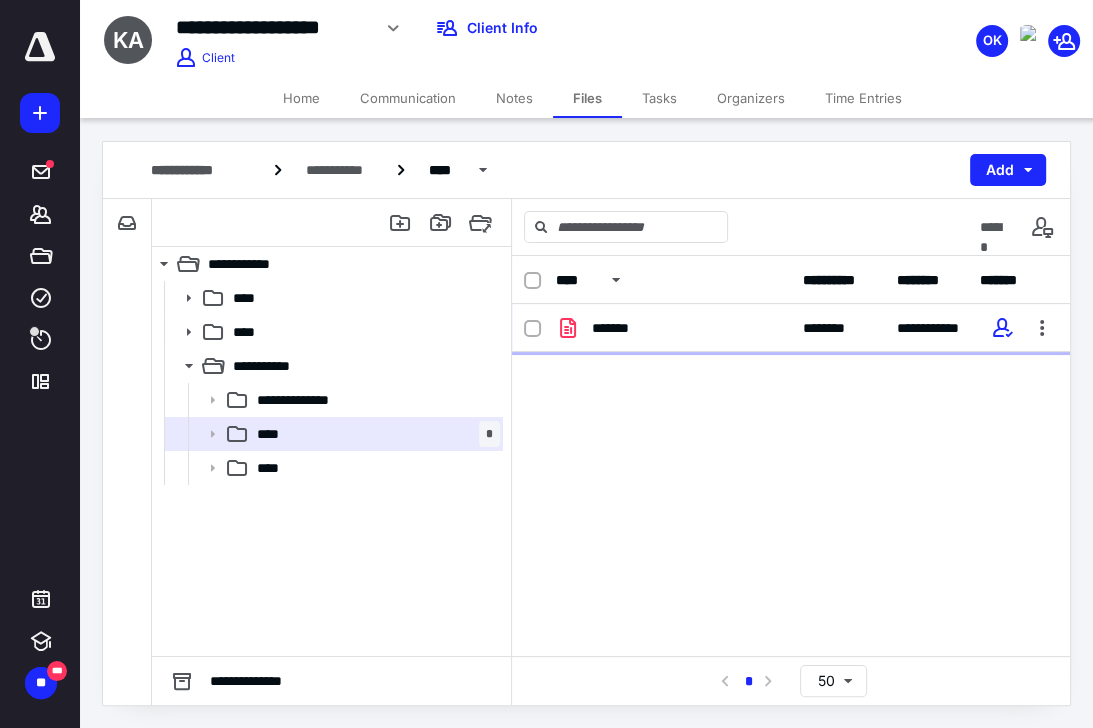 click 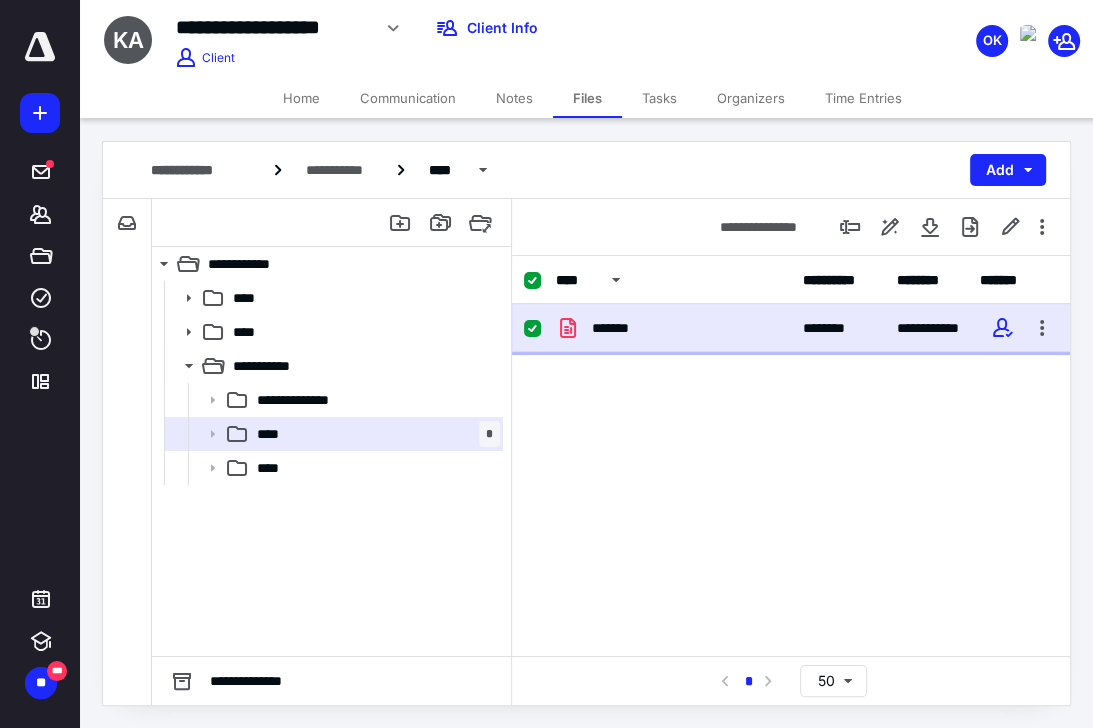 click 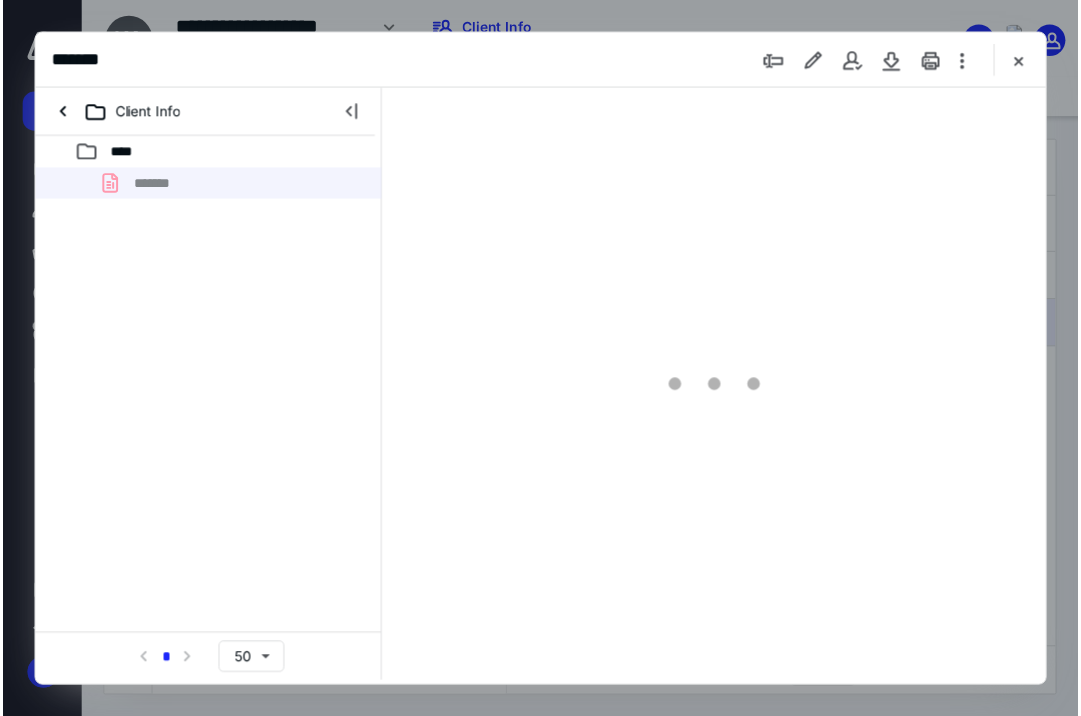 scroll, scrollTop: 0, scrollLeft: 0, axis: both 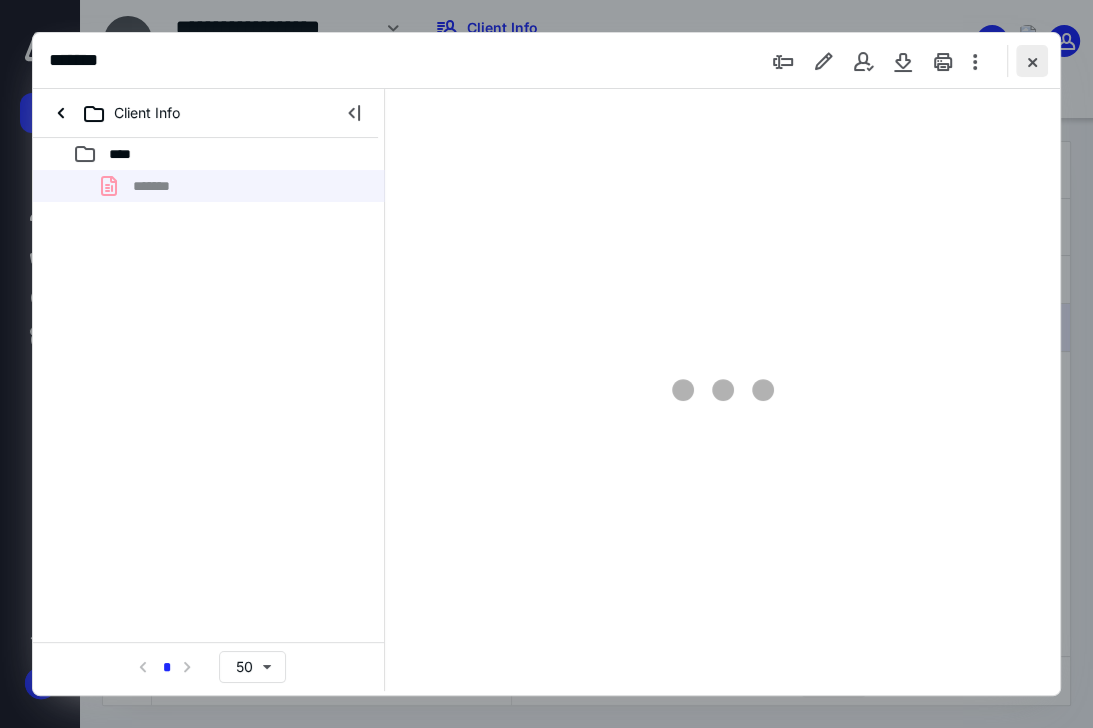 type on "41" 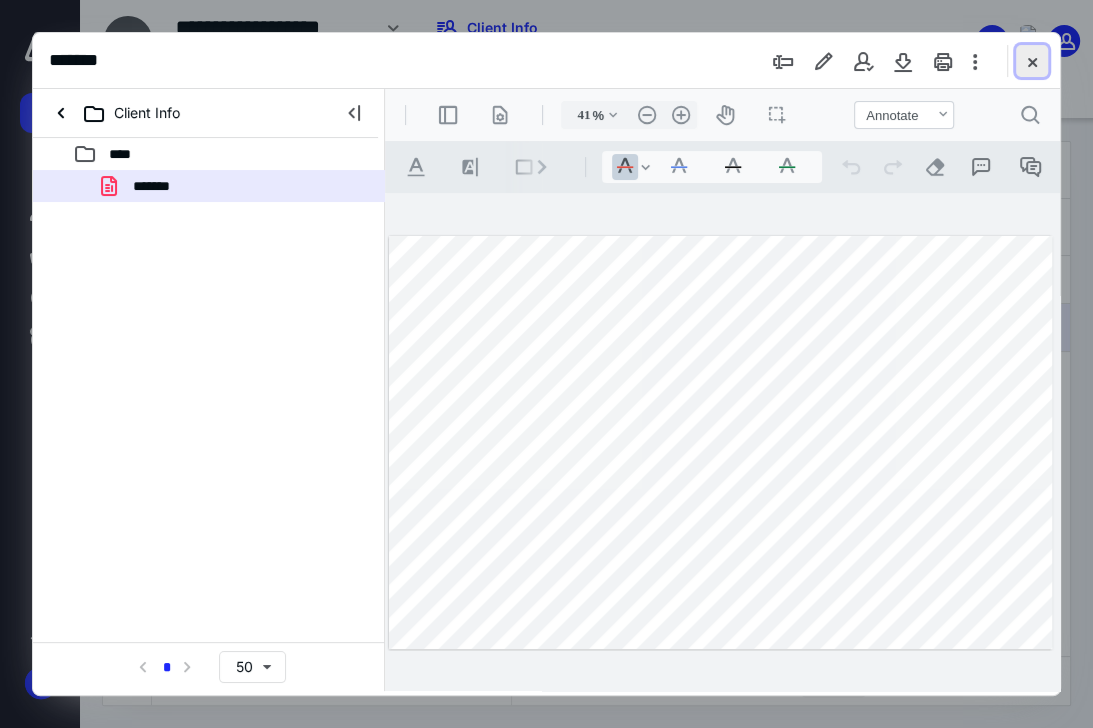 click at bounding box center (1032, 61) 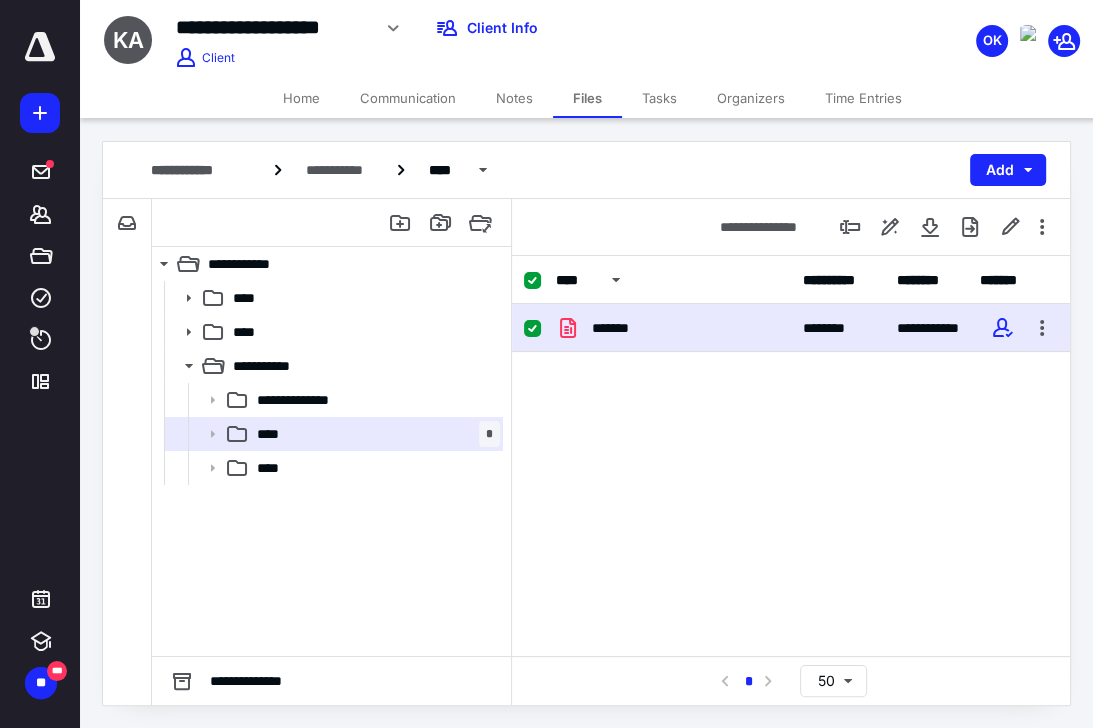 click at bounding box center [40, 47] 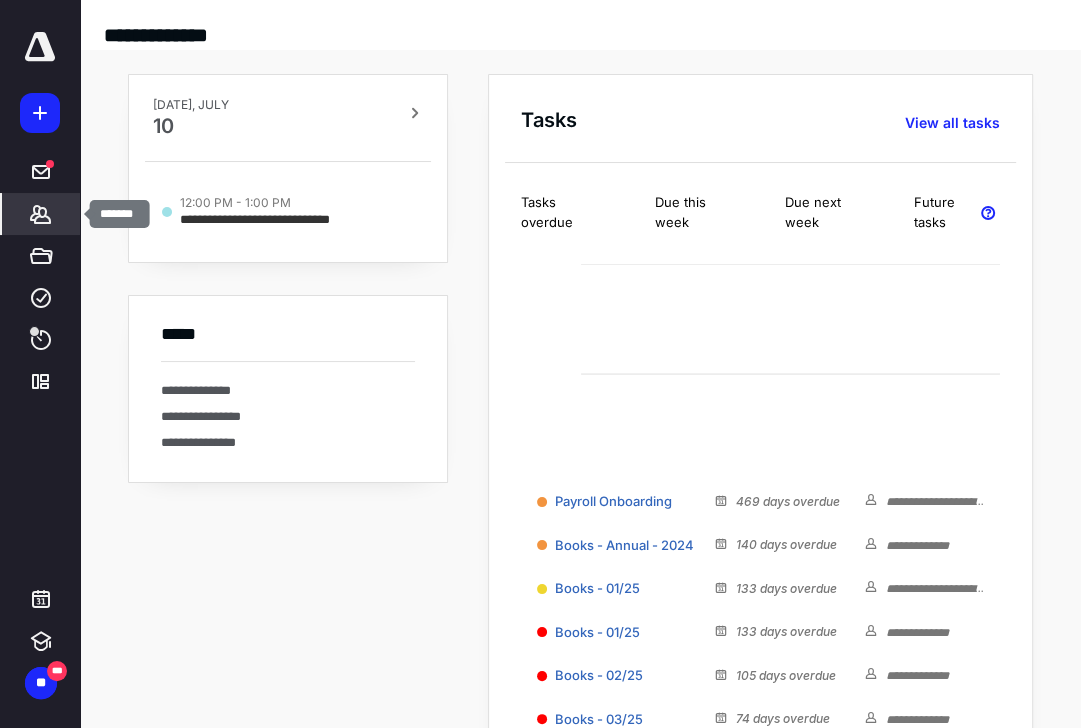 click on "*******" at bounding box center (41, 214) 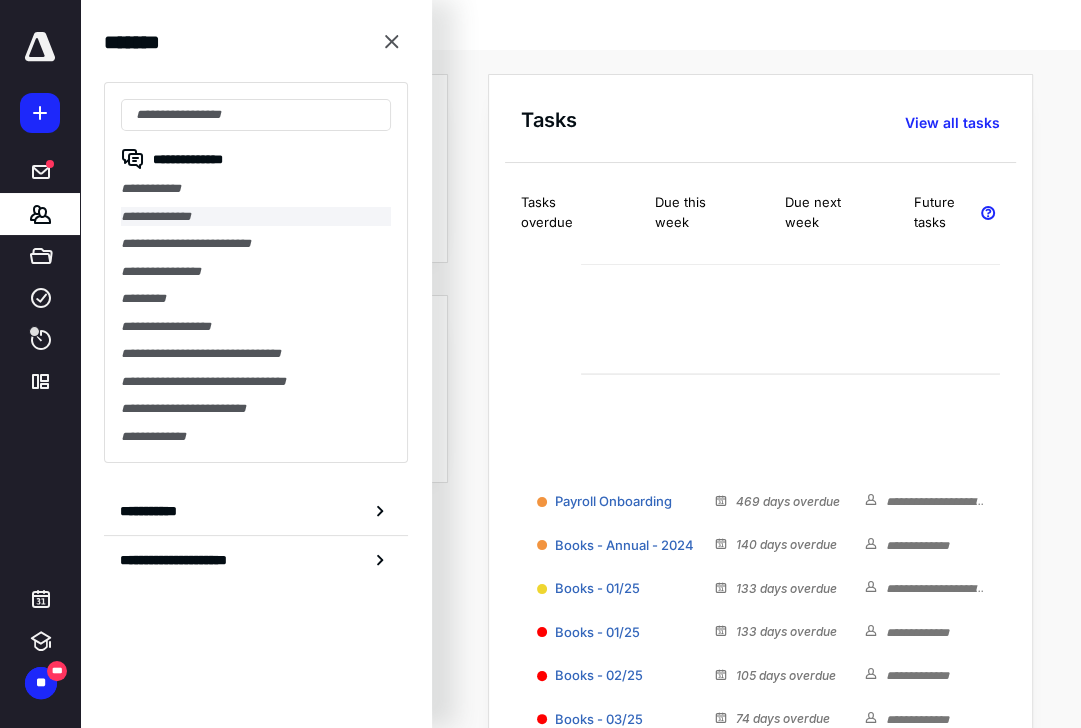 click on "**********" at bounding box center [256, 217] 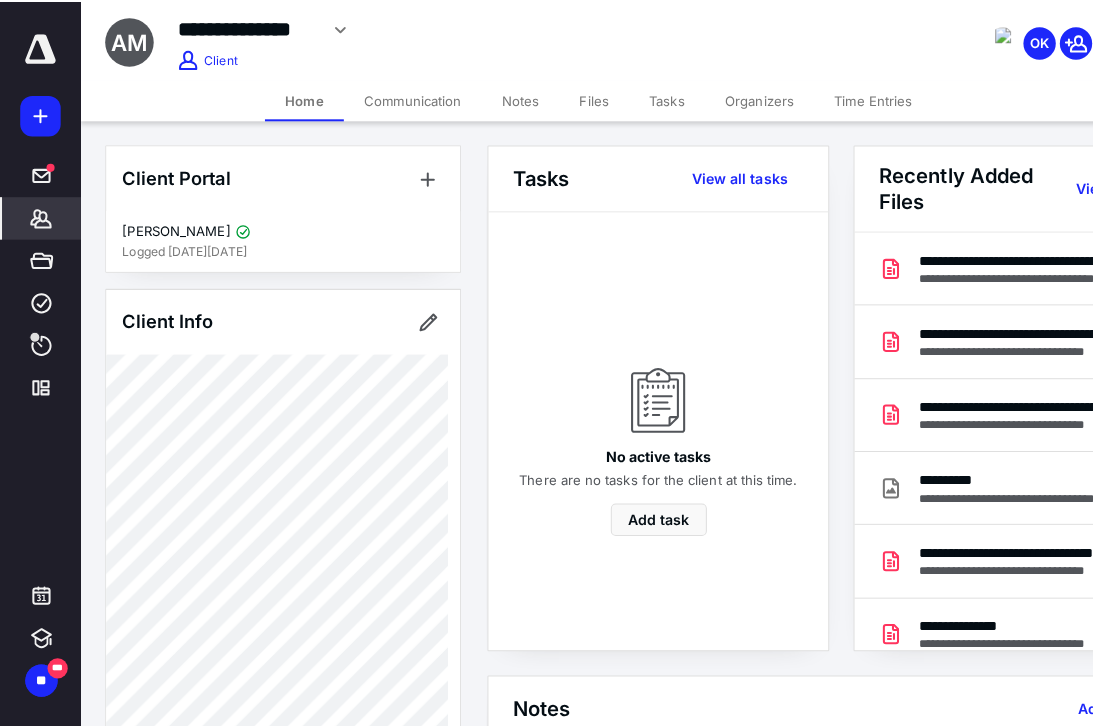 scroll, scrollTop: 400, scrollLeft: 0, axis: vertical 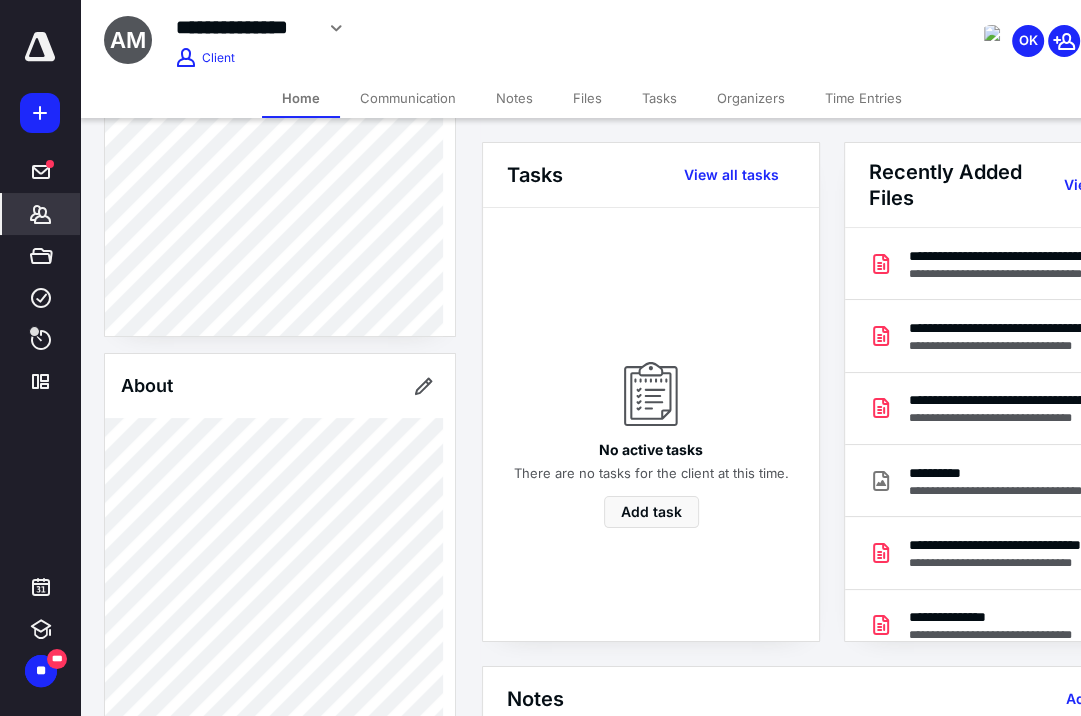 click on "Notes" at bounding box center [514, 98] 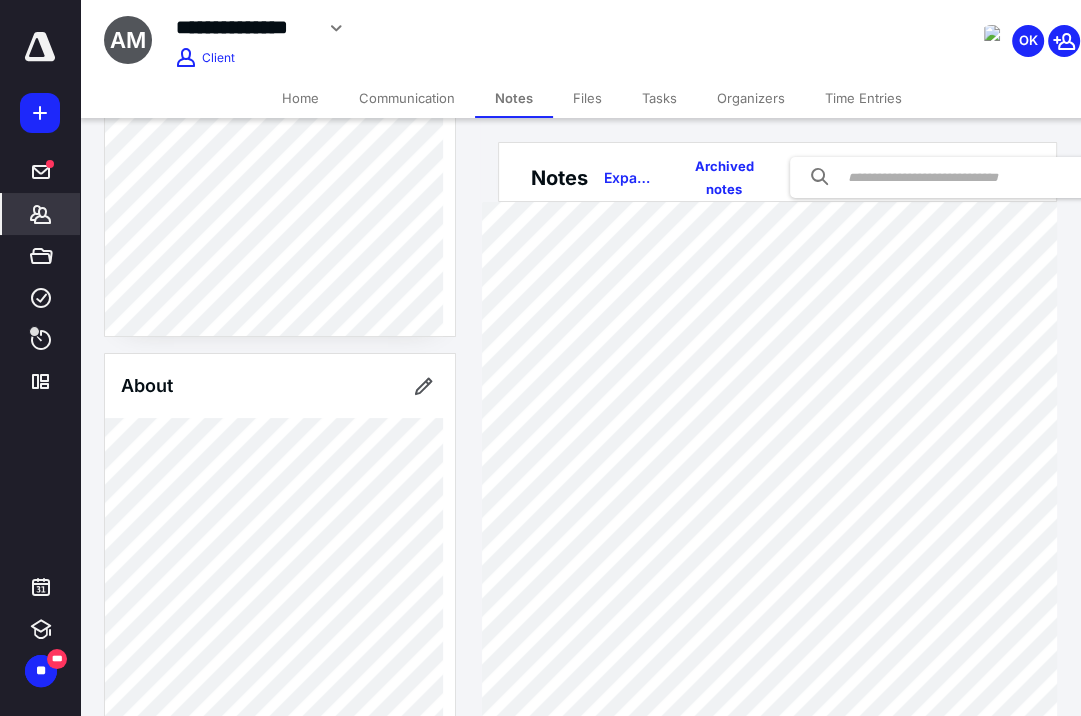 click on "Files" at bounding box center [587, 98] 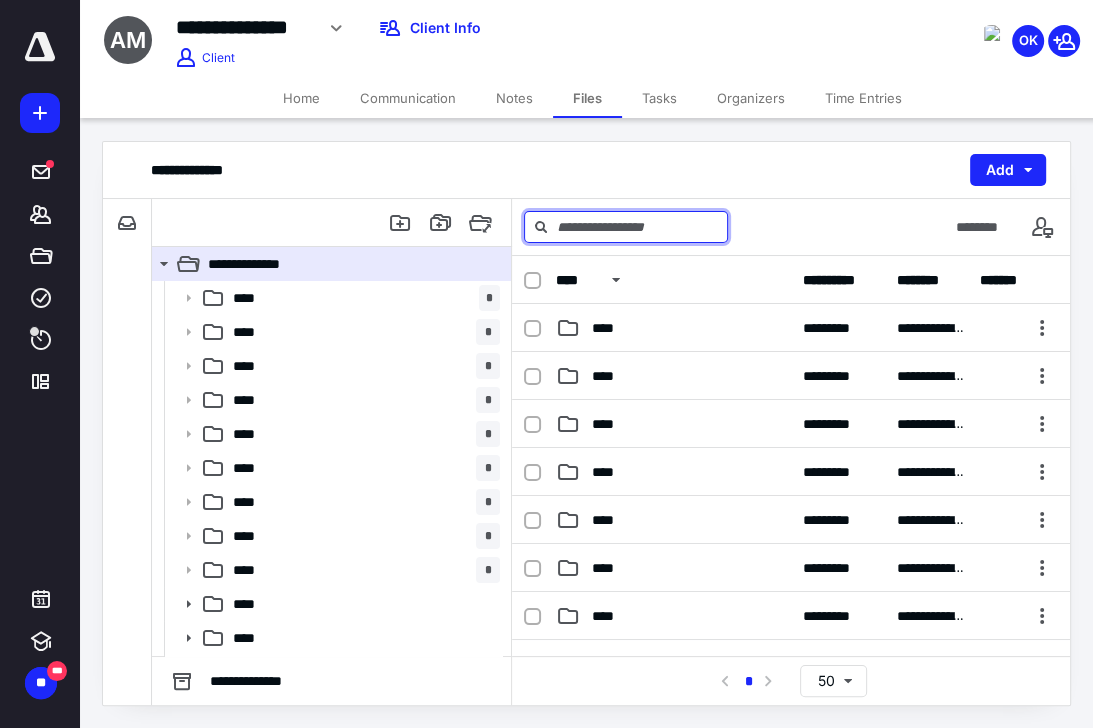 click at bounding box center [626, 227] 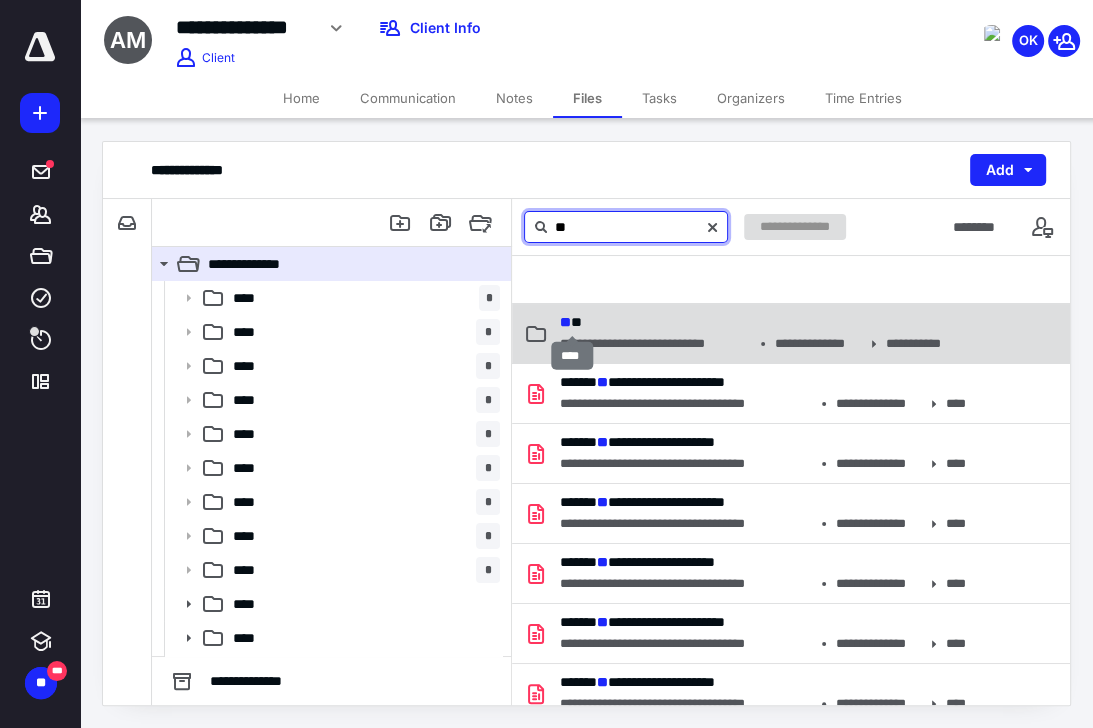 type on "**" 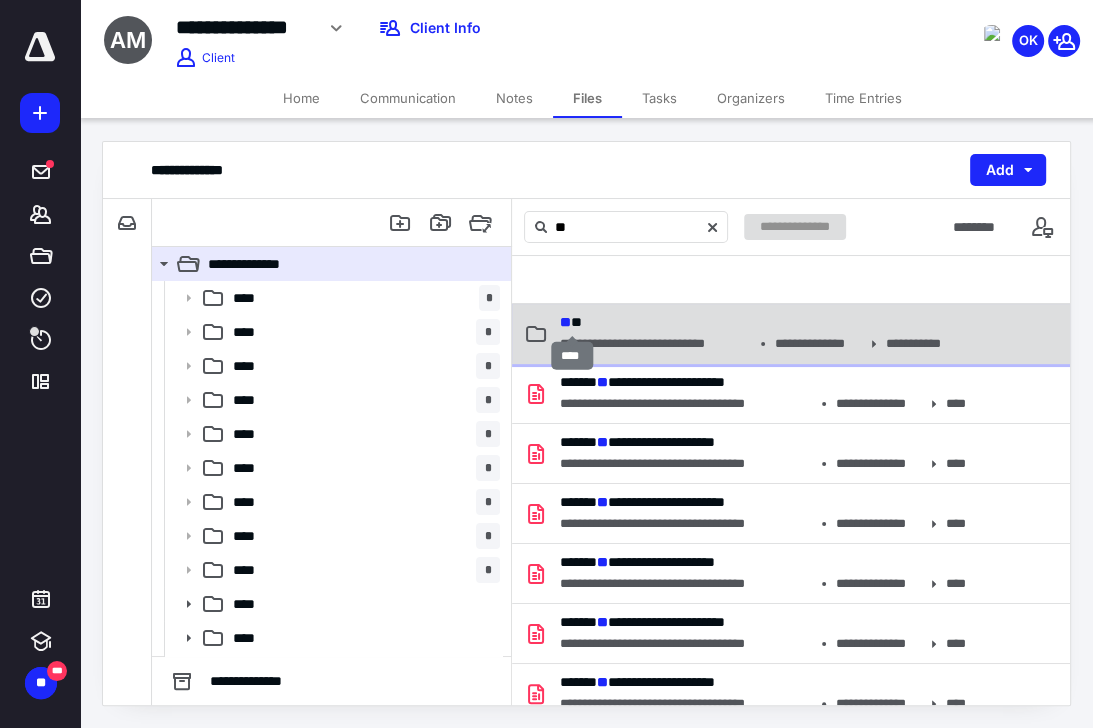 click on "** **" at bounding box center (571, 322) 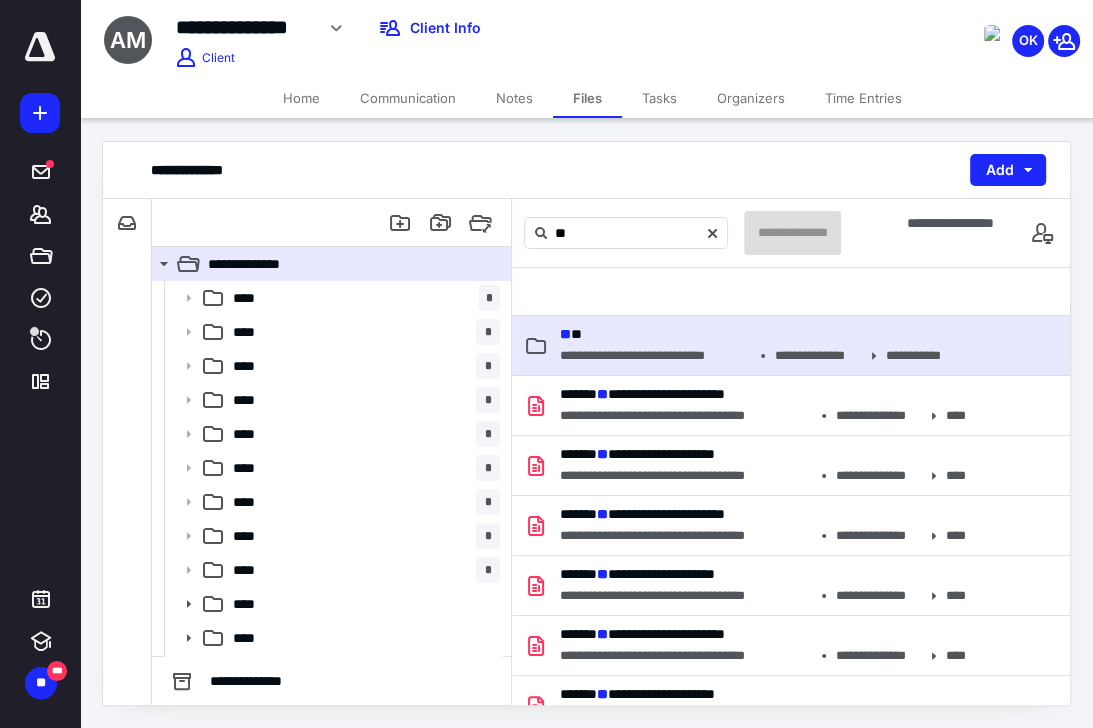 click at bounding box center [791, 292] 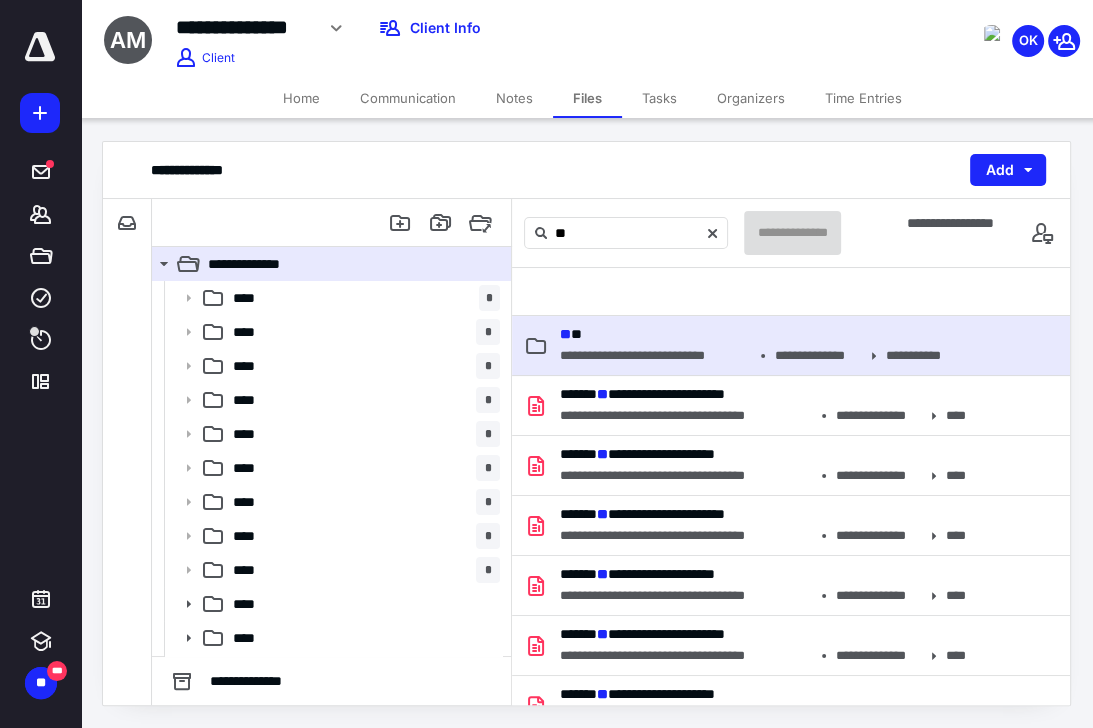 click on "** **" at bounding box center [571, 334] 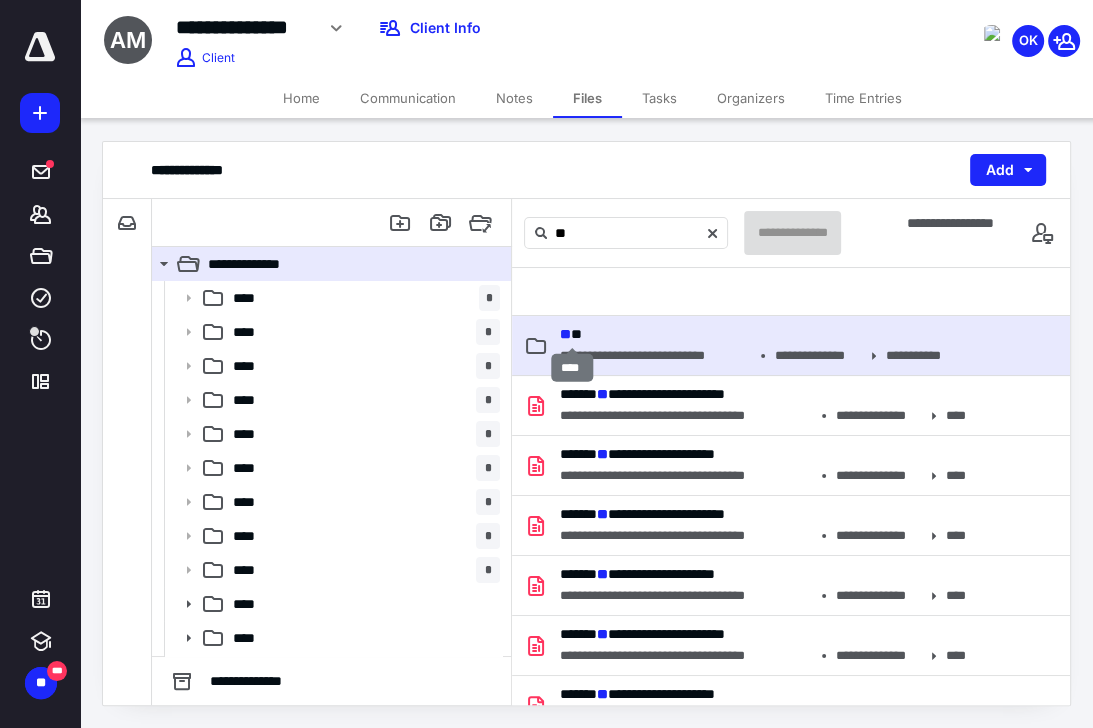 click on "** **" at bounding box center (571, 334) 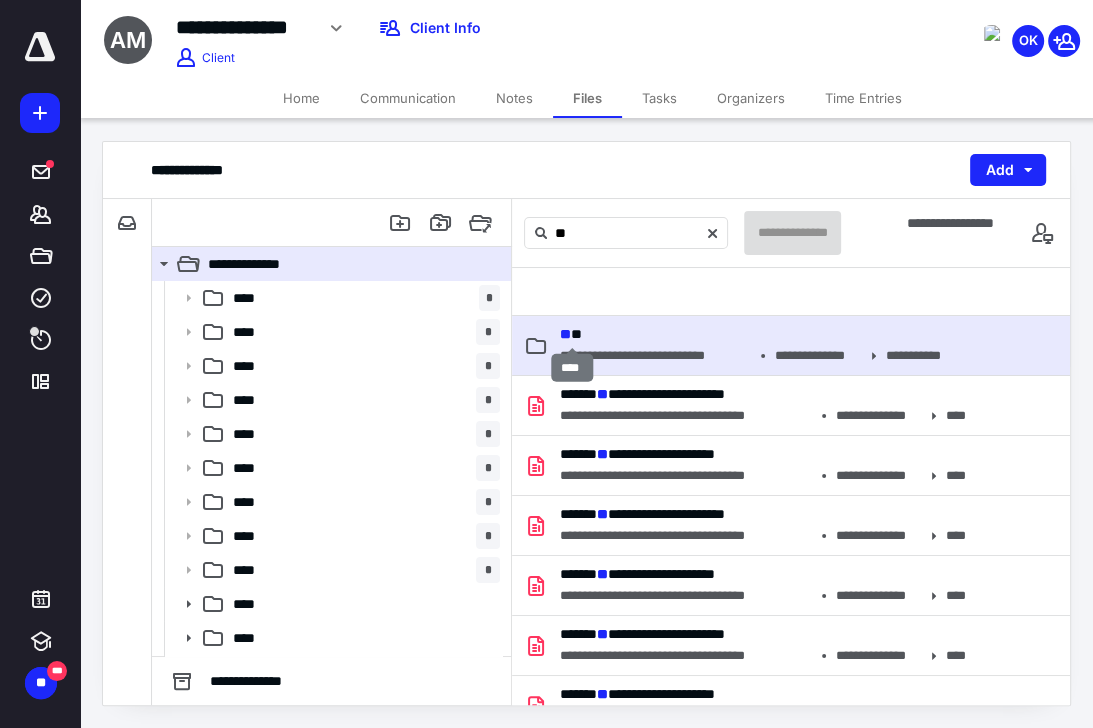 type 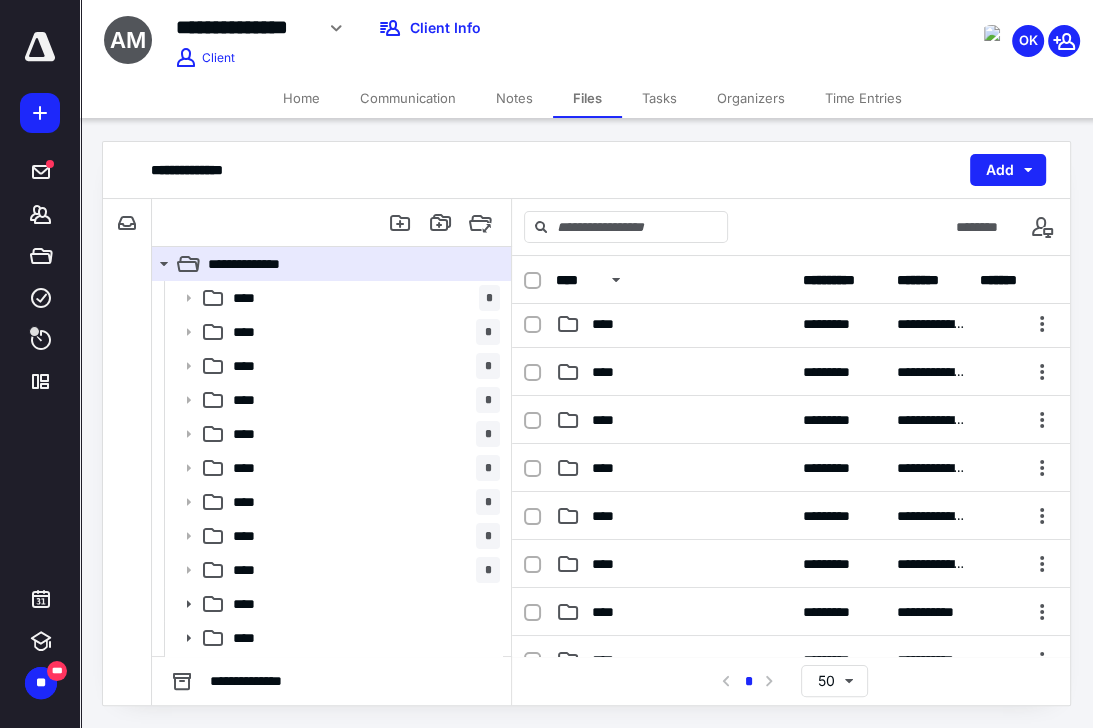 scroll, scrollTop: 400, scrollLeft: 0, axis: vertical 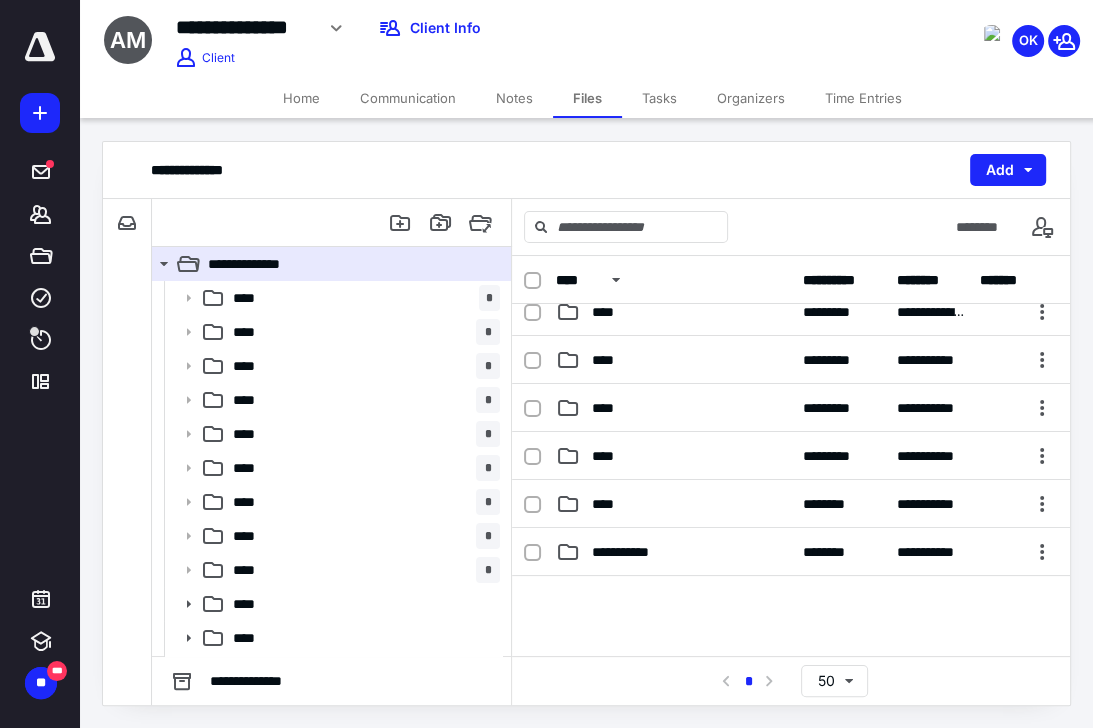 click on "Notes" at bounding box center [514, 98] 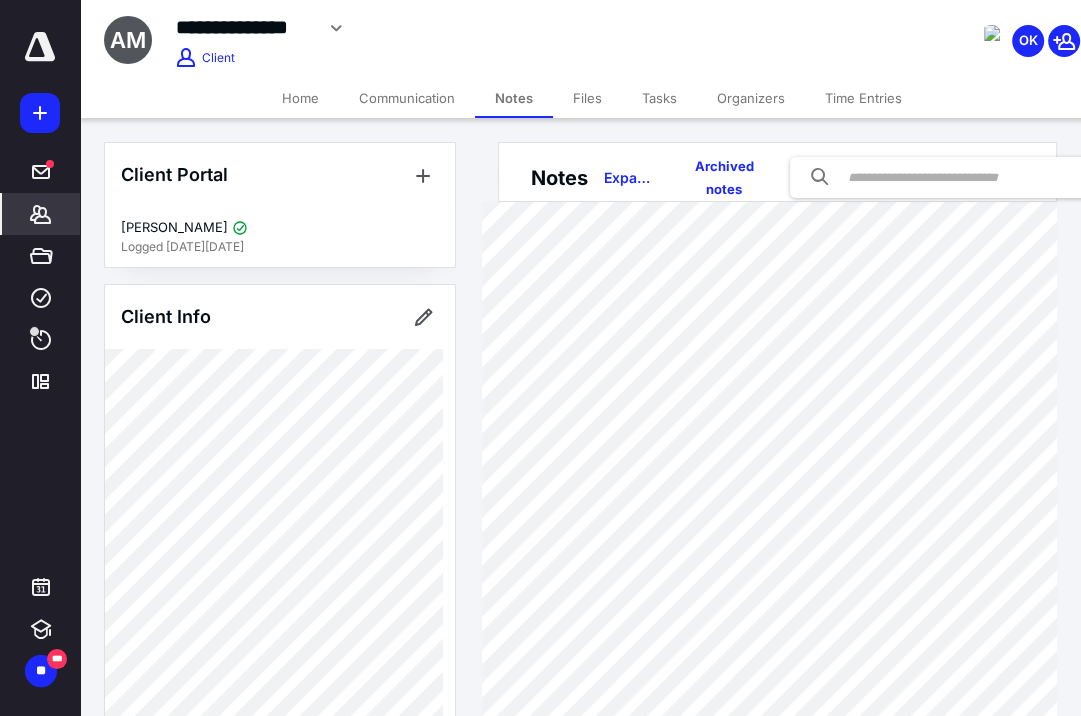 click on "*******" at bounding box center (41, 214) 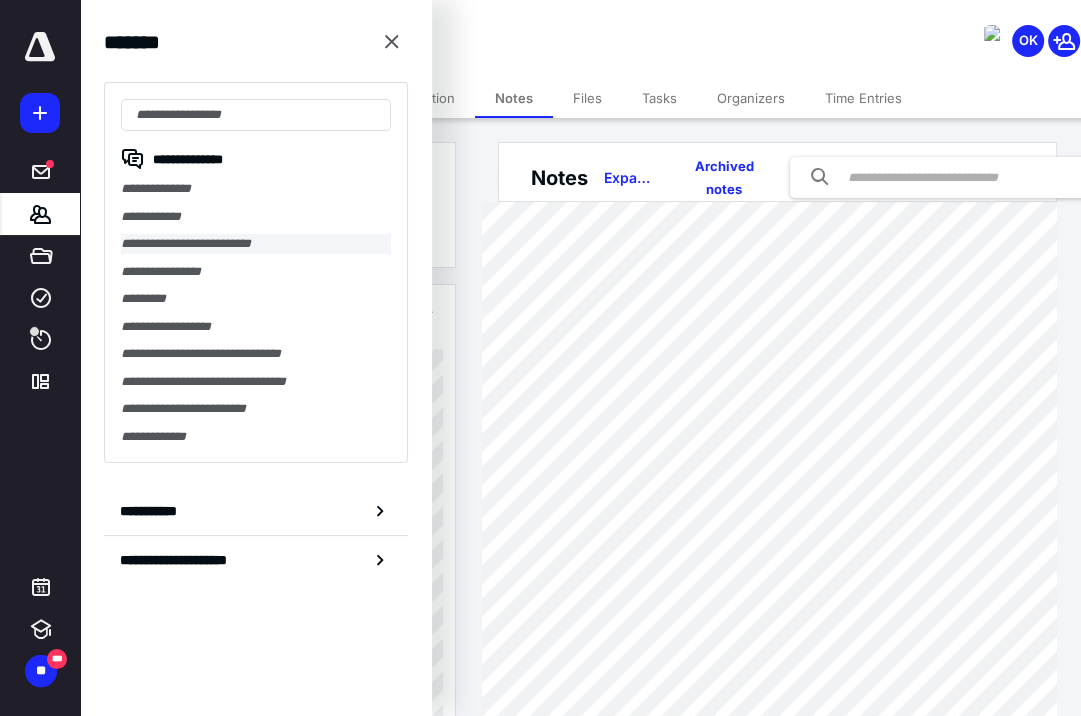 click on "**********" at bounding box center (256, 244) 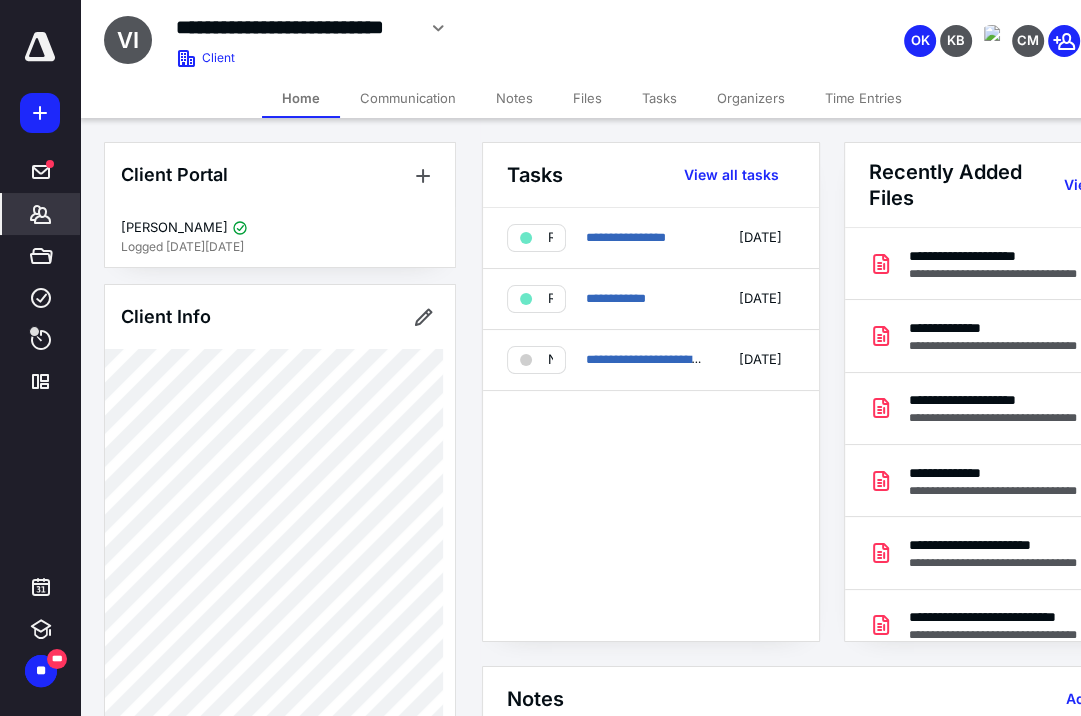 click on "Files" at bounding box center (587, 98) 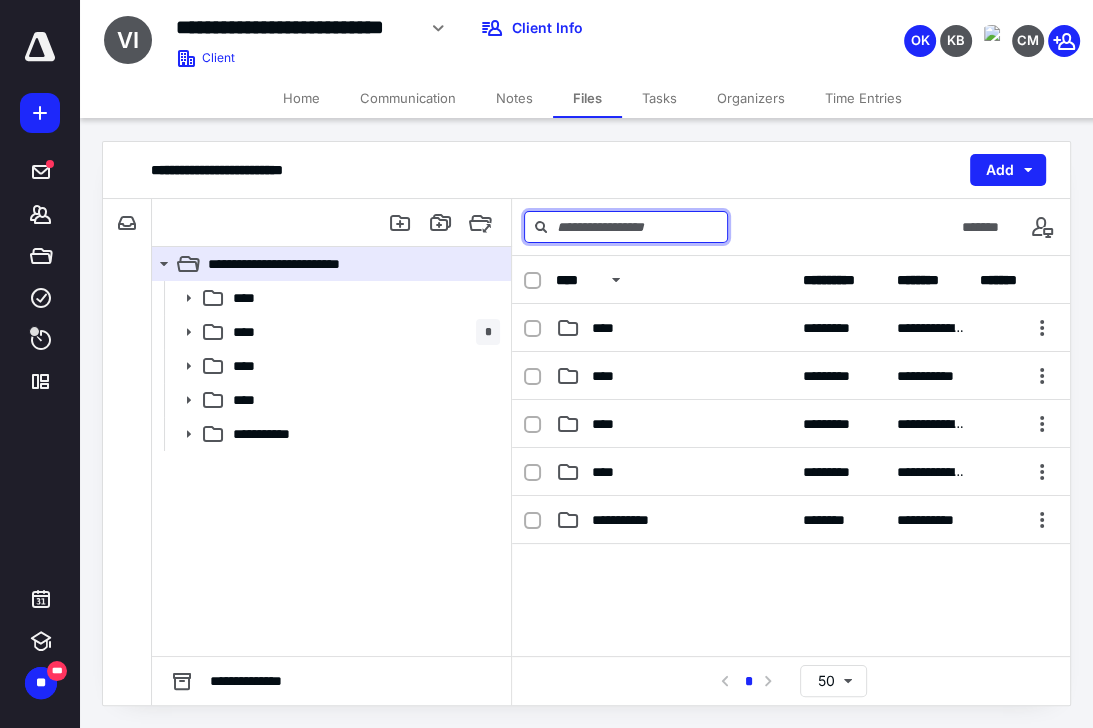 click at bounding box center (626, 227) 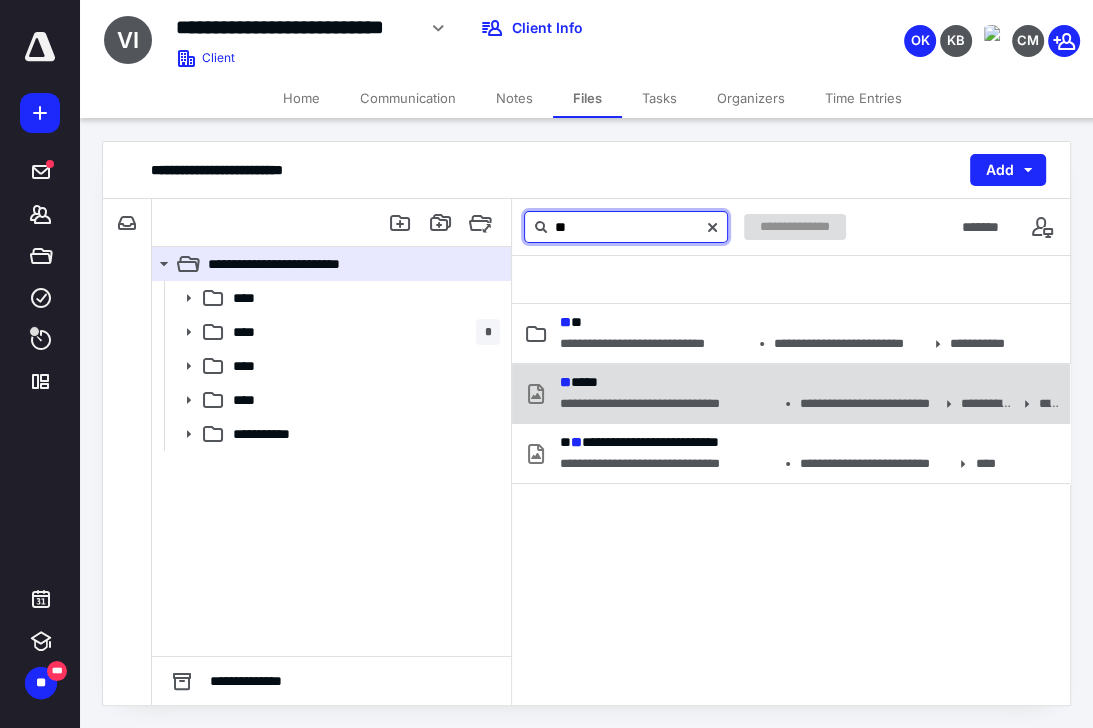type on "**" 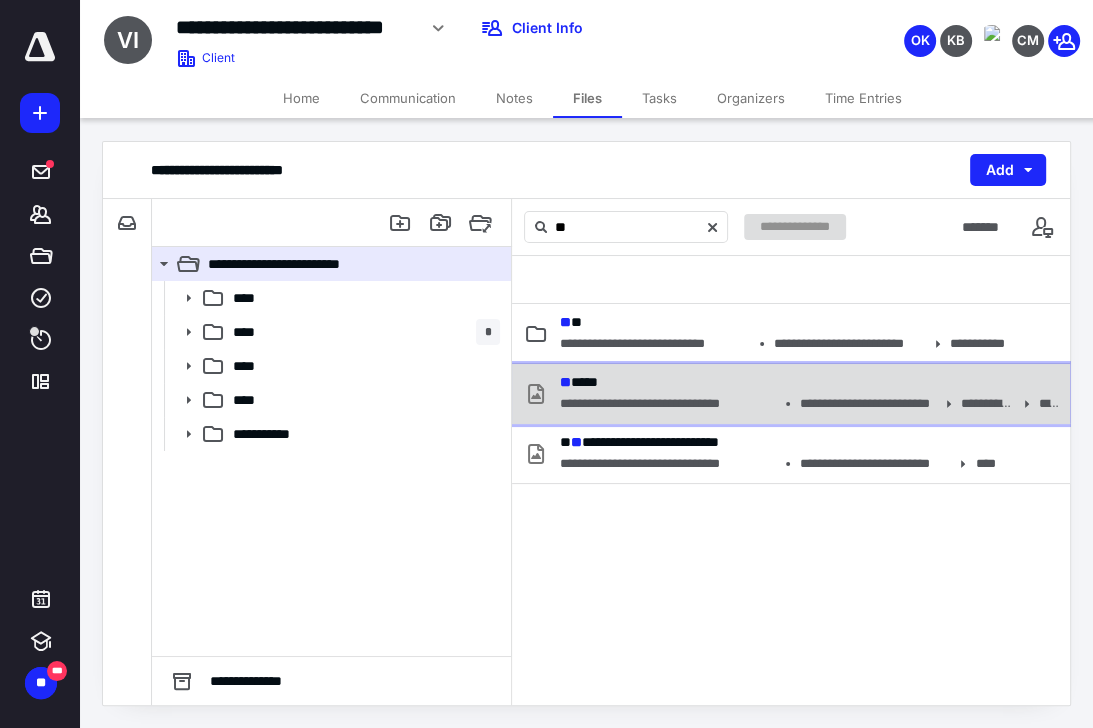 click on "** *****" at bounding box center (579, 382) 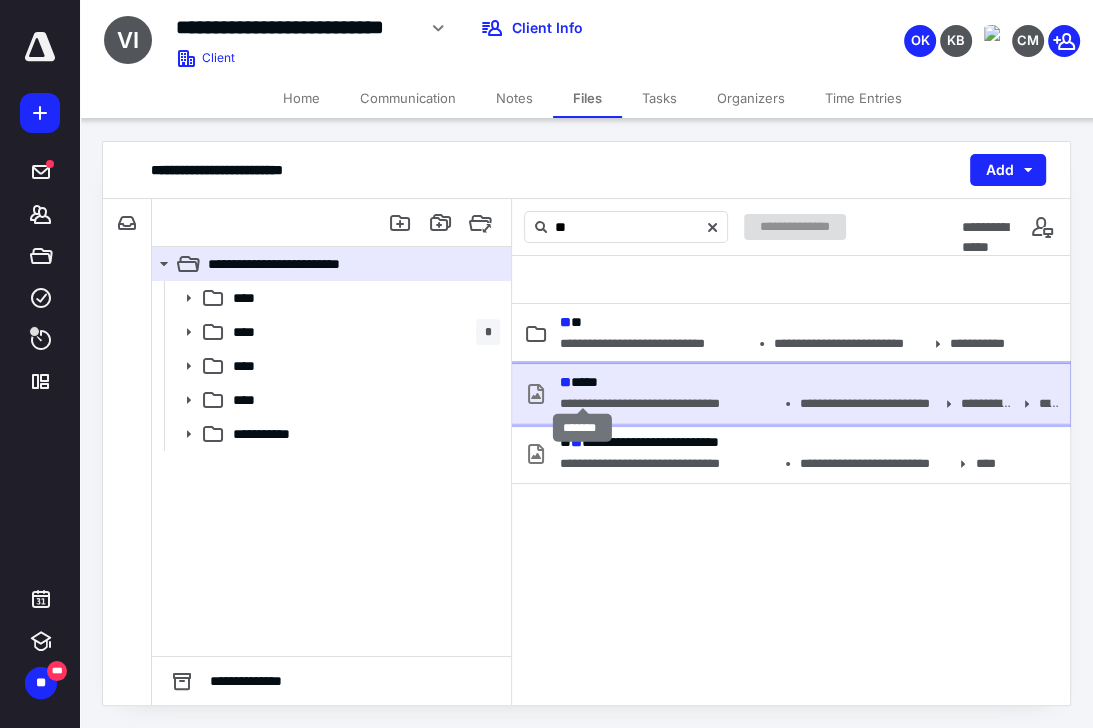 click on "** *****" at bounding box center [579, 382] 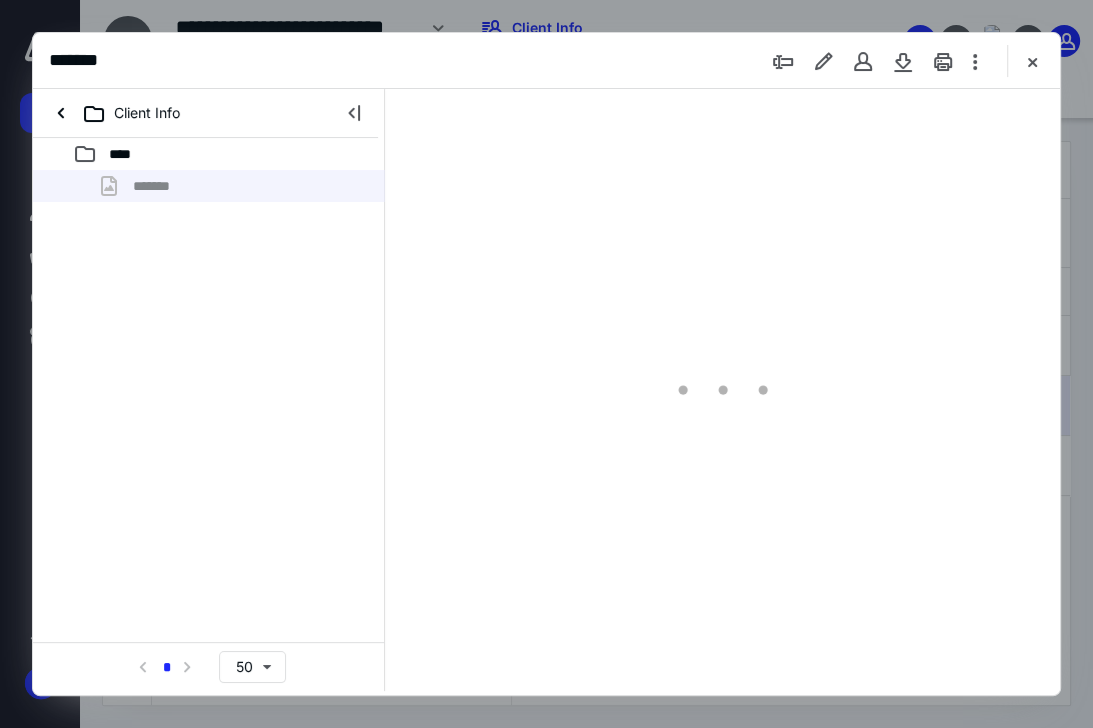 scroll, scrollTop: 0, scrollLeft: 0, axis: both 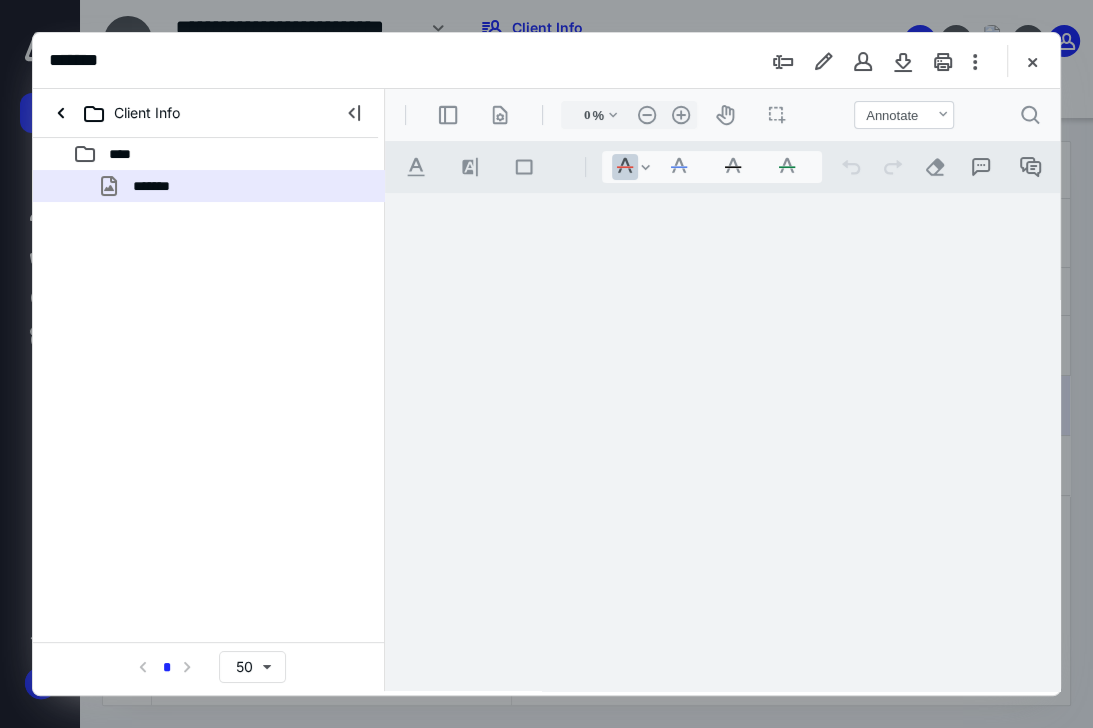 type on "13" 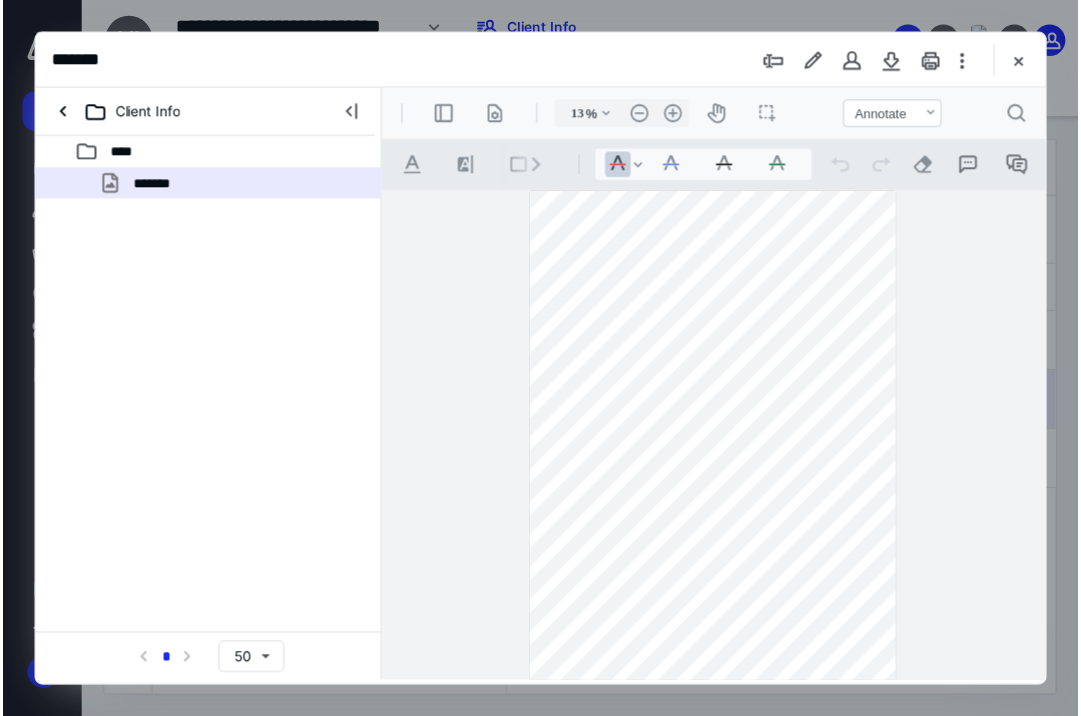 scroll, scrollTop: 0, scrollLeft: 0, axis: both 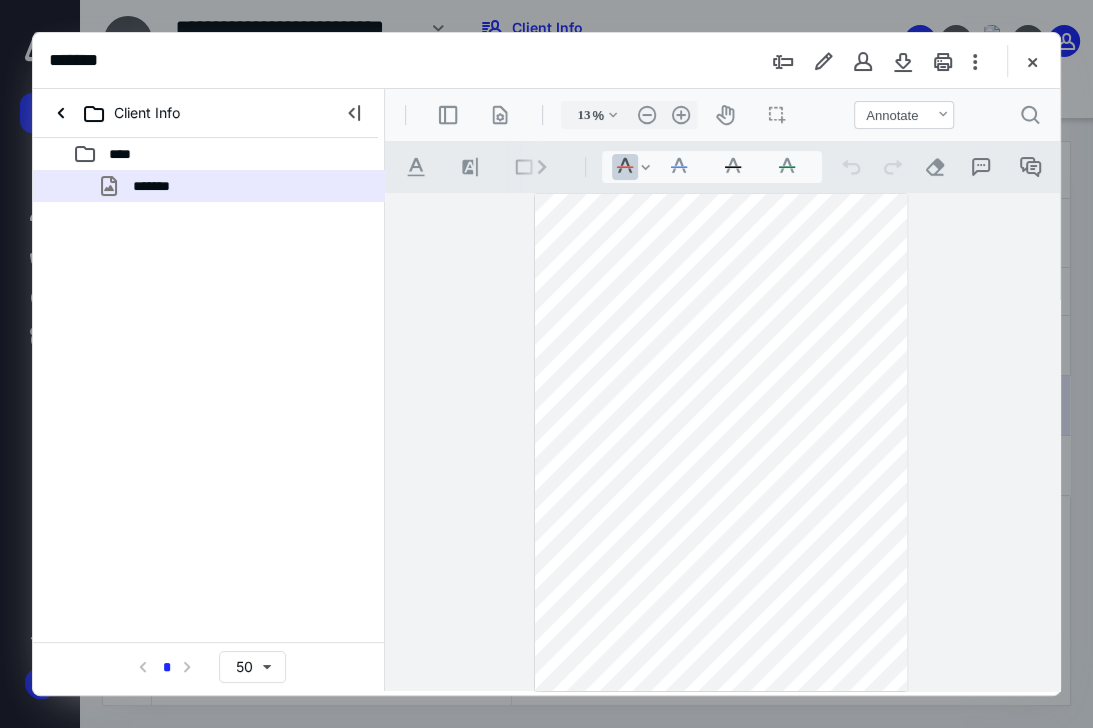 click on "*******" at bounding box center [209, 186] 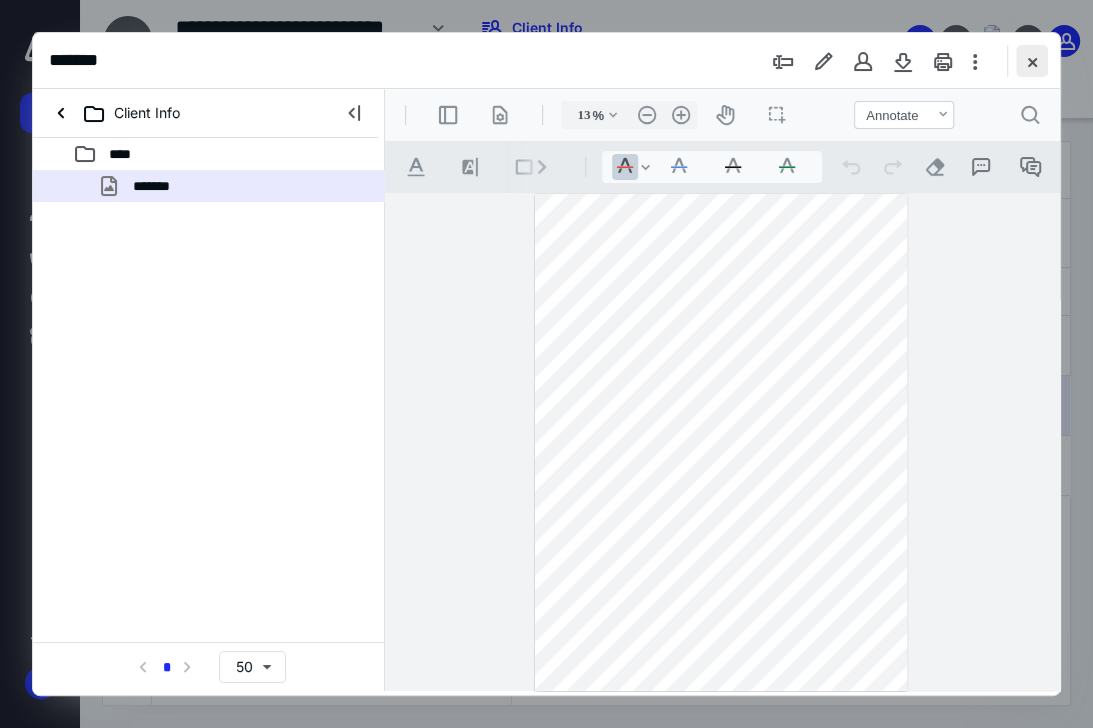 click at bounding box center [1032, 61] 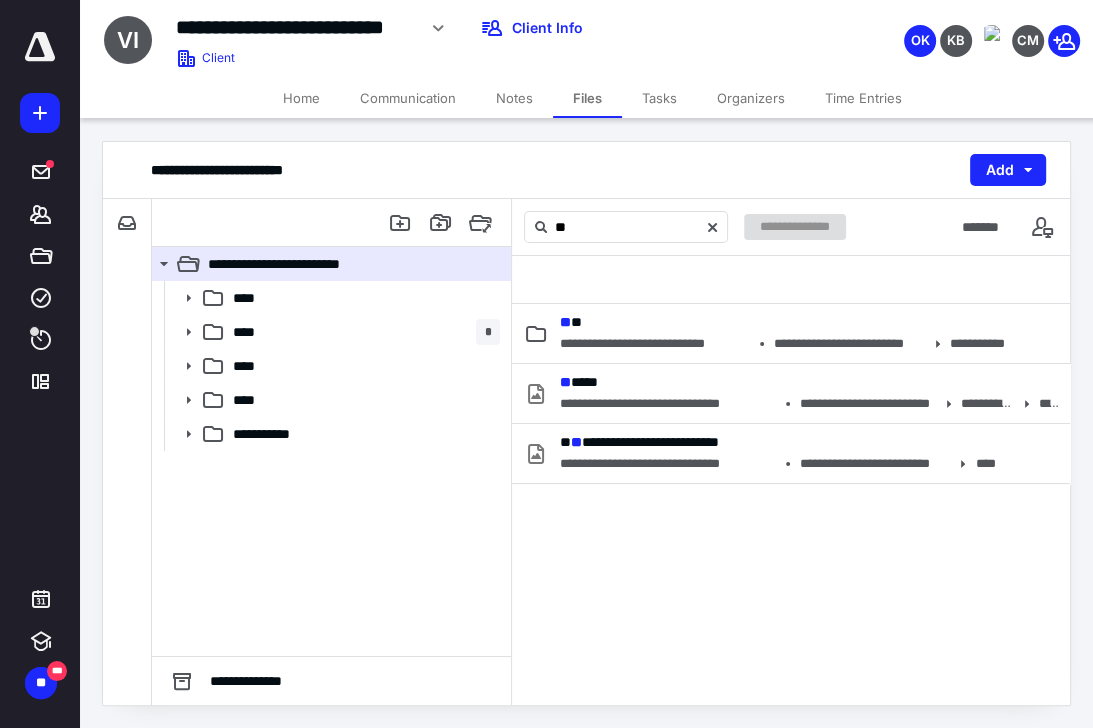 click at bounding box center (40, 47) 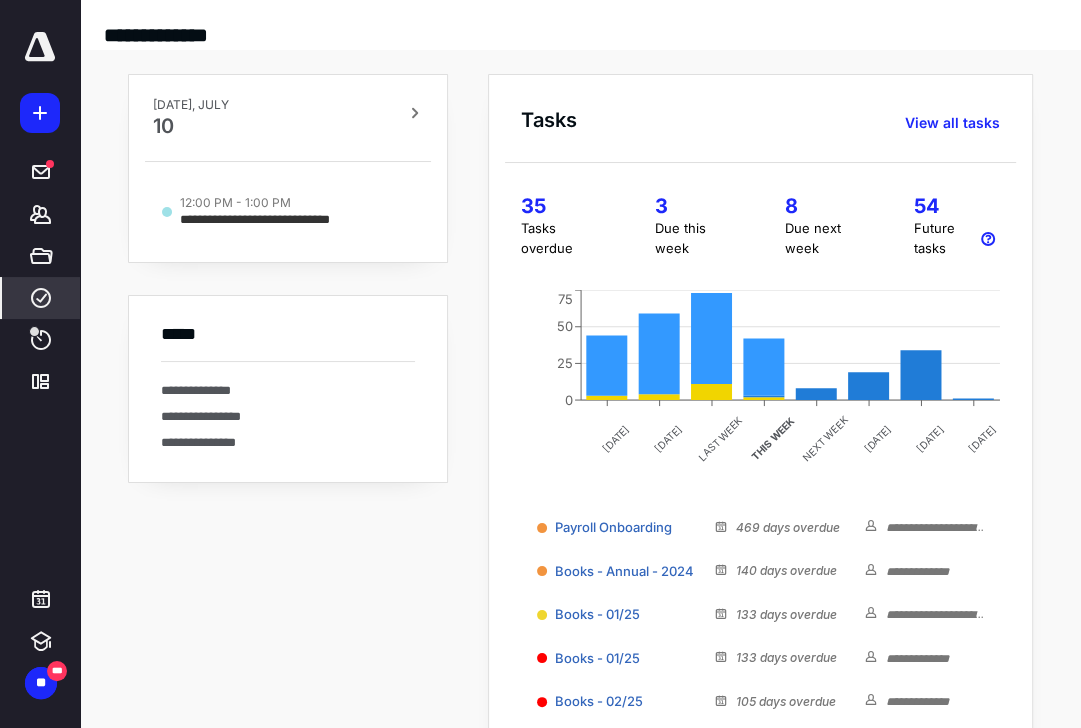click 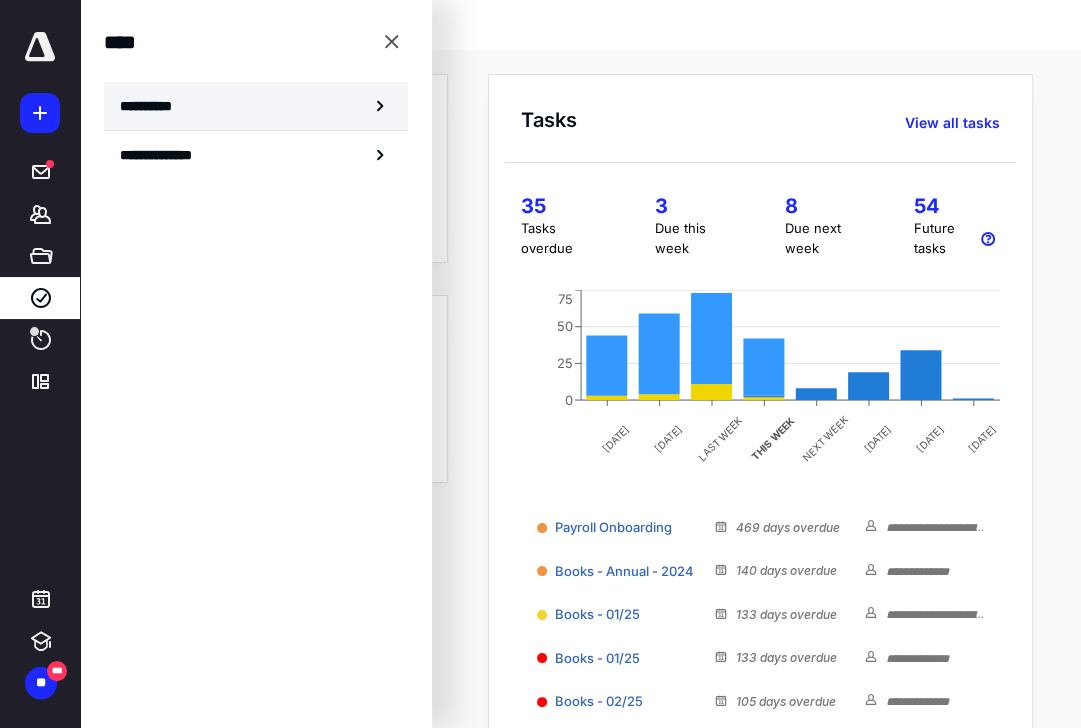 click on "**********" at bounding box center (256, 106) 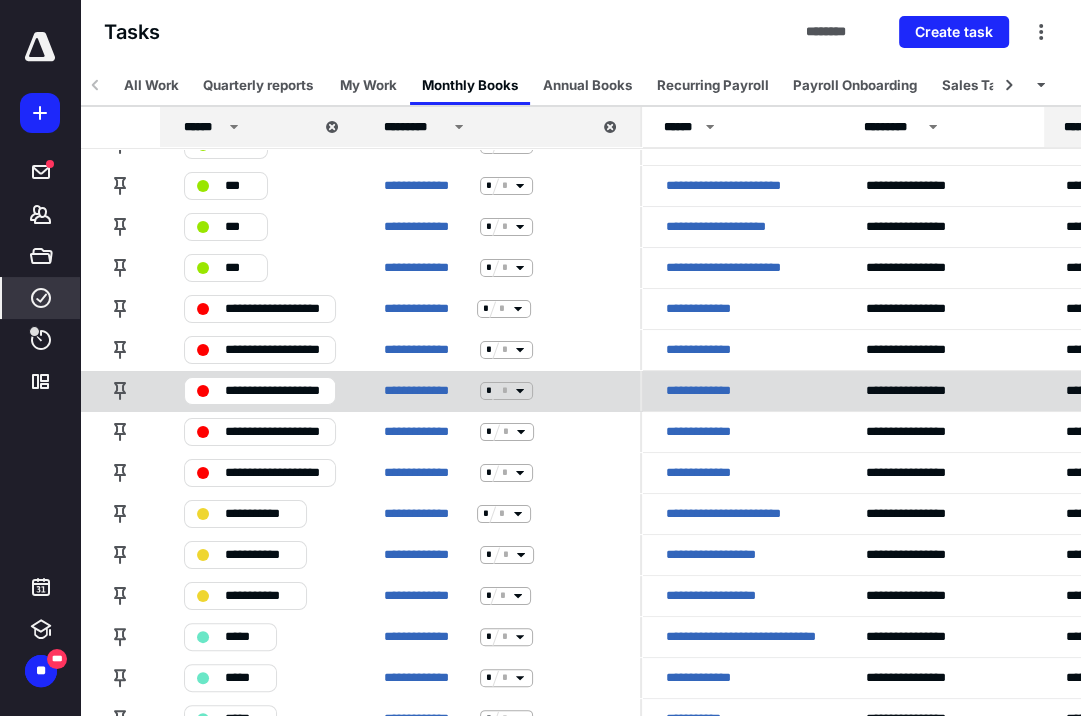 scroll, scrollTop: 240, scrollLeft: 0, axis: vertical 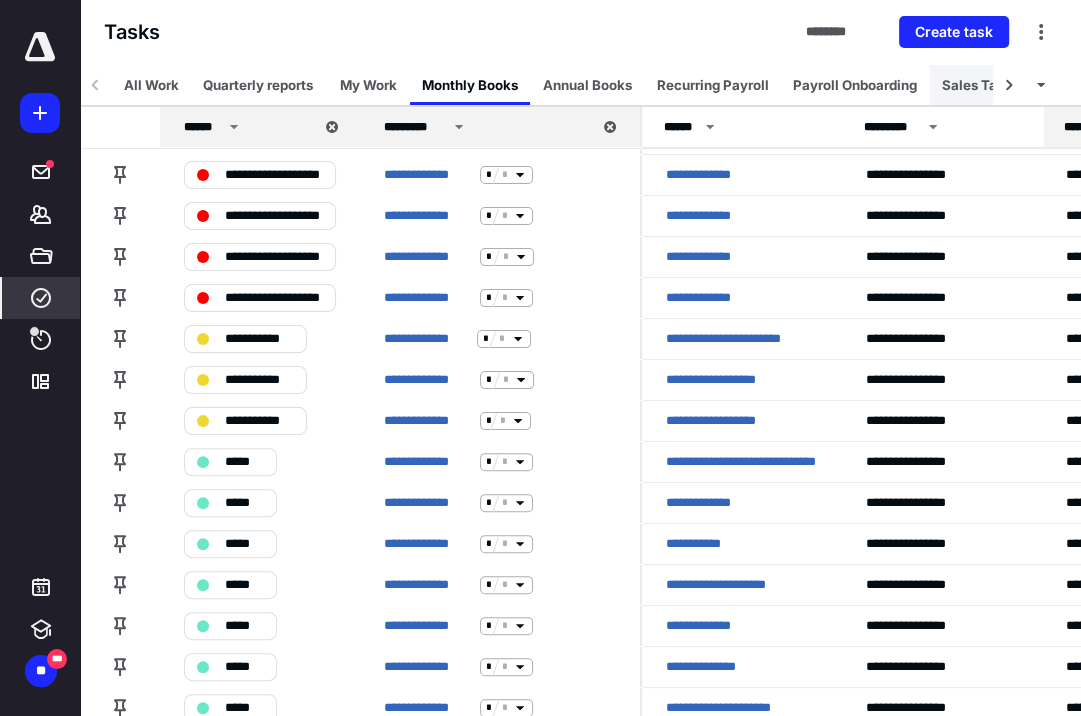 click on "Sales Tax" at bounding box center (973, 85) 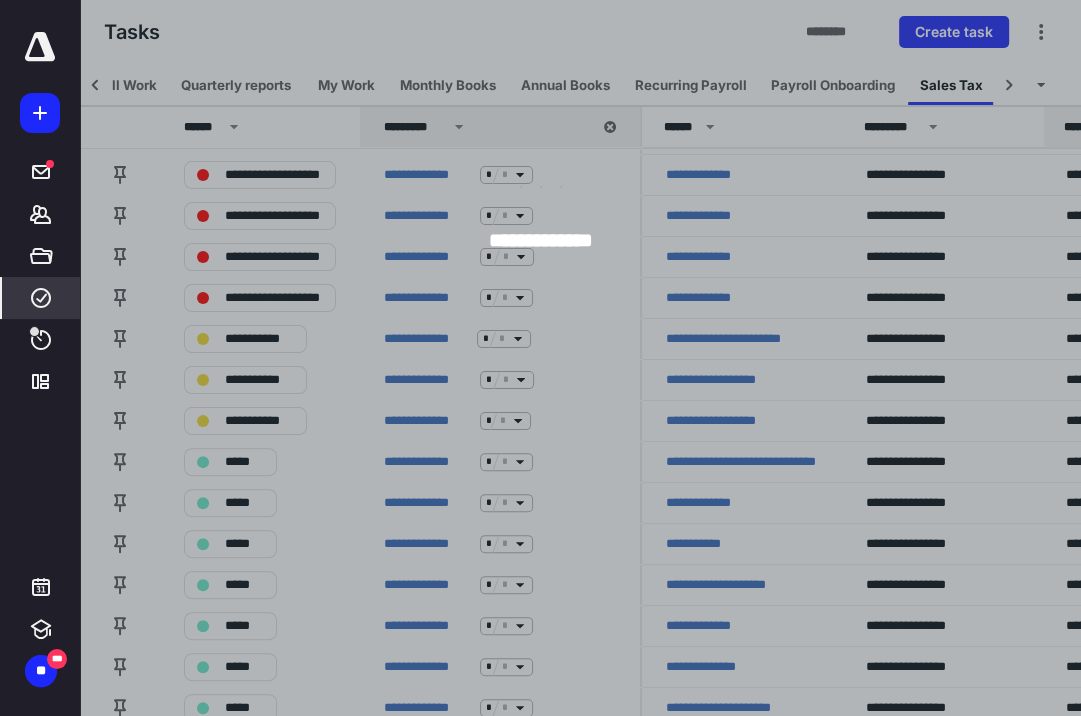 scroll, scrollTop: 0, scrollLeft: 23, axis: horizontal 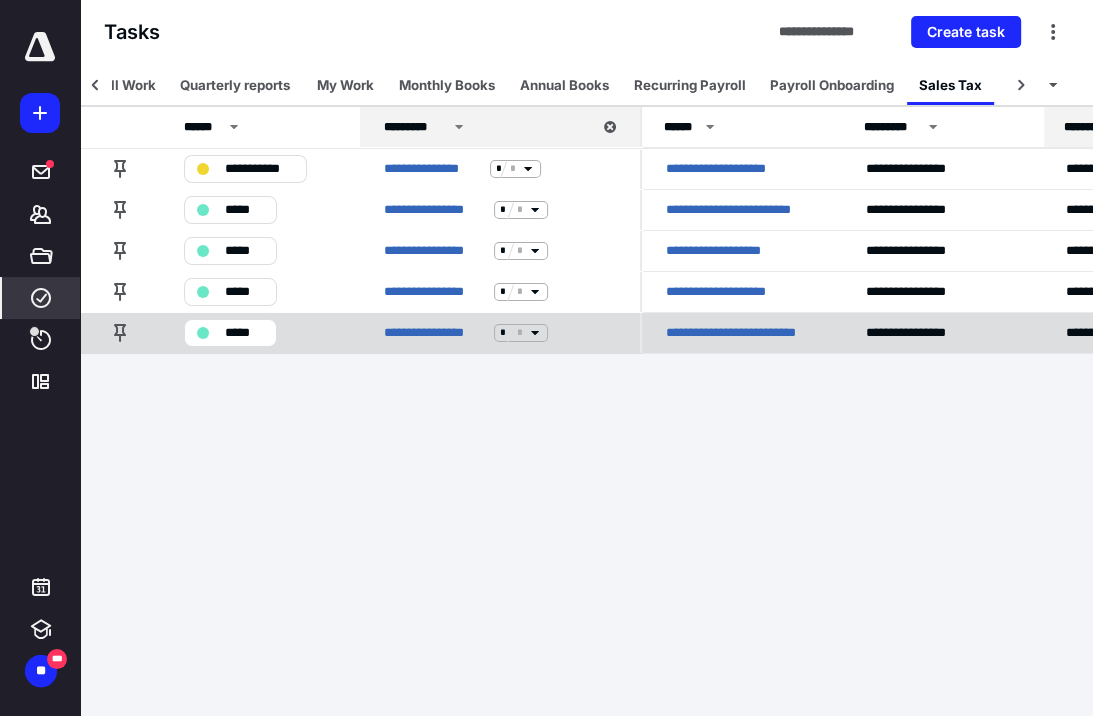 click on "**********" at bounding box center (742, 333) 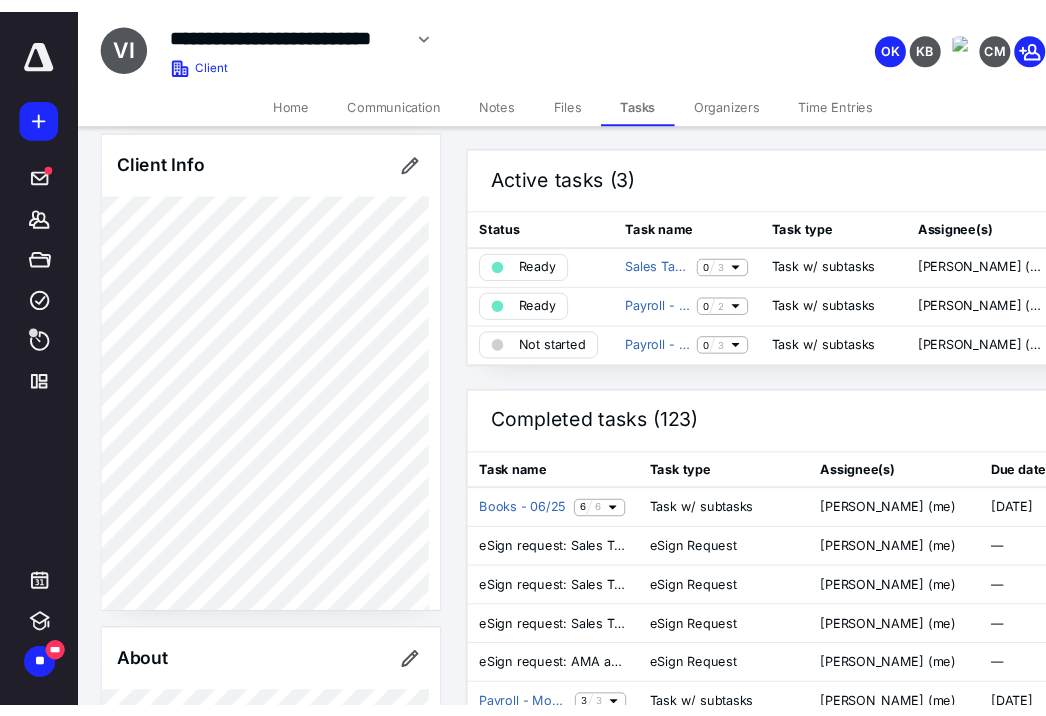 scroll, scrollTop: 160, scrollLeft: 0, axis: vertical 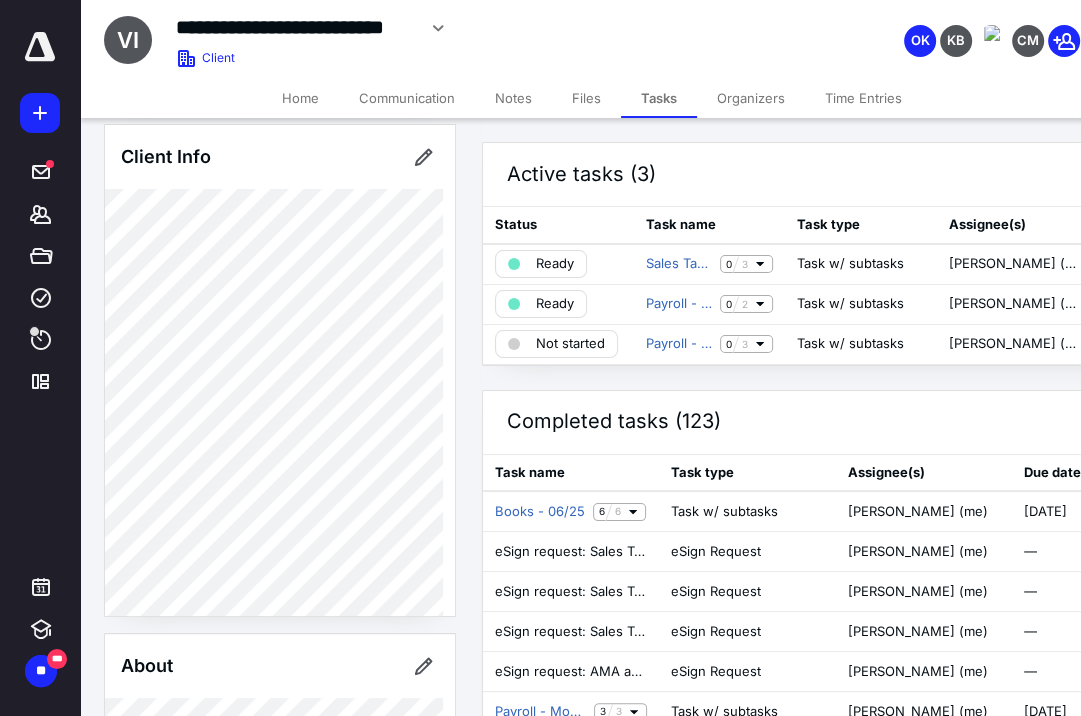 click on "Notes" at bounding box center [513, 98] 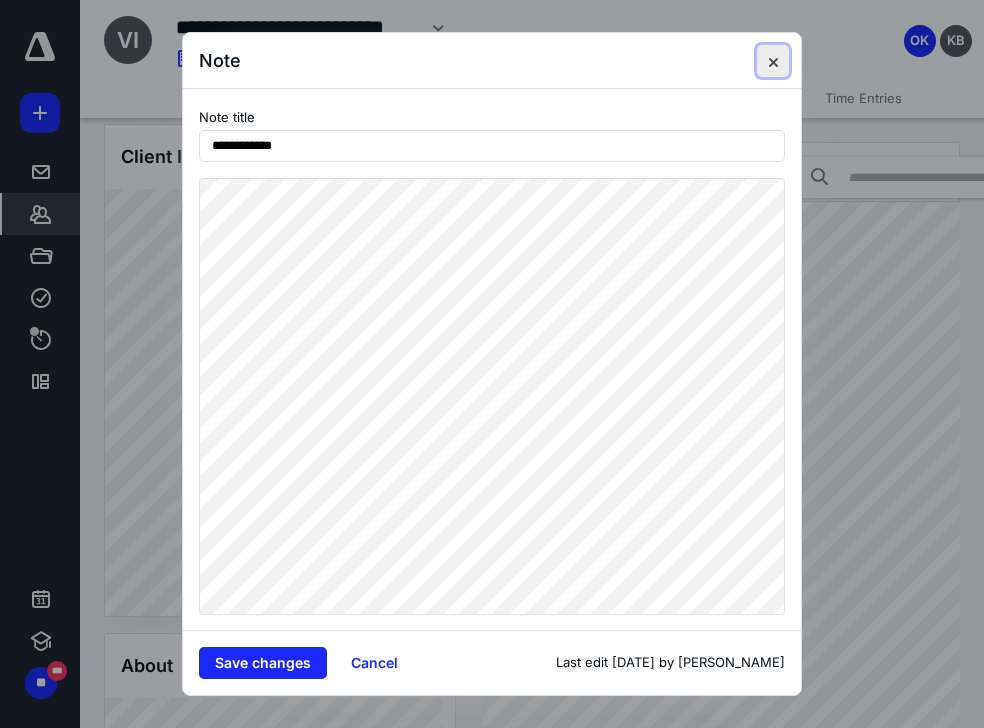 click at bounding box center [773, 61] 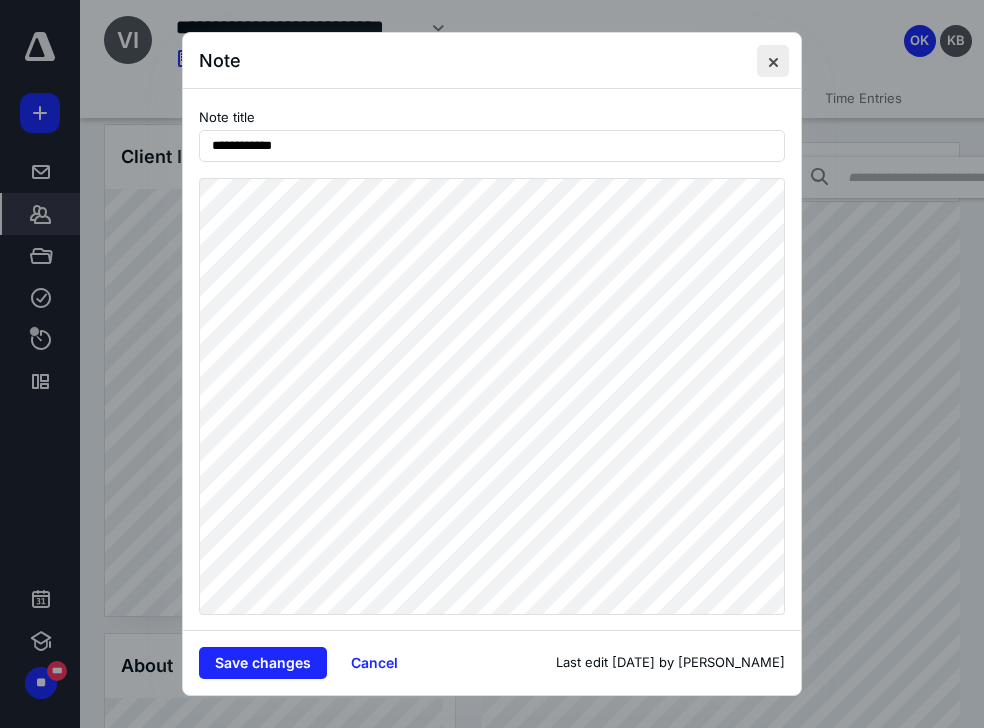 click at bounding box center [773, 61] 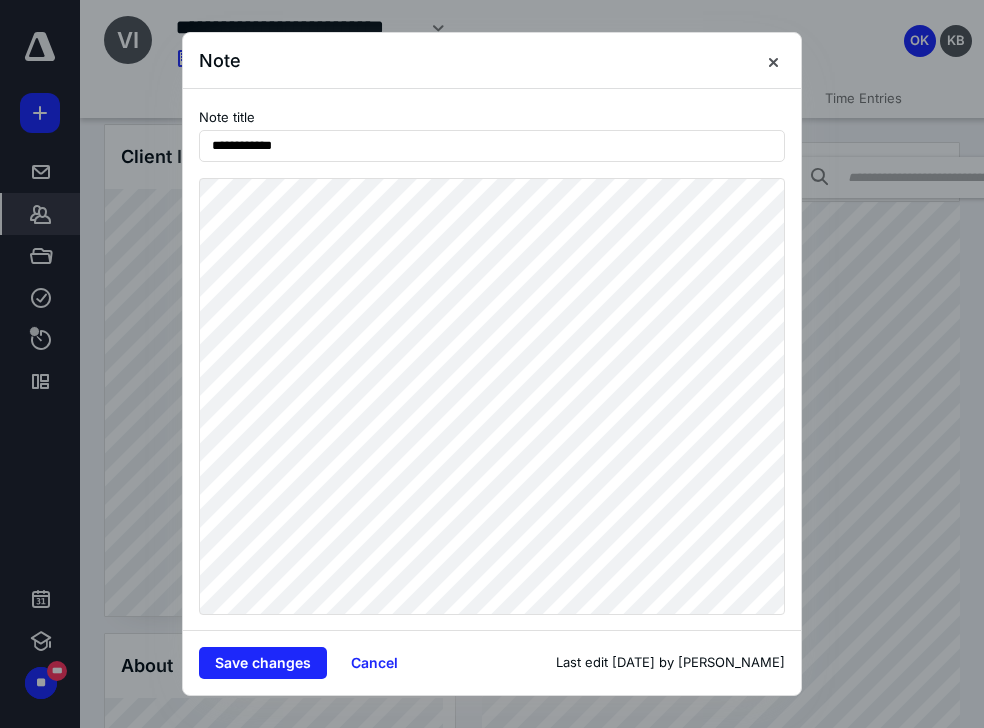 click at bounding box center (492, 364) 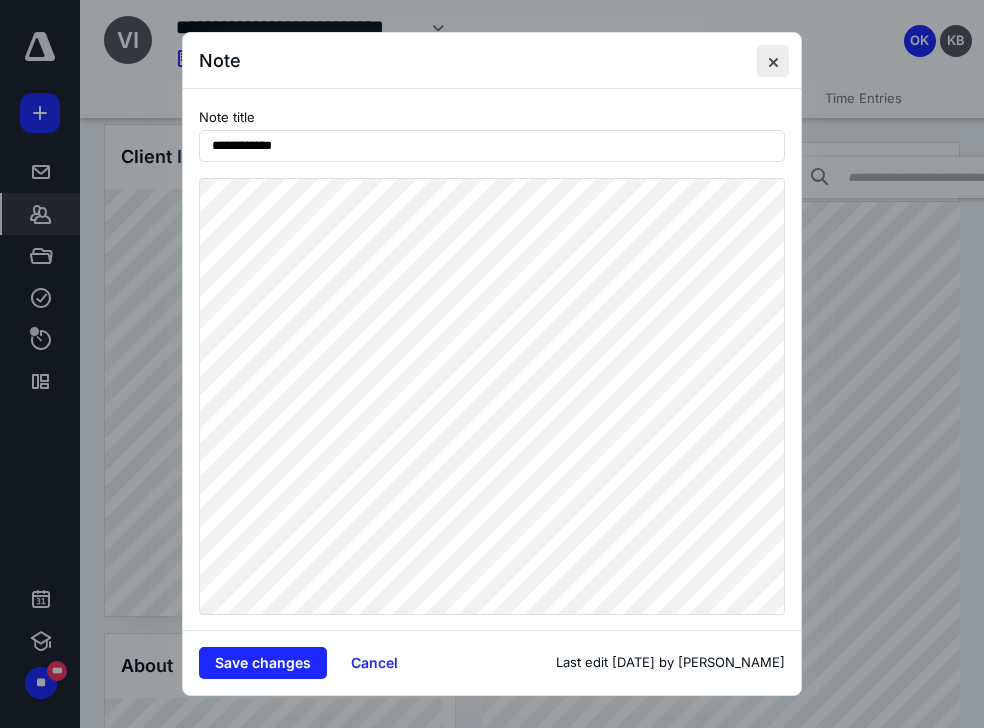 click at bounding box center (773, 61) 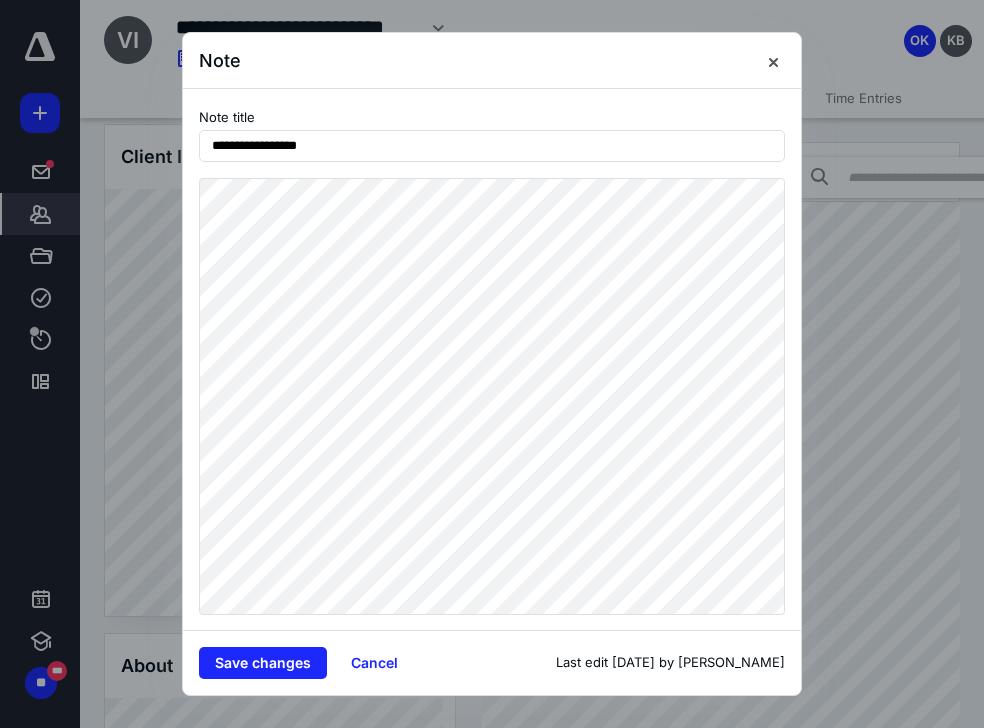 click on "**********" at bounding box center (492, 359) 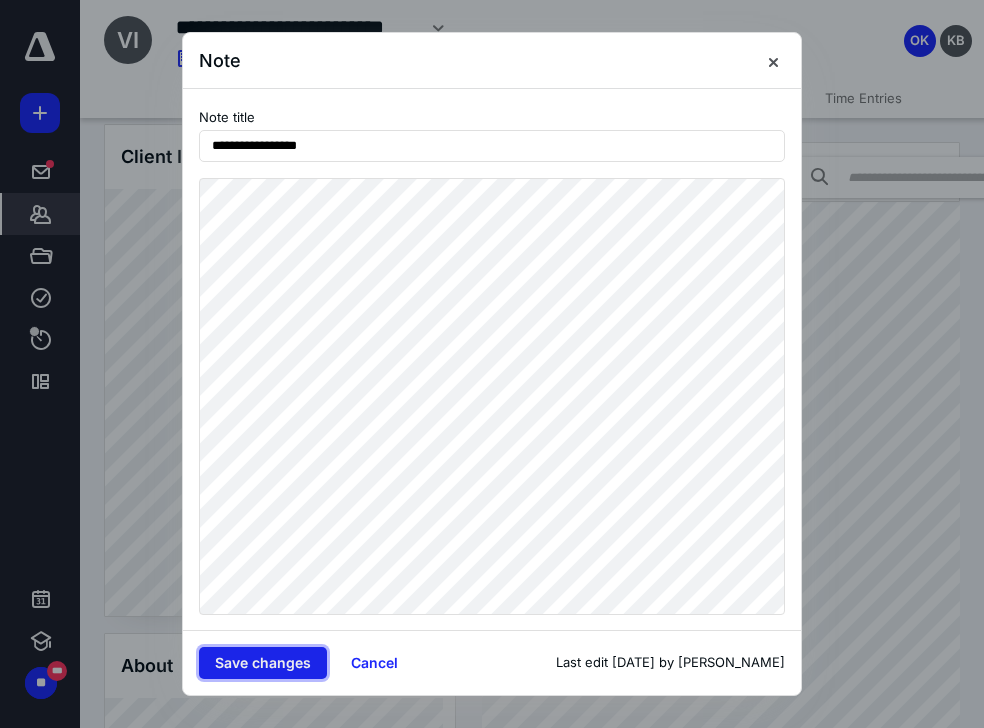 click on "Save changes" at bounding box center [263, 663] 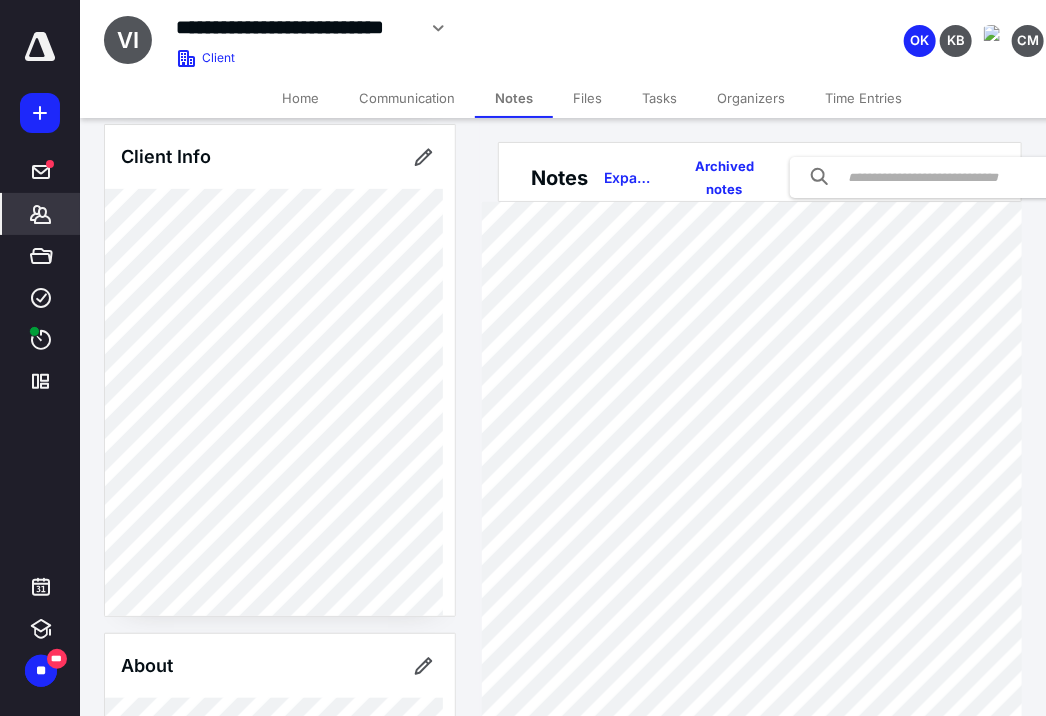 click on "Tasks" at bounding box center [659, 98] 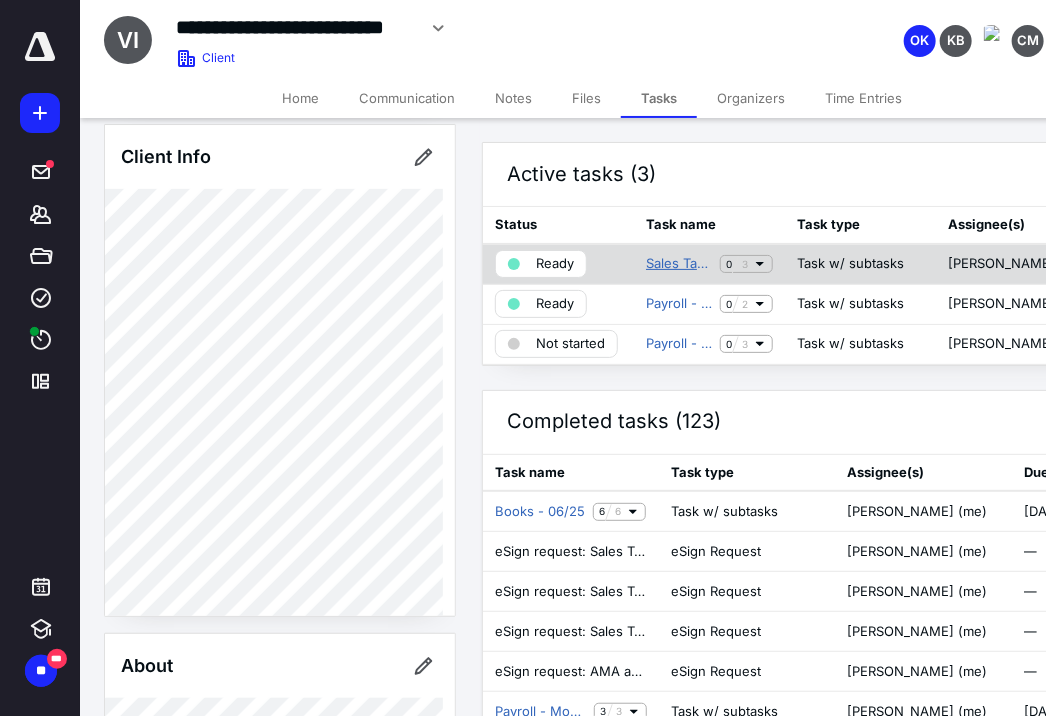 click on "Sales Tax - June" at bounding box center [679, 264] 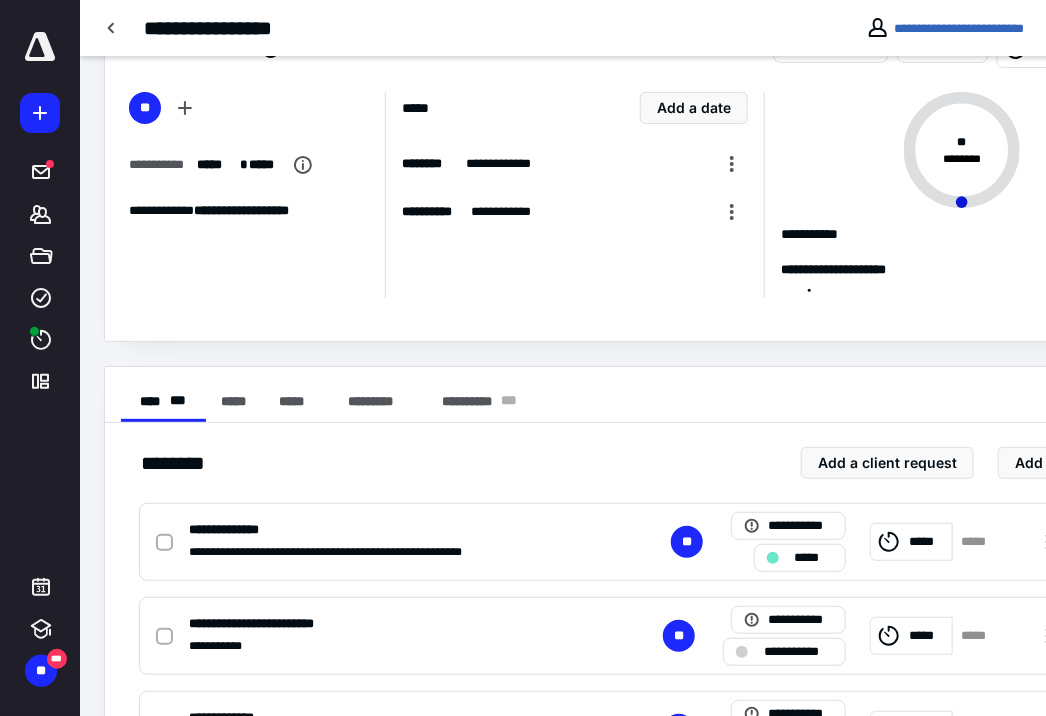 scroll, scrollTop: 176, scrollLeft: 0, axis: vertical 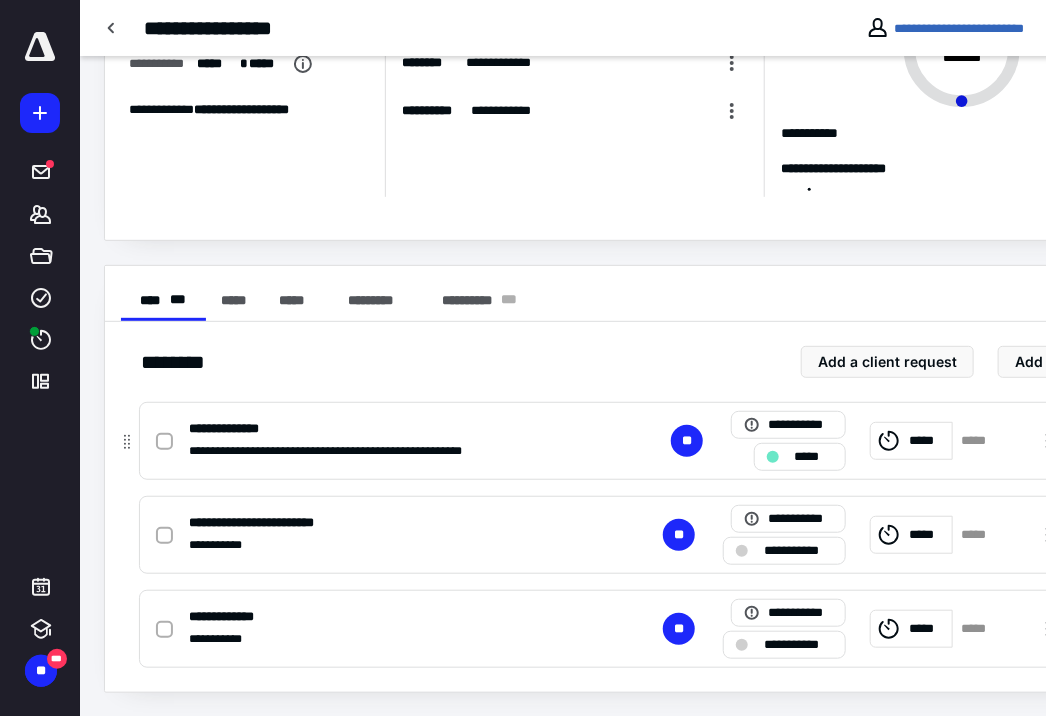 click 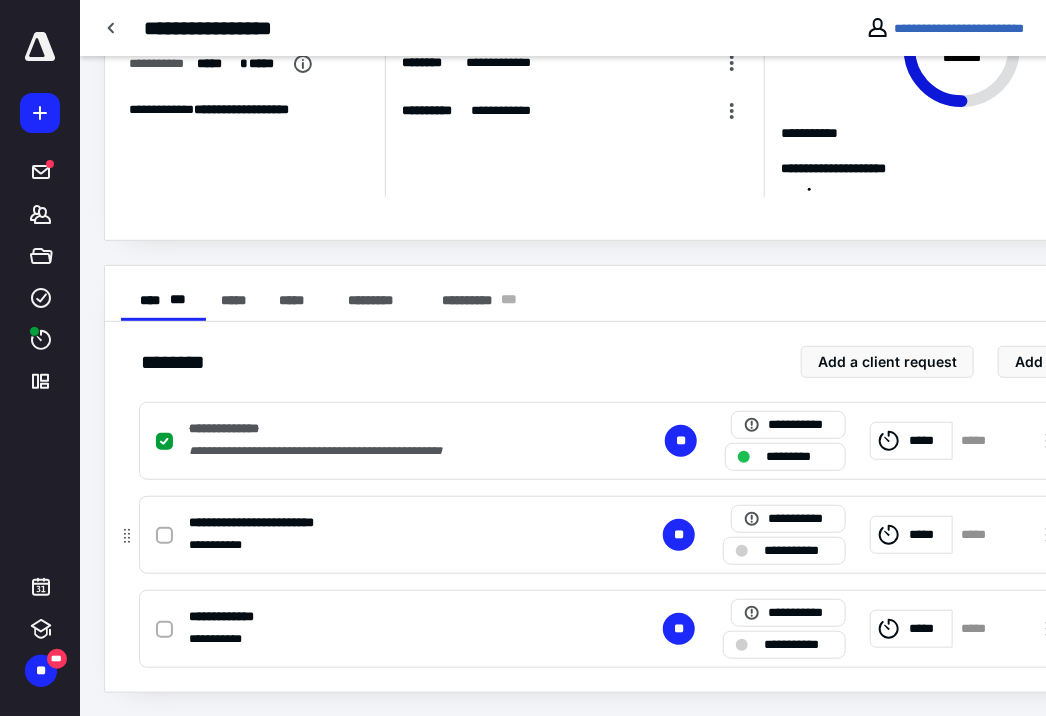 click 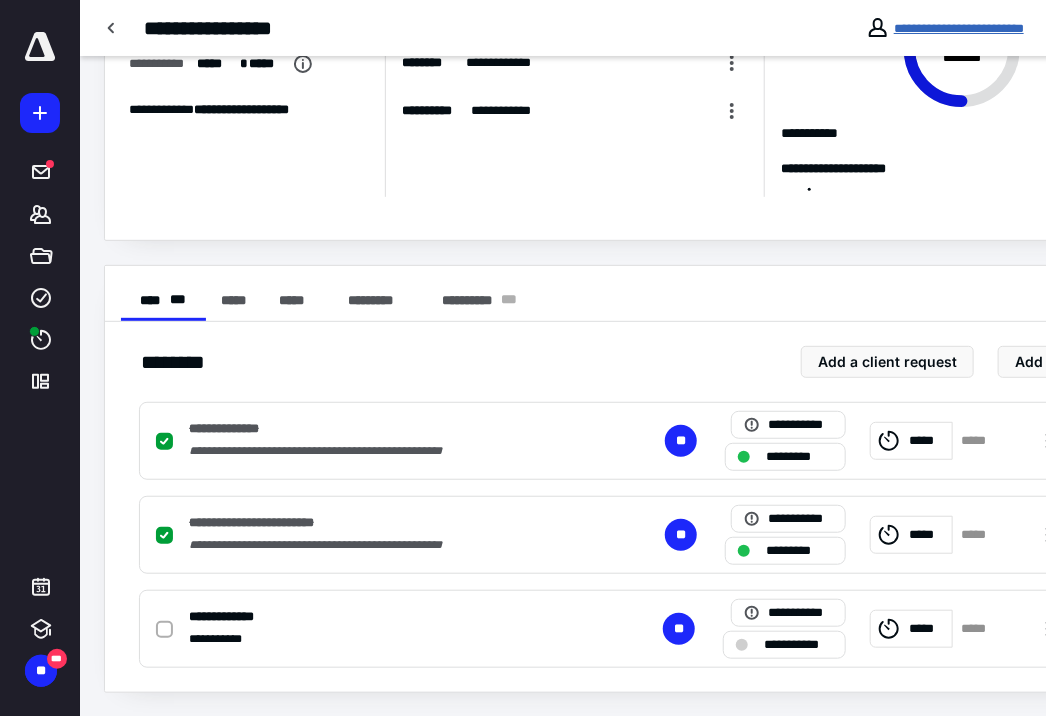 click on "**********" at bounding box center [959, 28] 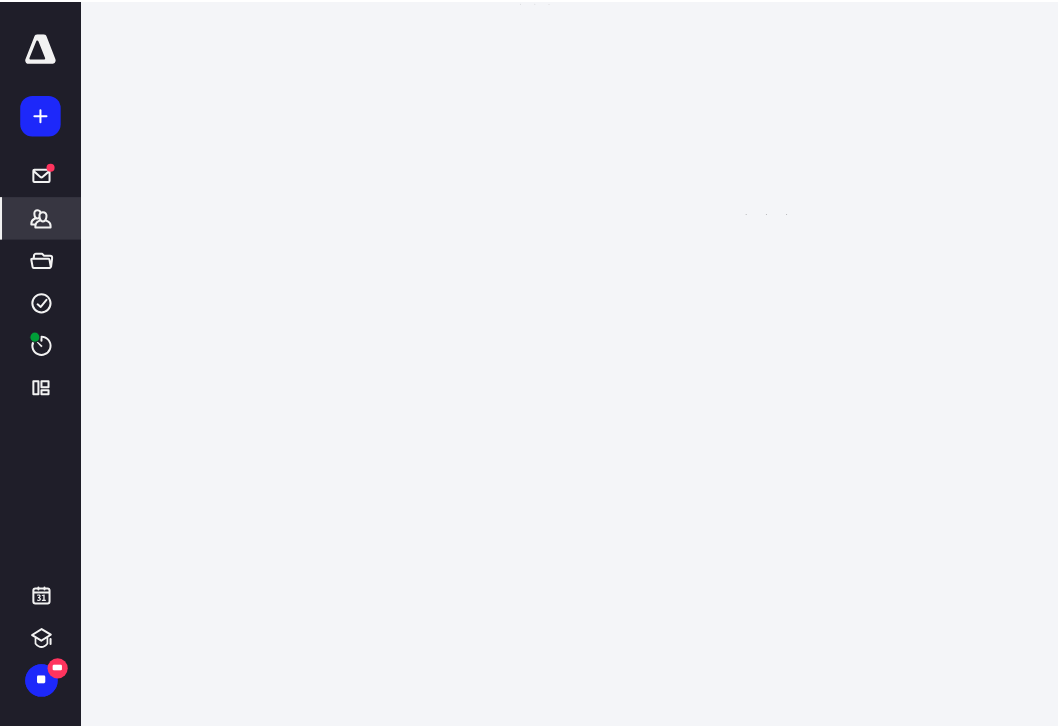 scroll, scrollTop: 0, scrollLeft: 0, axis: both 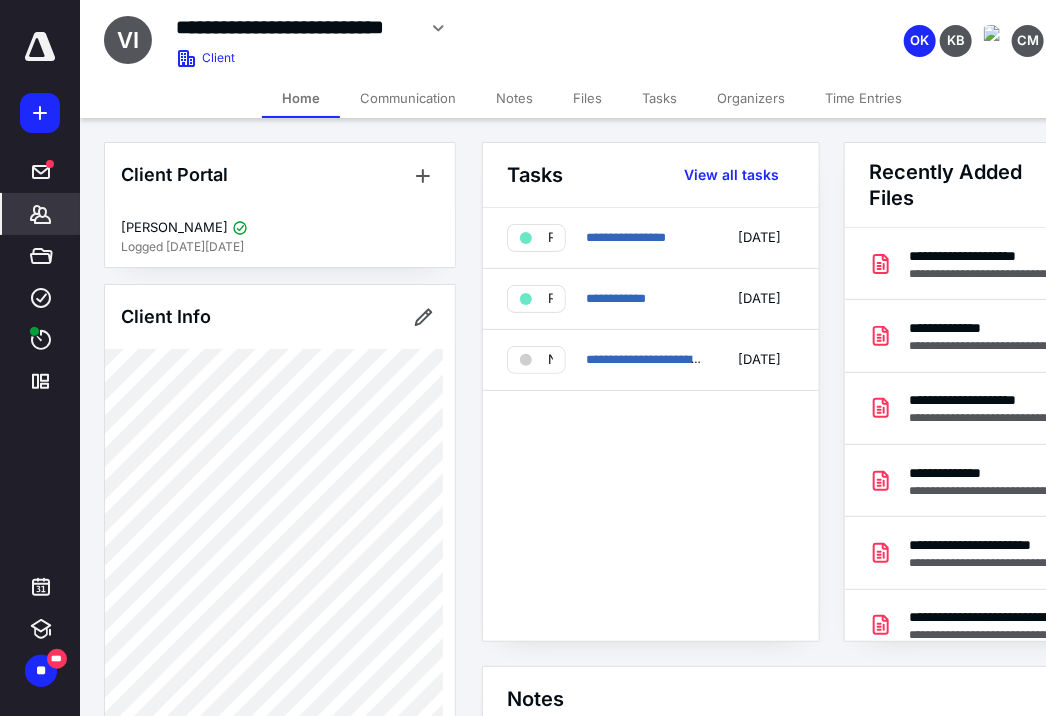 click on "Files" at bounding box center (587, 98) 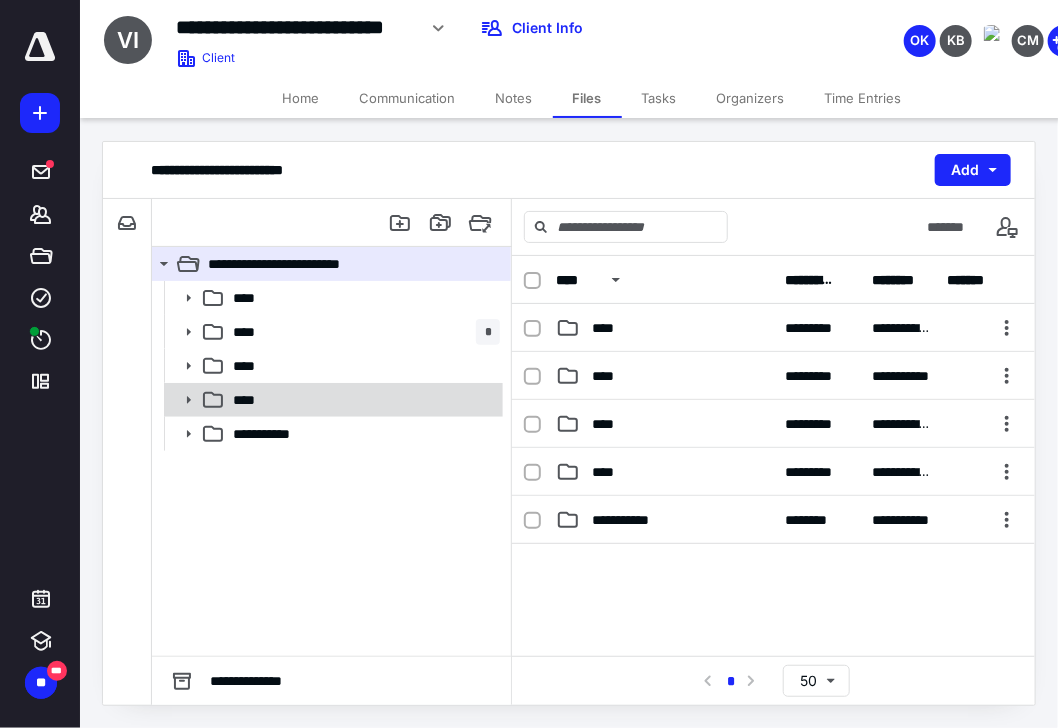 click 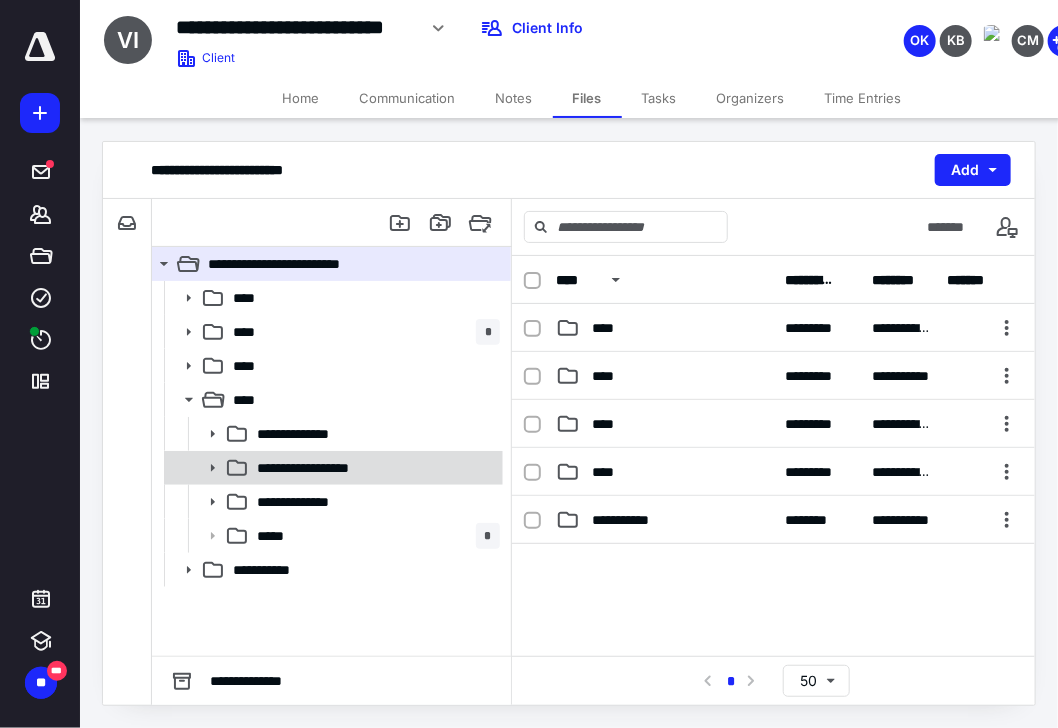 click 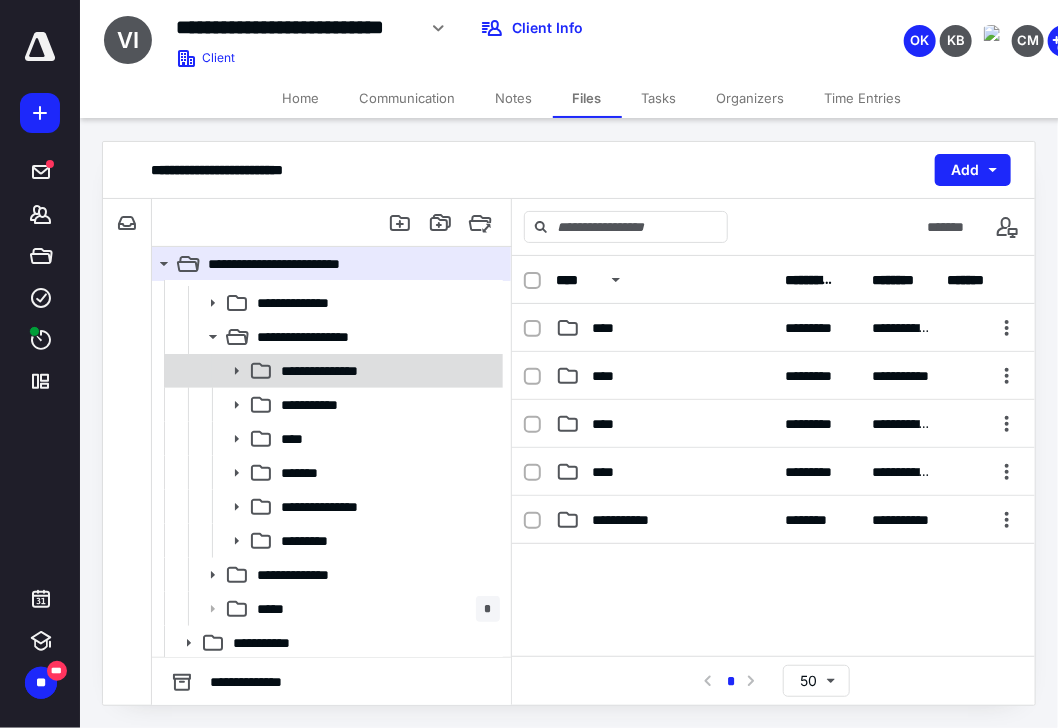 scroll, scrollTop: 133, scrollLeft: 0, axis: vertical 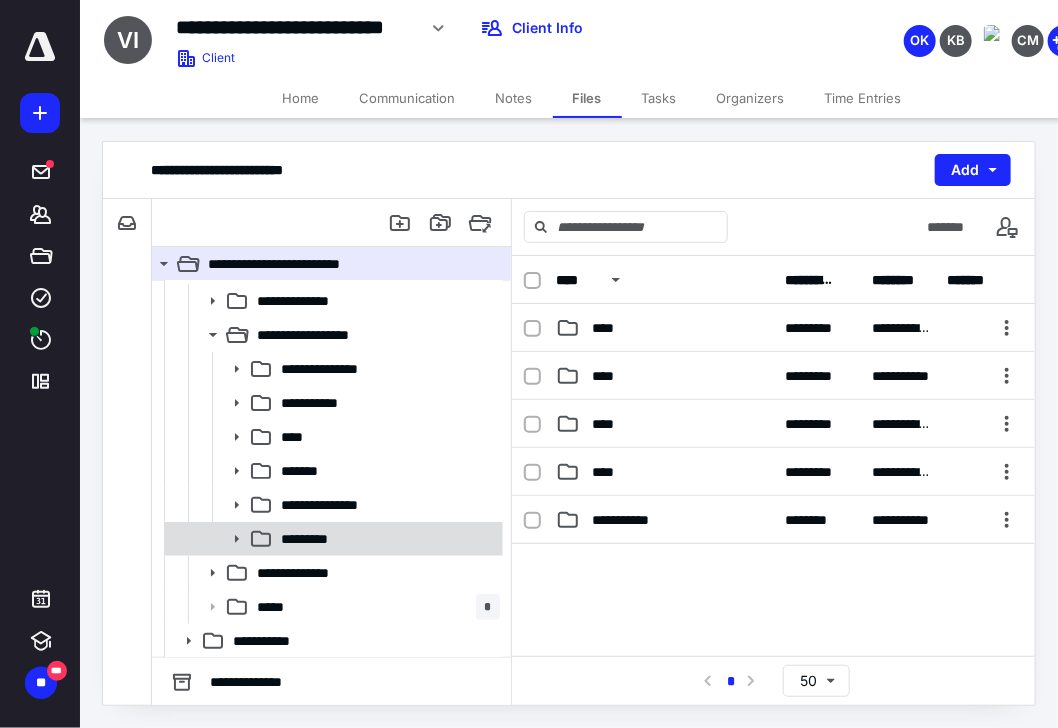 click 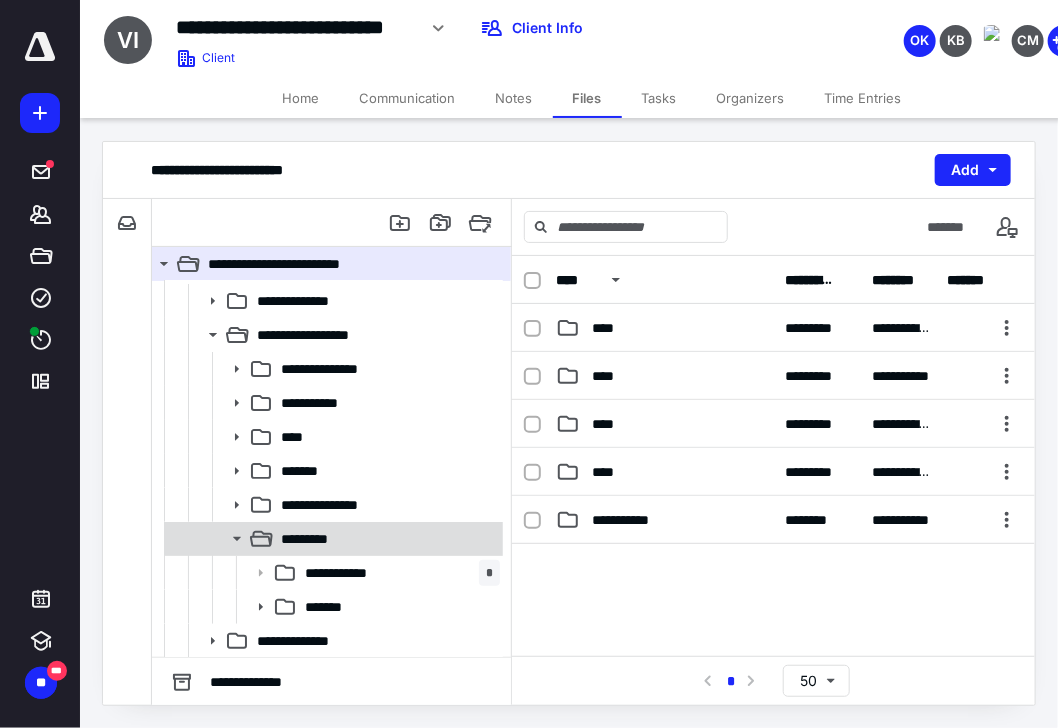 scroll, scrollTop: 201, scrollLeft: 0, axis: vertical 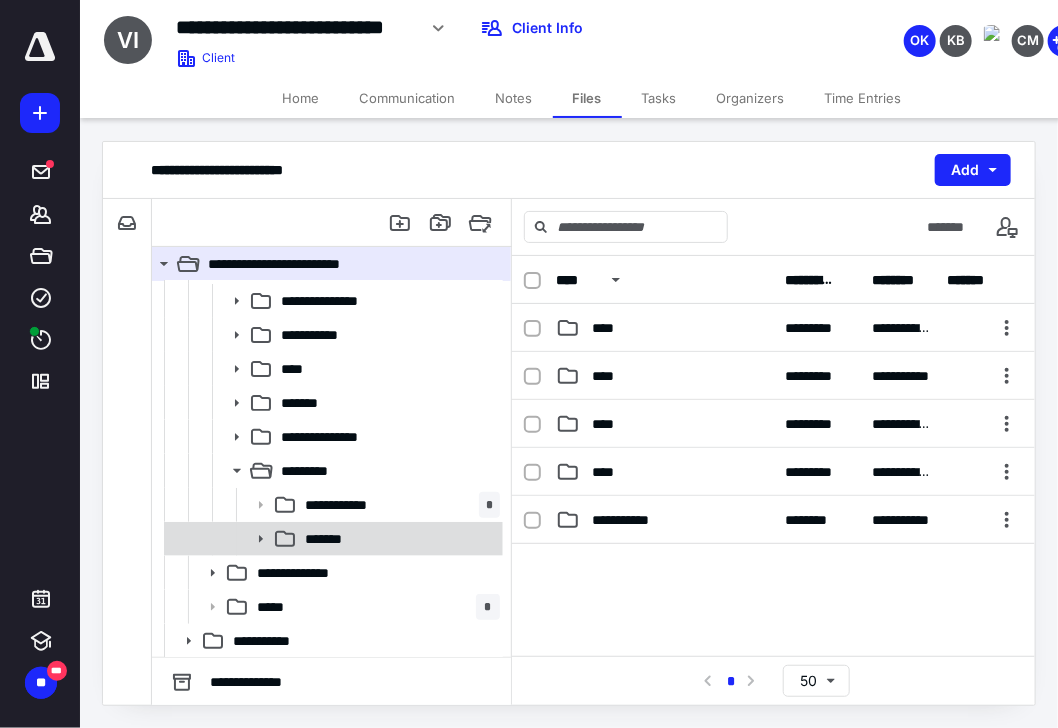 click 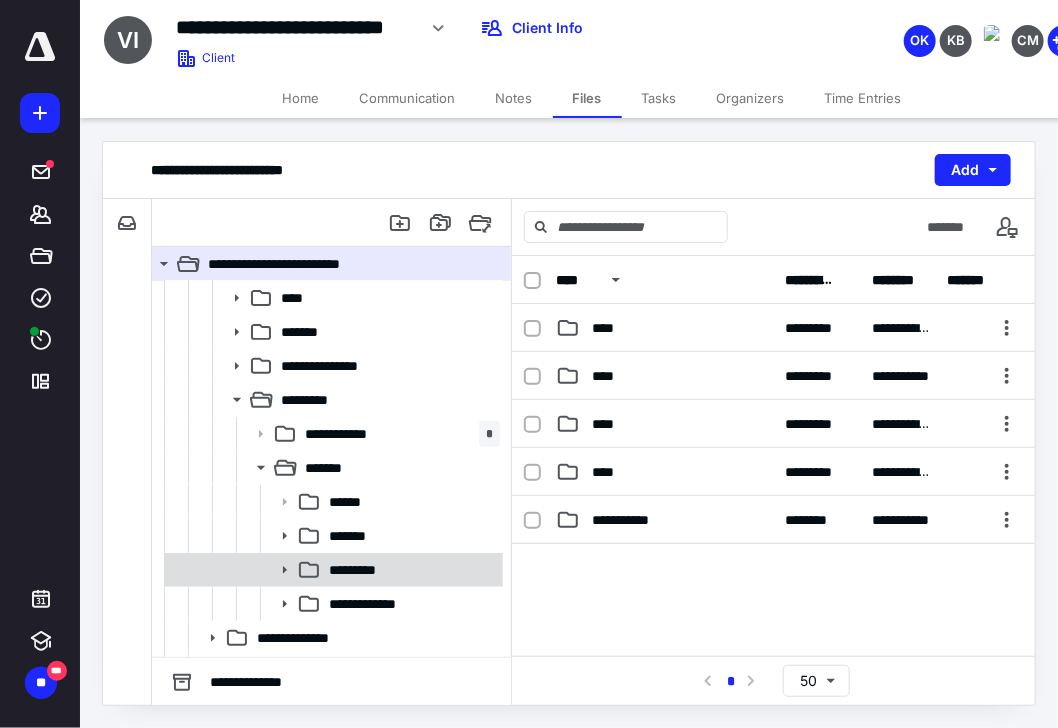 scroll, scrollTop: 337, scrollLeft: 0, axis: vertical 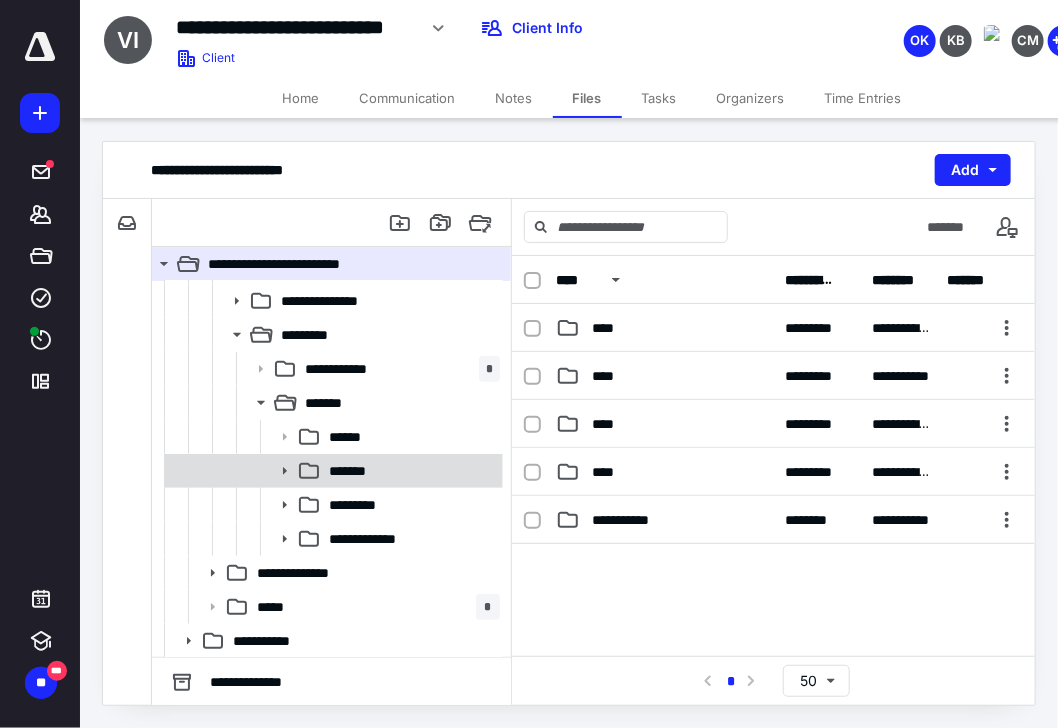 click 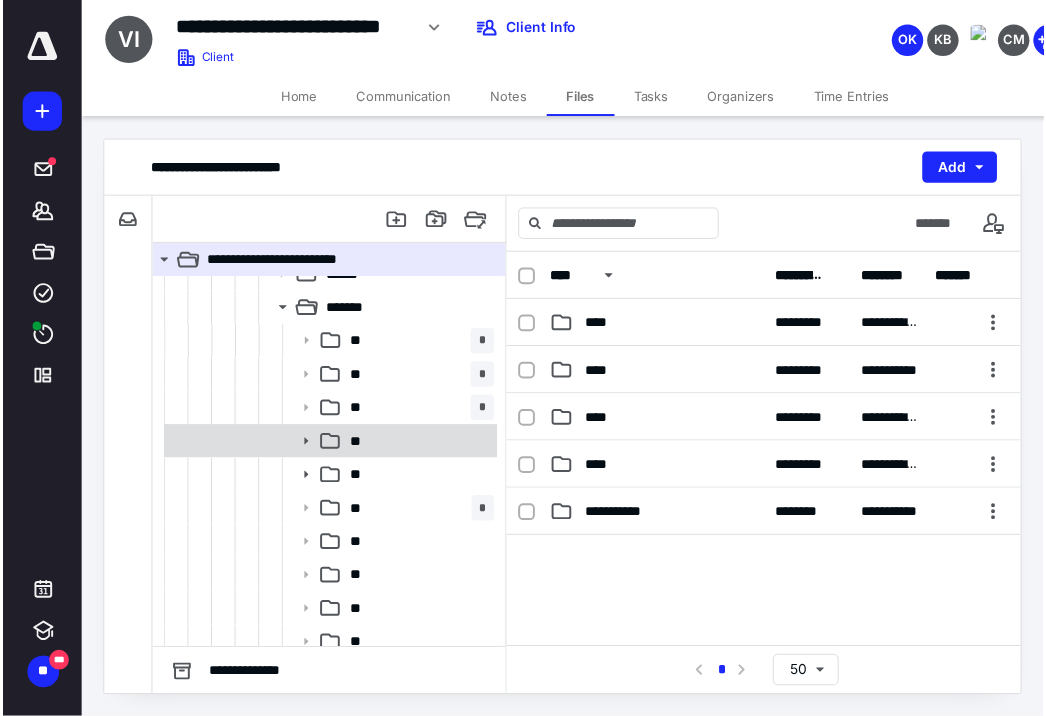 scroll, scrollTop: 497, scrollLeft: 0, axis: vertical 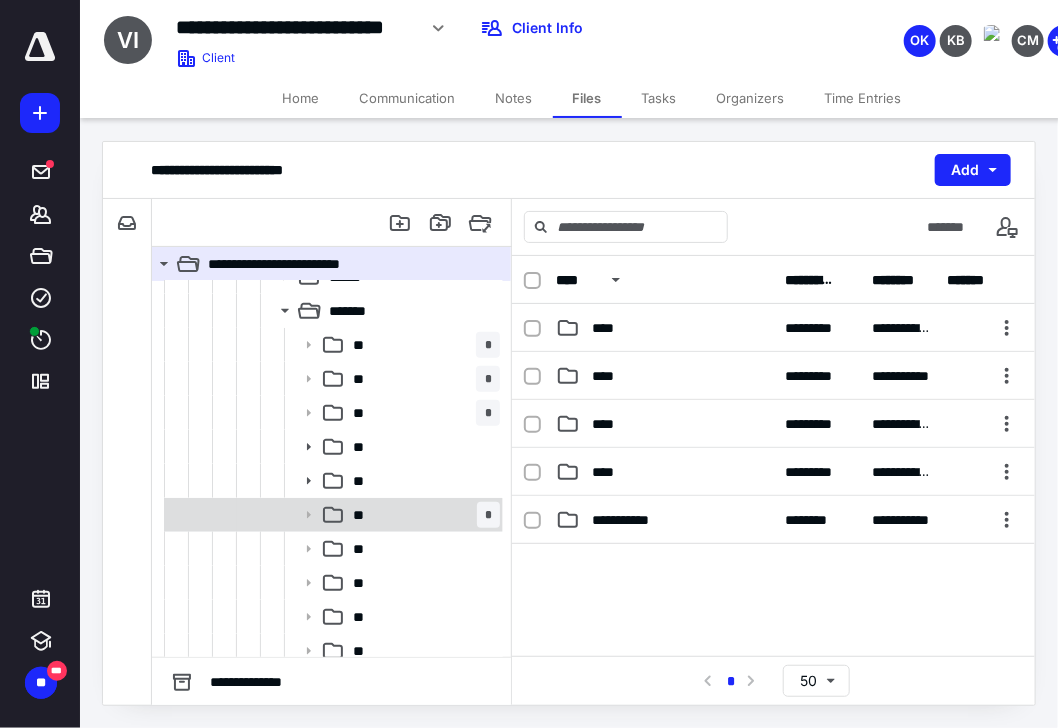 click 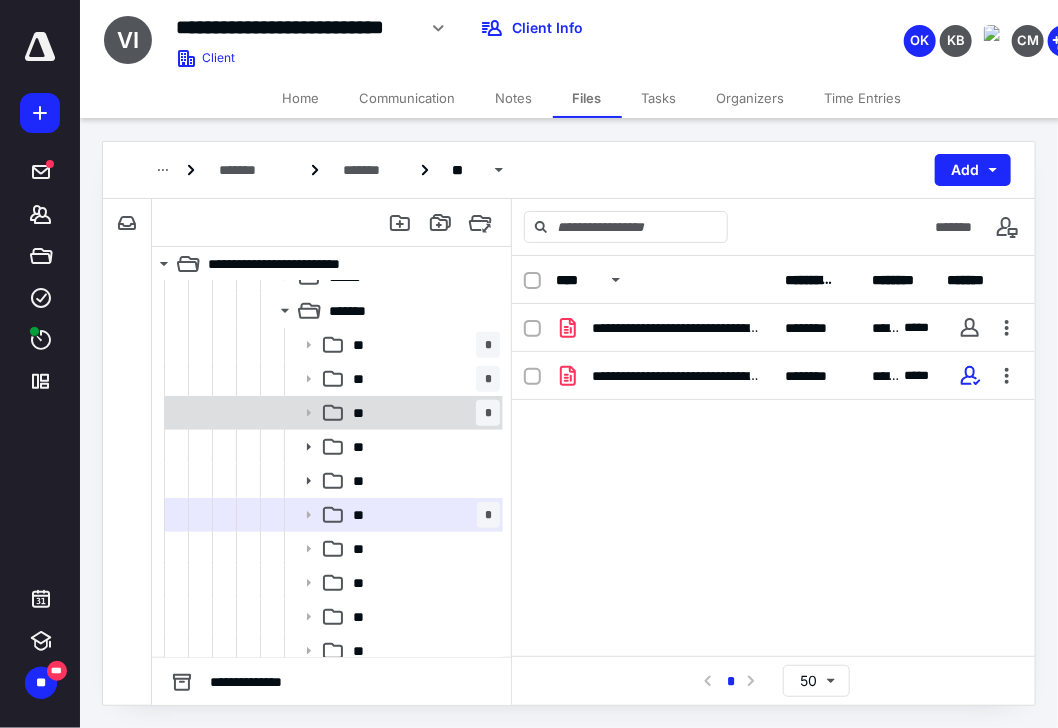 click on "** *" at bounding box center (422, 413) 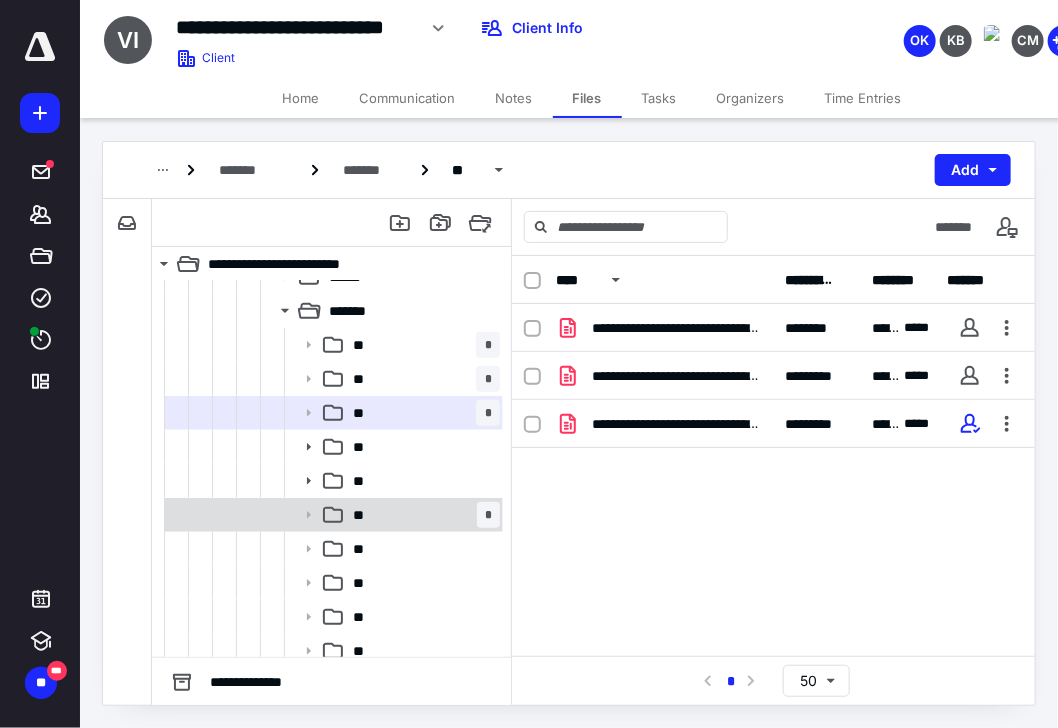 click on "**" at bounding box center [362, 515] 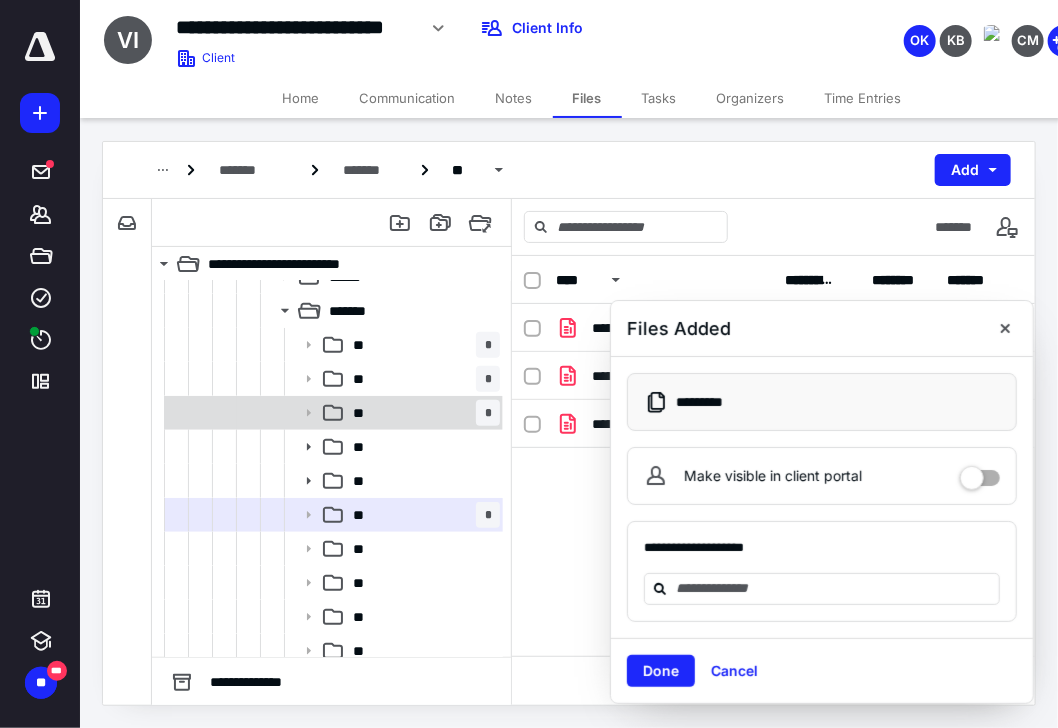 click on "** *" at bounding box center [422, 413] 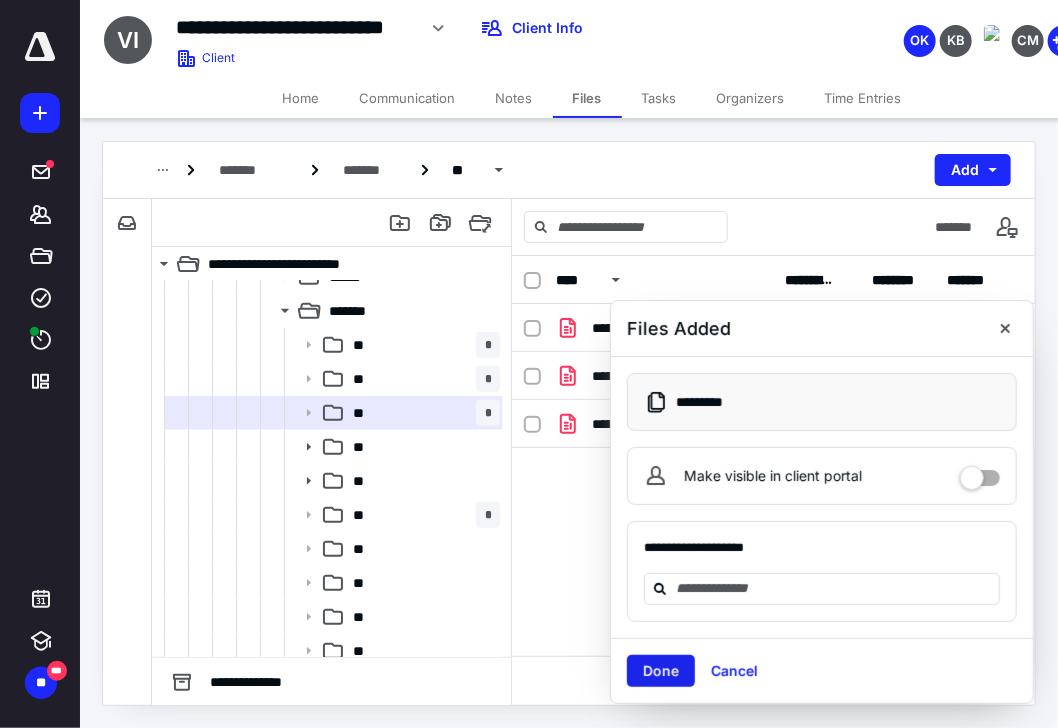 click on "Done" at bounding box center (661, 671) 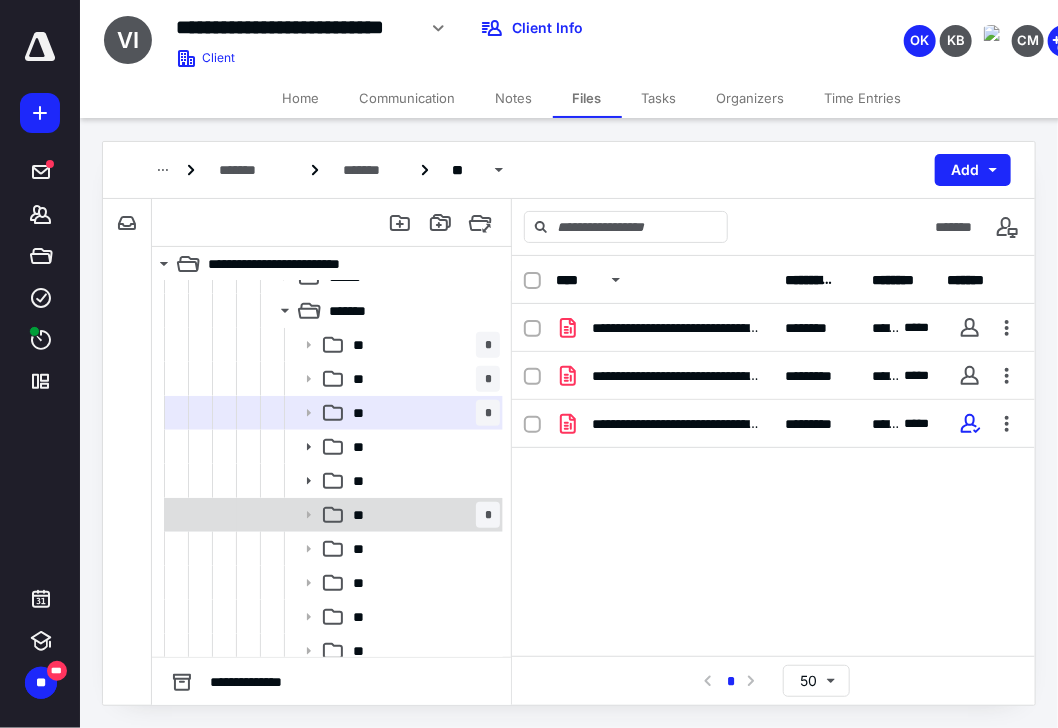 click on "**" at bounding box center [362, 515] 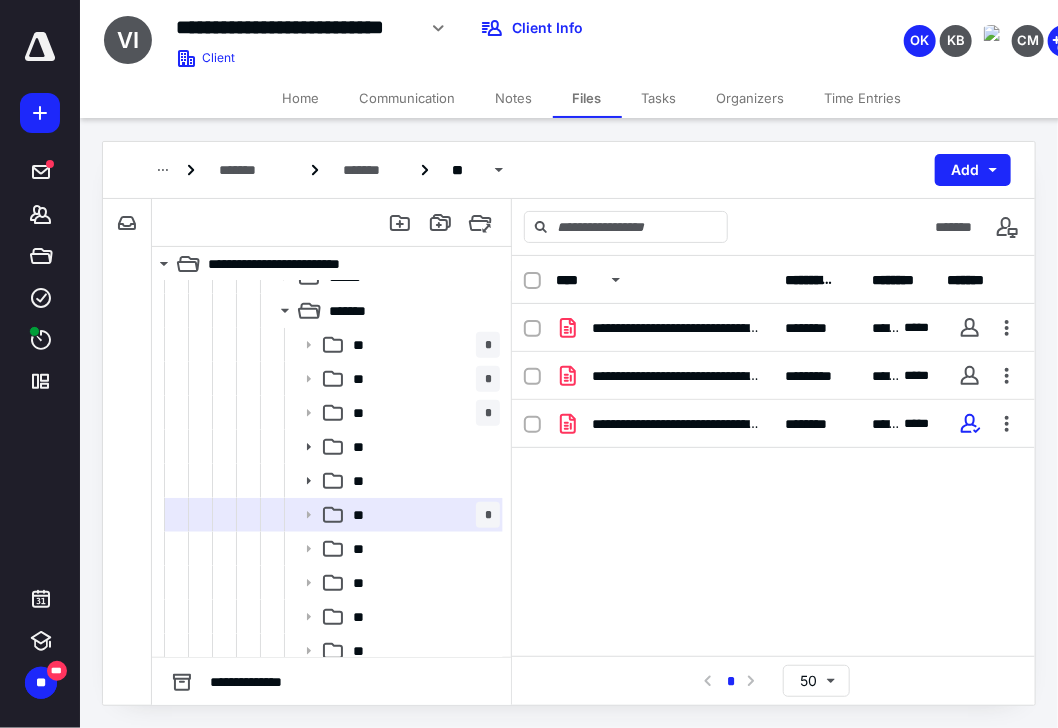 click on "Tasks" at bounding box center (659, 98) 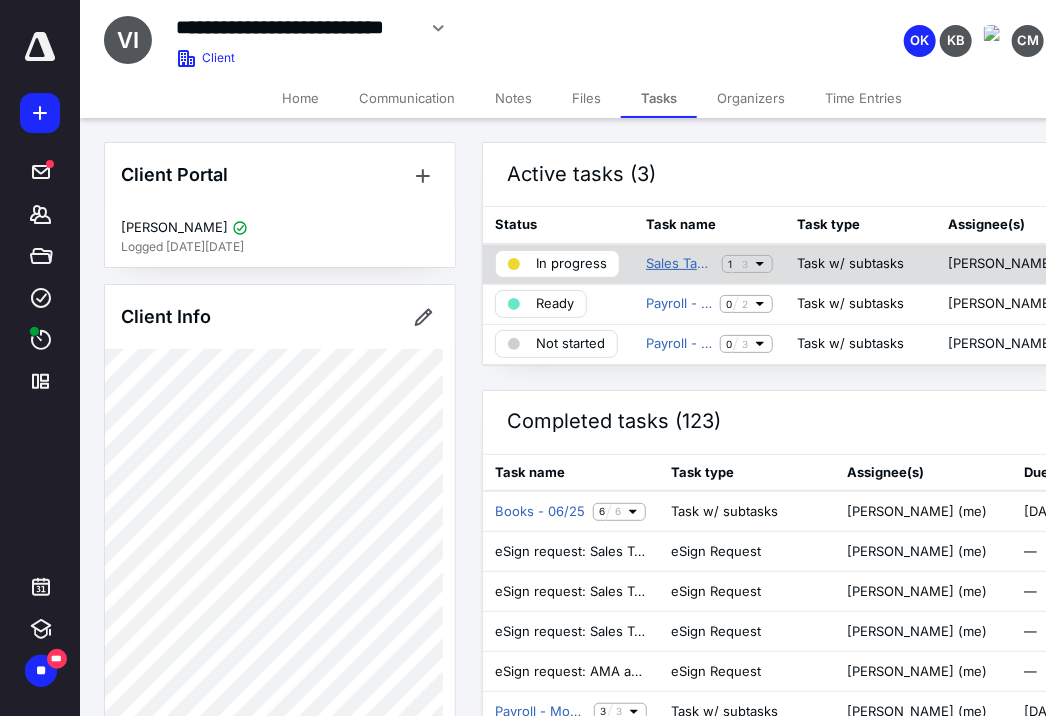 click on "Sales Tax - June" at bounding box center [680, 264] 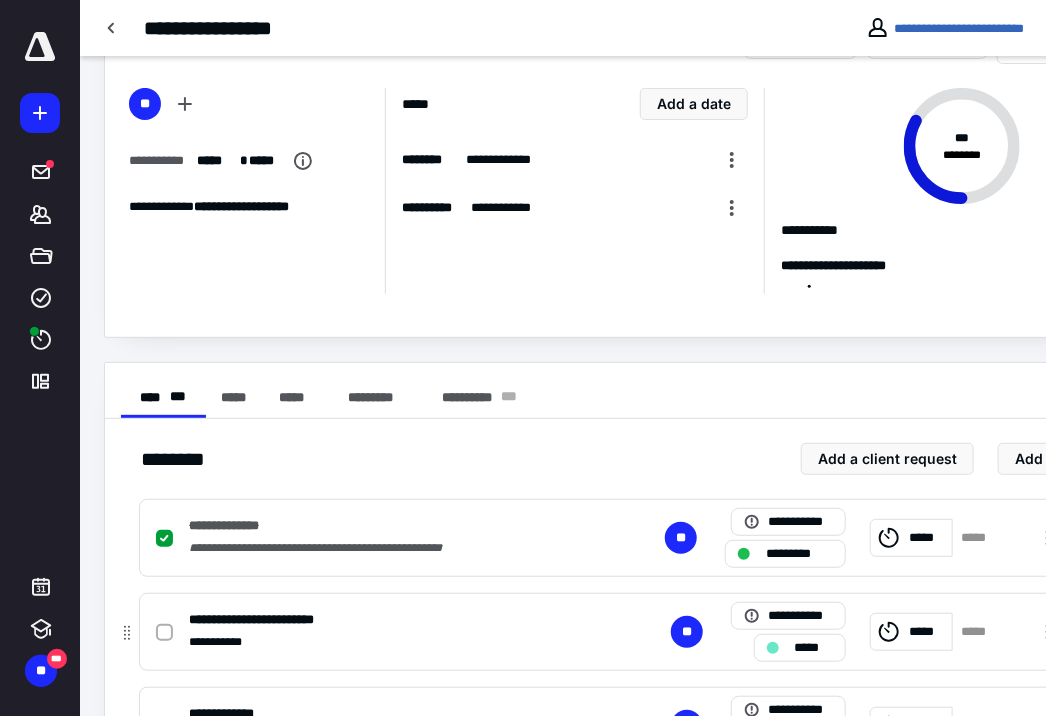 scroll, scrollTop: 176, scrollLeft: 0, axis: vertical 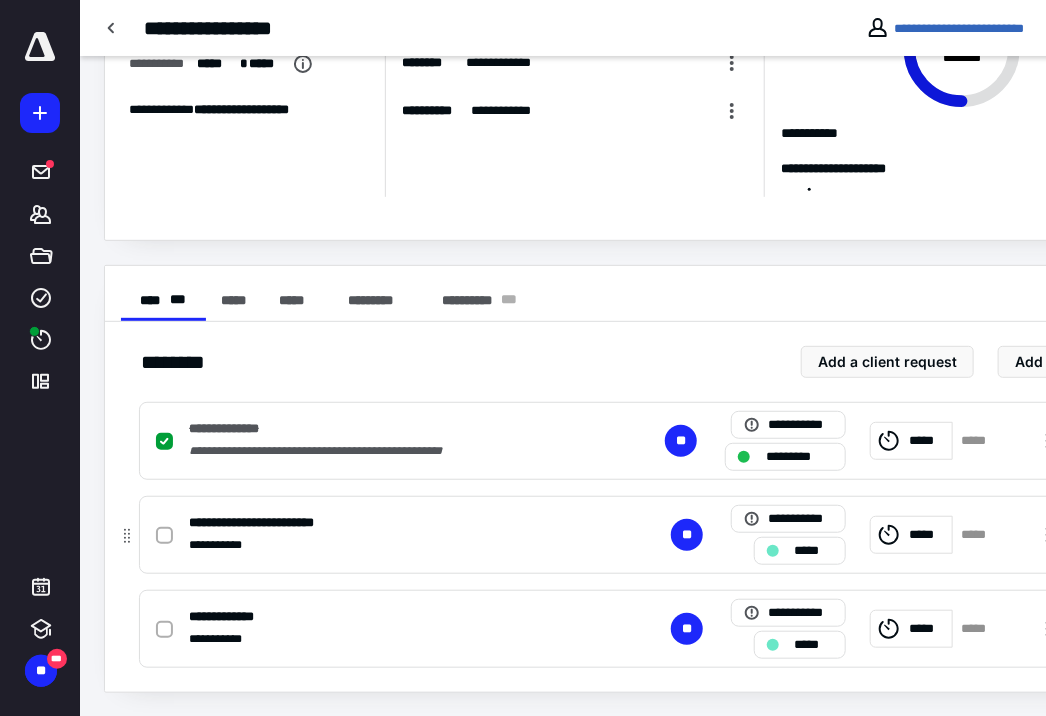 click 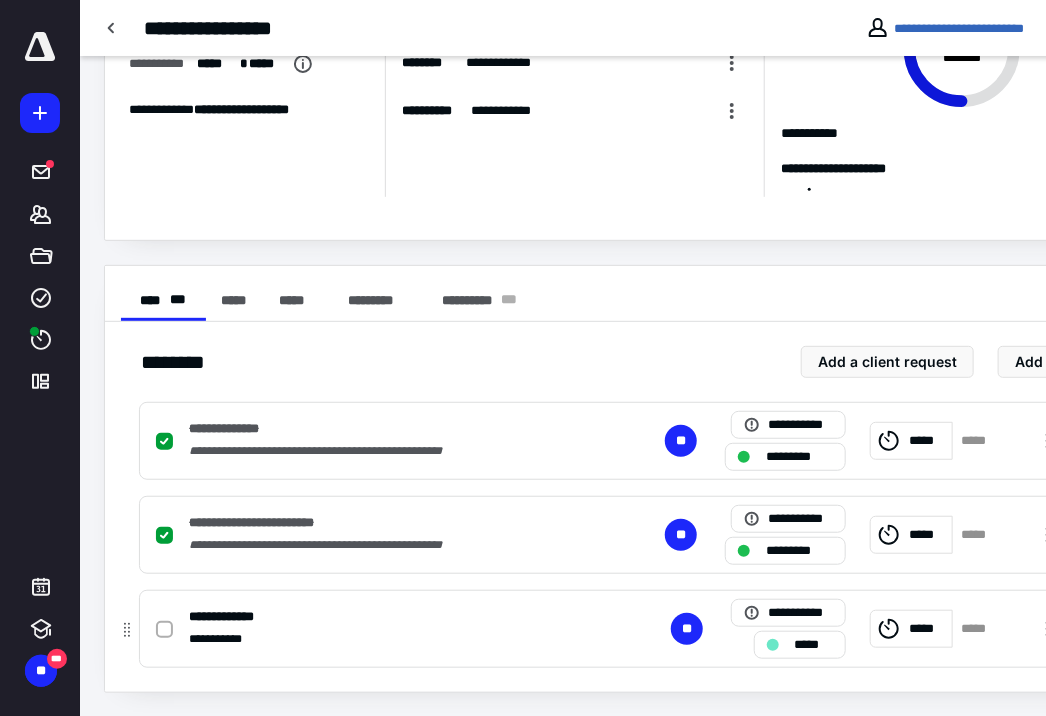 click 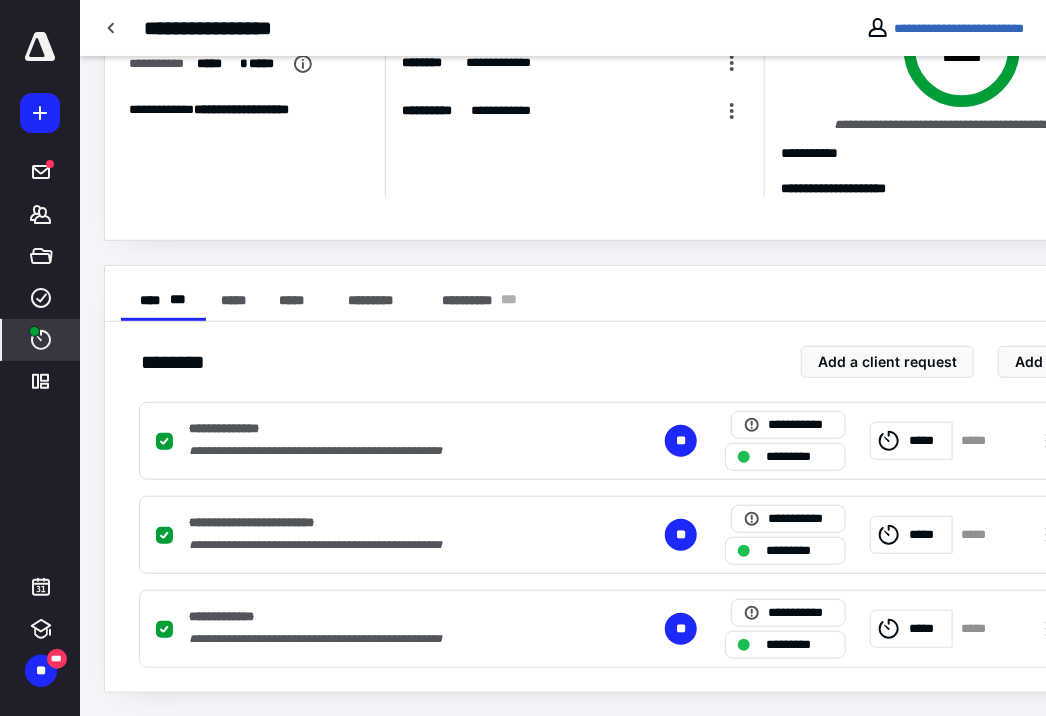 click on "****" at bounding box center [41, 340] 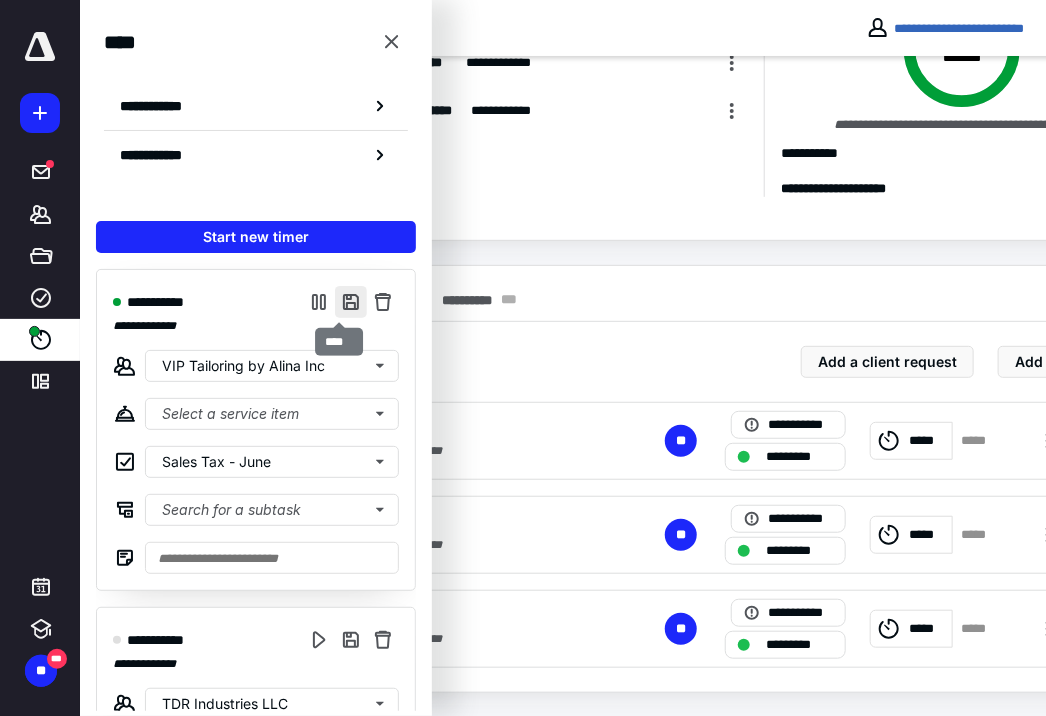 click at bounding box center [351, 302] 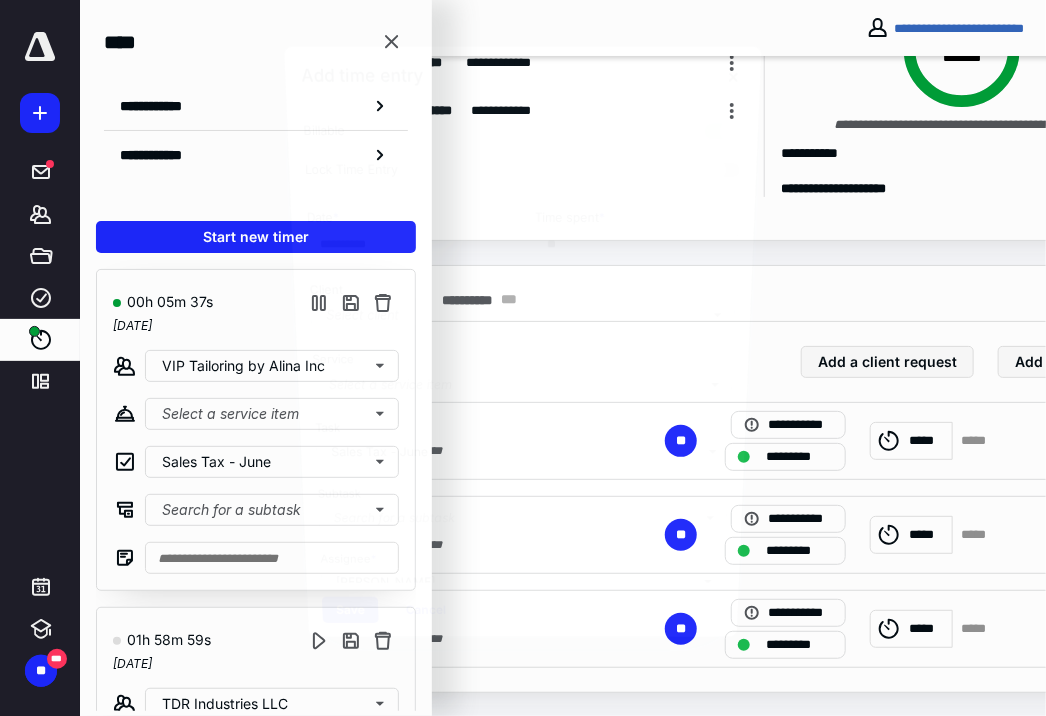 scroll, scrollTop: 164, scrollLeft: 0, axis: vertical 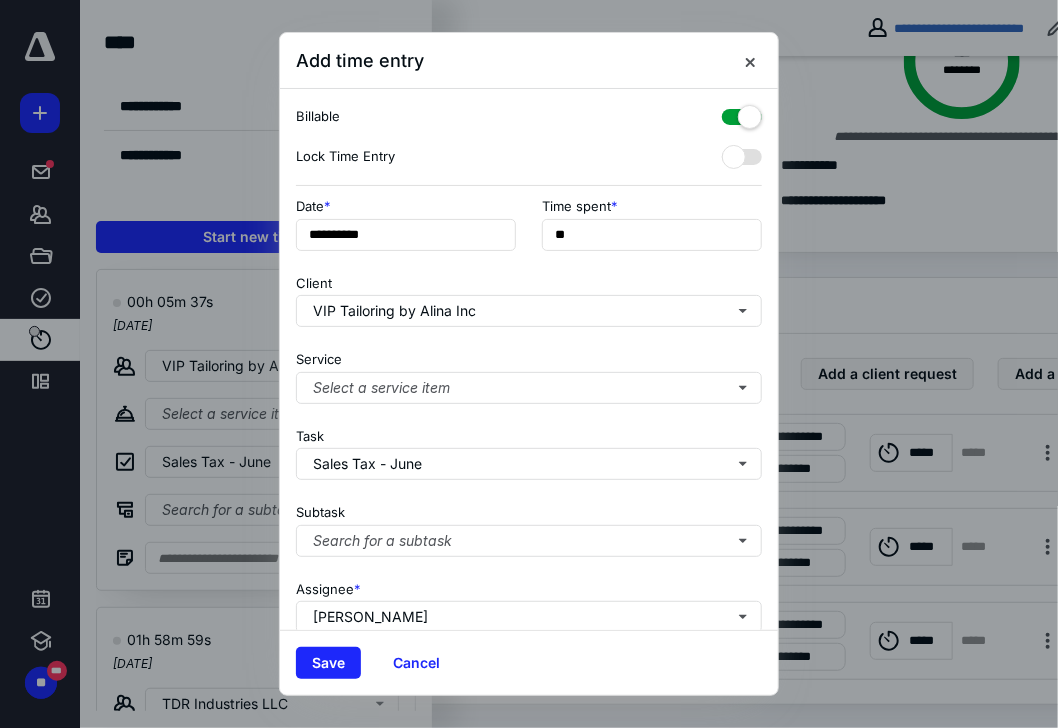 click at bounding box center [742, 113] 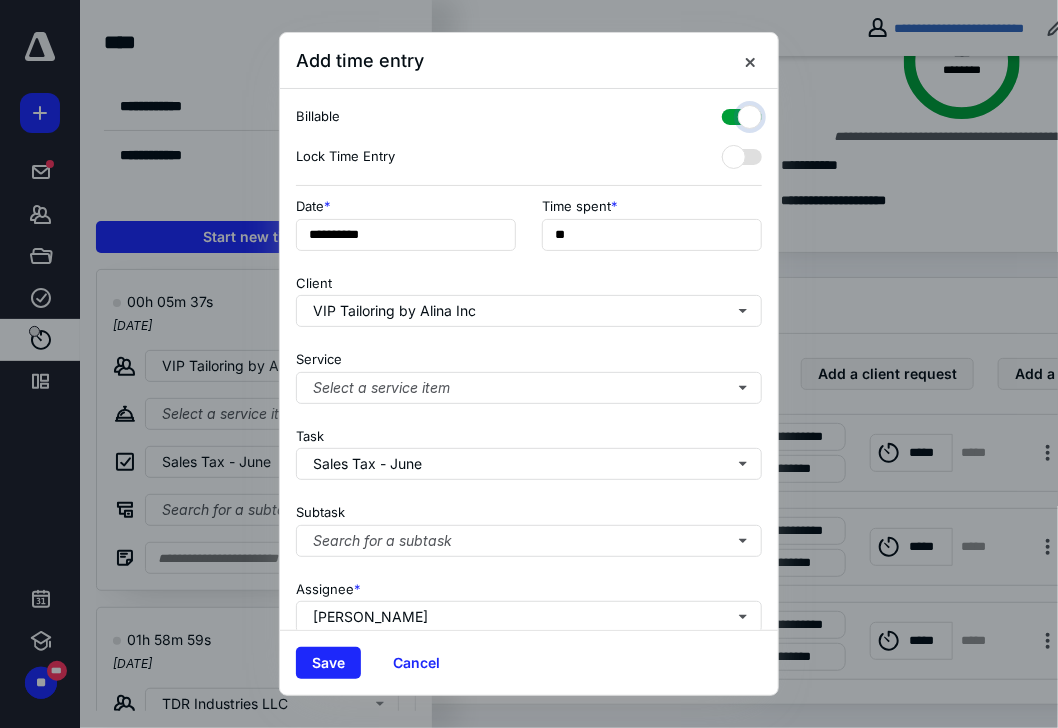 click at bounding box center (732, 114) 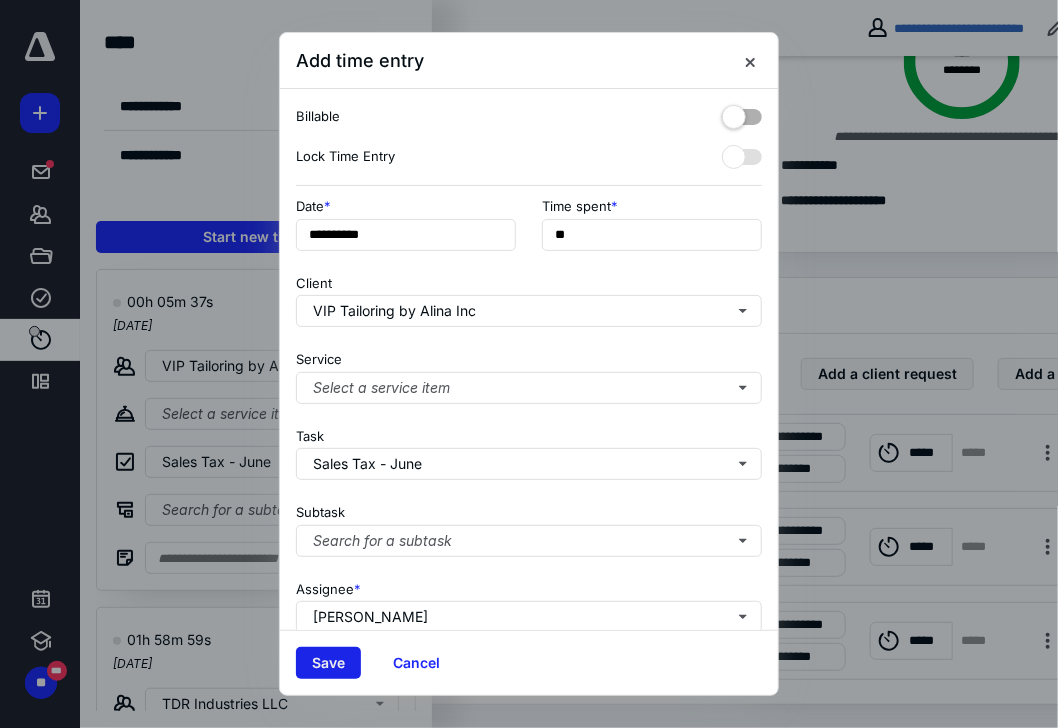 click on "Save" at bounding box center [328, 663] 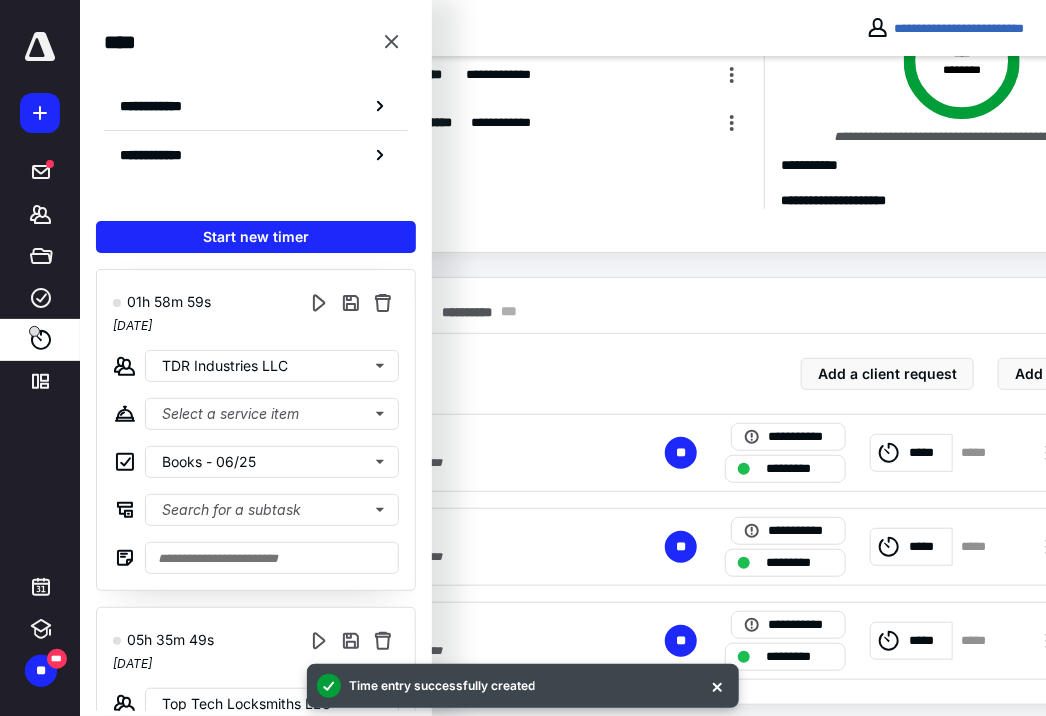 click on "**********" at bounding box center (977, 28) 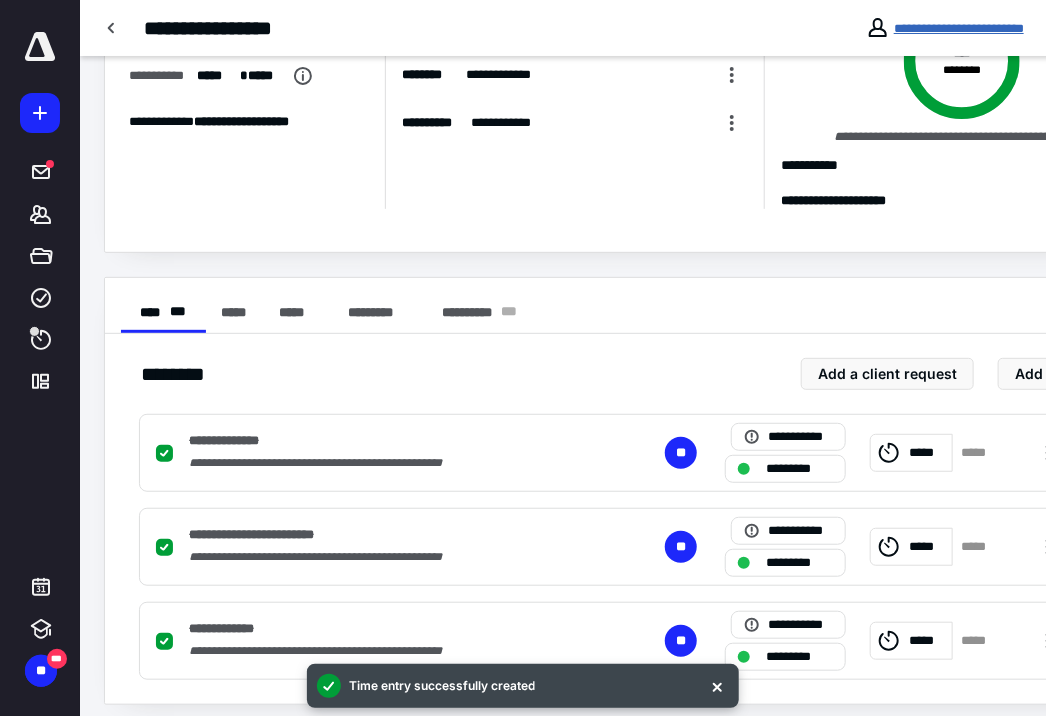 click on "**********" at bounding box center (959, 28) 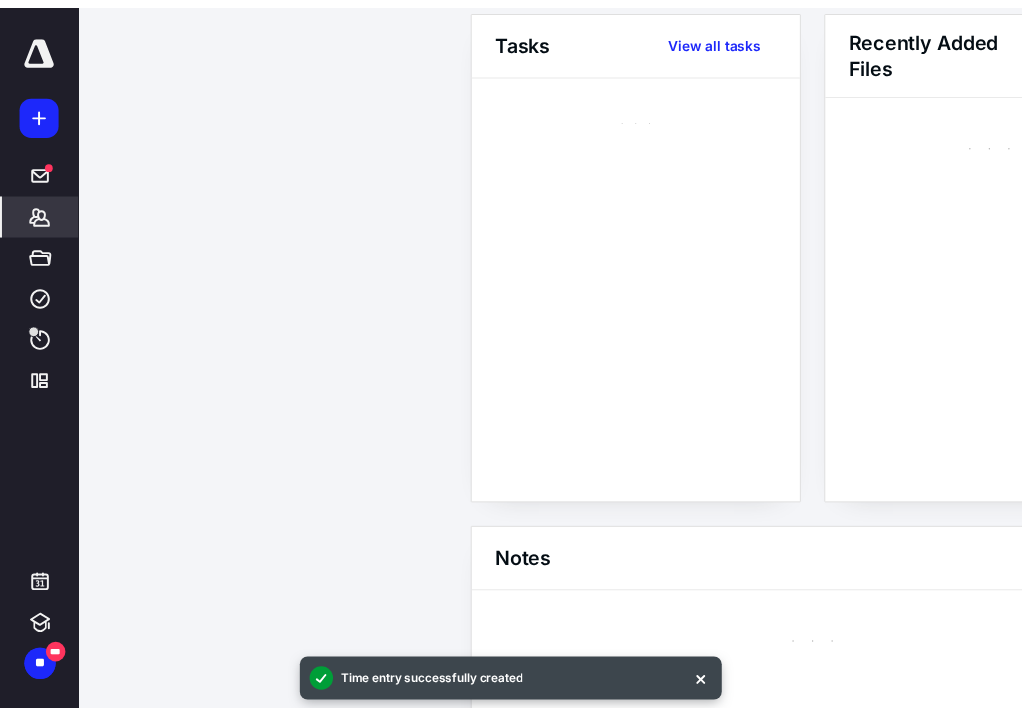 scroll, scrollTop: 0, scrollLeft: 0, axis: both 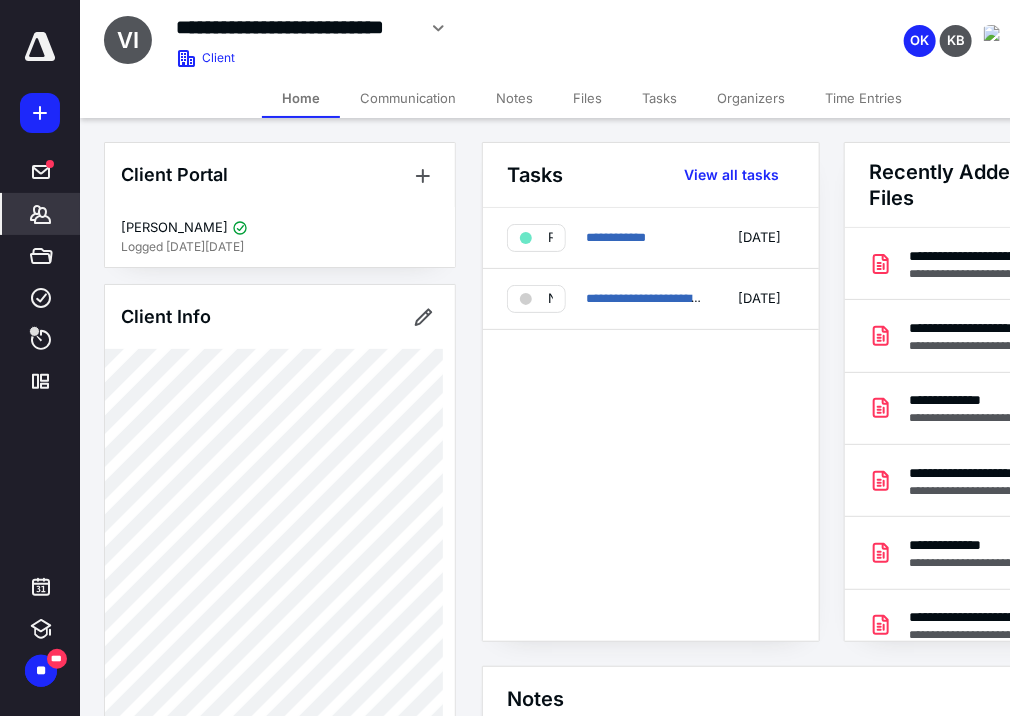 click on "*******" at bounding box center (41, 214) 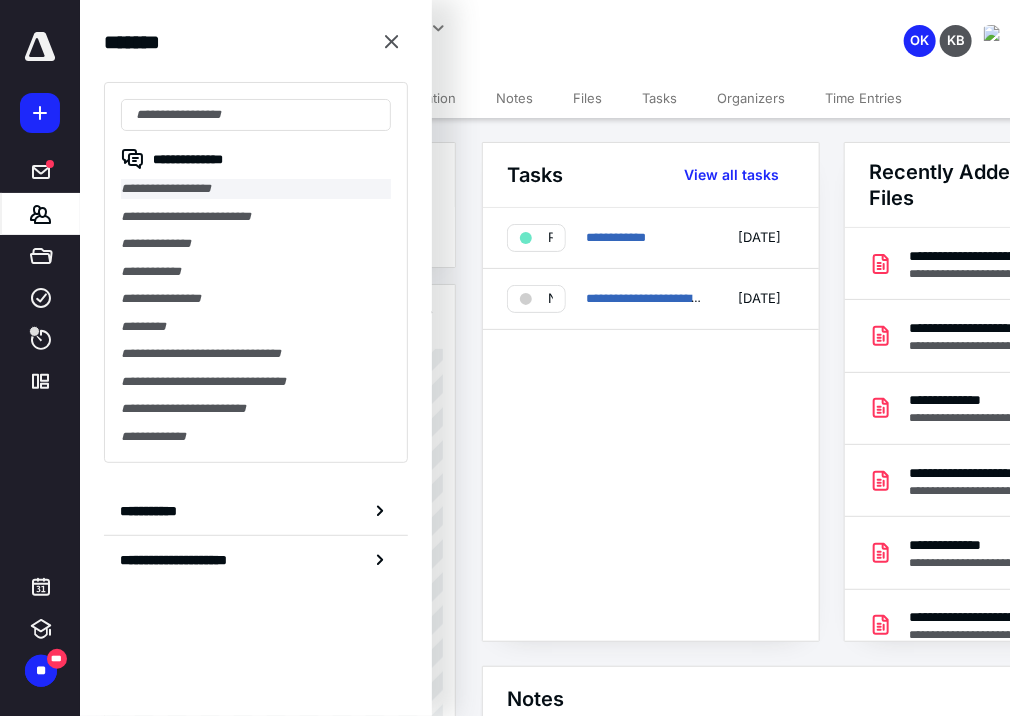 click on "**********" at bounding box center [256, 189] 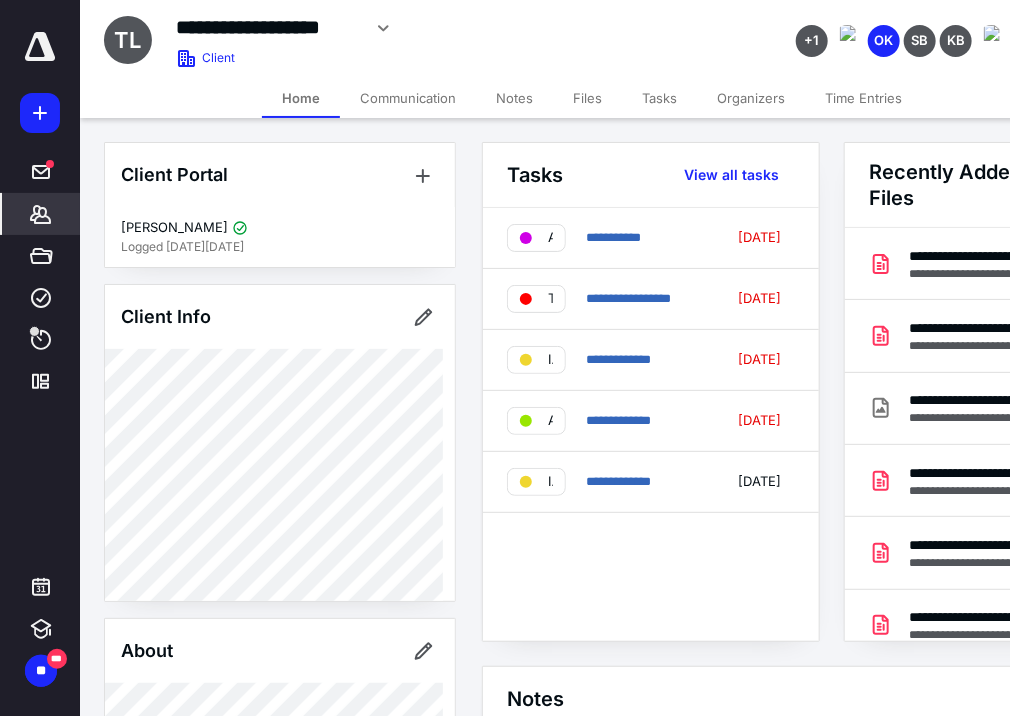 click on "Notes" at bounding box center (514, 98) 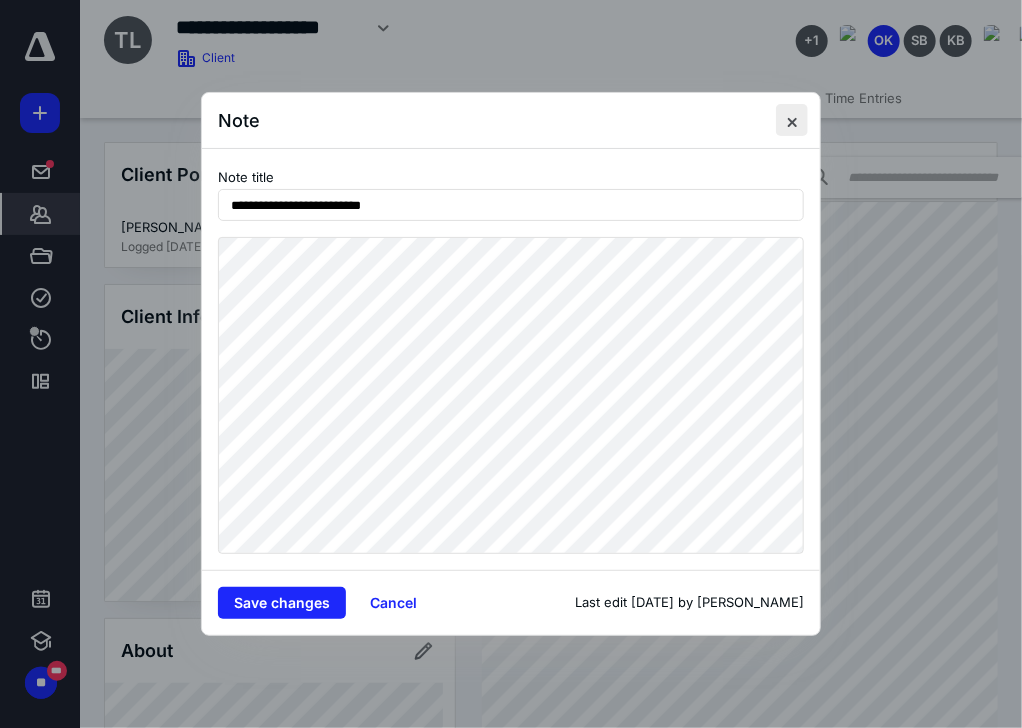 click at bounding box center (792, 120) 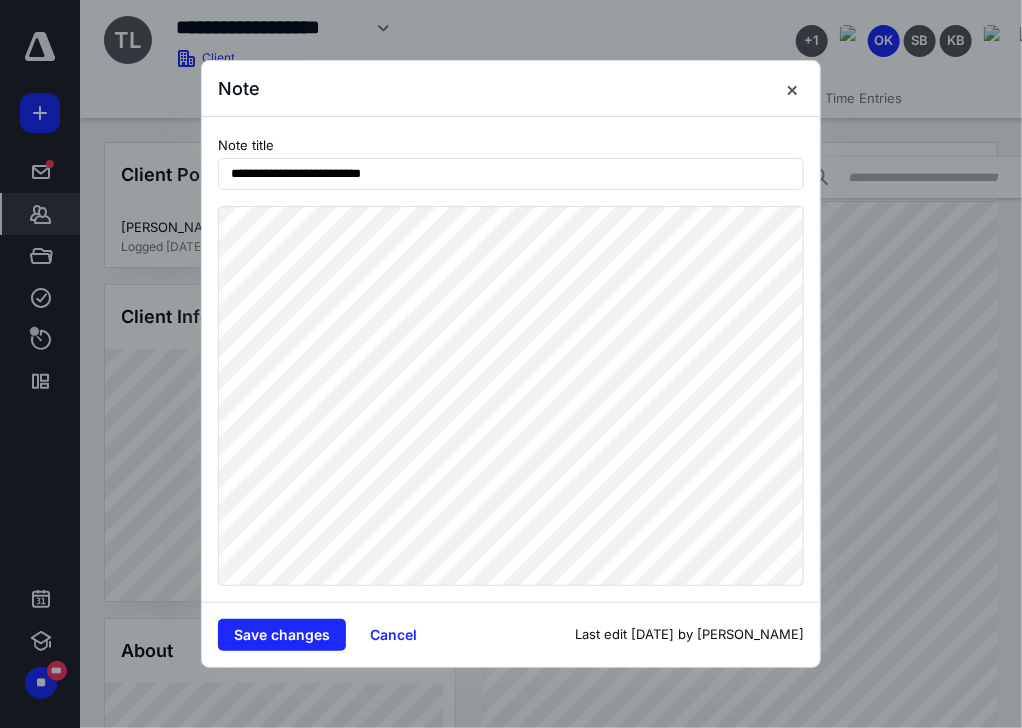 click on "**********" at bounding box center (511, 364) 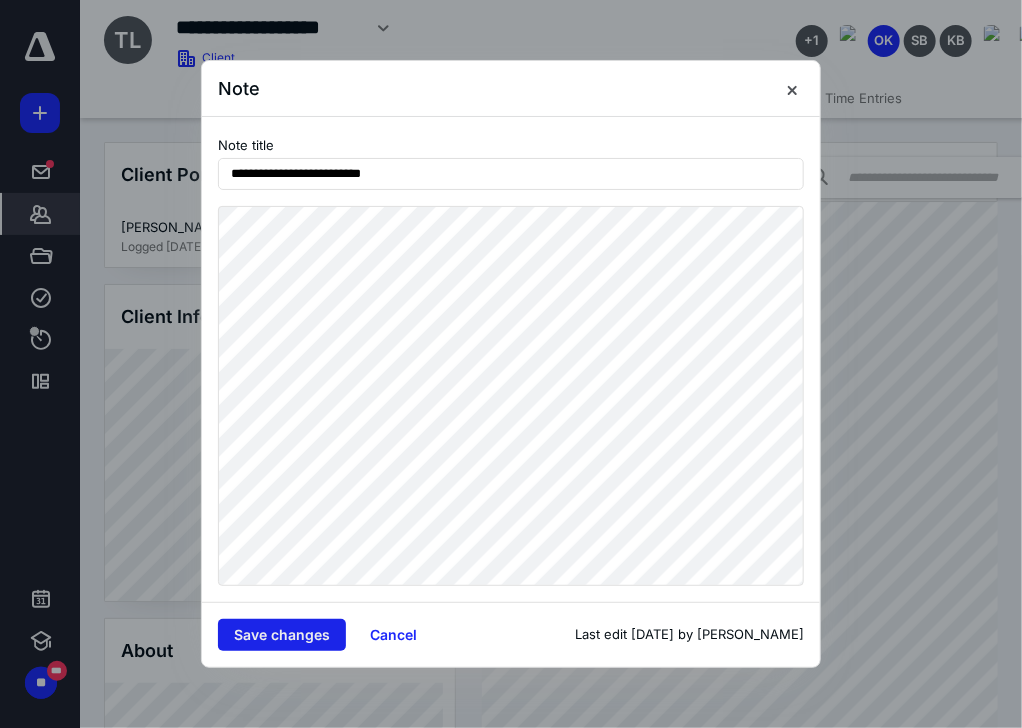 click on "Save changes" at bounding box center [282, 635] 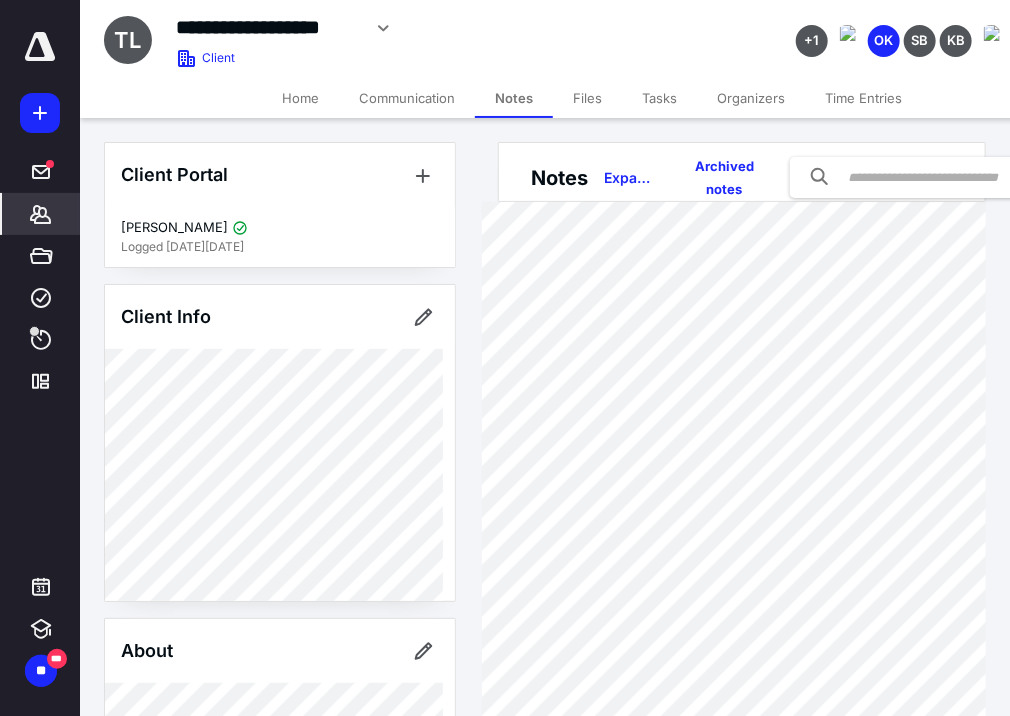 click on "**********" at bounding box center (40, 358) 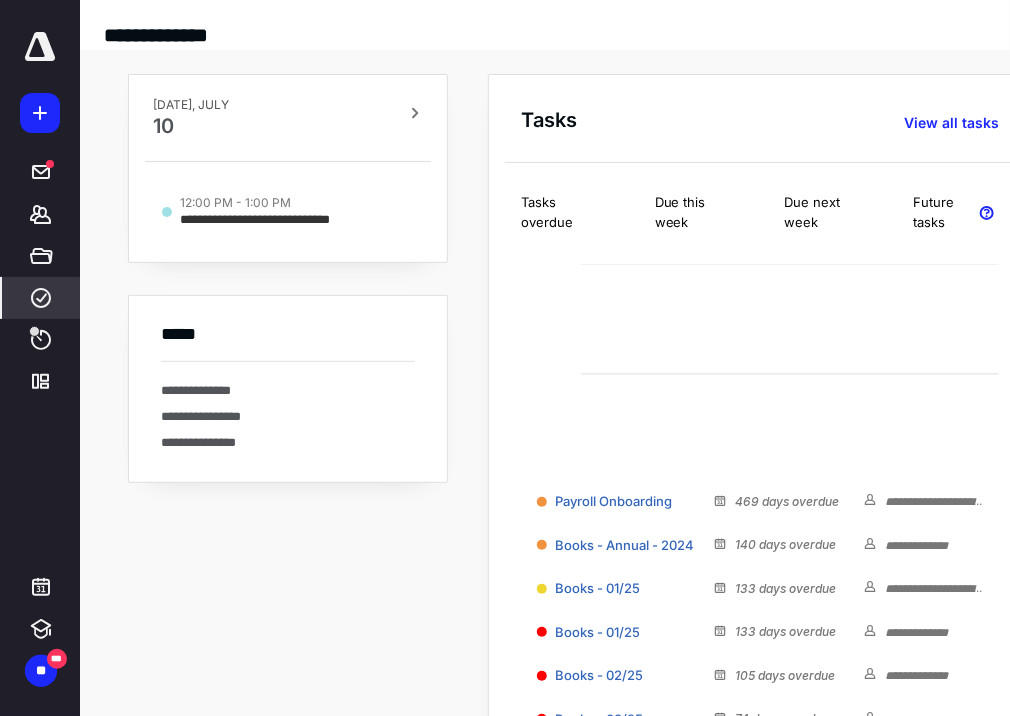 click 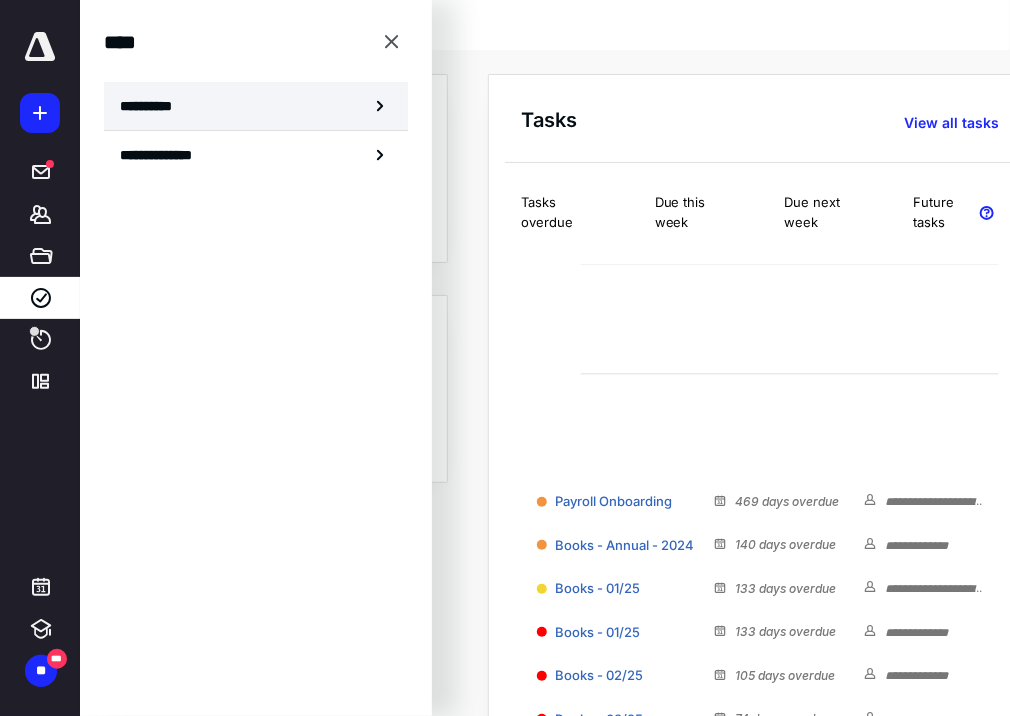 click on "**********" at bounding box center (153, 106) 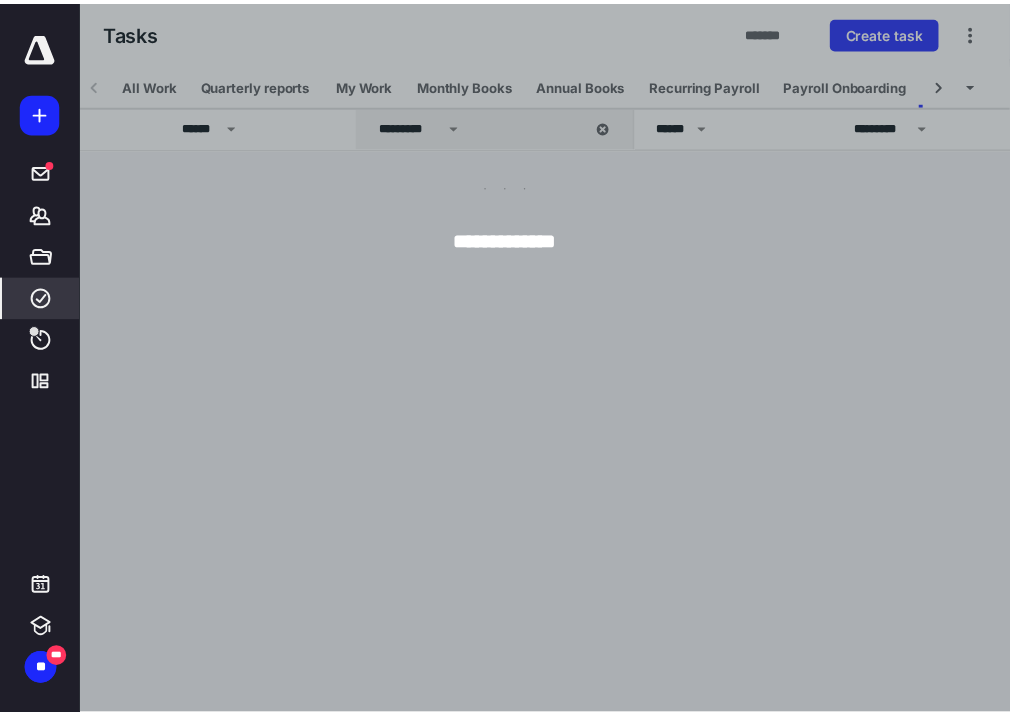 scroll, scrollTop: 0, scrollLeft: 81, axis: horizontal 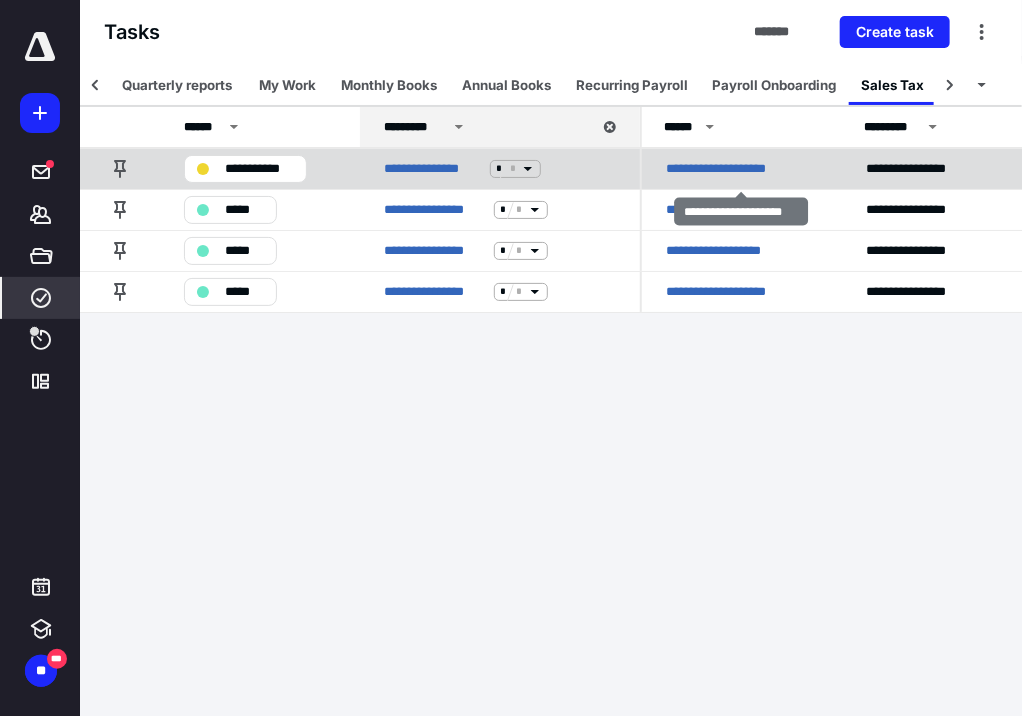 click on "**********" at bounding box center (727, 169) 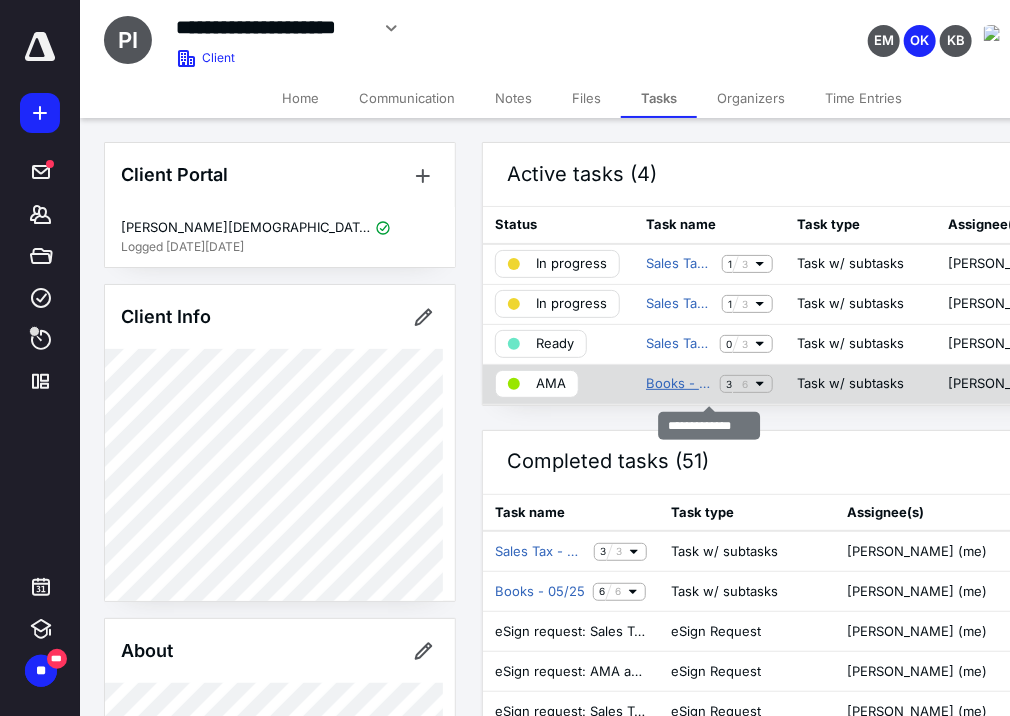 click on "Books - 06/25" at bounding box center [679, 384] 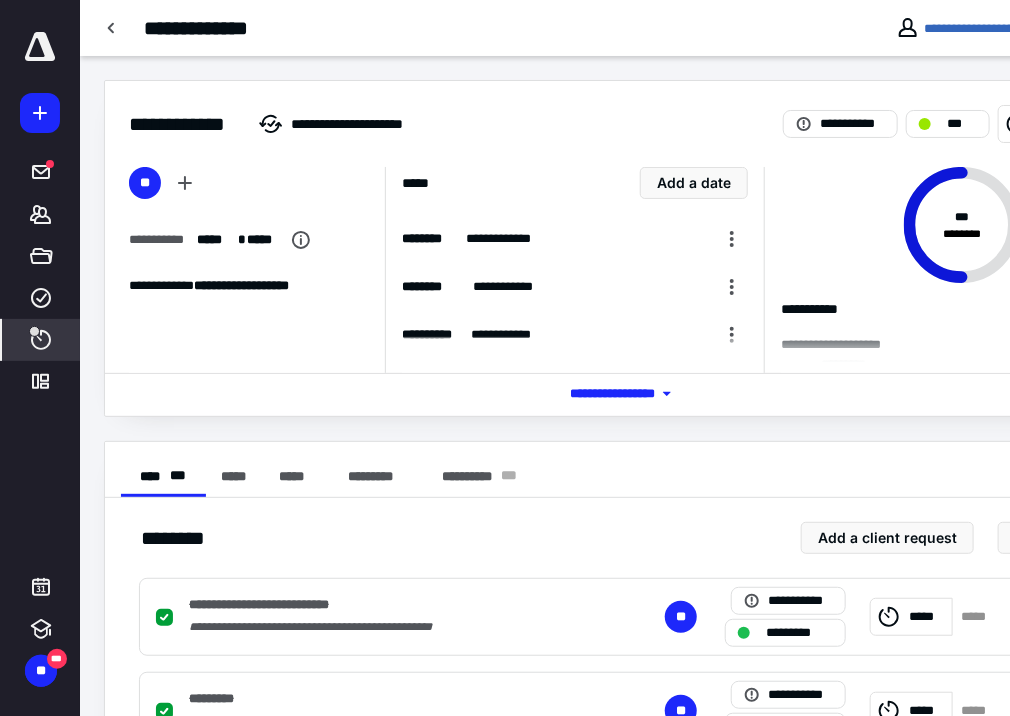 click at bounding box center [34, 331] 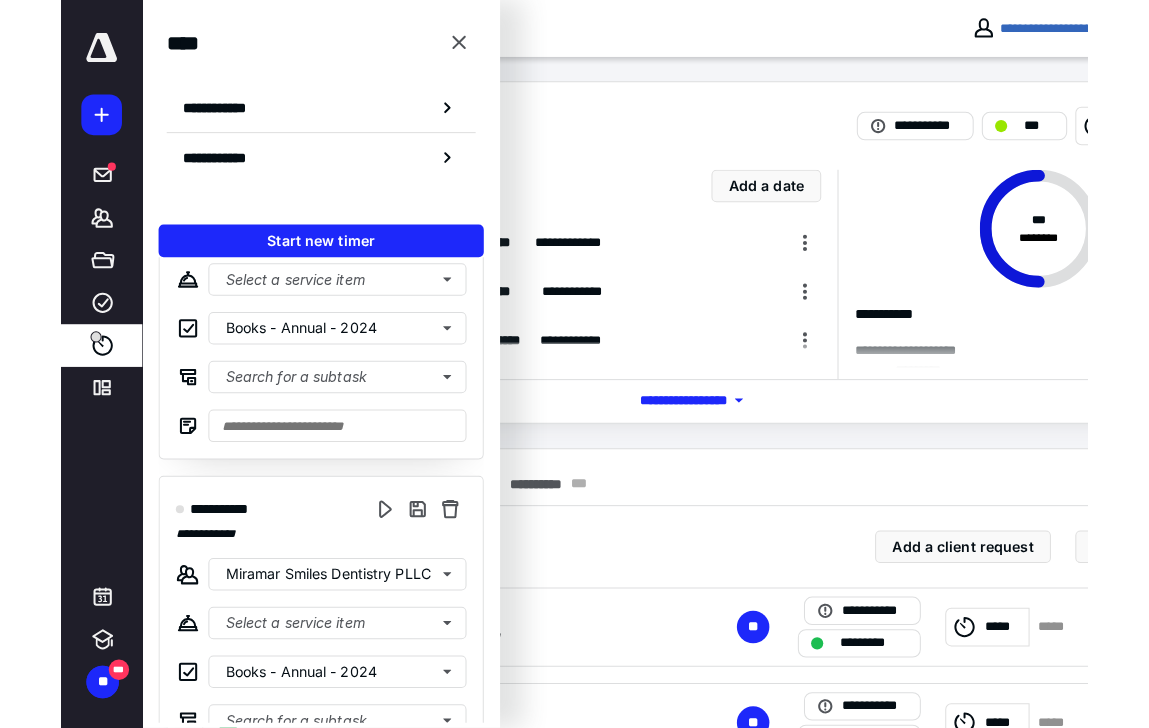 scroll, scrollTop: 880, scrollLeft: 0, axis: vertical 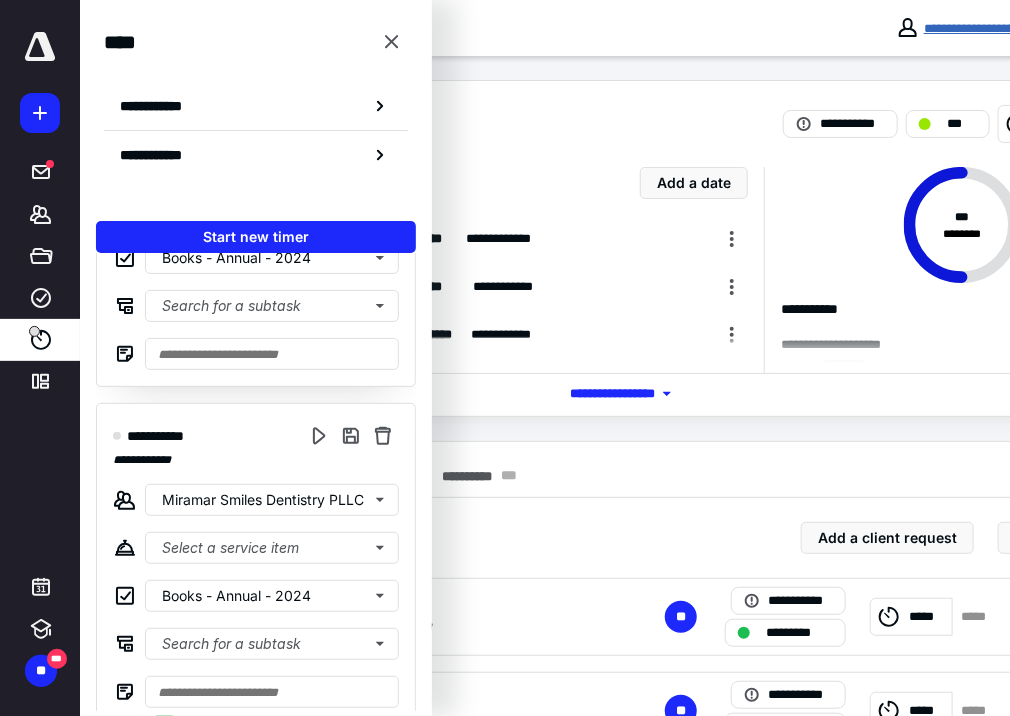 click on "**********" at bounding box center (974, 28) 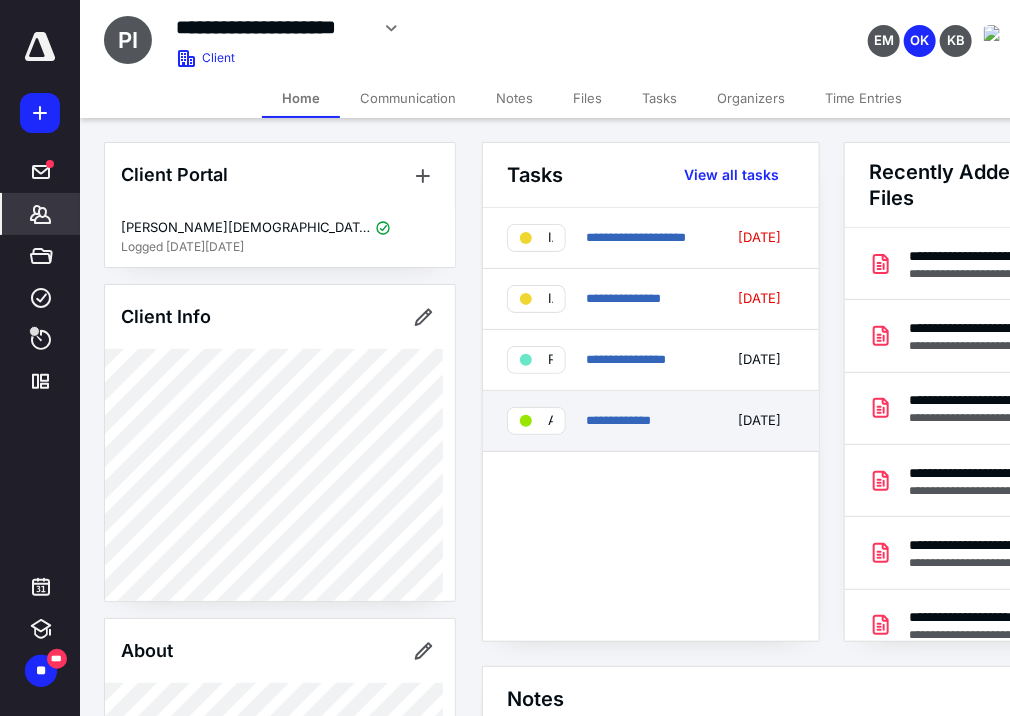 click on "**********" at bounding box center [645, 421] 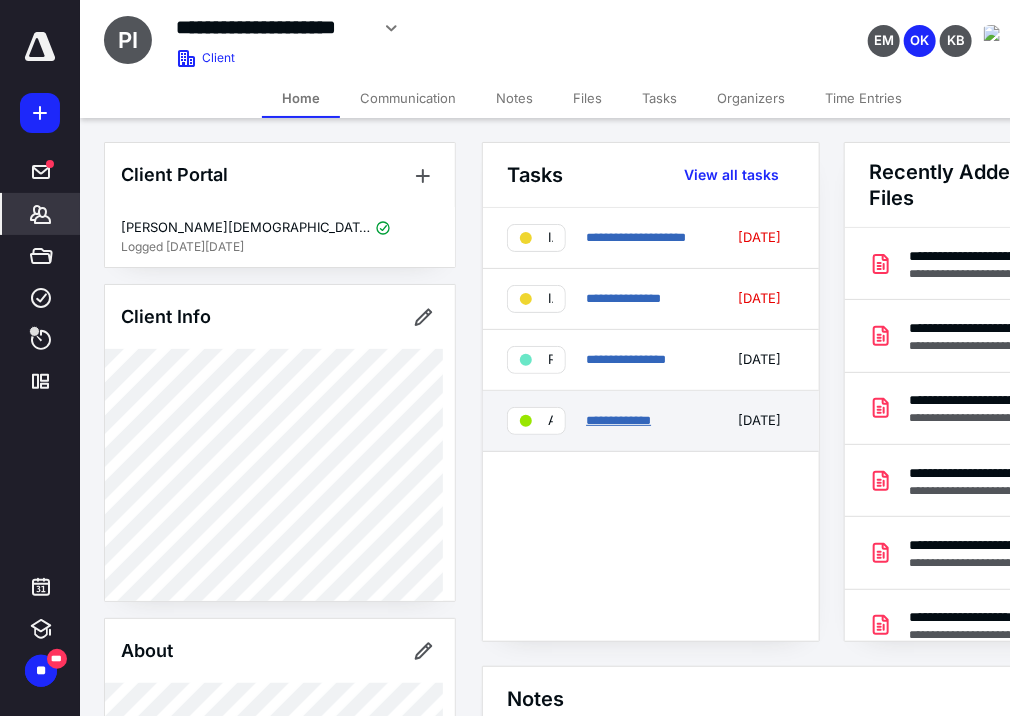 click on "**********" at bounding box center [618, 420] 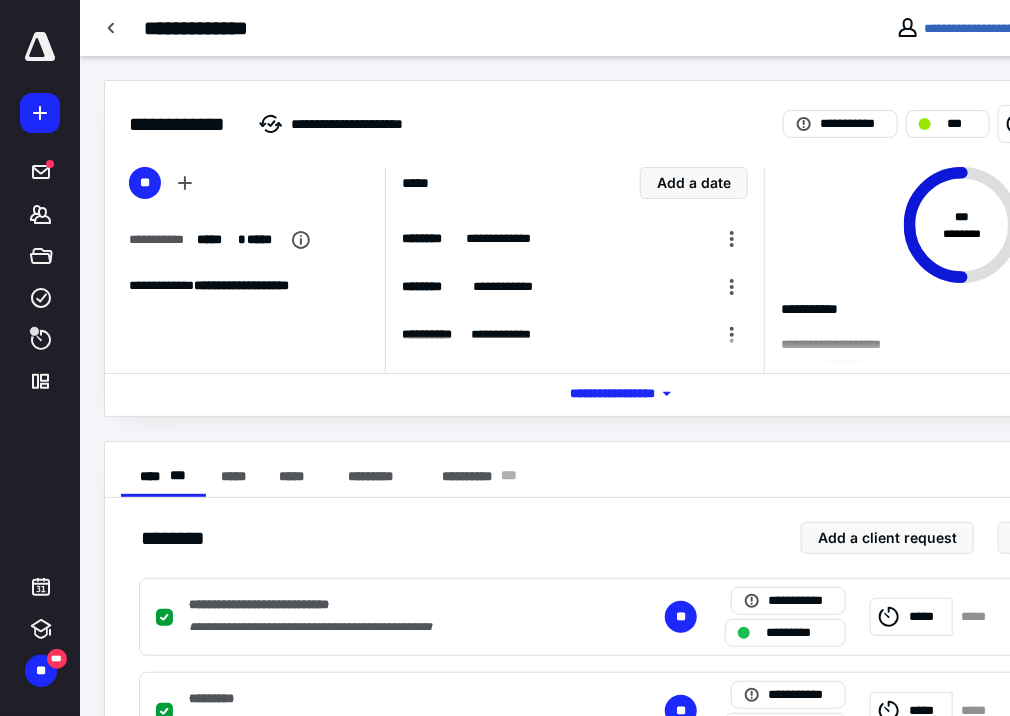 click on "*****" at bounding box center [1039, 124] 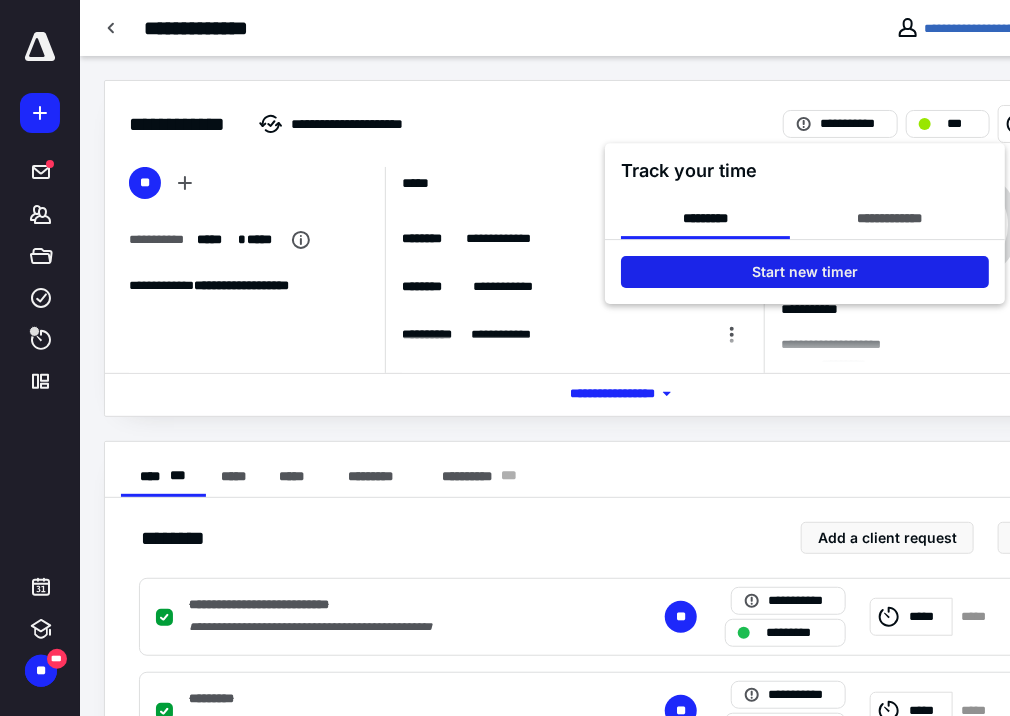 click on "Start new timer" at bounding box center [806, 272] 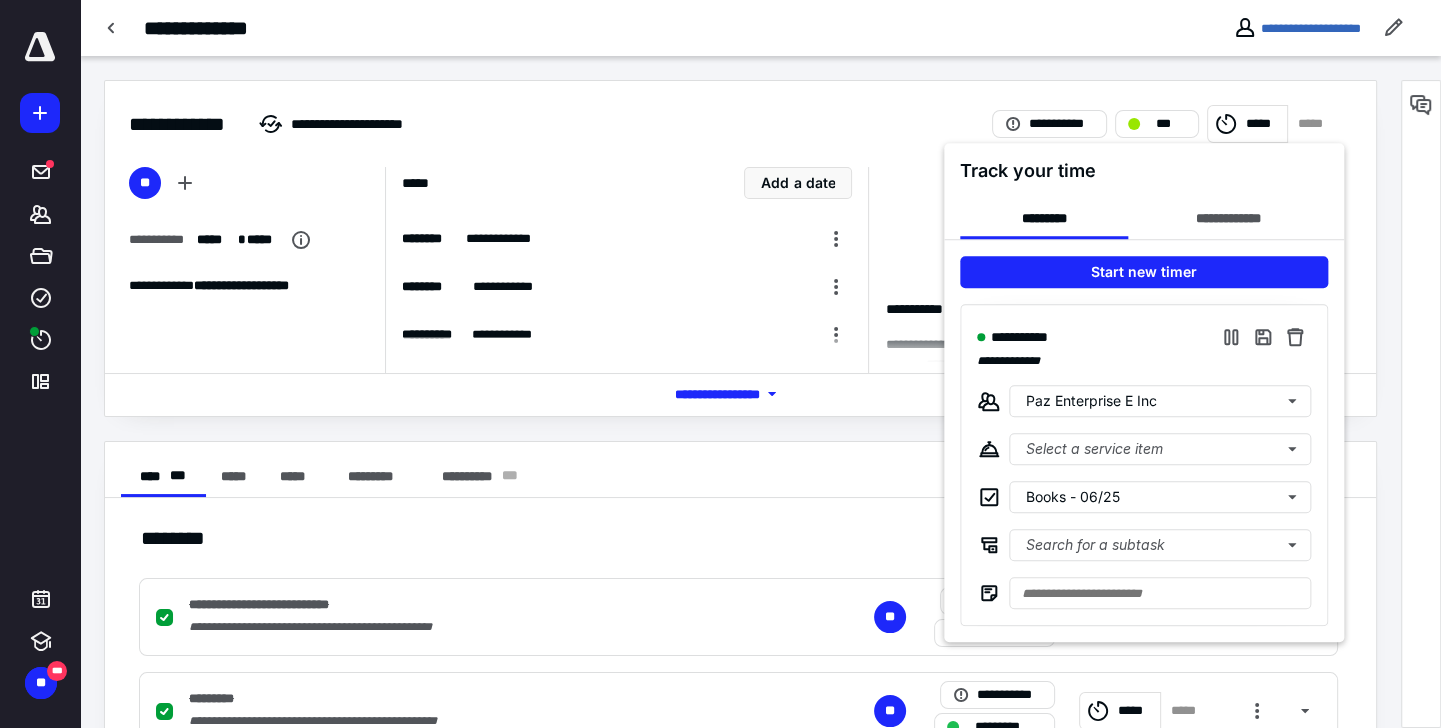 click at bounding box center (720, 364) 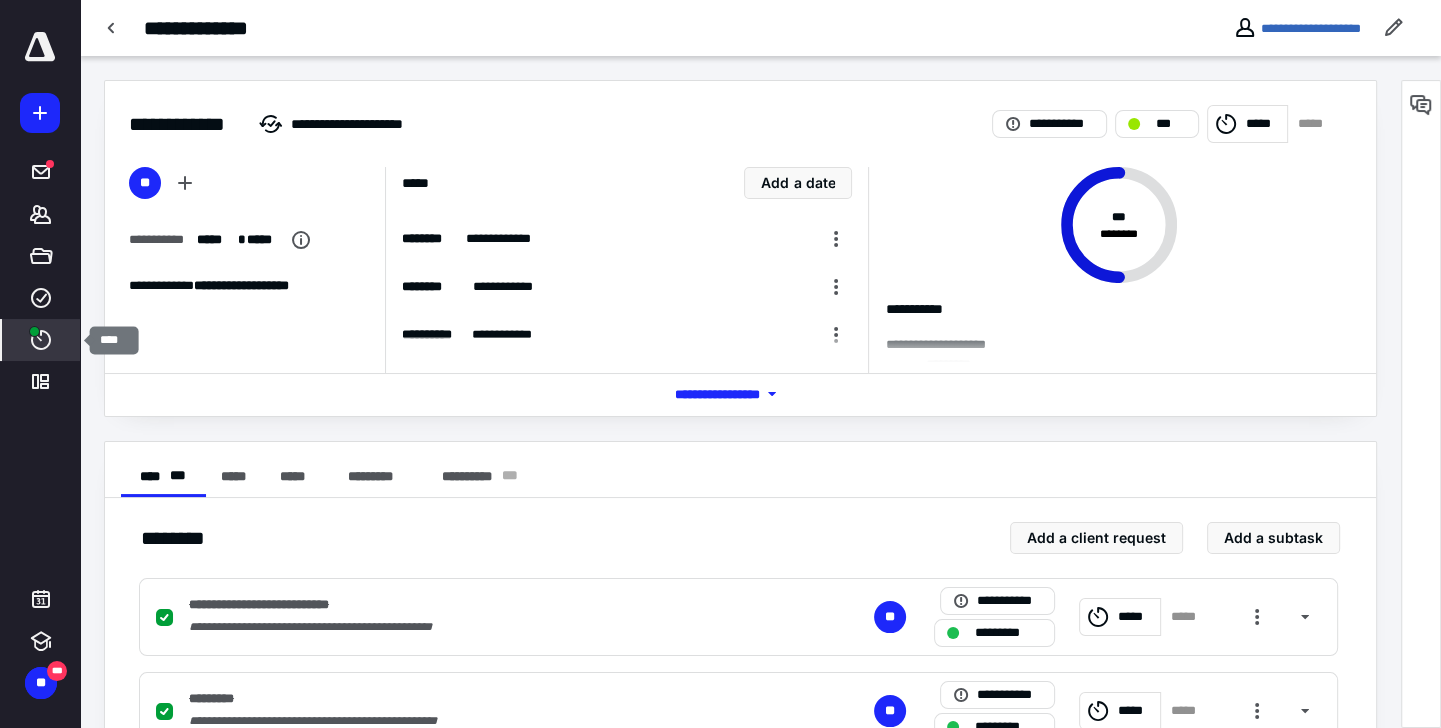 click 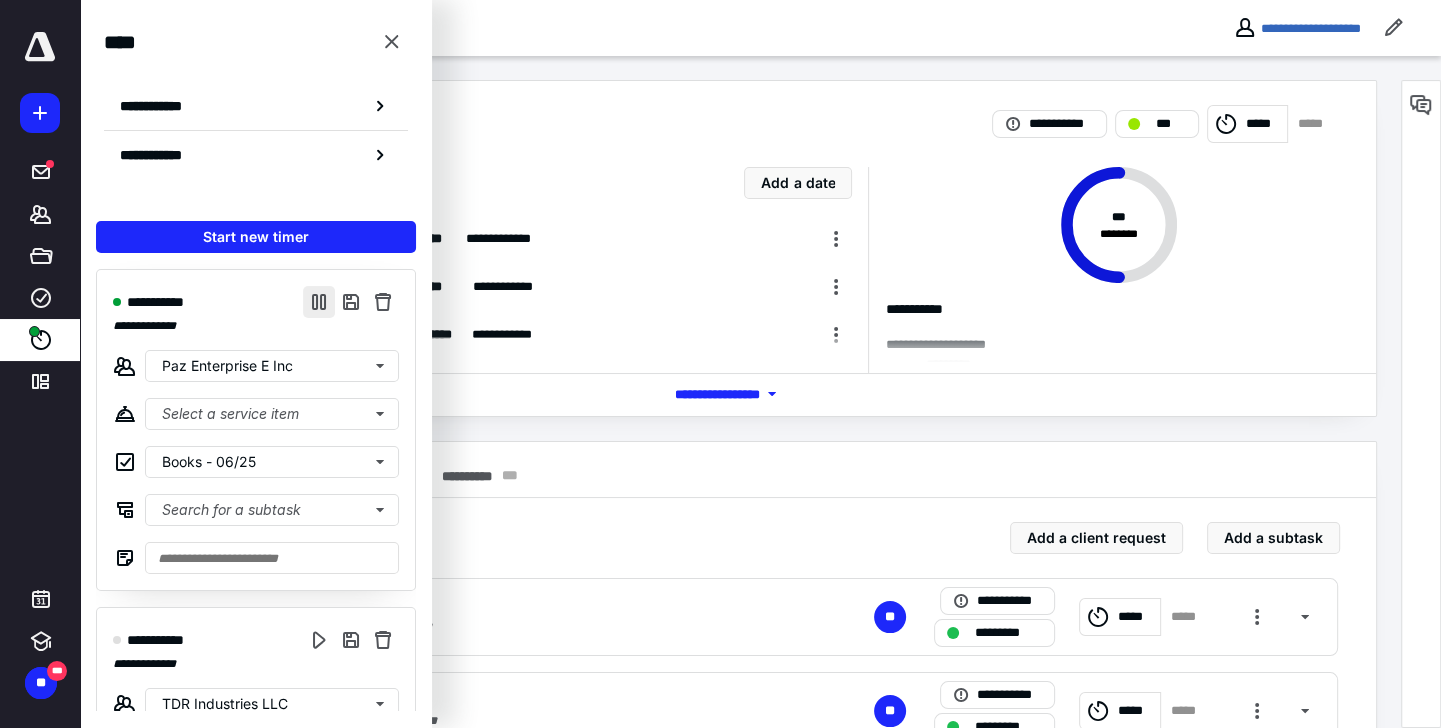 click at bounding box center [319, 302] 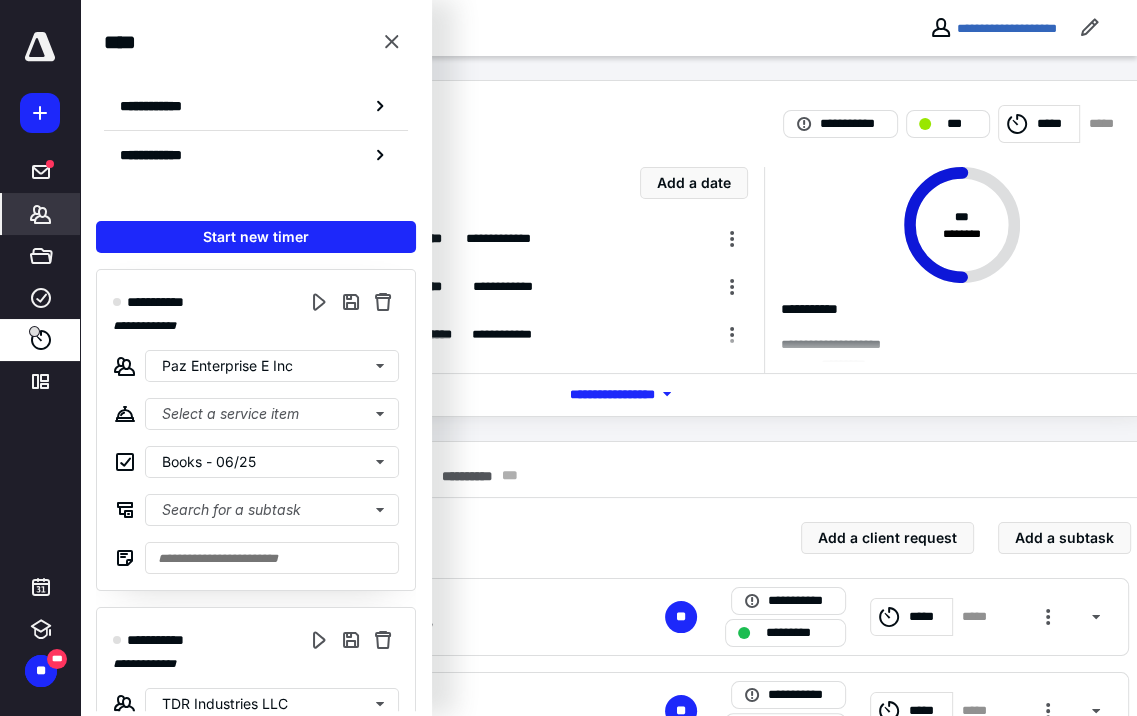 click 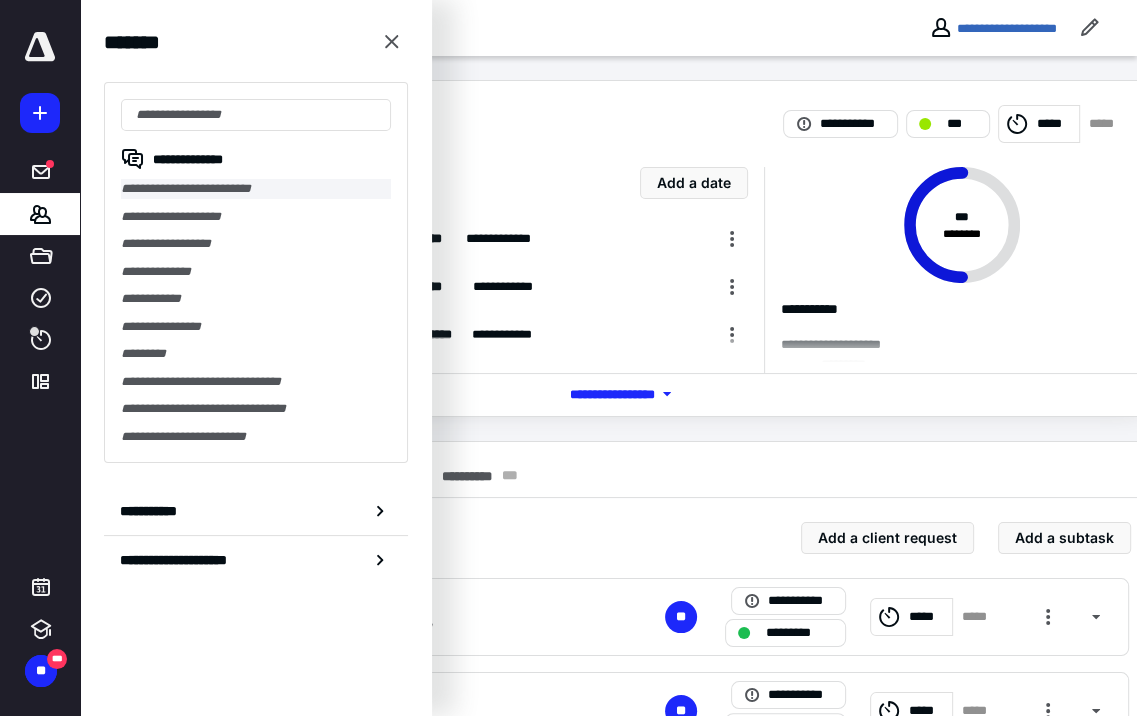 click on "**********" at bounding box center (256, 189) 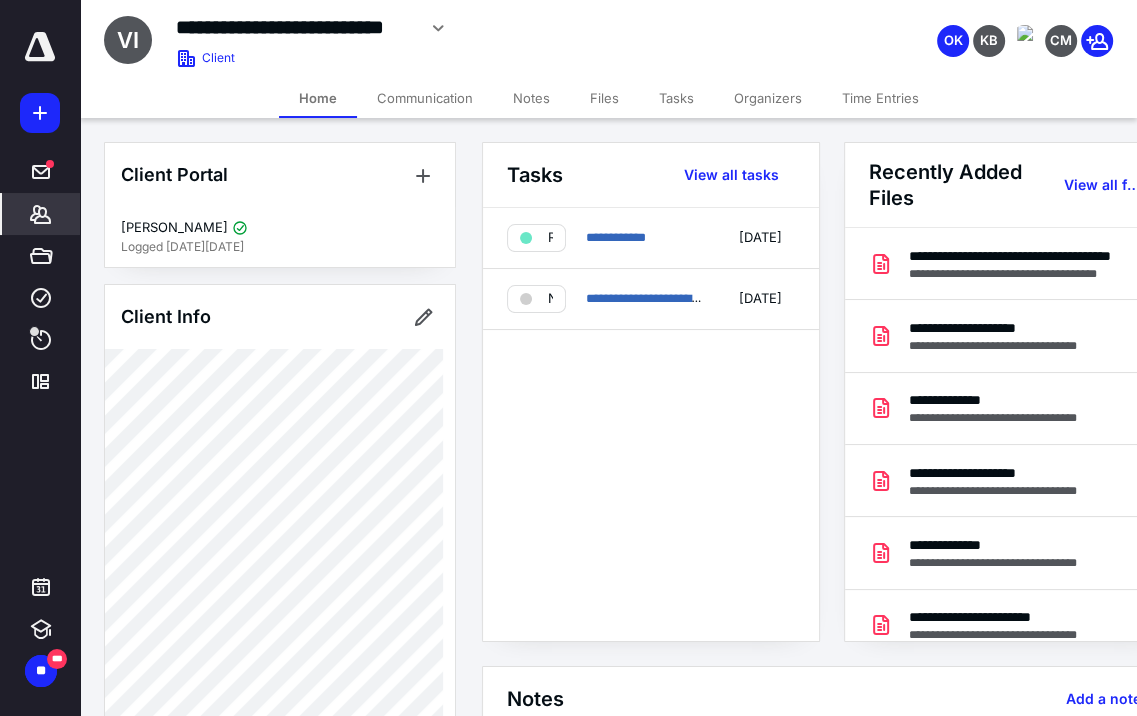 click on "Notes" at bounding box center (531, 98) 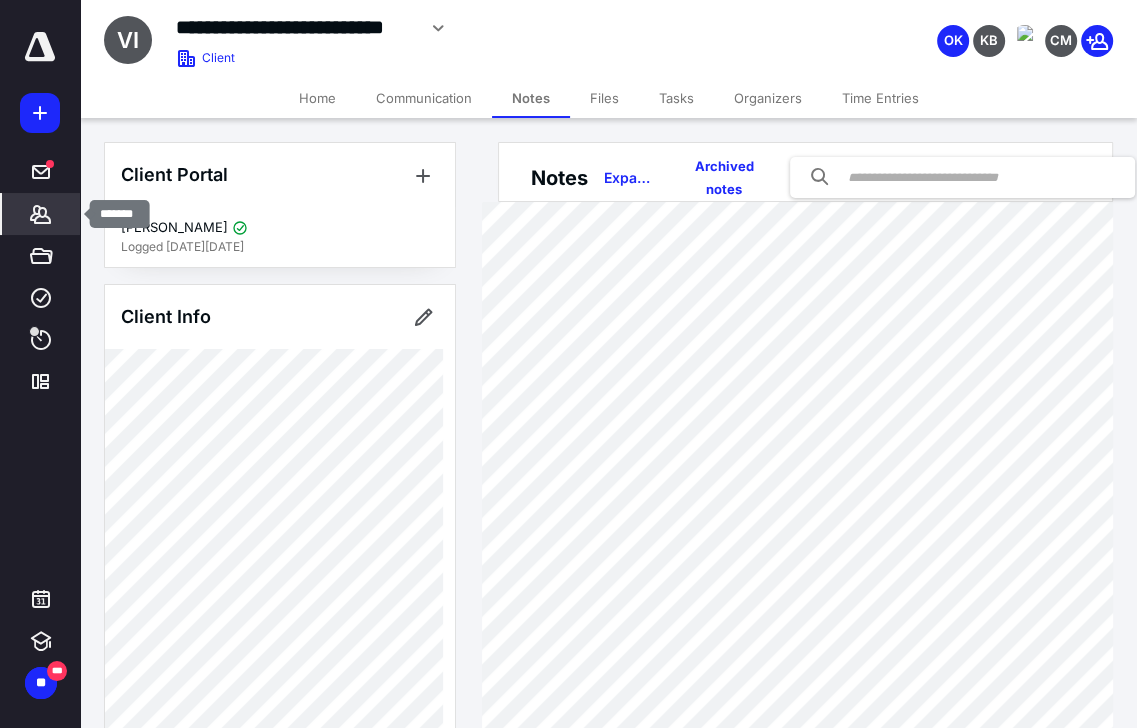 click 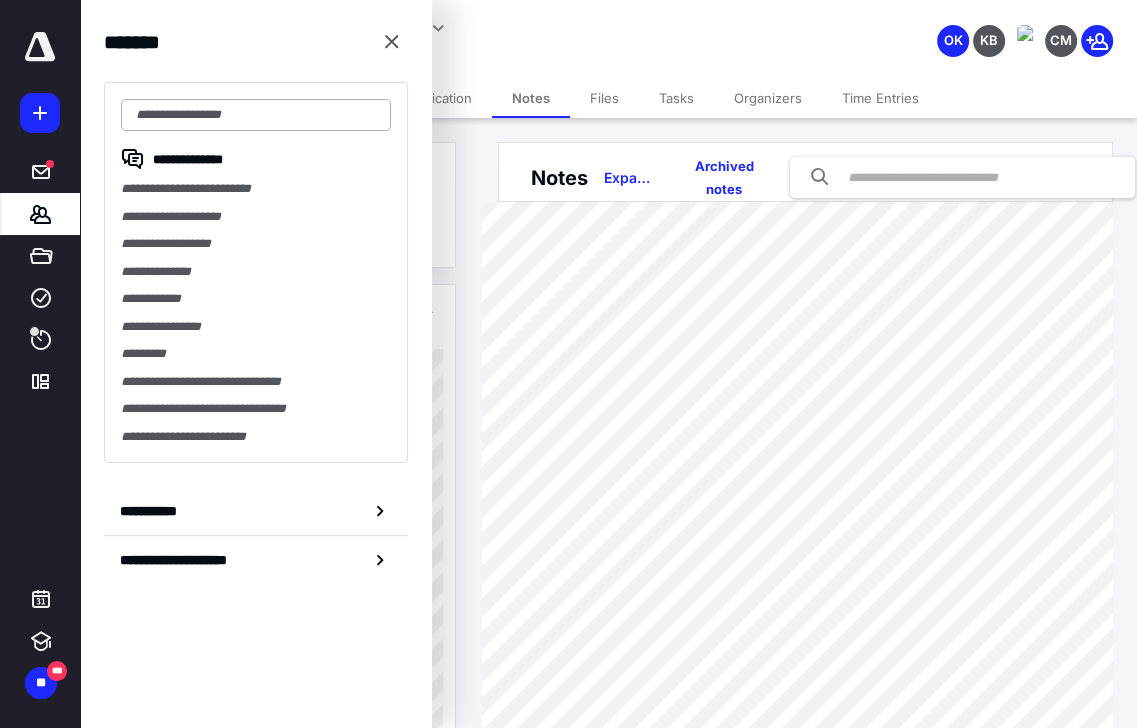 click at bounding box center (256, 115) 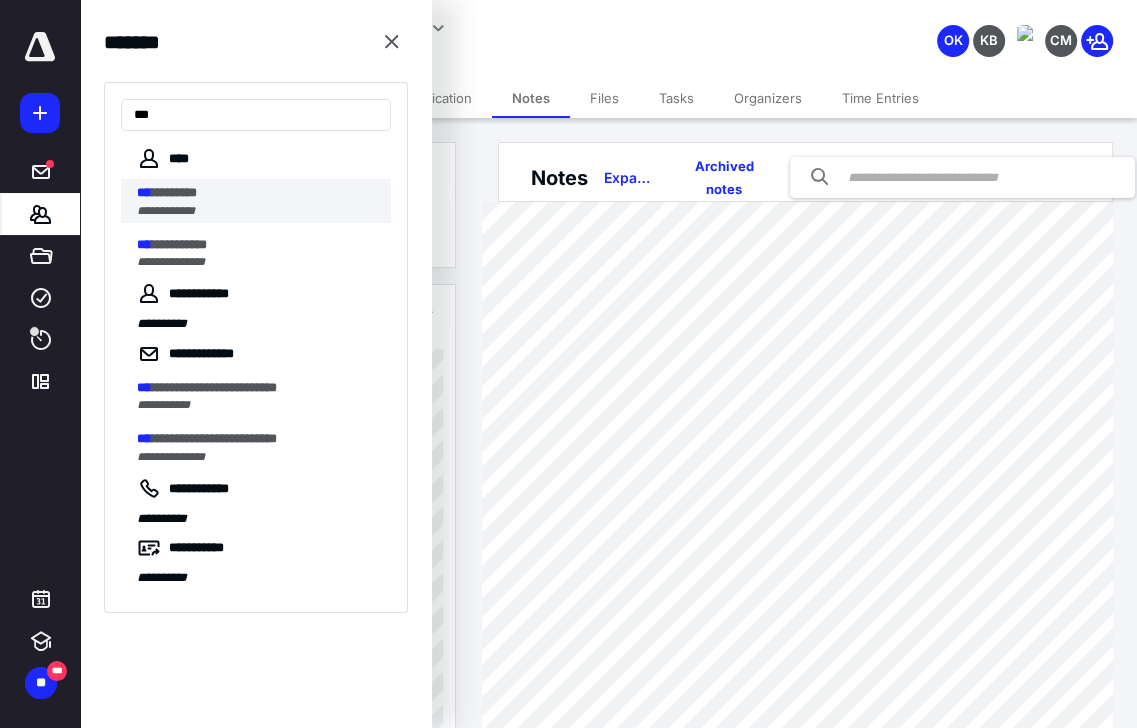 type on "***" 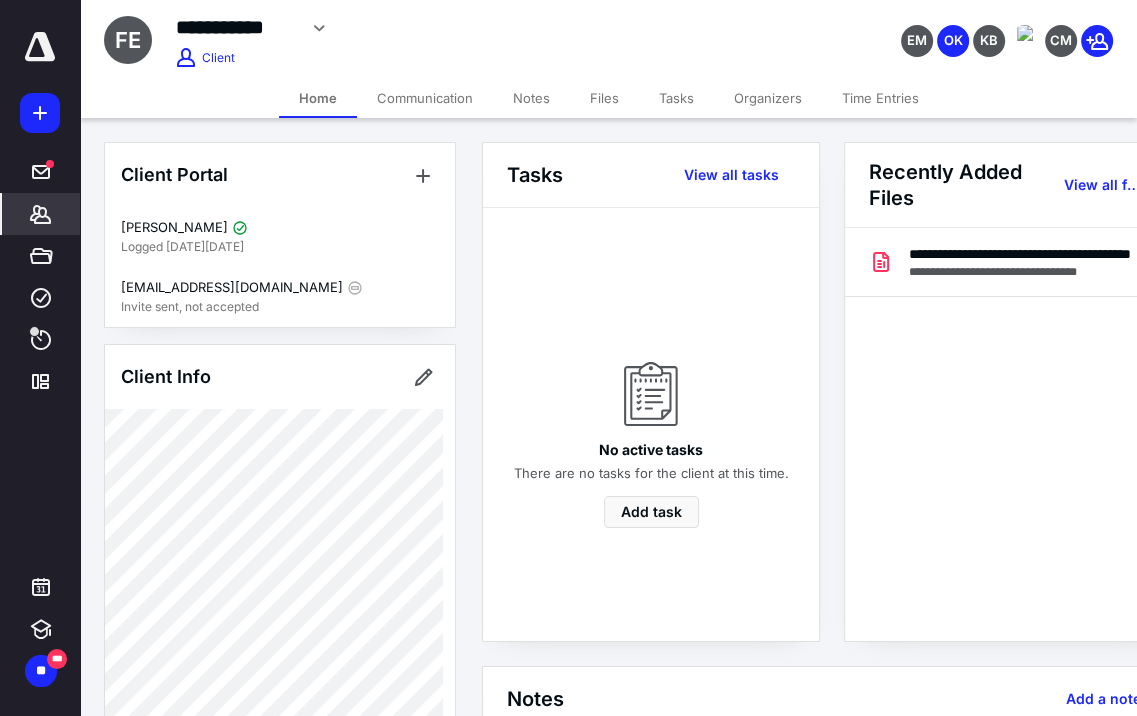 click at bounding box center (40, 47) 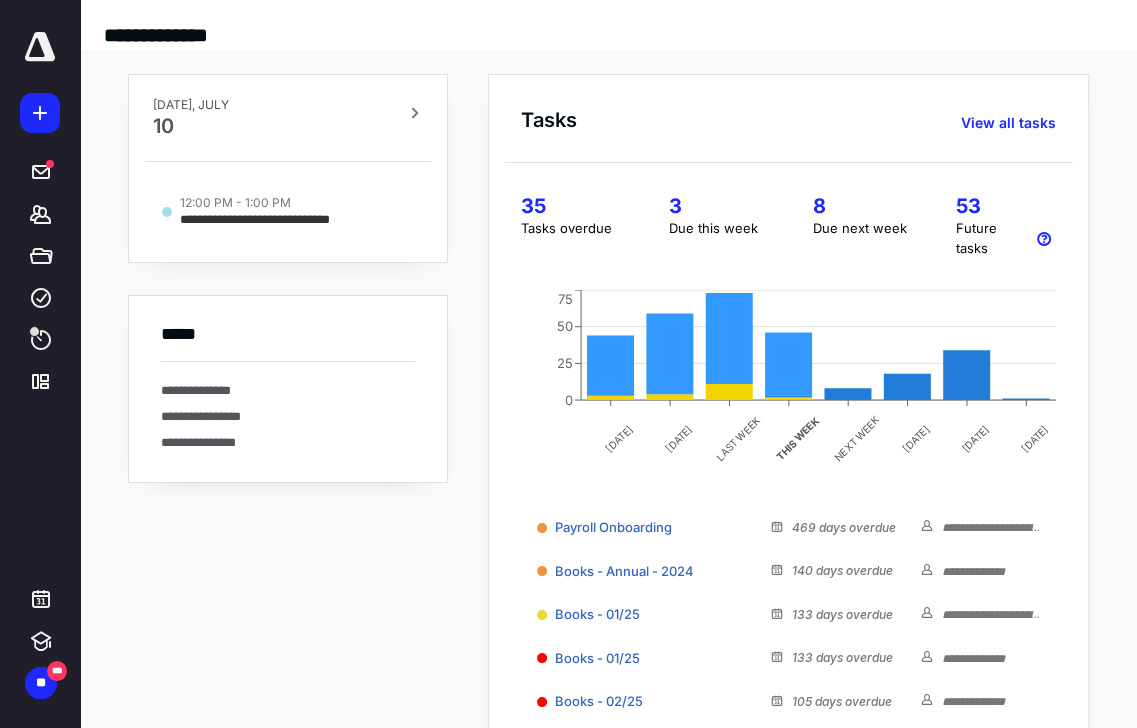 click at bounding box center [40, 47] 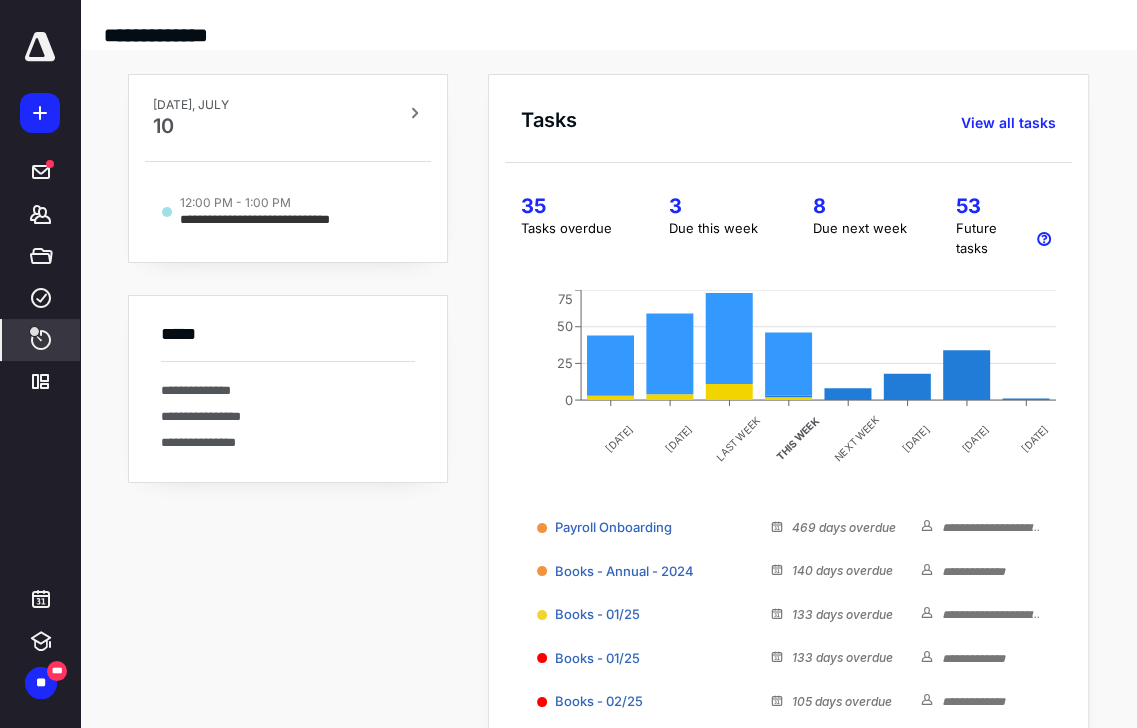 click on "****" at bounding box center [41, 340] 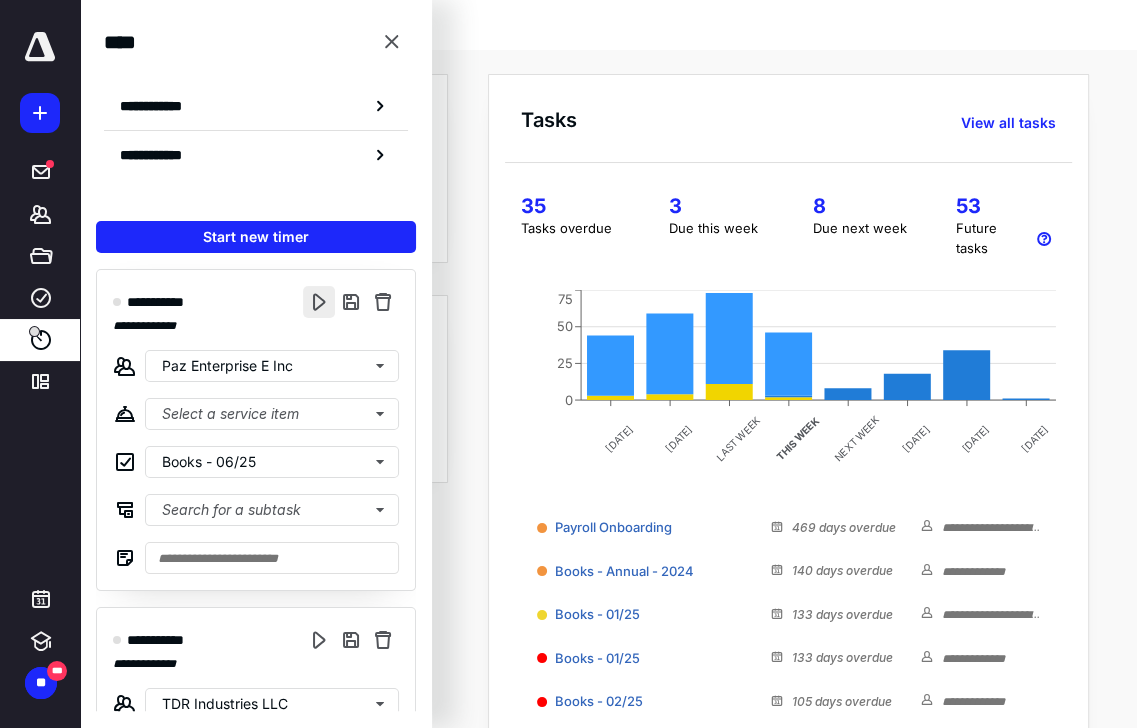 click at bounding box center [319, 302] 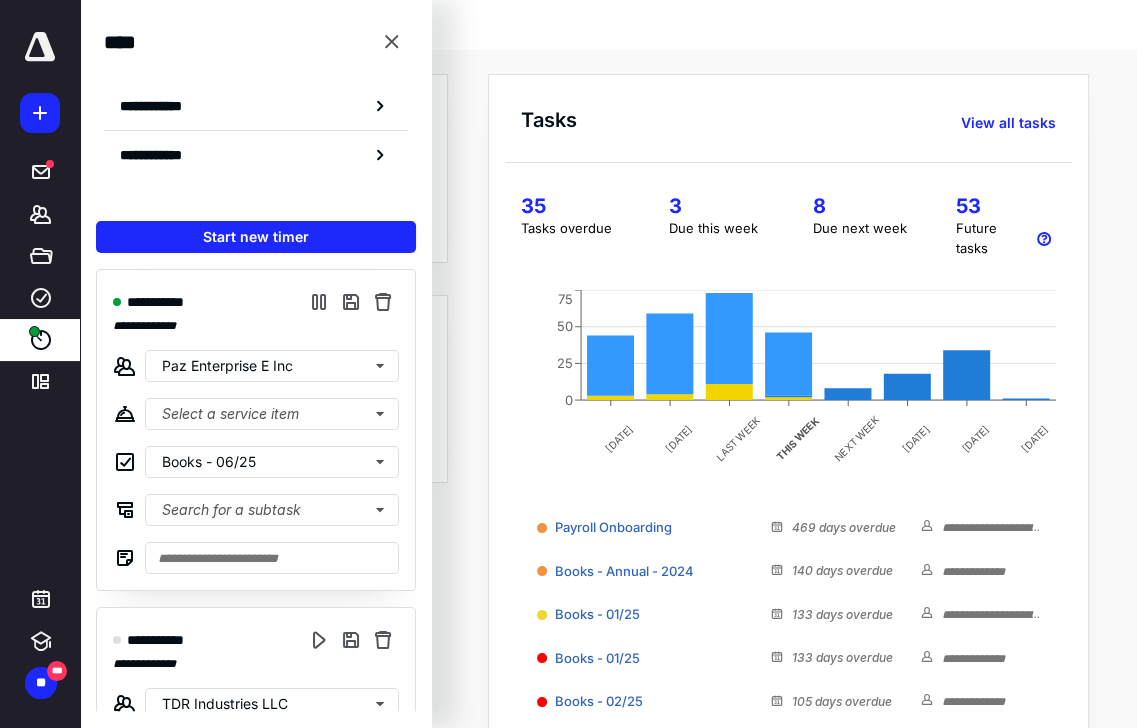 click on "**********" at bounding box center [608, 19] 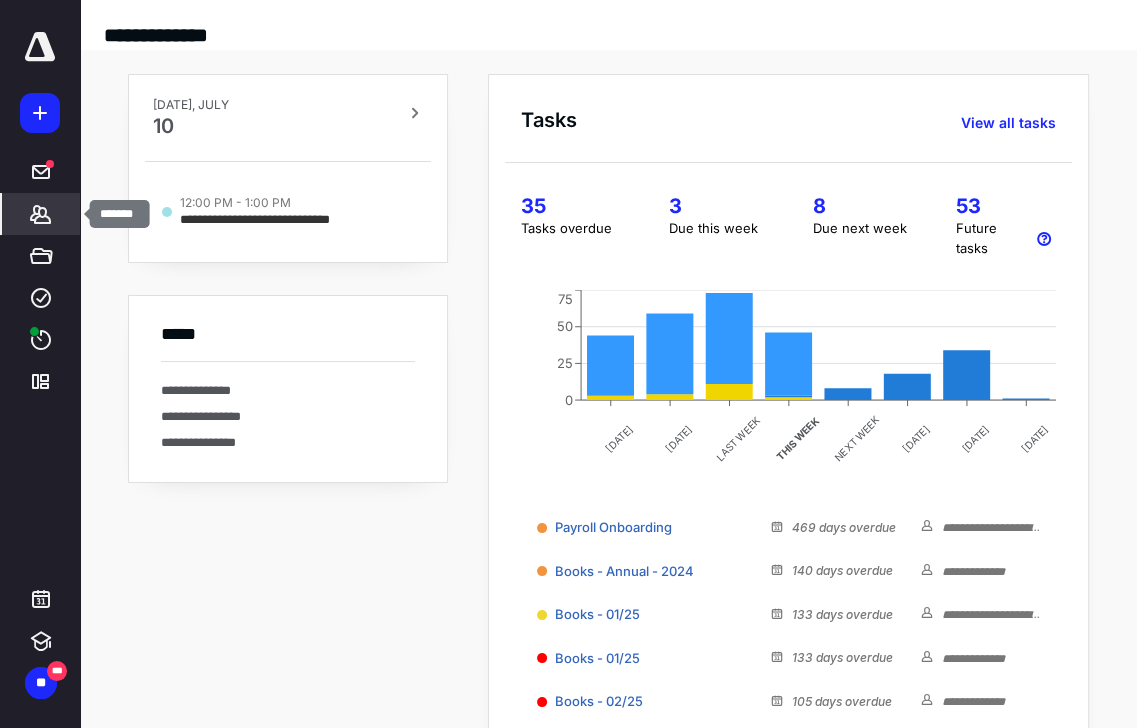 click 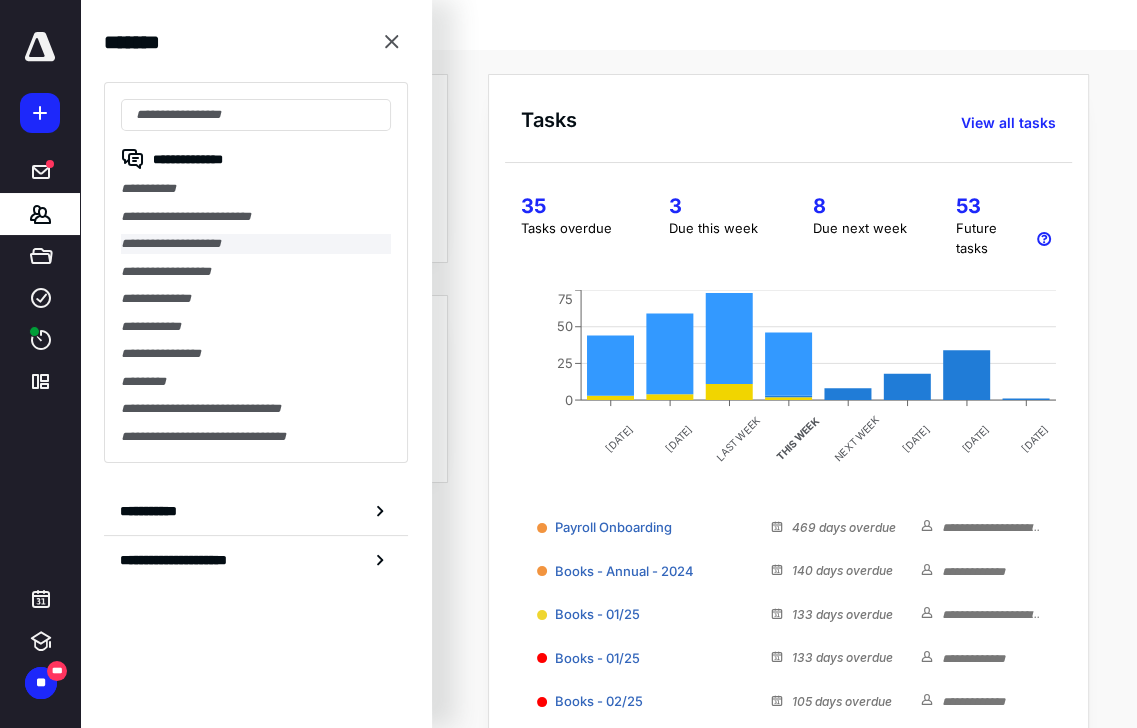 click on "**********" at bounding box center (256, 244) 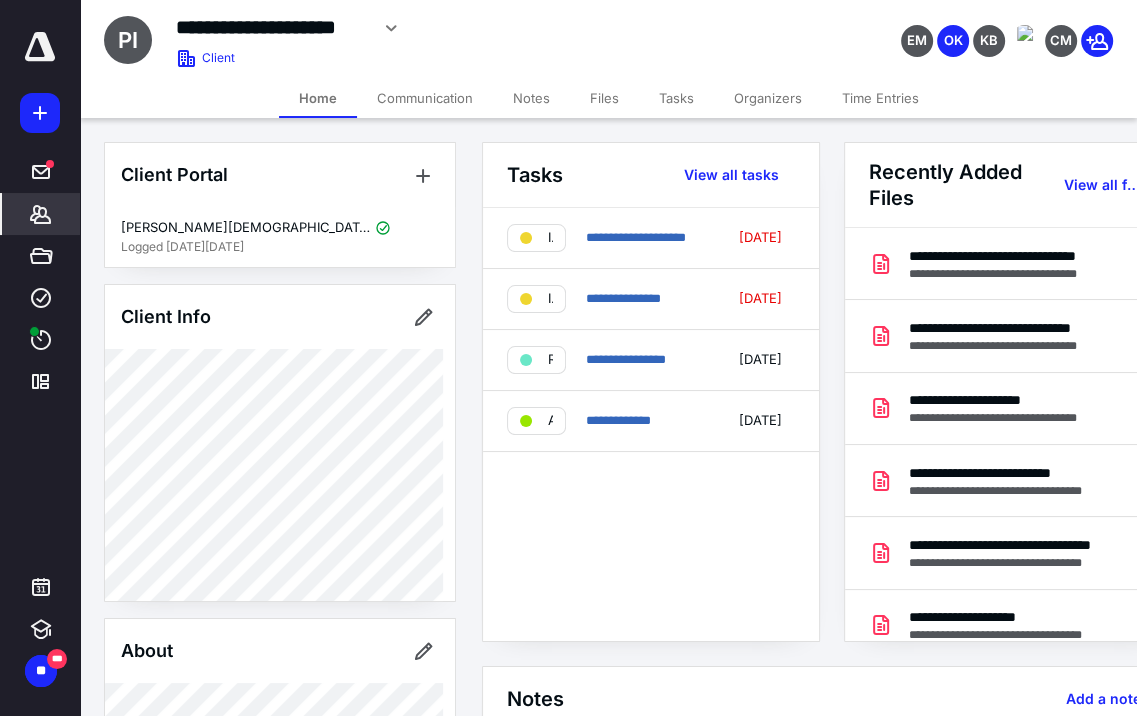 click on "Notes" at bounding box center (531, 98) 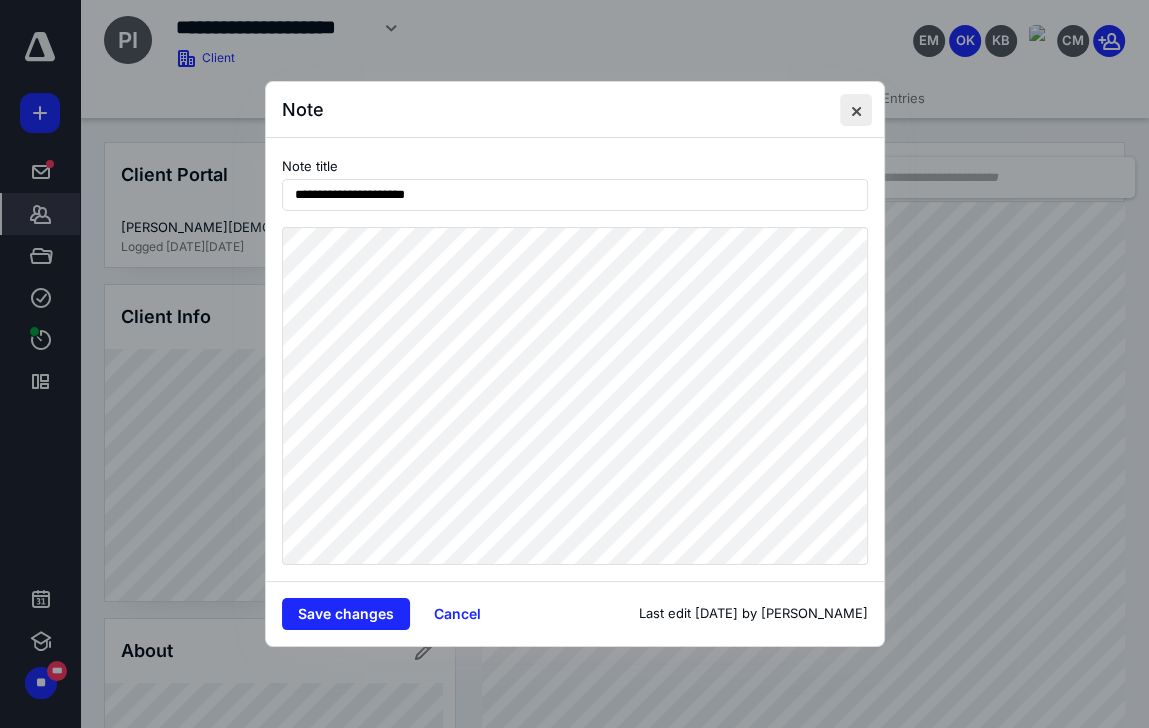 click at bounding box center (856, 110) 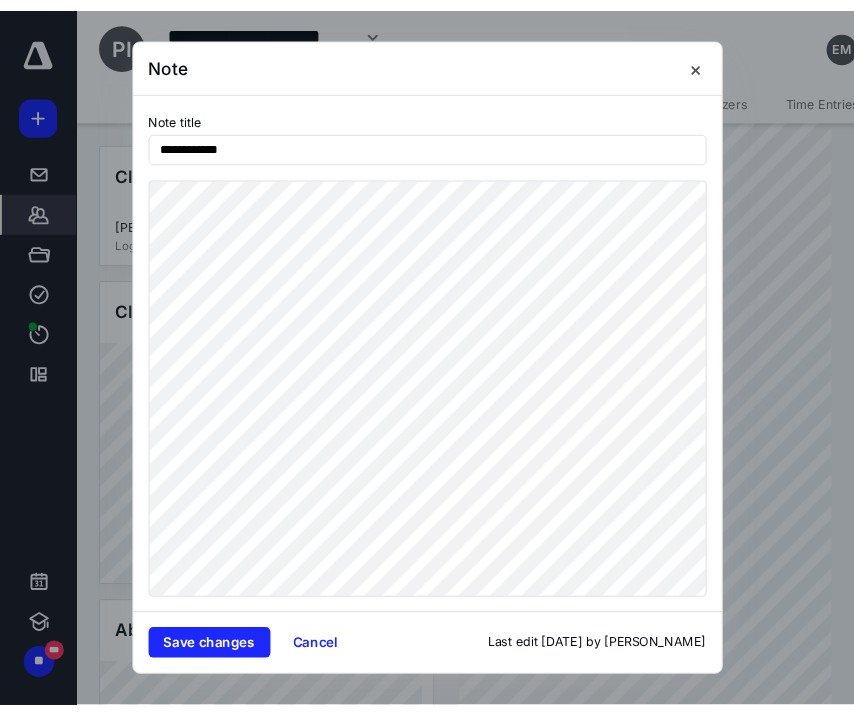 scroll, scrollTop: 420, scrollLeft: 0, axis: vertical 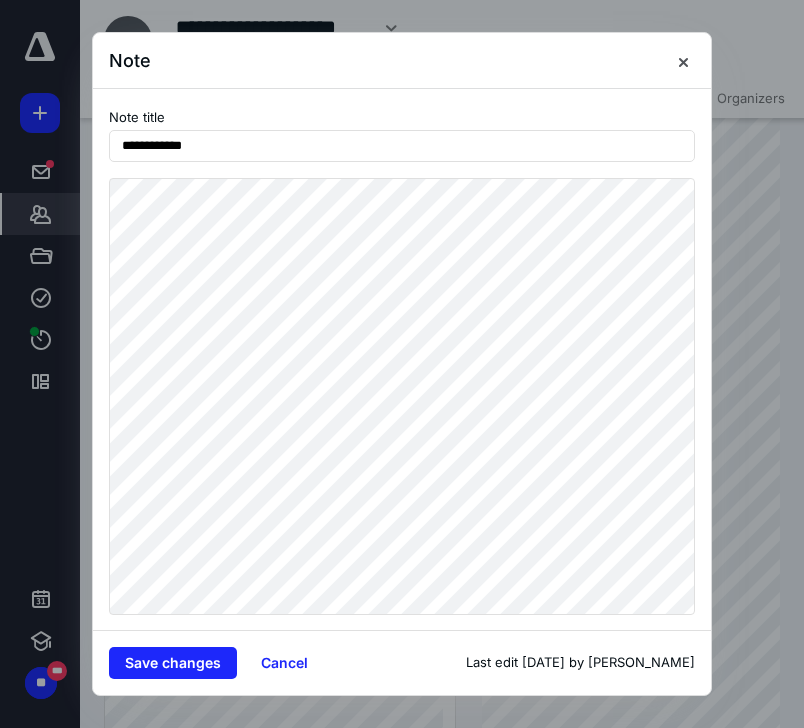 click on "**********" at bounding box center (402, 359) 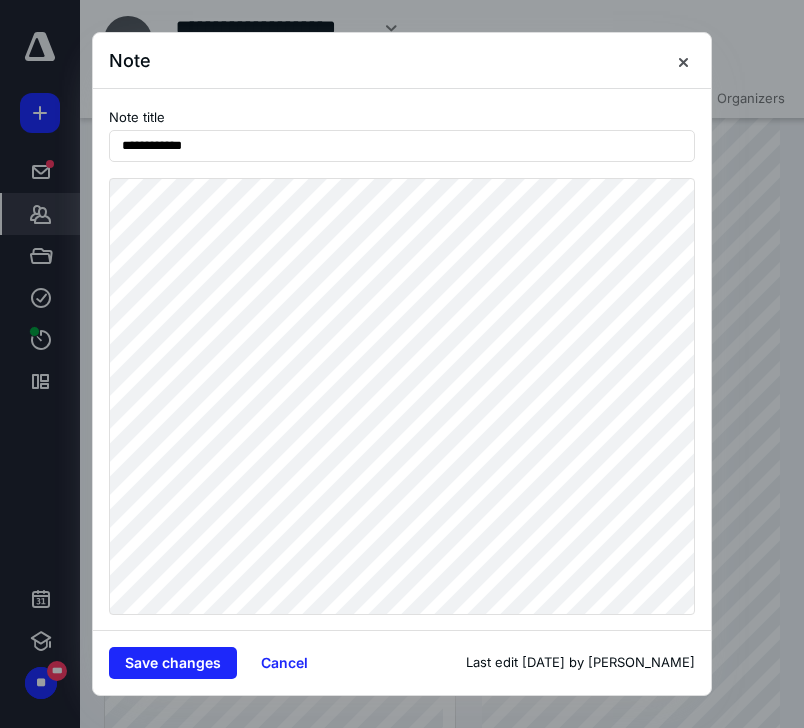 click on "Note" at bounding box center [402, 61] 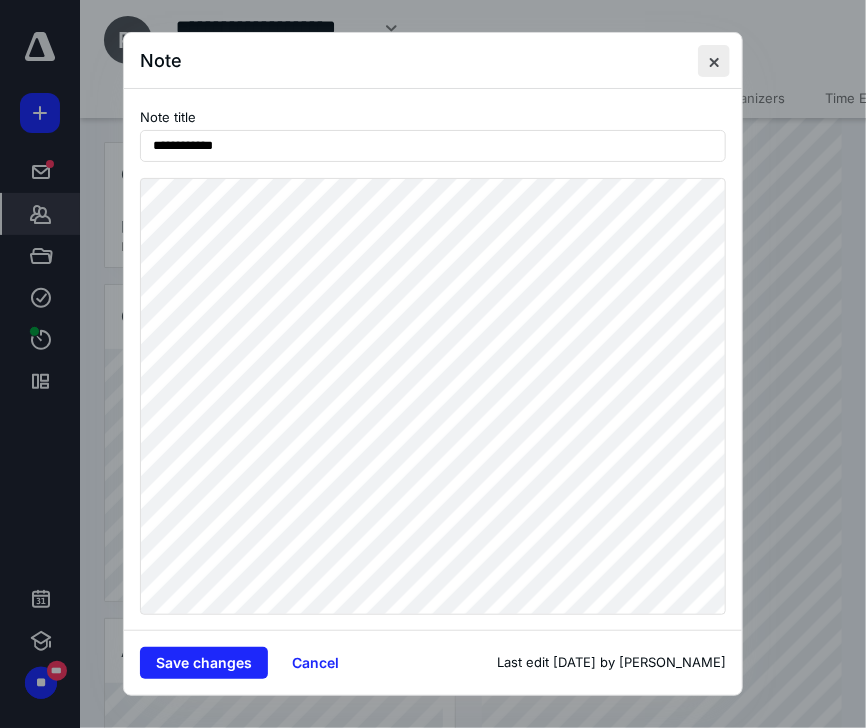 click at bounding box center [714, 61] 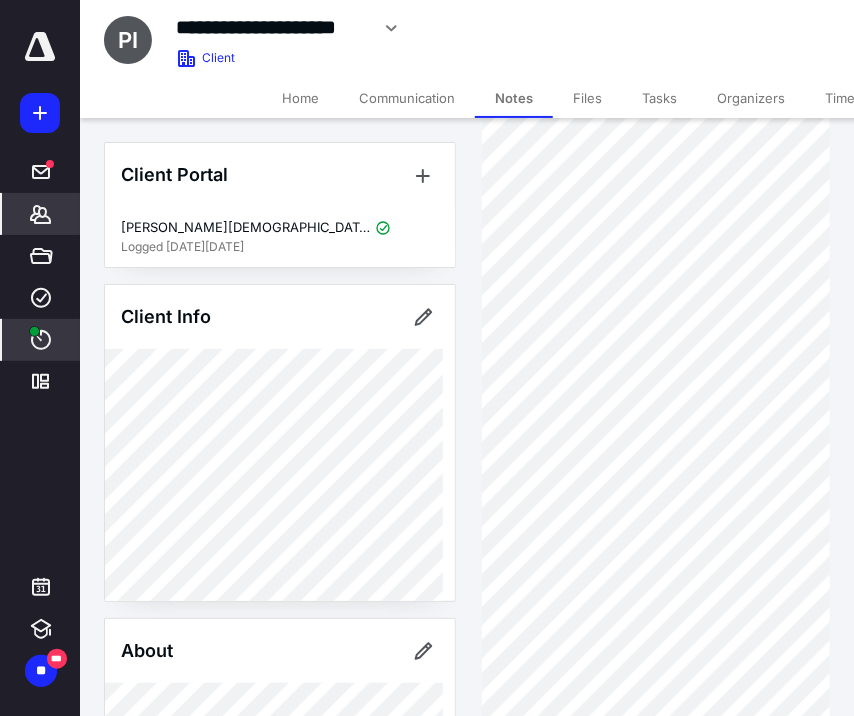 click 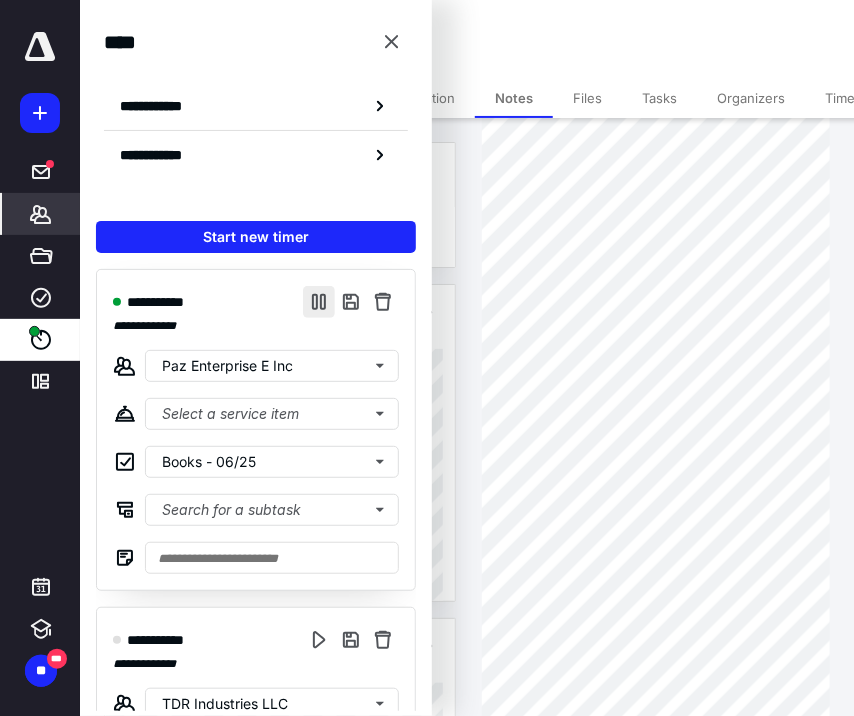 click at bounding box center (319, 302) 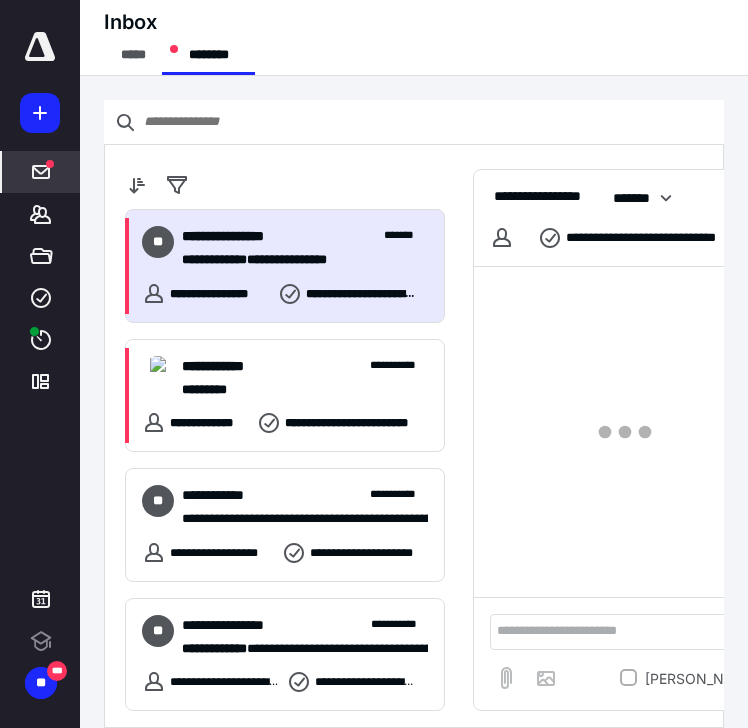 scroll, scrollTop: 0, scrollLeft: 0, axis: both 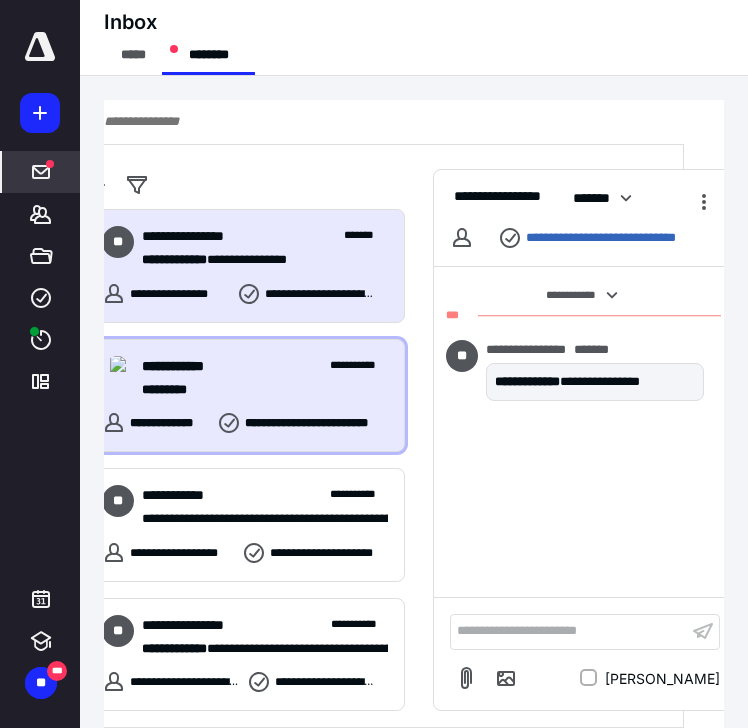 click on "*********" at bounding box center [259, 390] 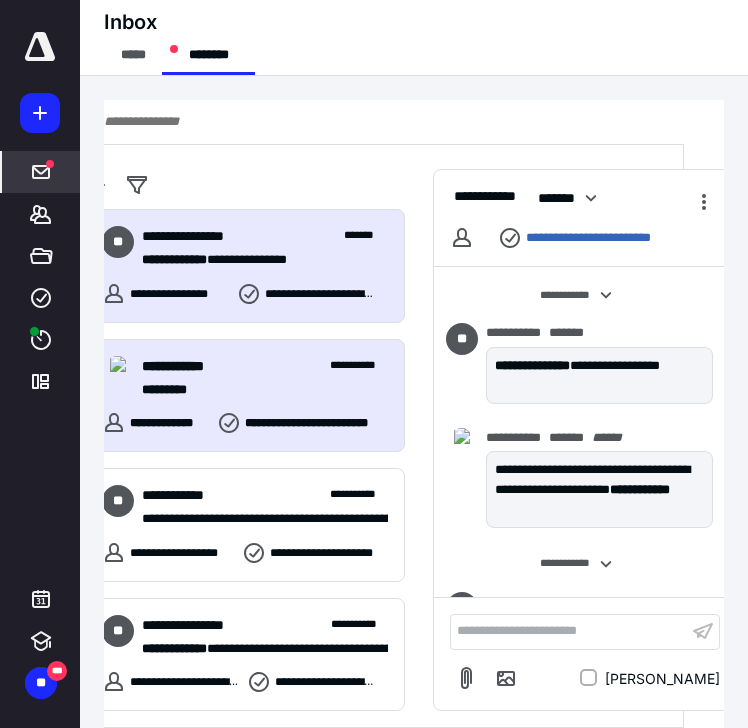 click on "**********" at bounding box center (259, 260) 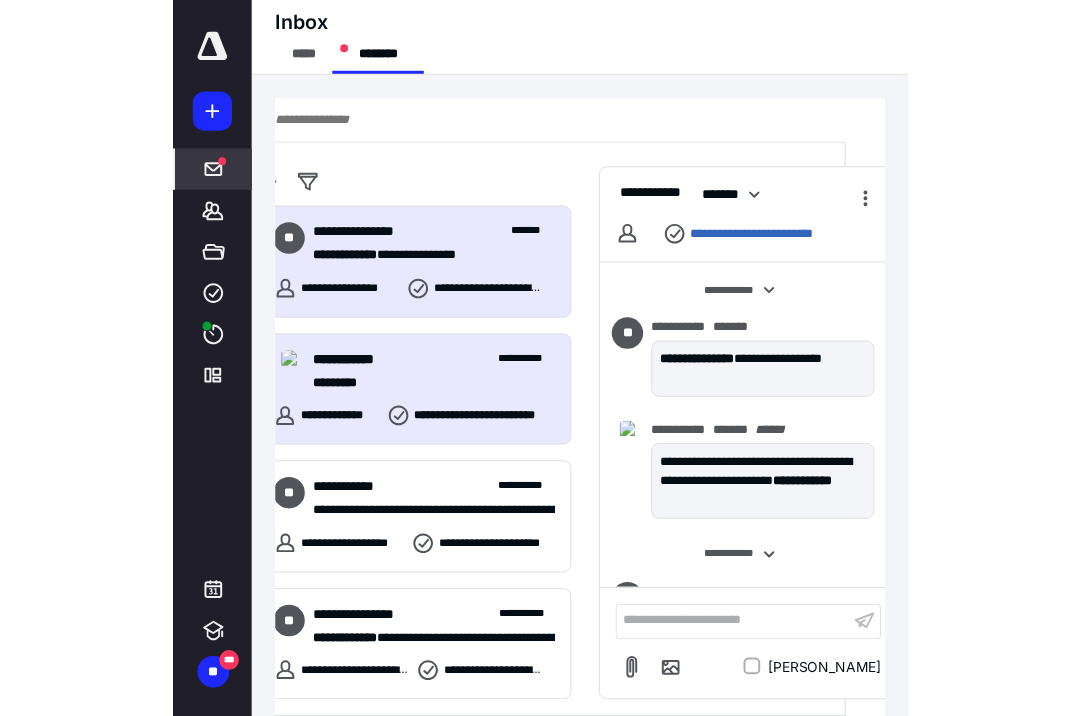 scroll, scrollTop: 0, scrollLeft: 0, axis: both 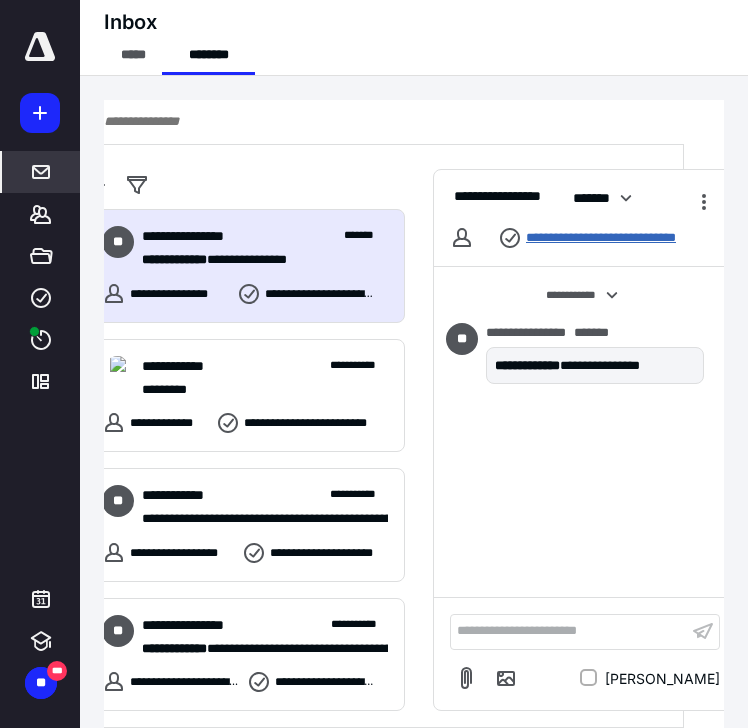 click on "**********" at bounding box center [623, 238] 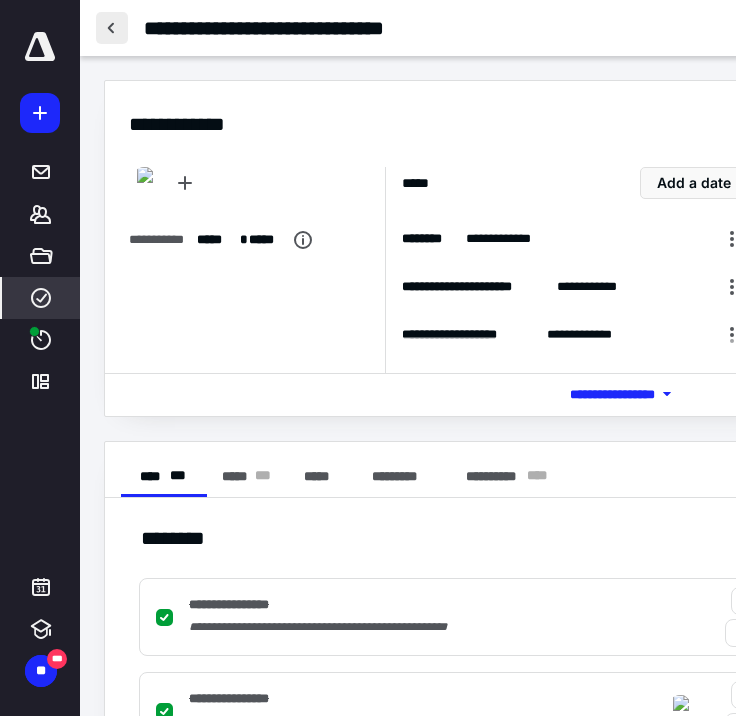 click at bounding box center [112, 28] 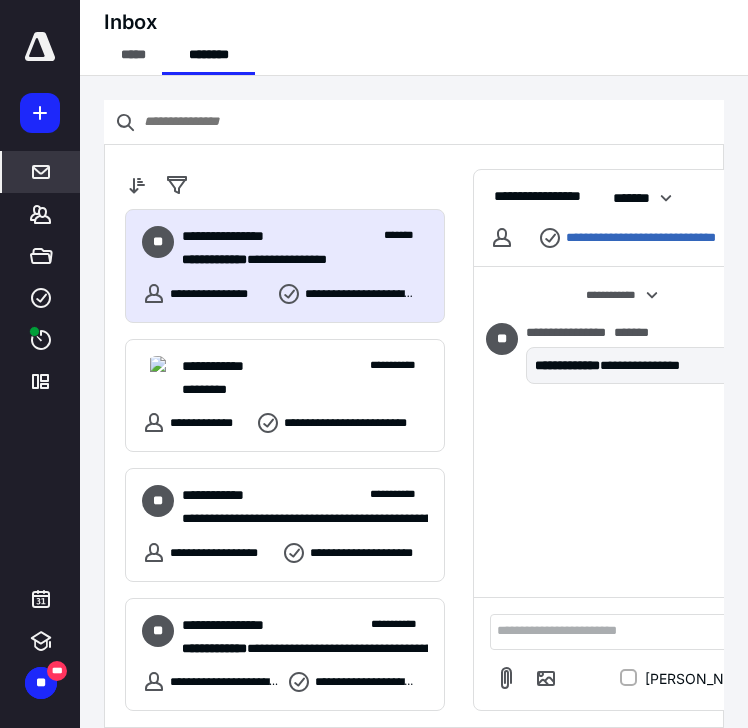 click at bounding box center (40, 47) 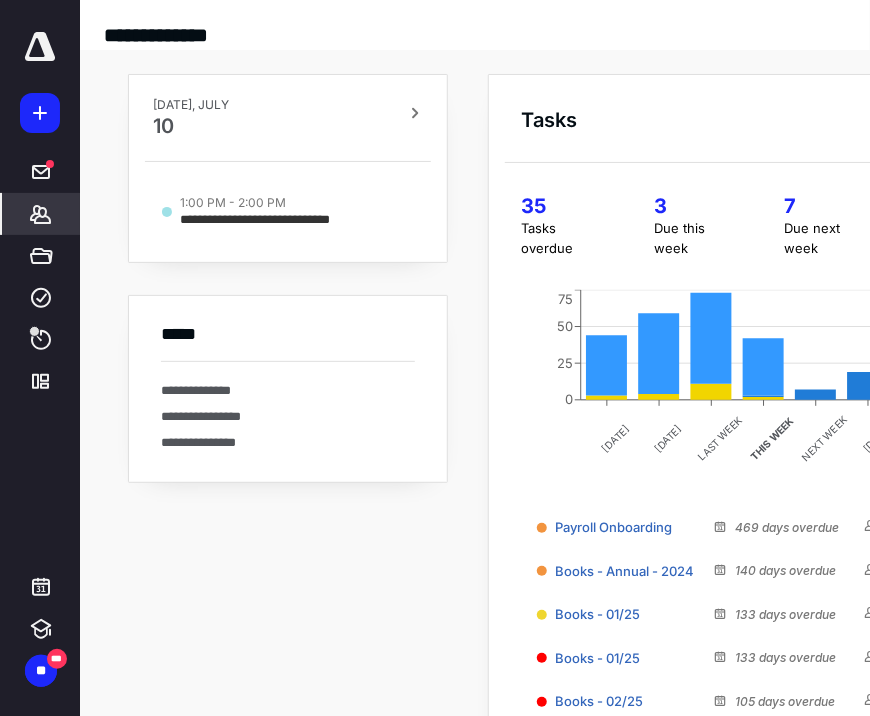 click 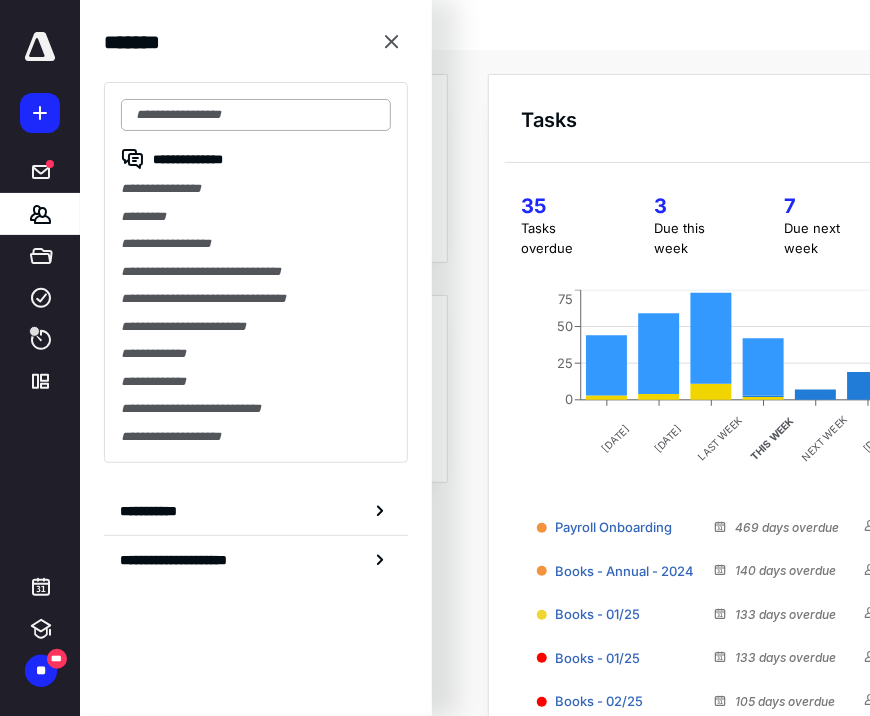 click at bounding box center [256, 115] 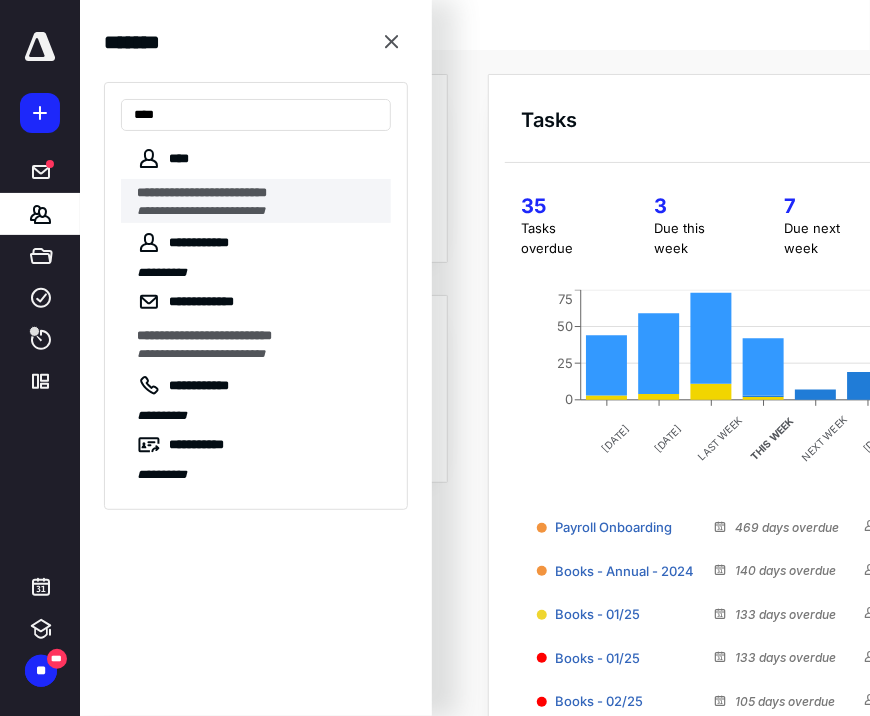 type on "***" 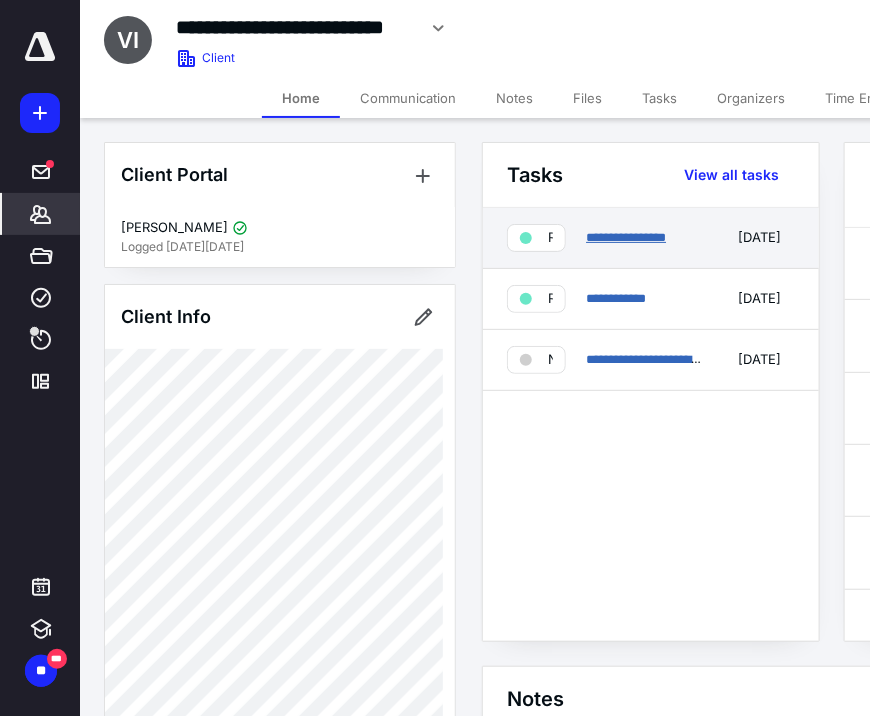 click on "**********" at bounding box center [626, 237] 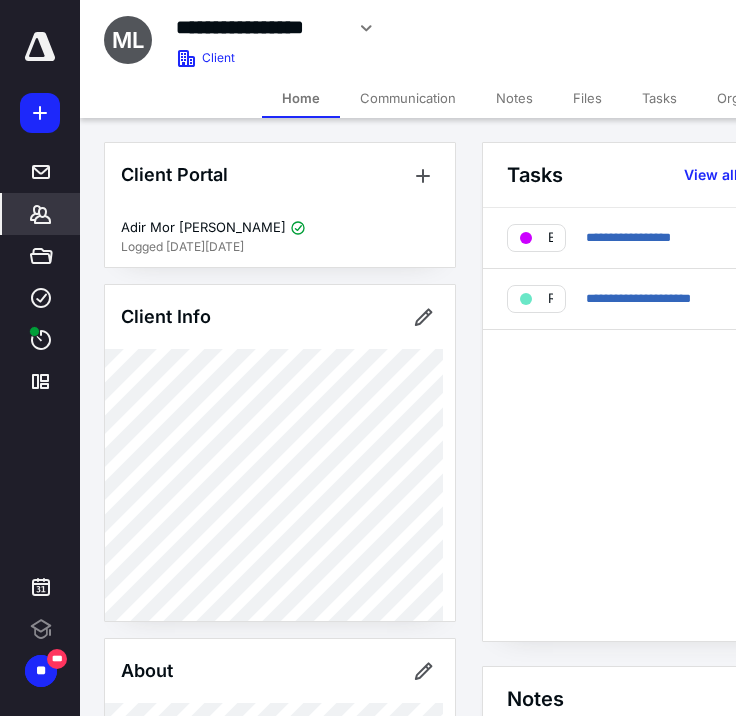 scroll, scrollTop: 0, scrollLeft: 0, axis: both 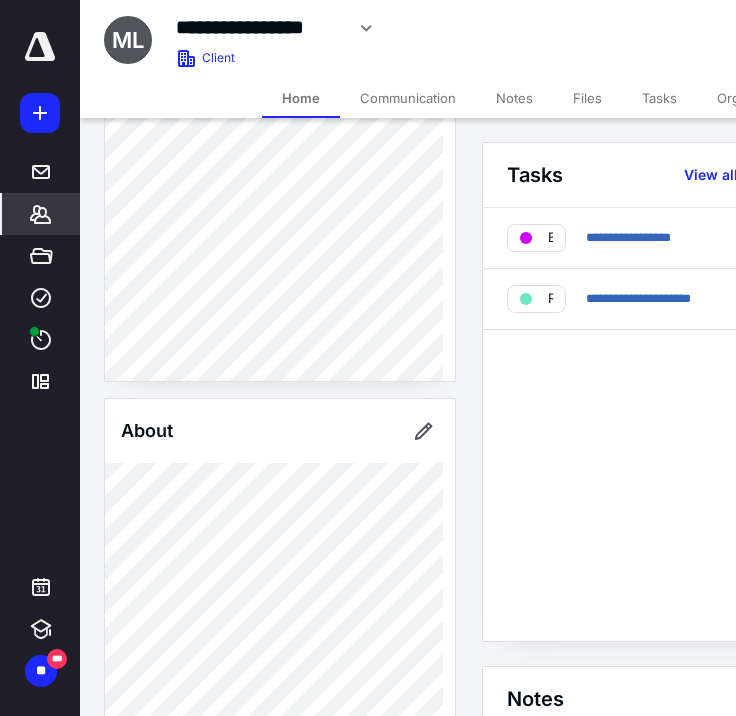click on "Notes" at bounding box center [514, 98] 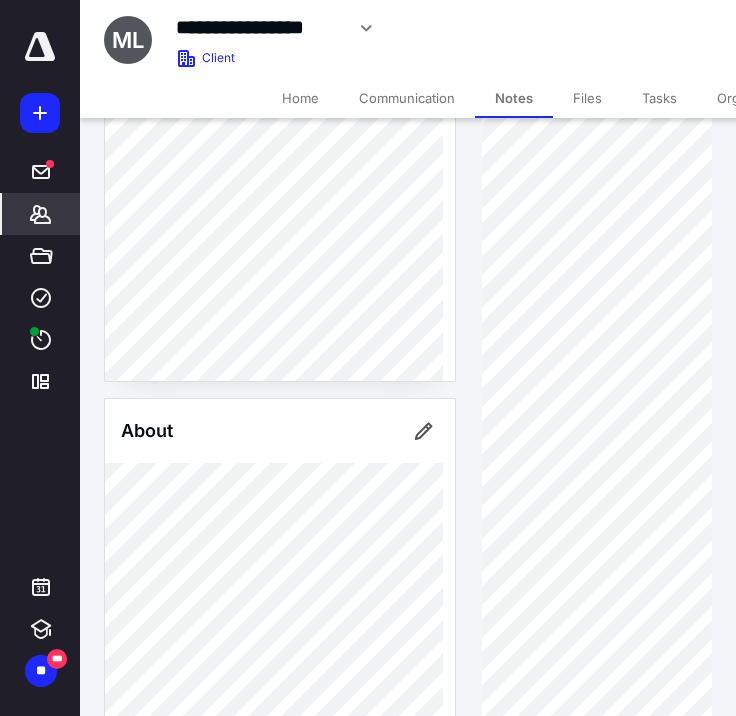 scroll, scrollTop: 320, scrollLeft: 0, axis: vertical 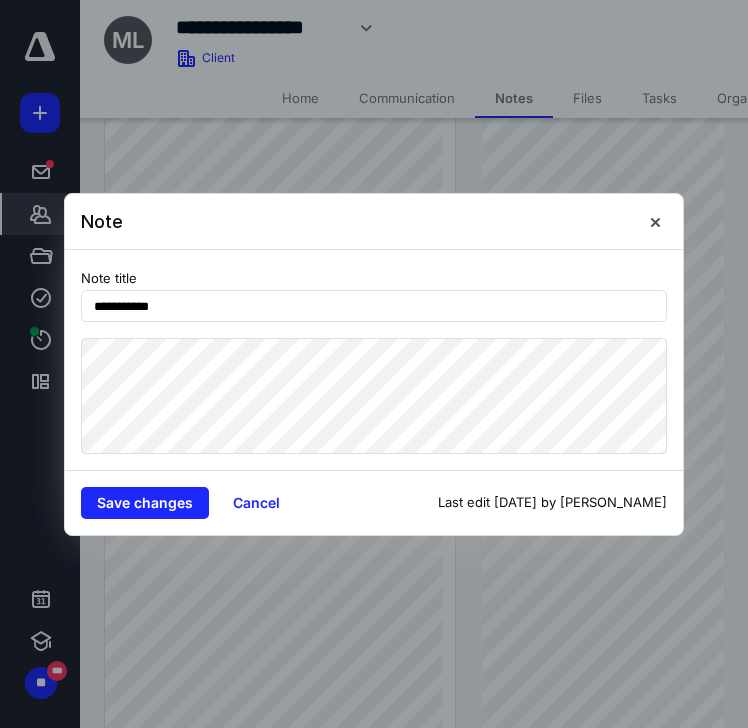 click on "Note" at bounding box center [374, 222] 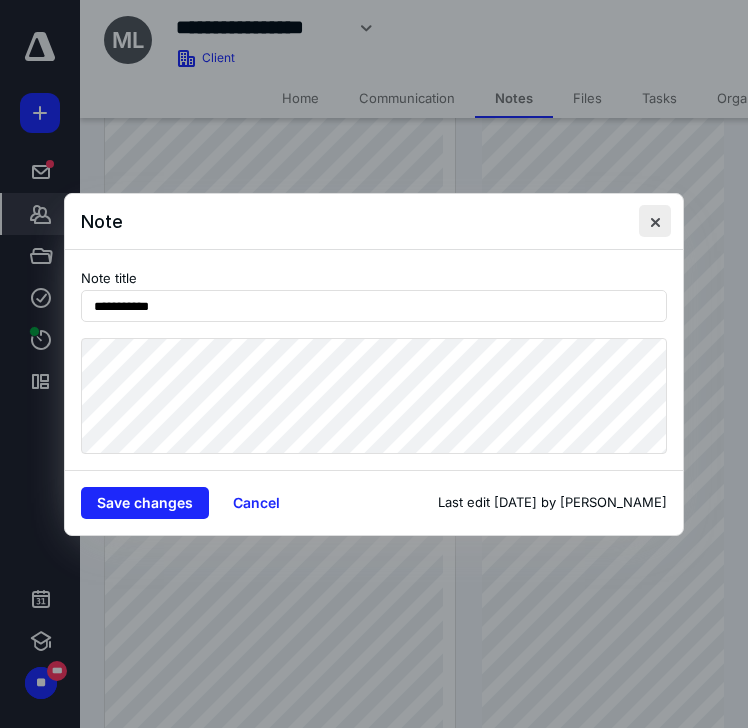 click at bounding box center (655, 221) 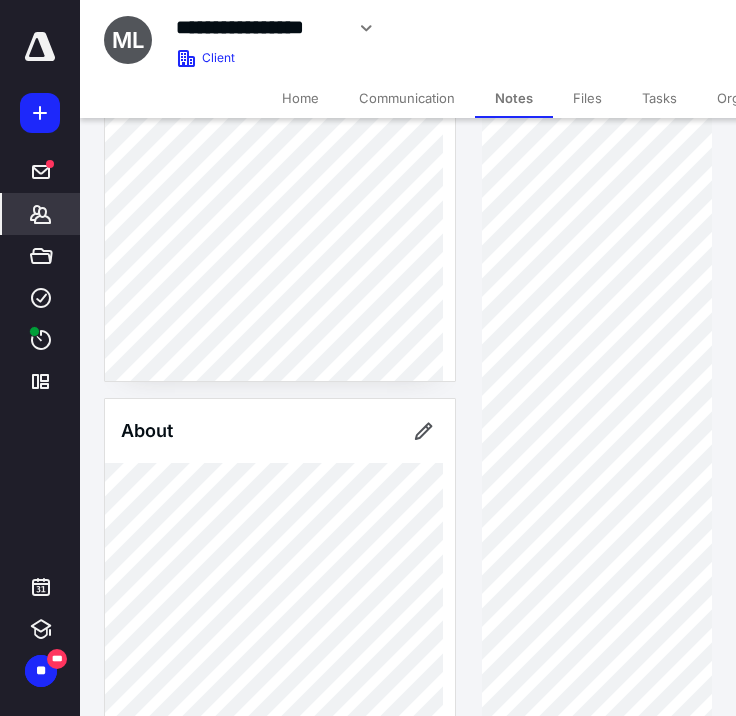 click on "Files" at bounding box center (587, 98) 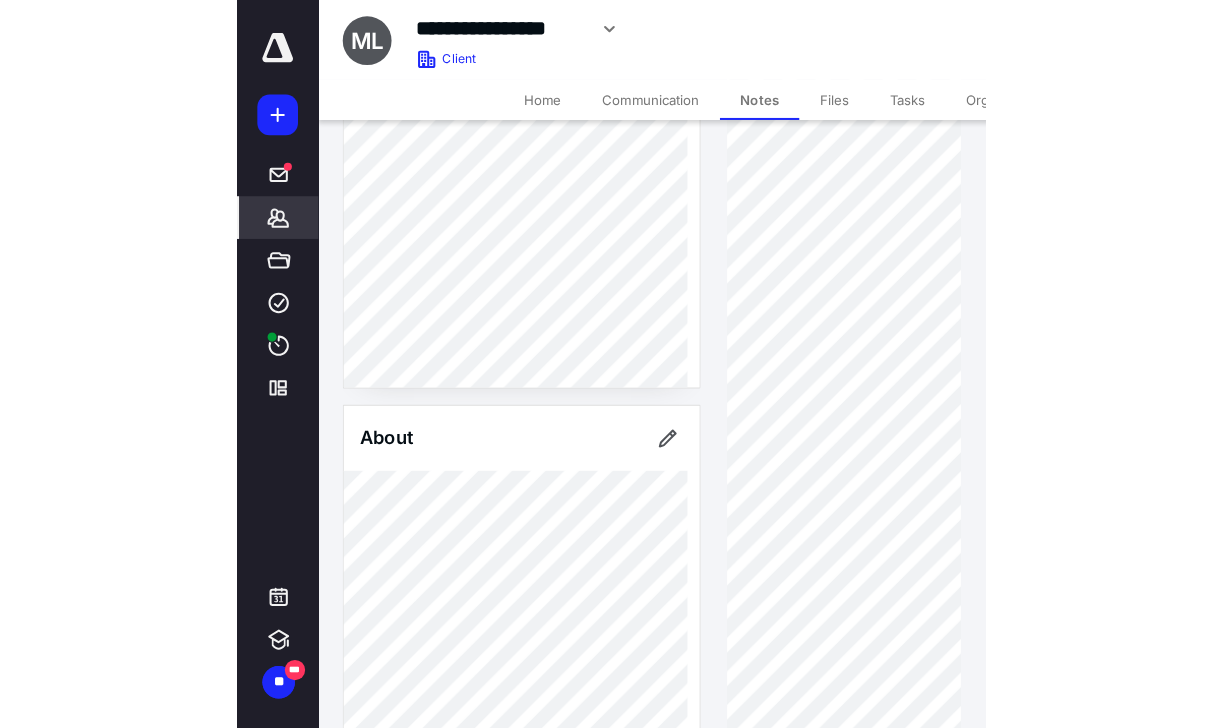 scroll, scrollTop: 0, scrollLeft: 0, axis: both 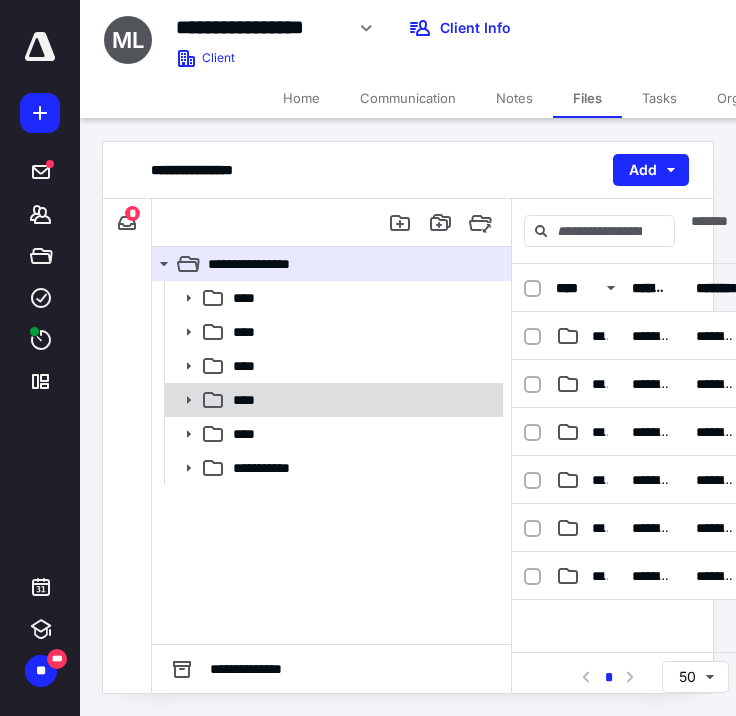 click 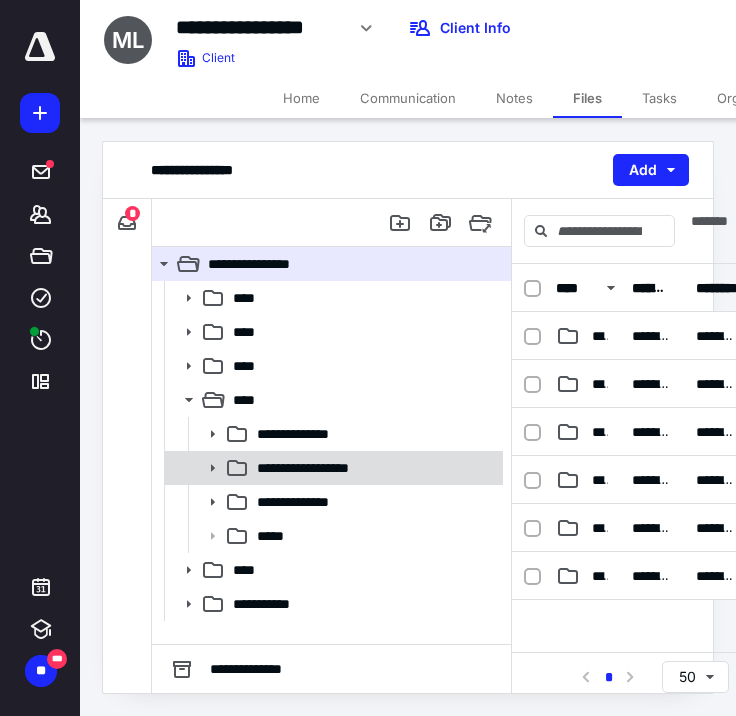 click at bounding box center (206, 468) 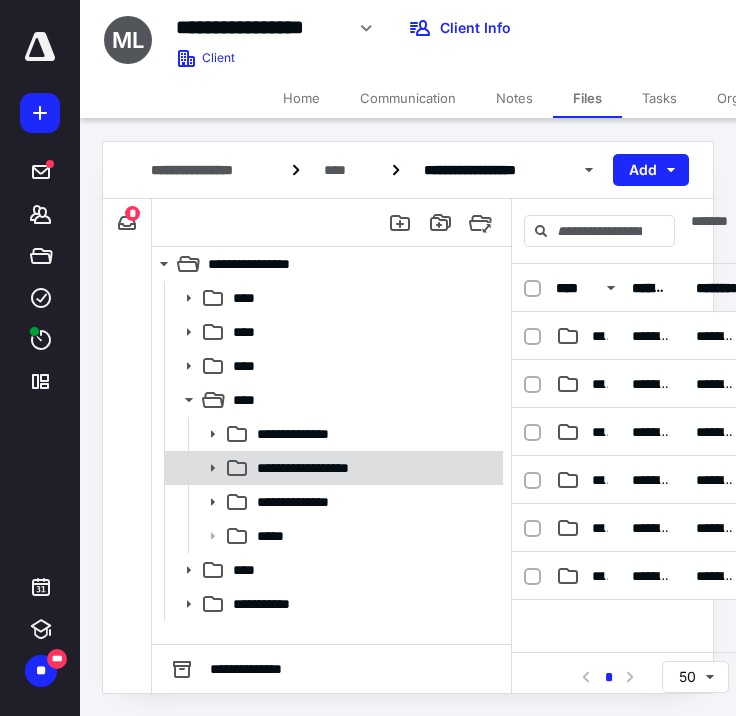 click 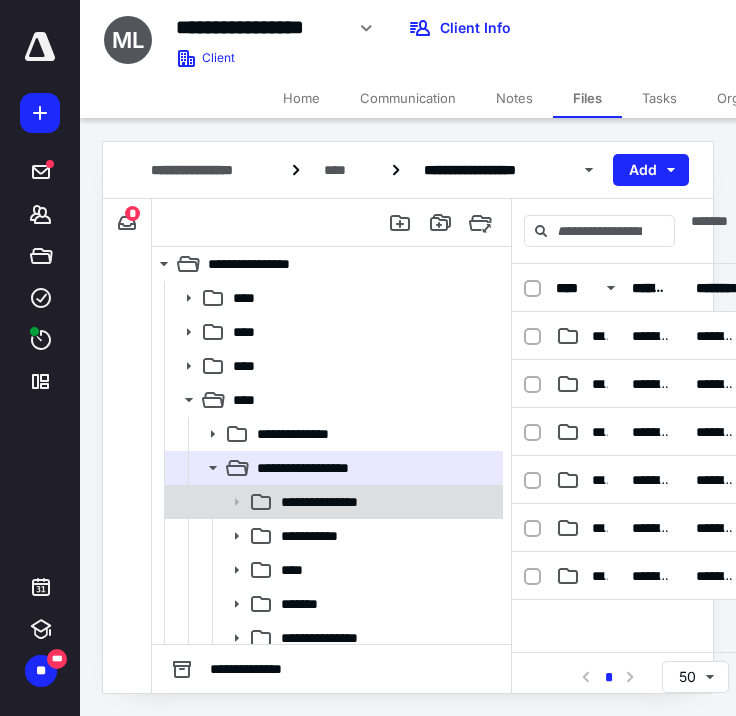 click 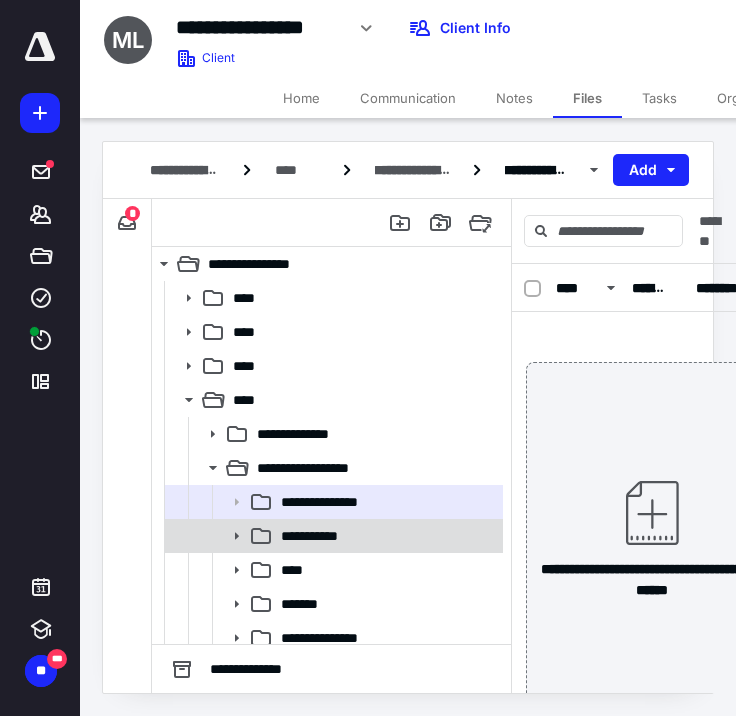 click on "**********" at bounding box center (332, 536) 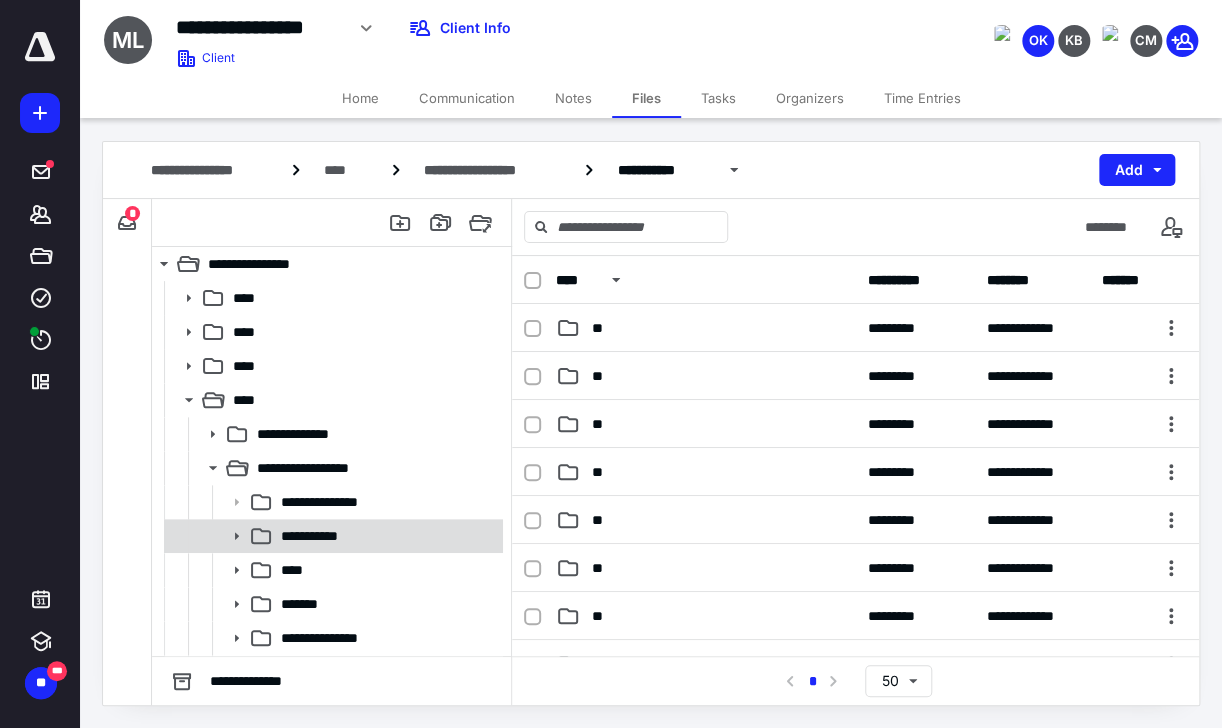click 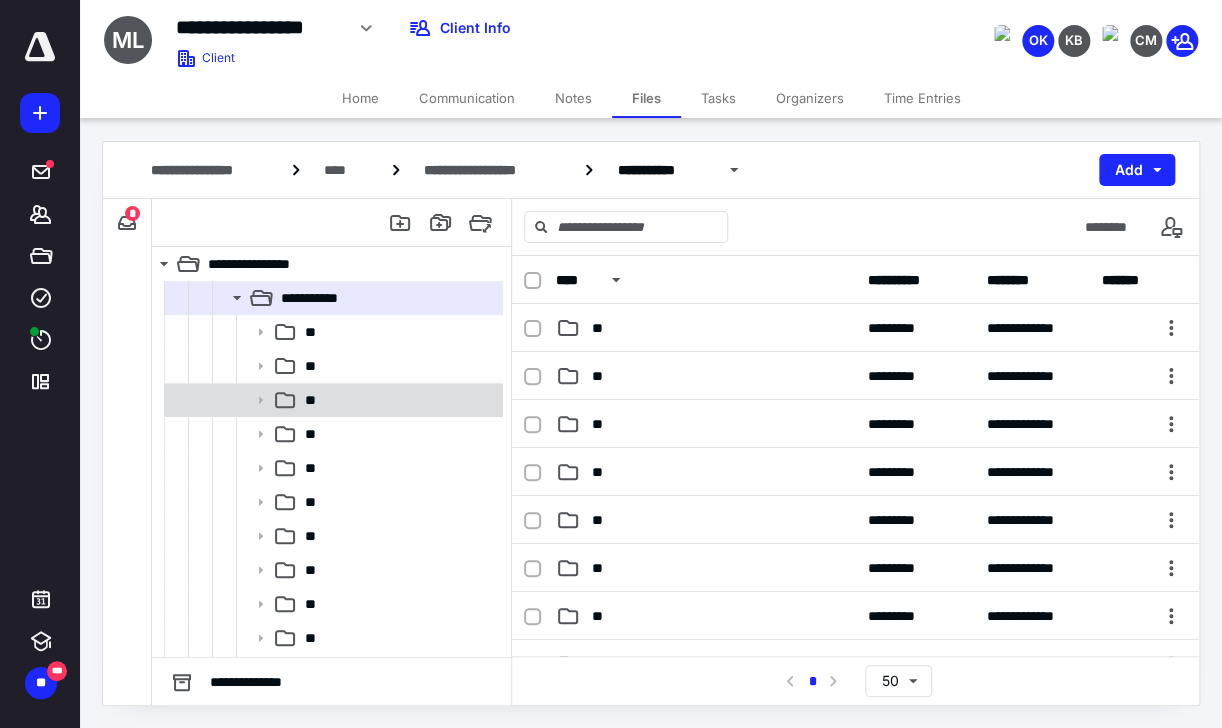 scroll, scrollTop: 240, scrollLeft: 0, axis: vertical 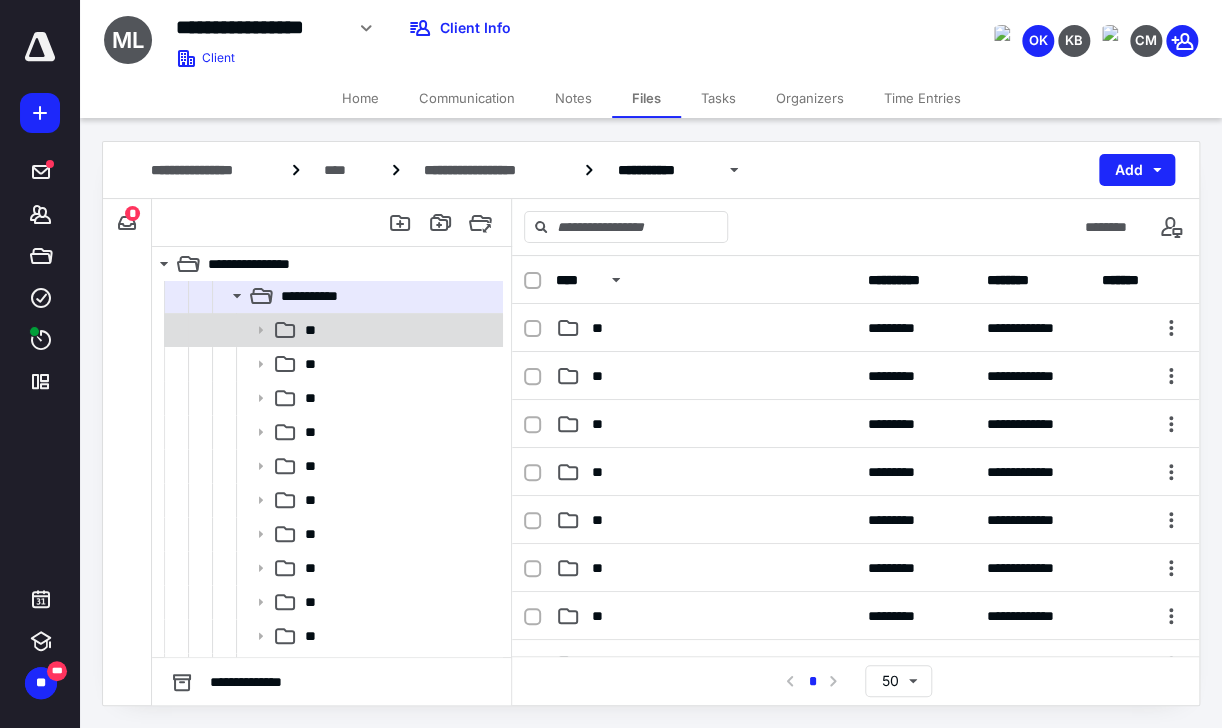 click on "**" at bounding box center (398, 330) 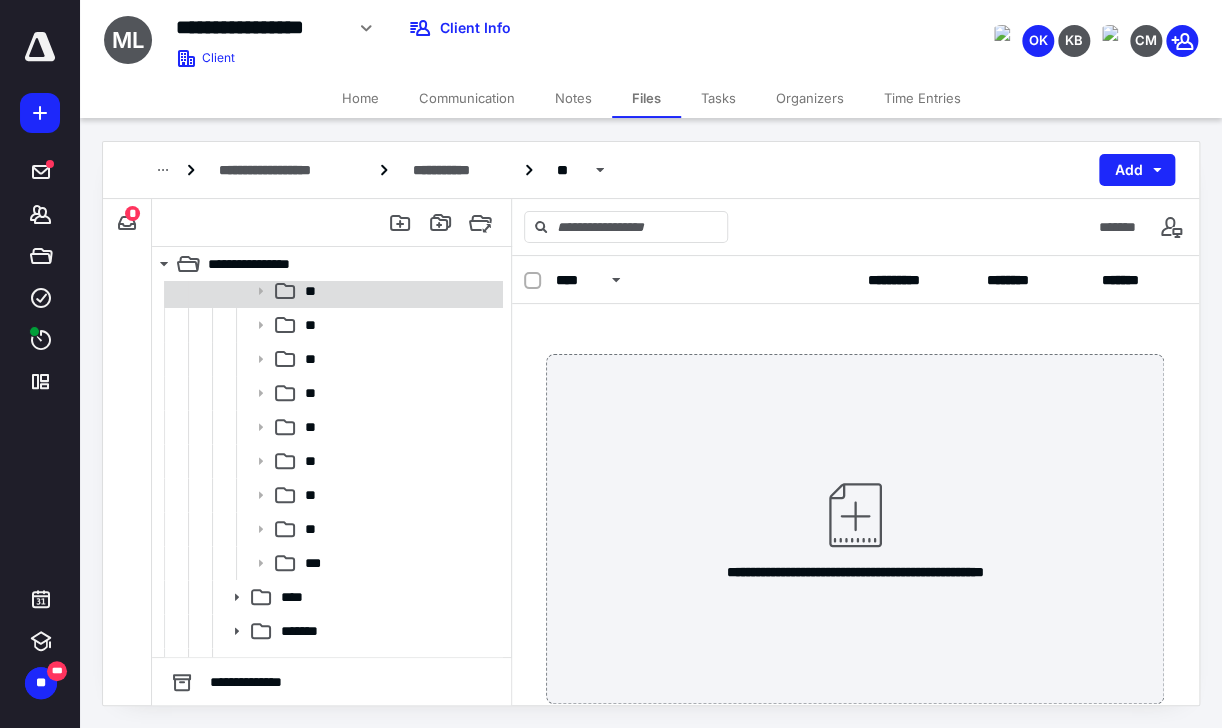 scroll, scrollTop: 609, scrollLeft: 0, axis: vertical 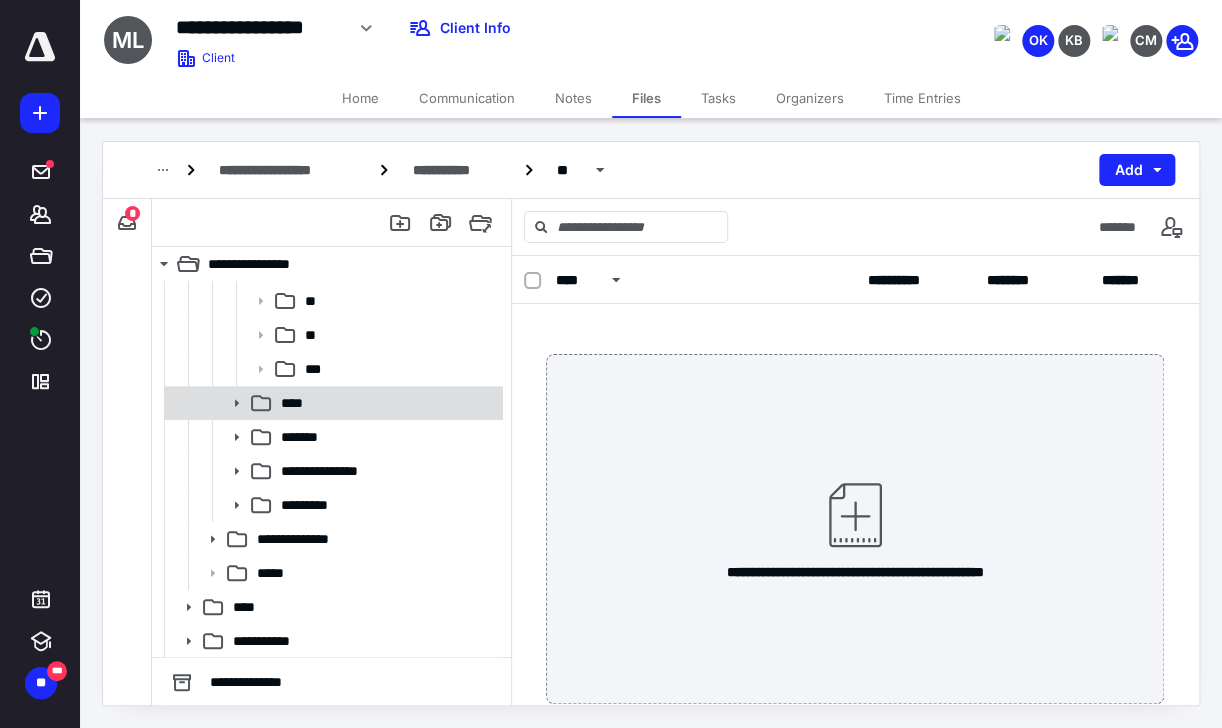 click 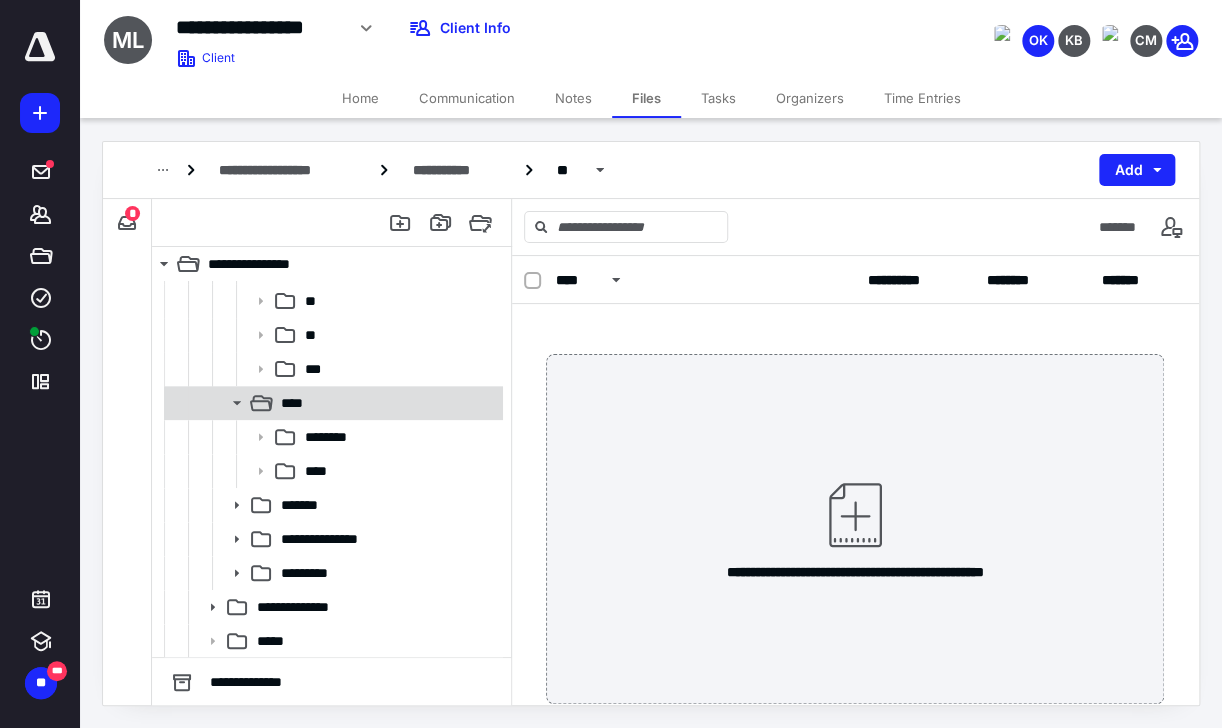 click 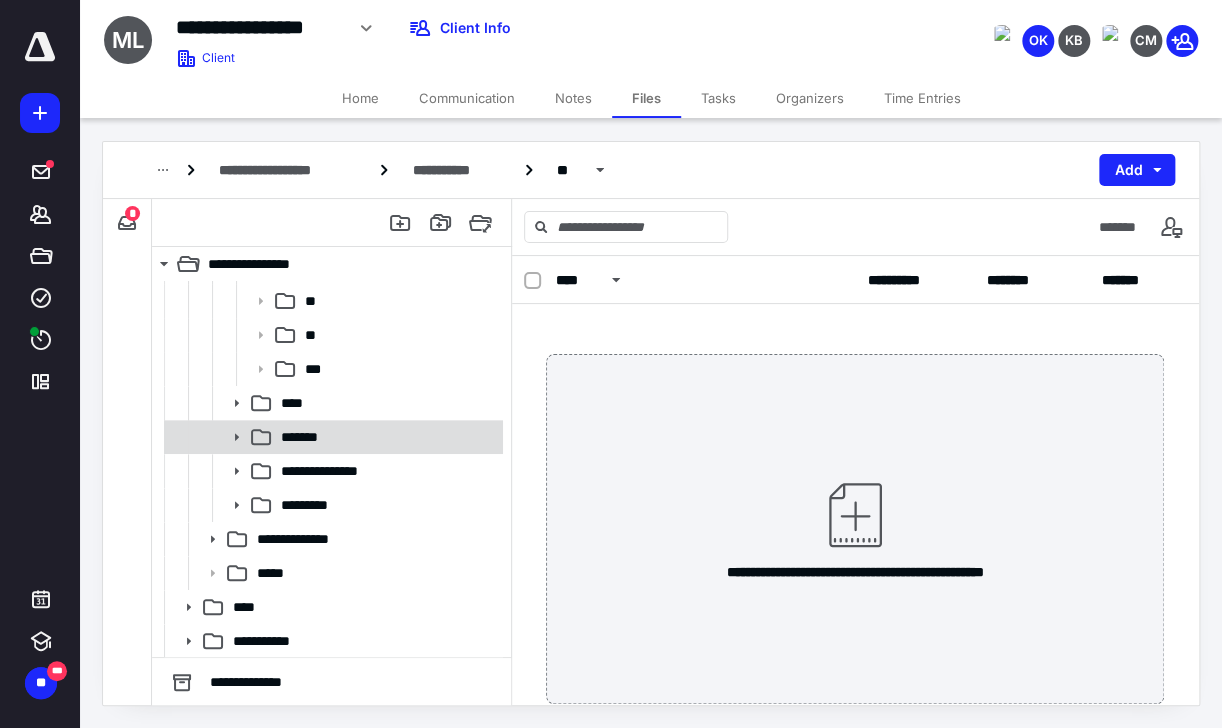 click 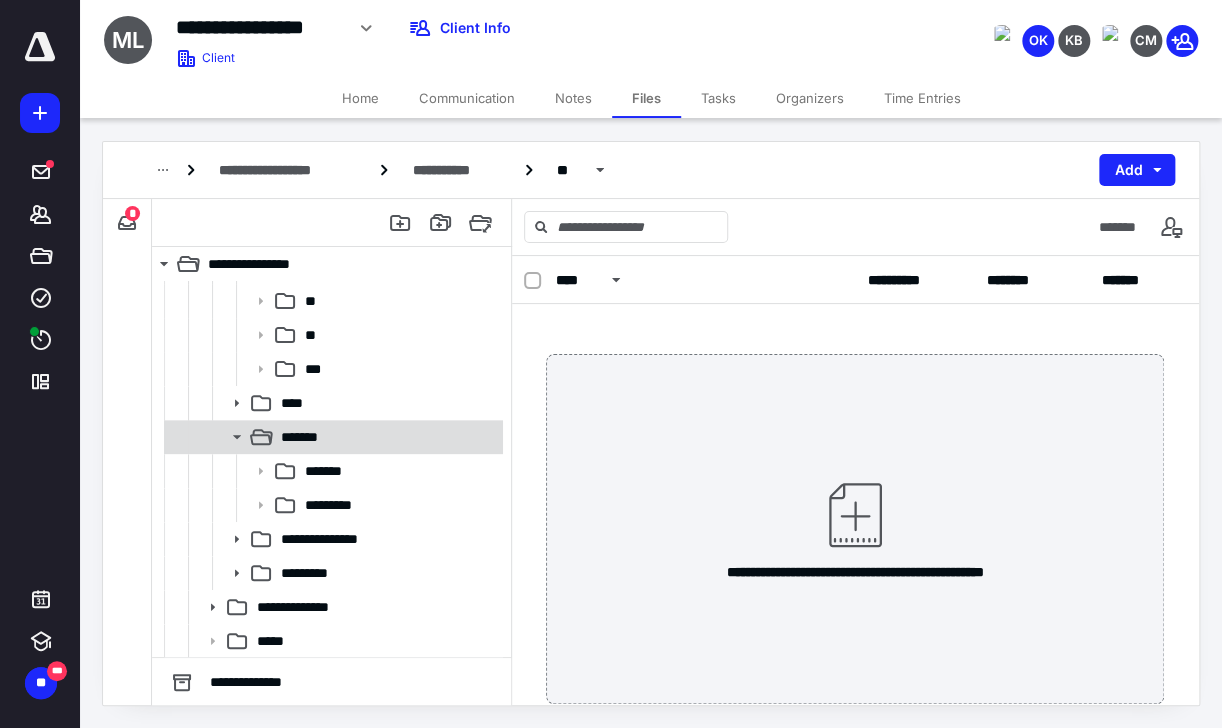 click 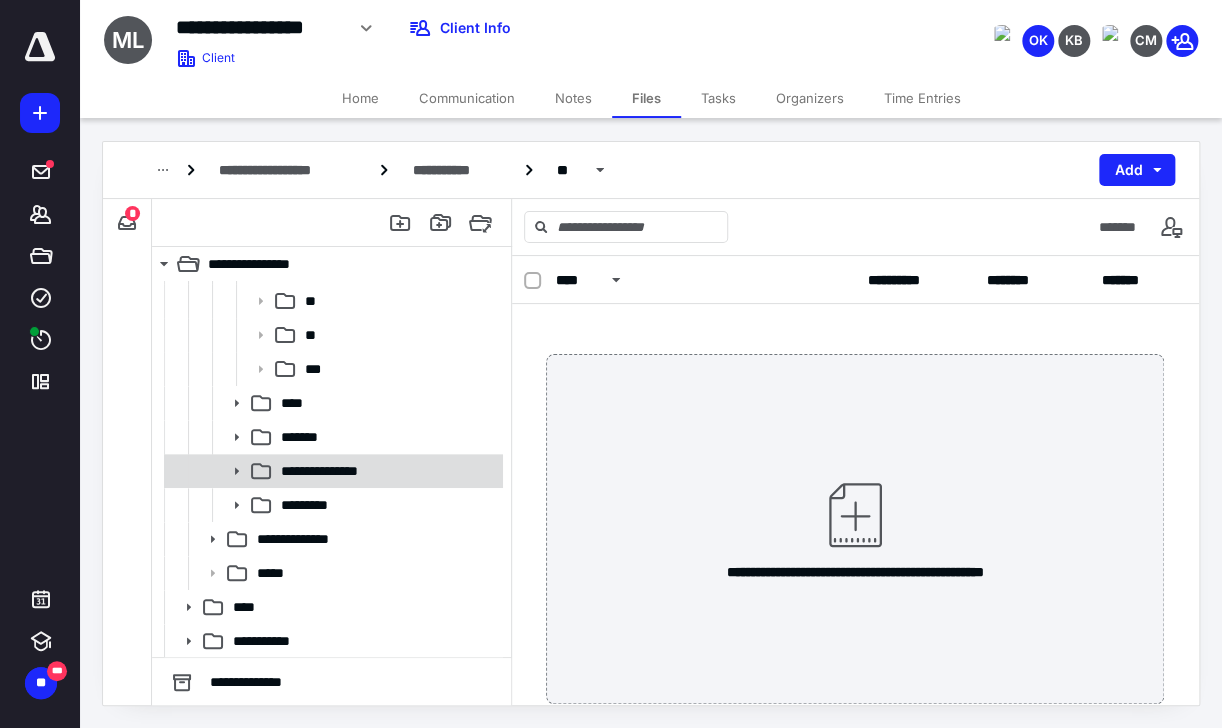 click 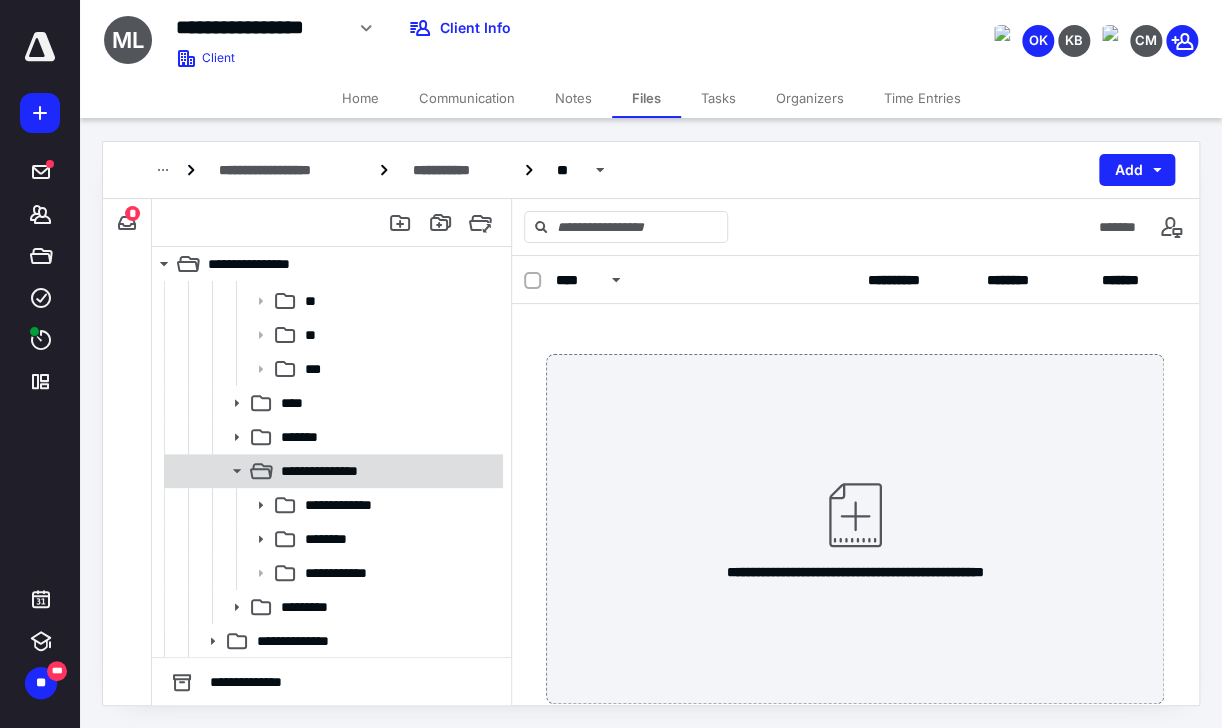 click 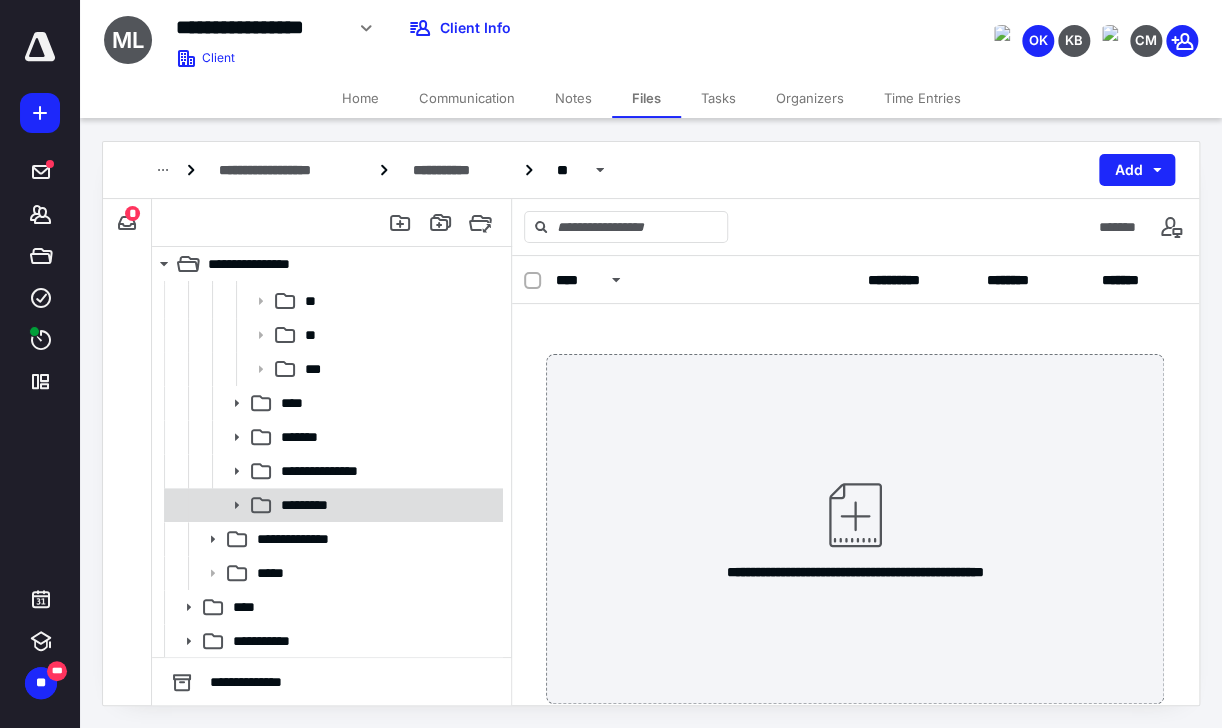 scroll, scrollTop: 209, scrollLeft: 0, axis: vertical 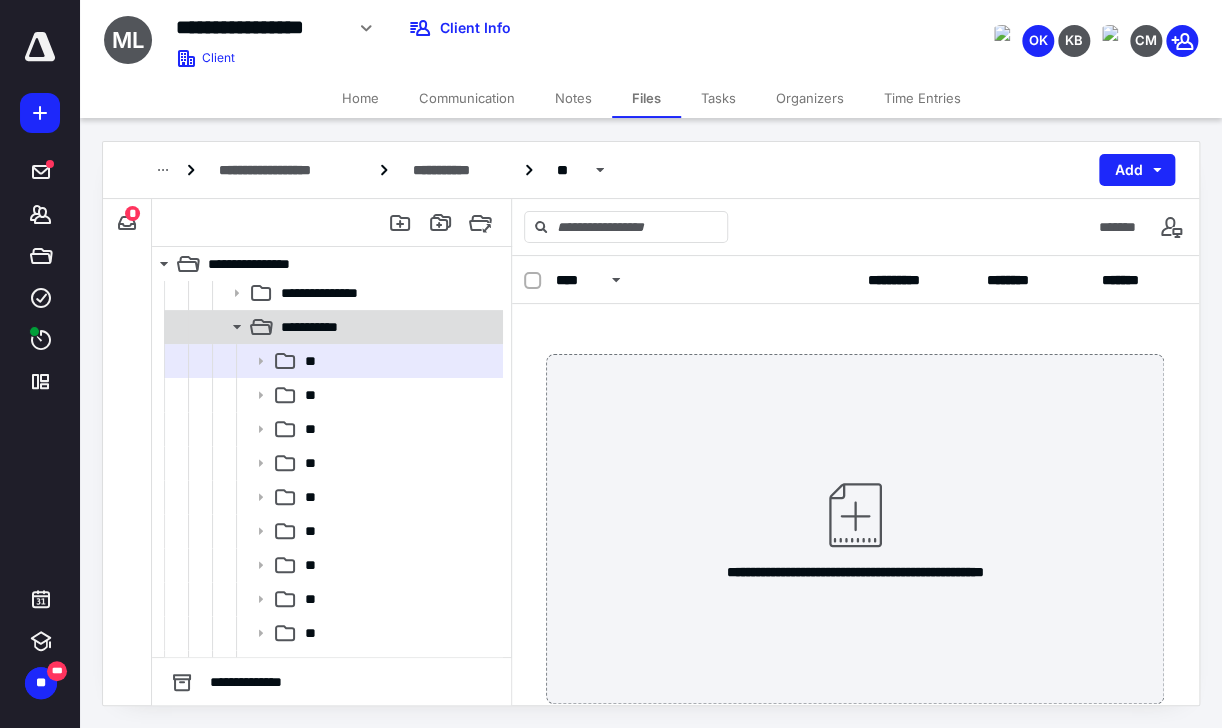 click 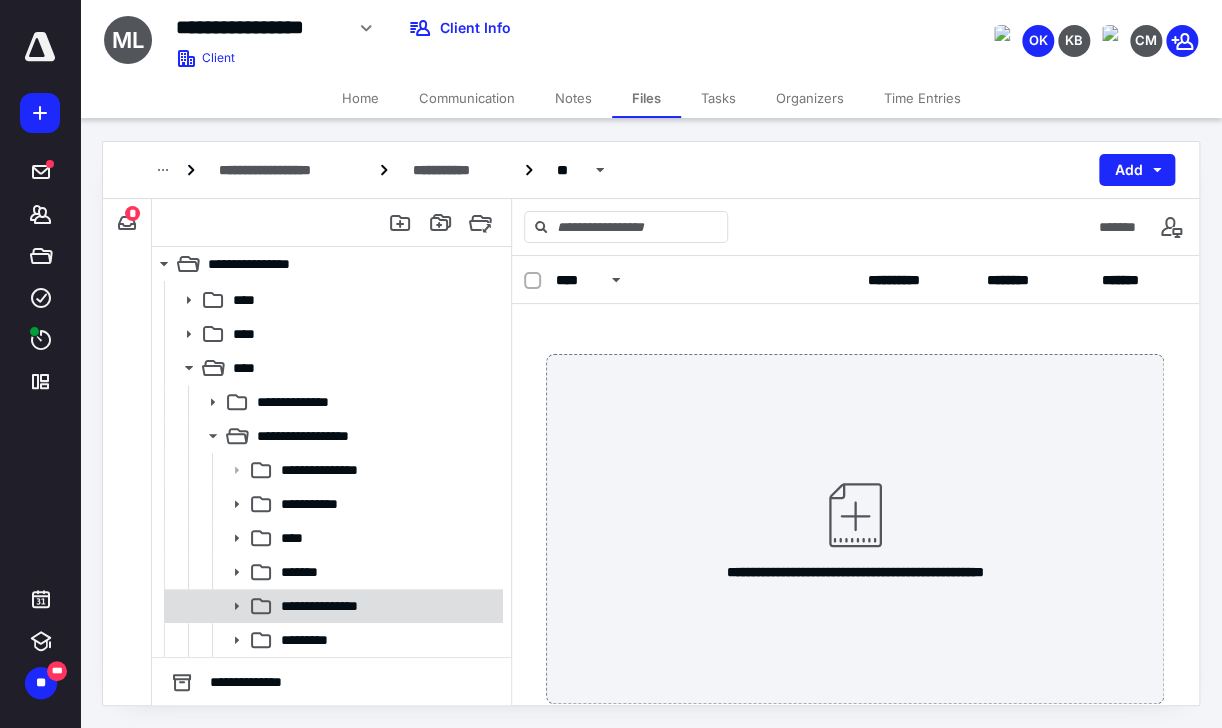 scroll, scrollTop: 8, scrollLeft: 0, axis: vertical 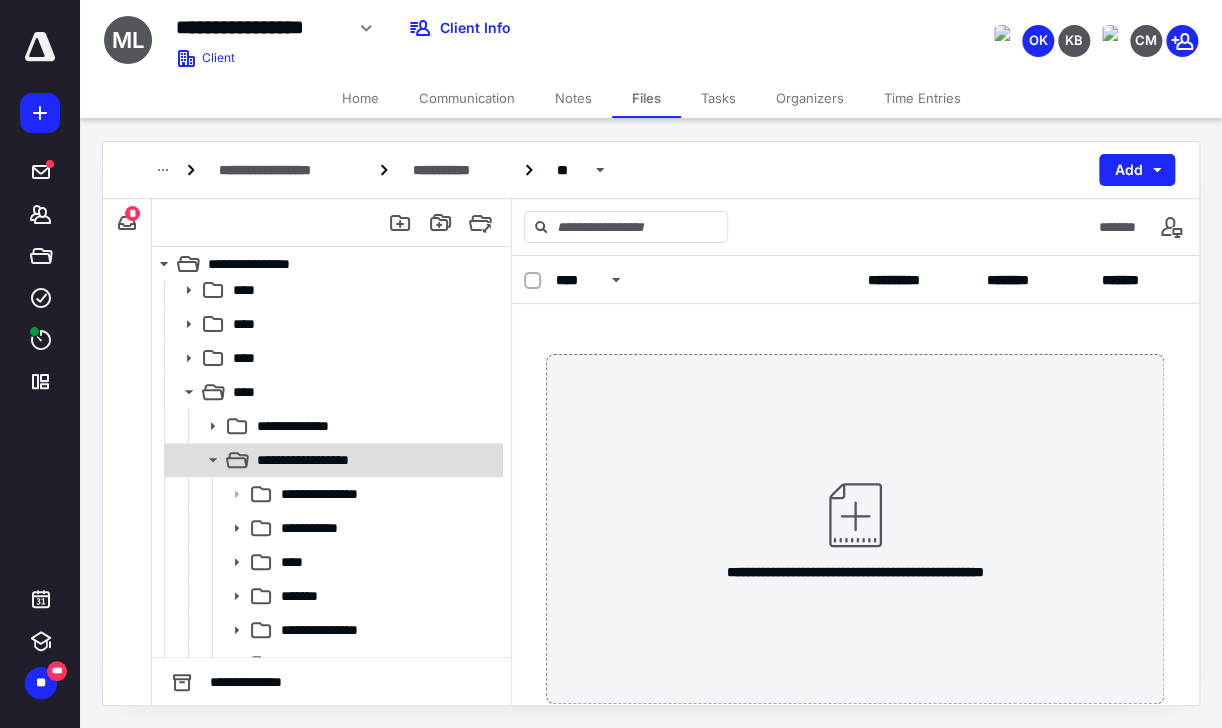click 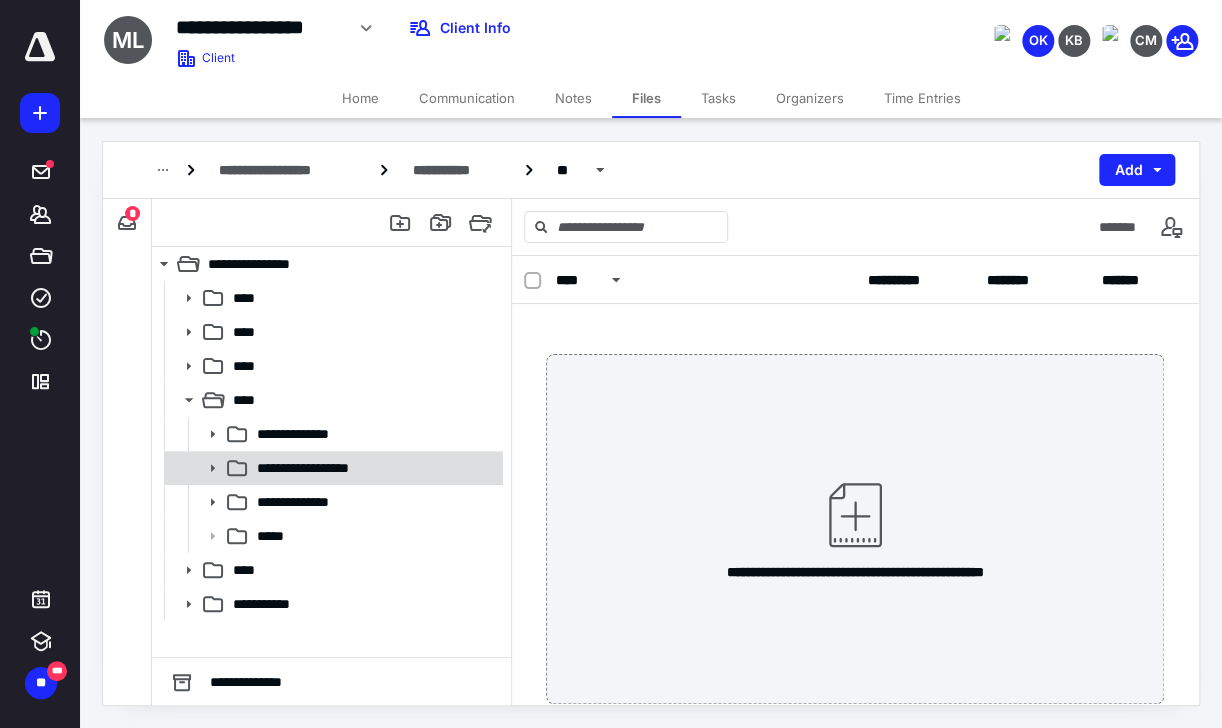 scroll, scrollTop: 0, scrollLeft: 0, axis: both 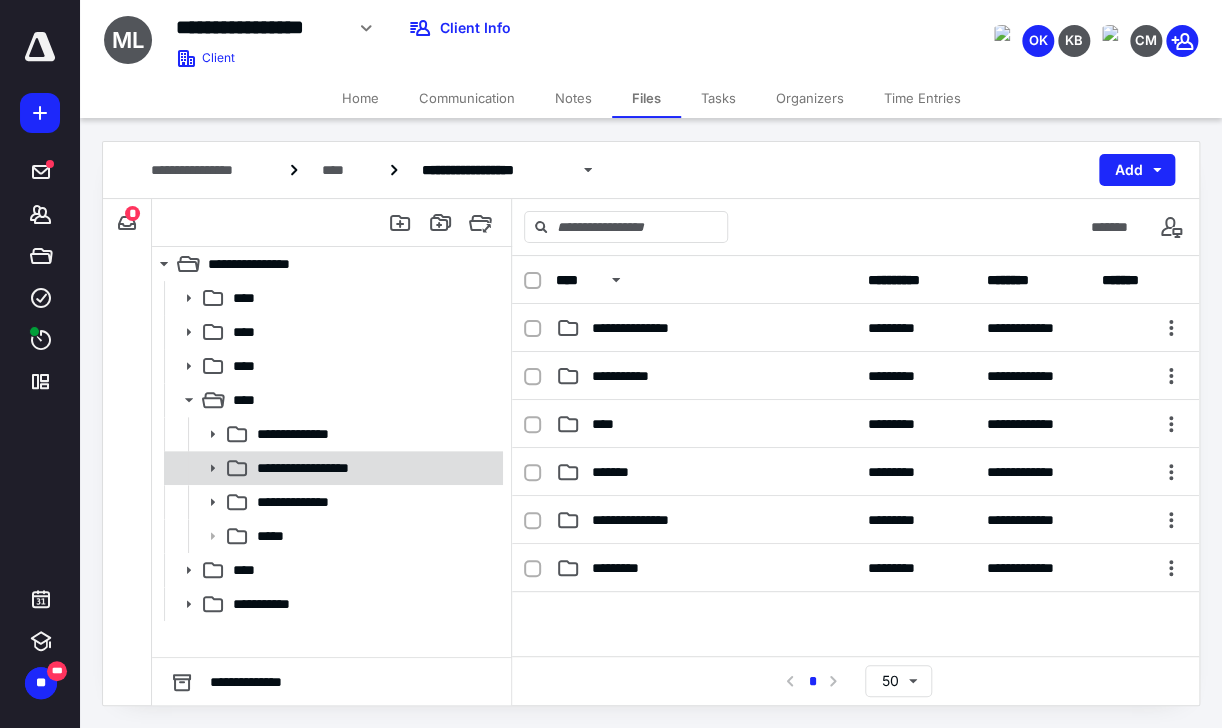 click 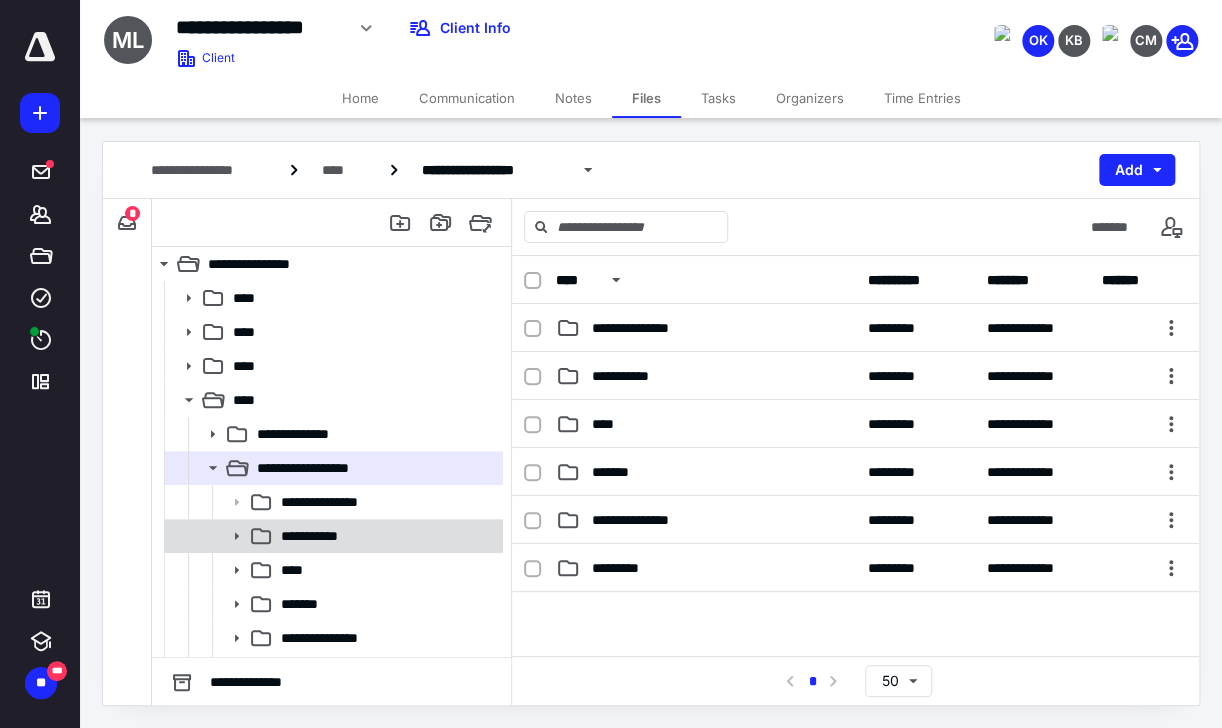 click 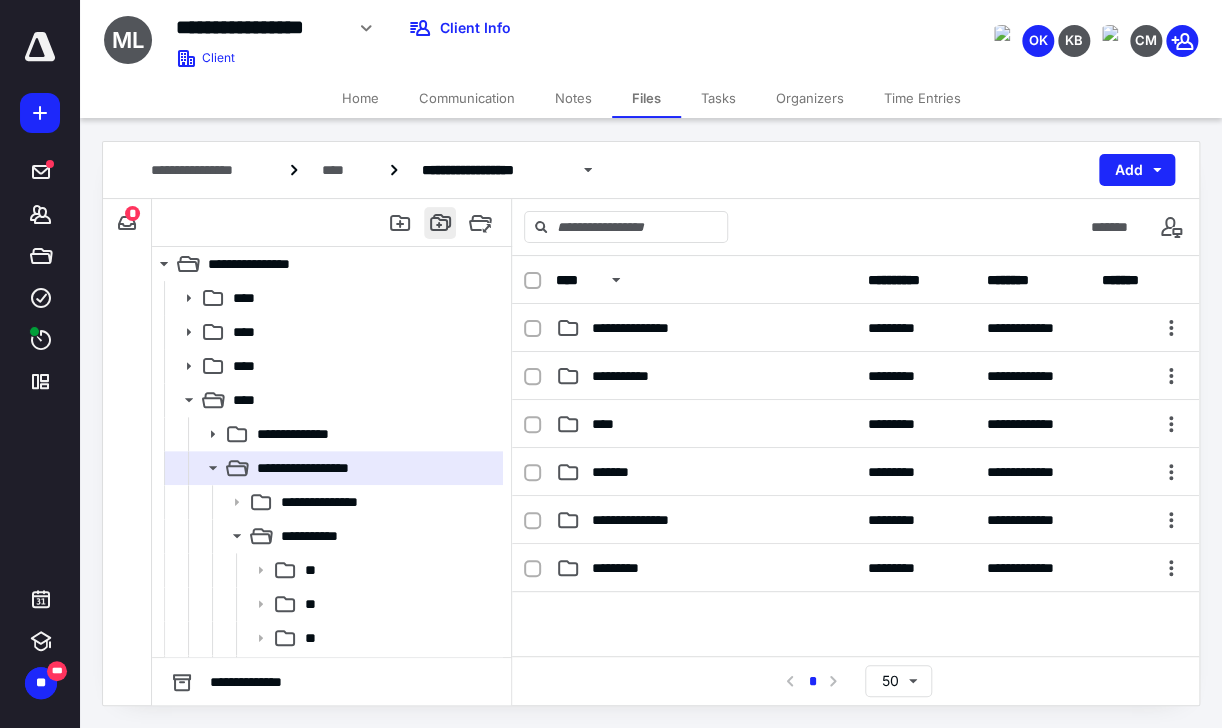click at bounding box center [440, 223] 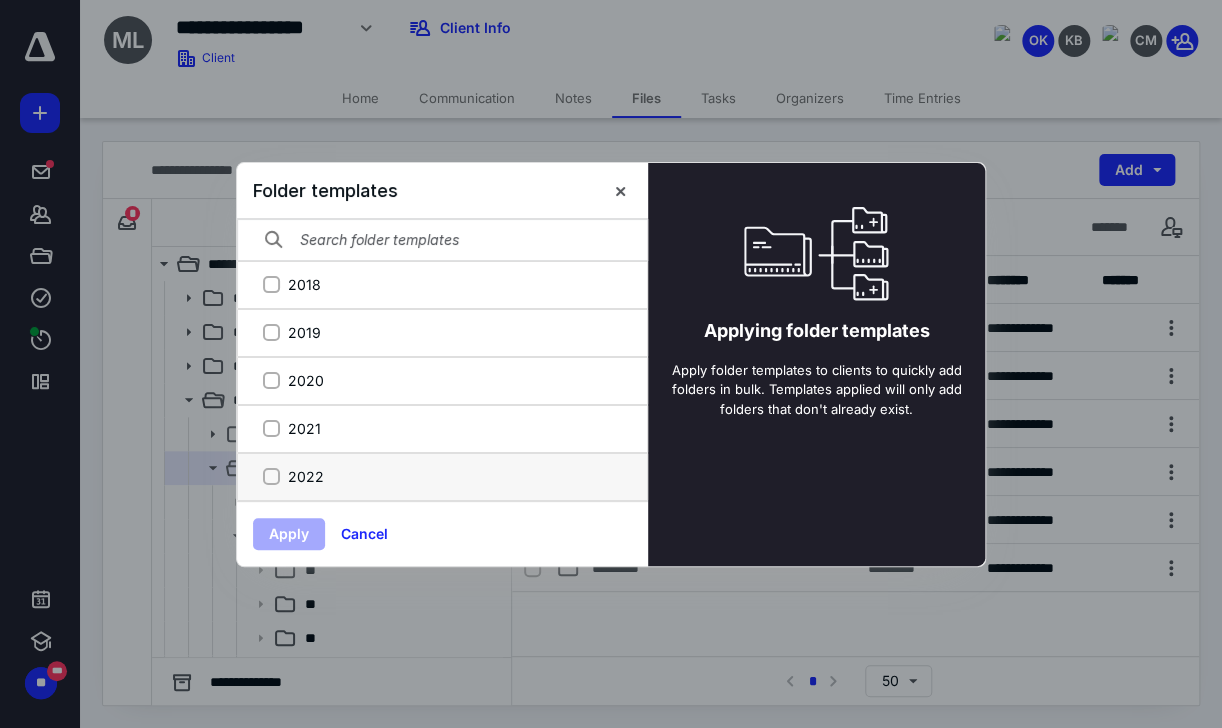 scroll, scrollTop: 240, scrollLeft: 0, axis: vertical 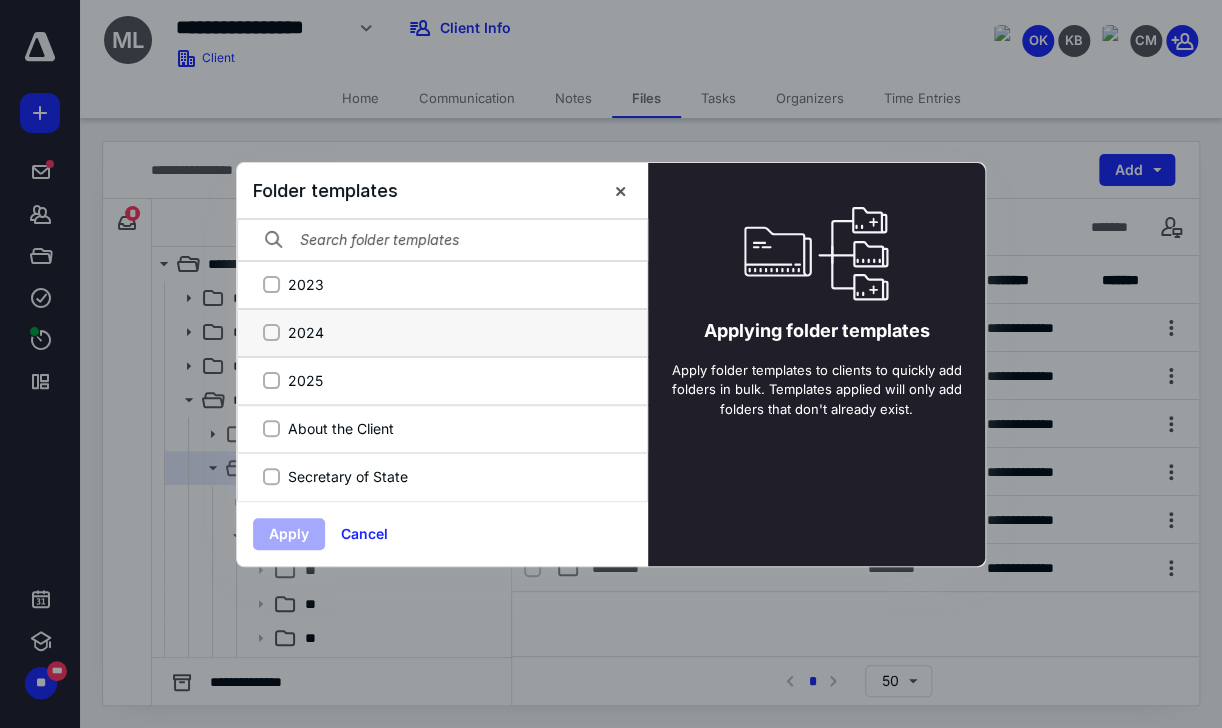 click on "2024" at bounding box center [271, 332] 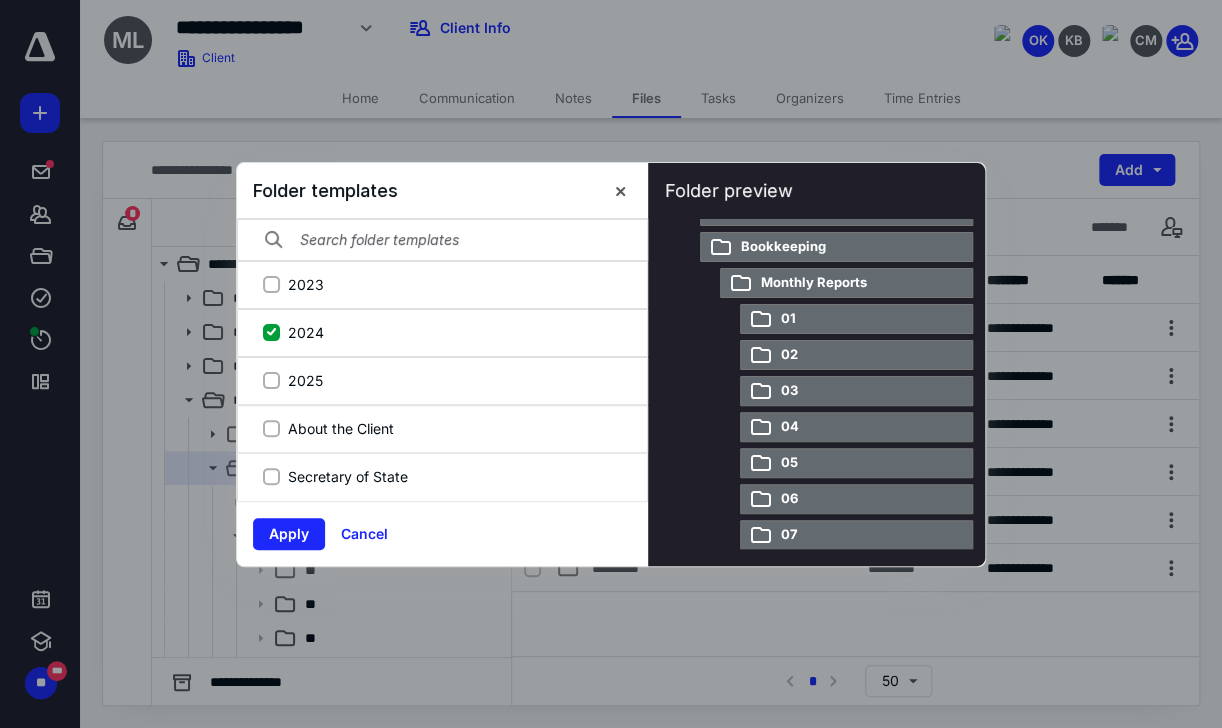scroll, scrollTop: 560, scrollLeft: 0, axis: vertical 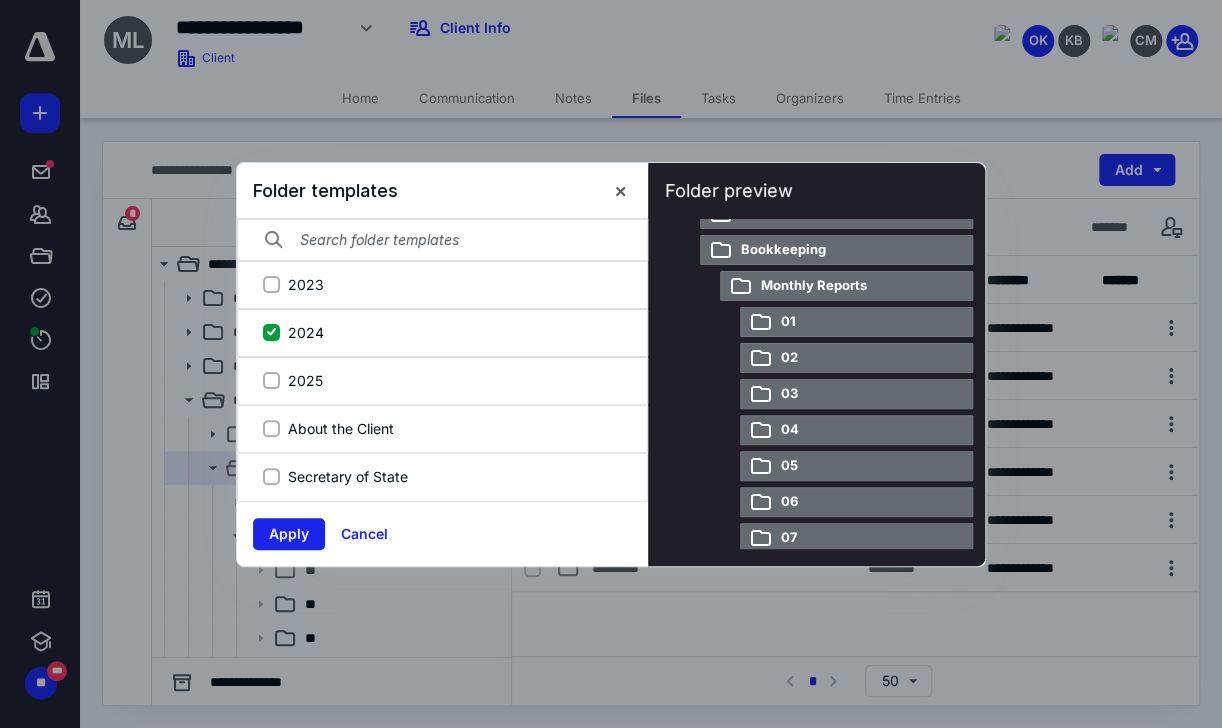 click on "Apply" at bounding box center (289, 534) 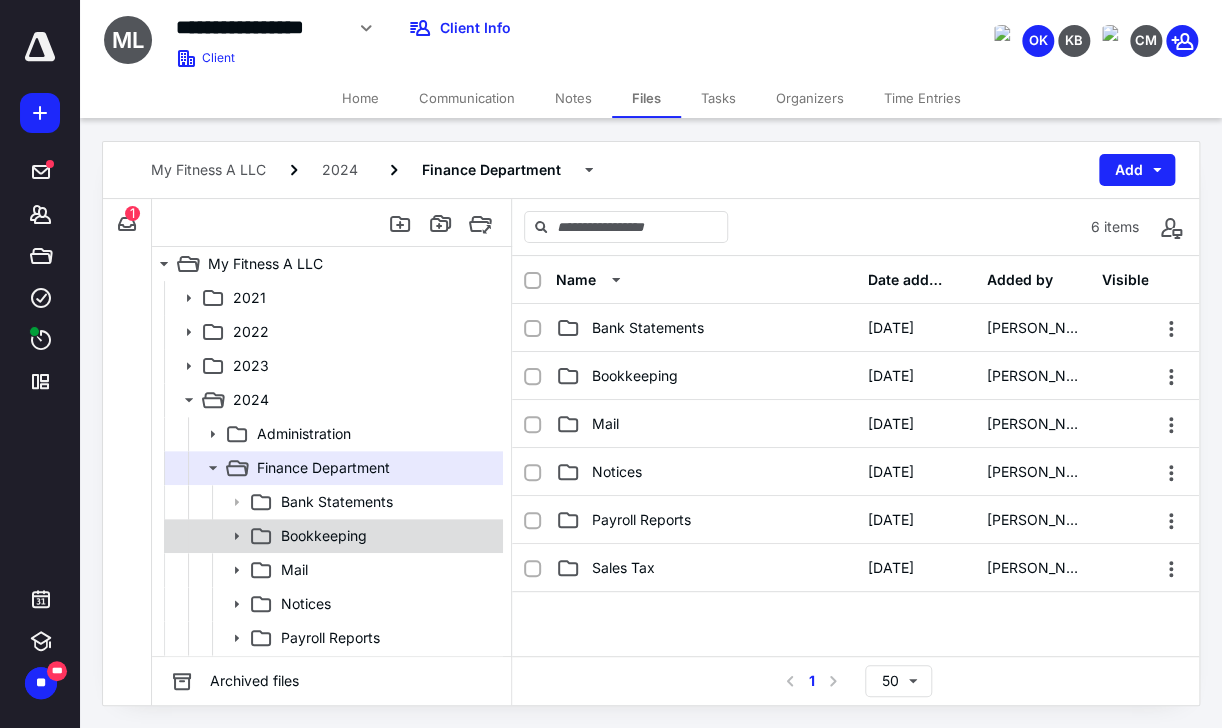 click 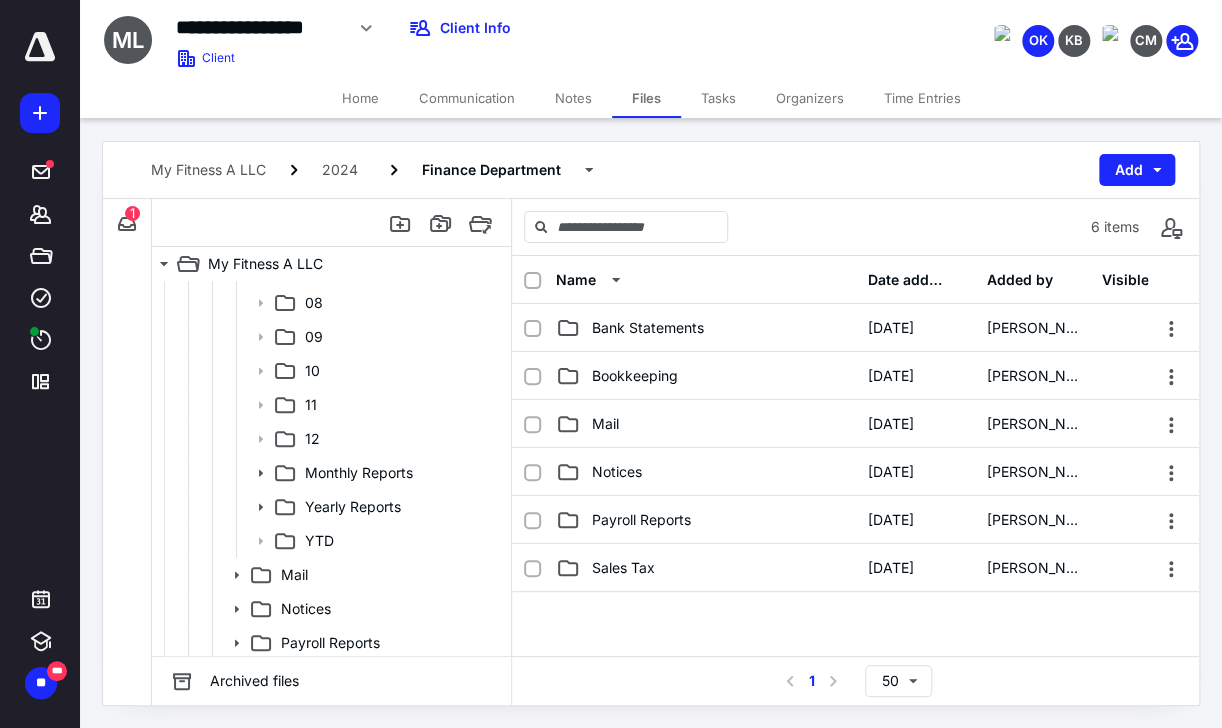 scroll, scrollTop: 560, scrollLeft: 0, axis: vertical 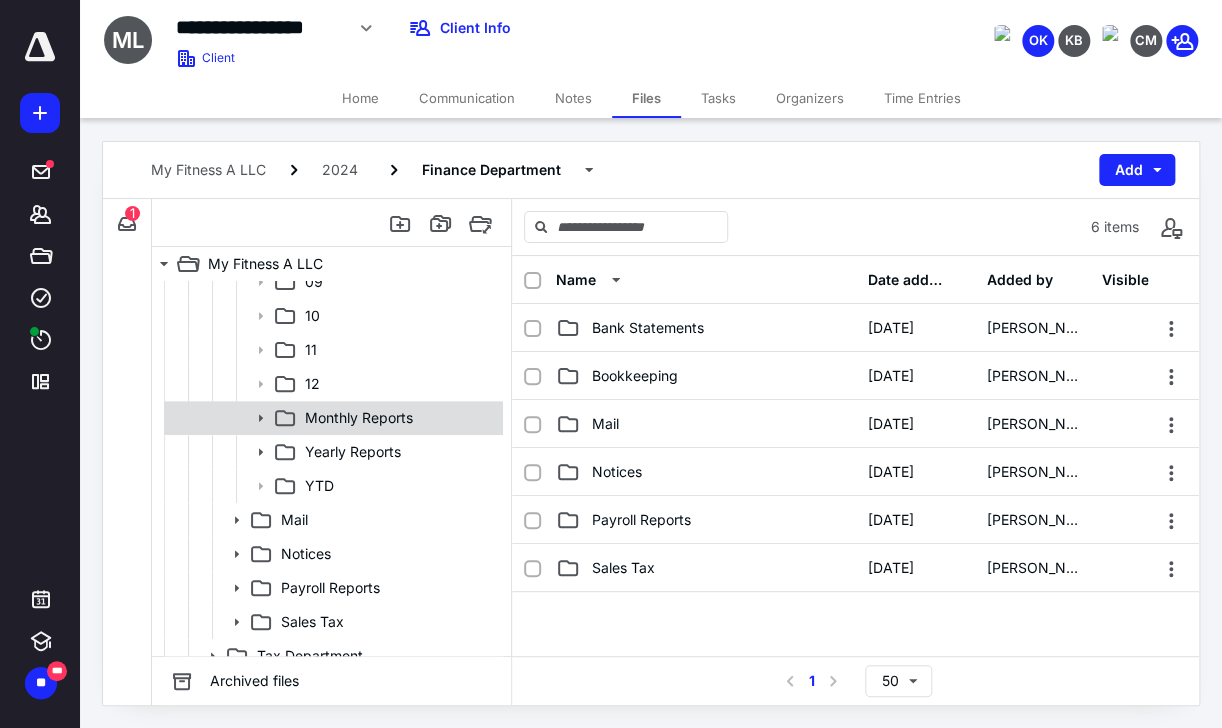 click 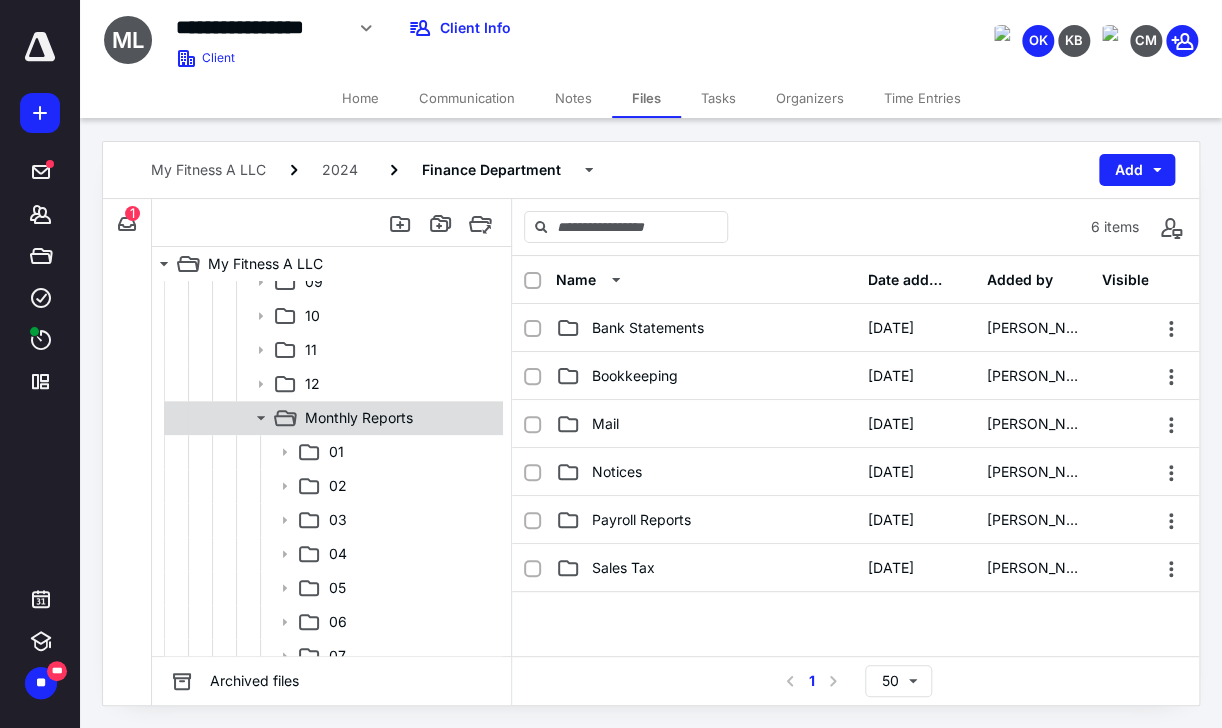 click 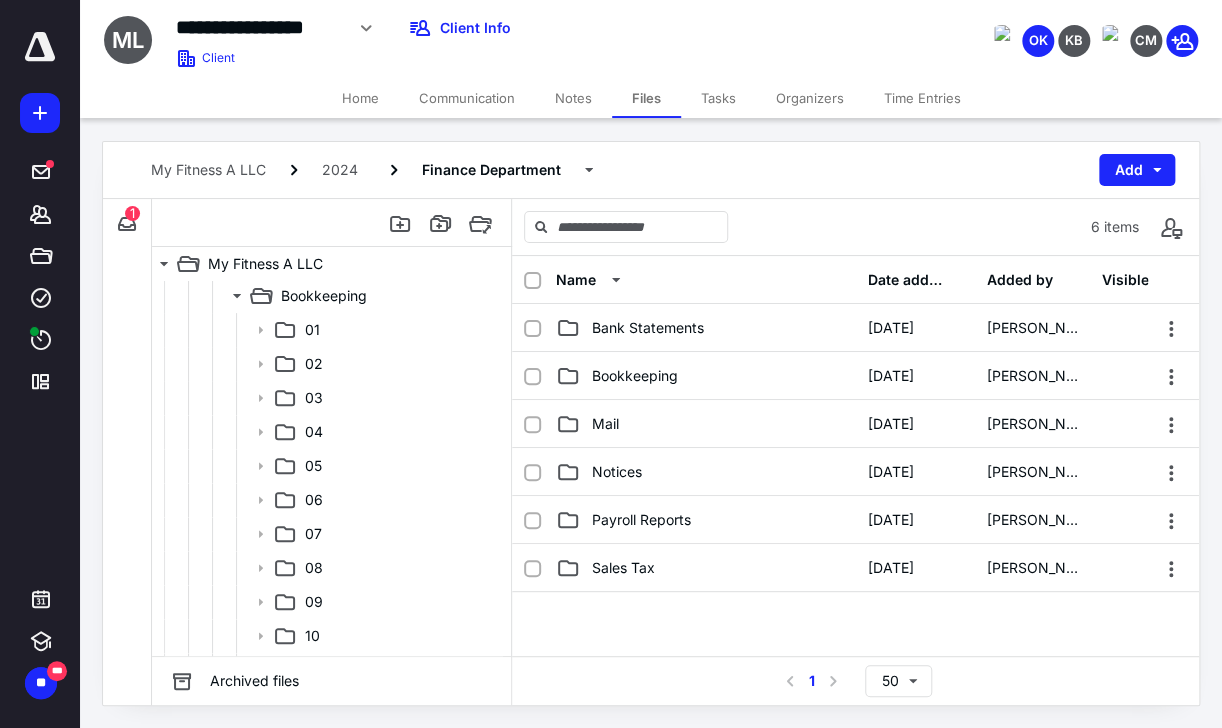 scroll, scrollTop: 160, scrollLeft: 0, axis: vertical 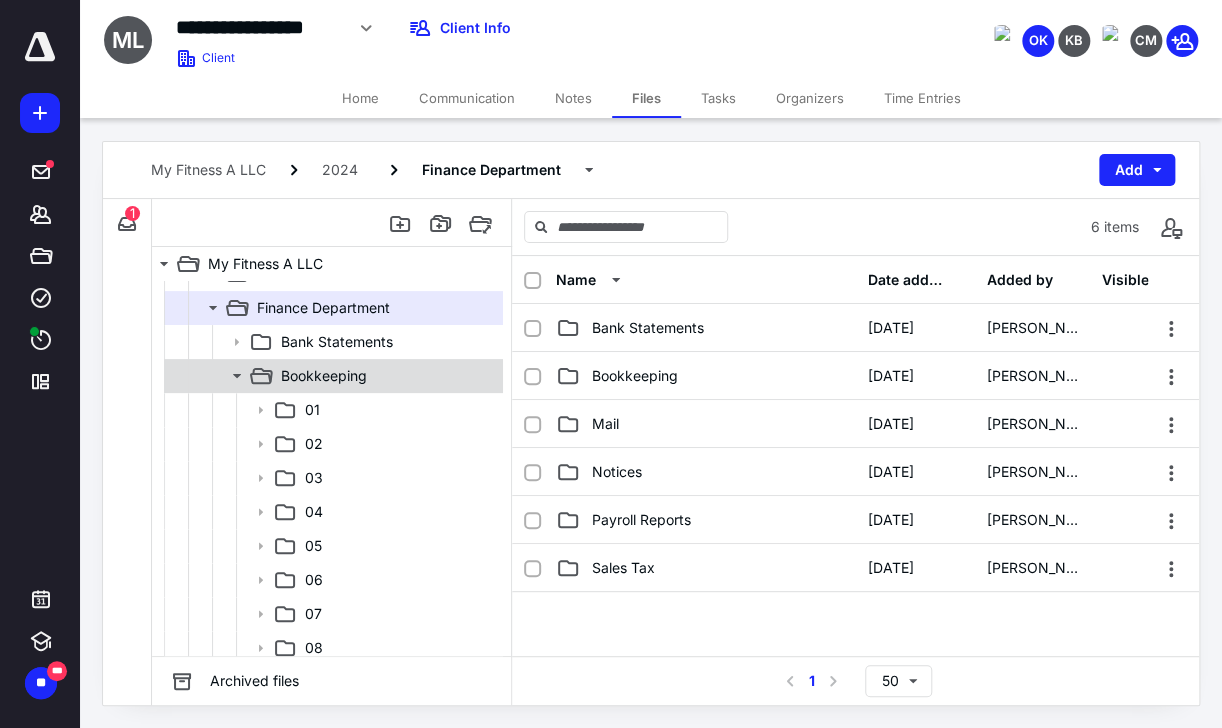 click on "Bookkeeping" at bounding box center [324, 376] 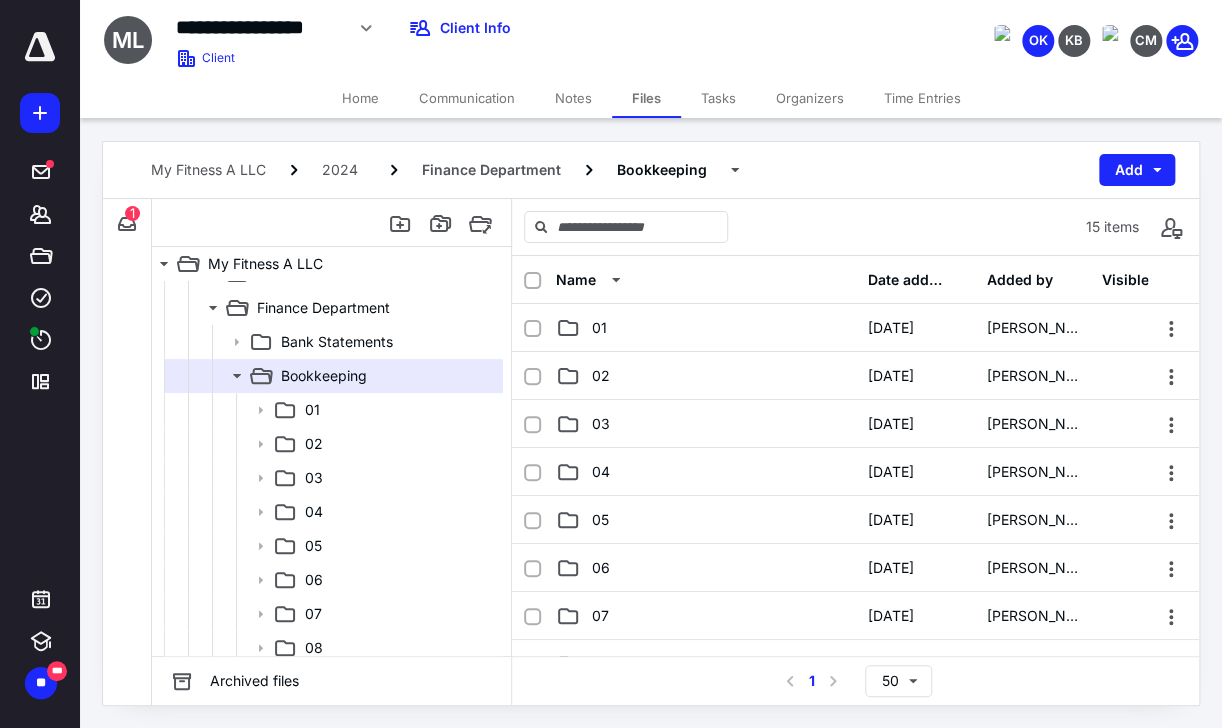 click at bounding box center (540, 280) 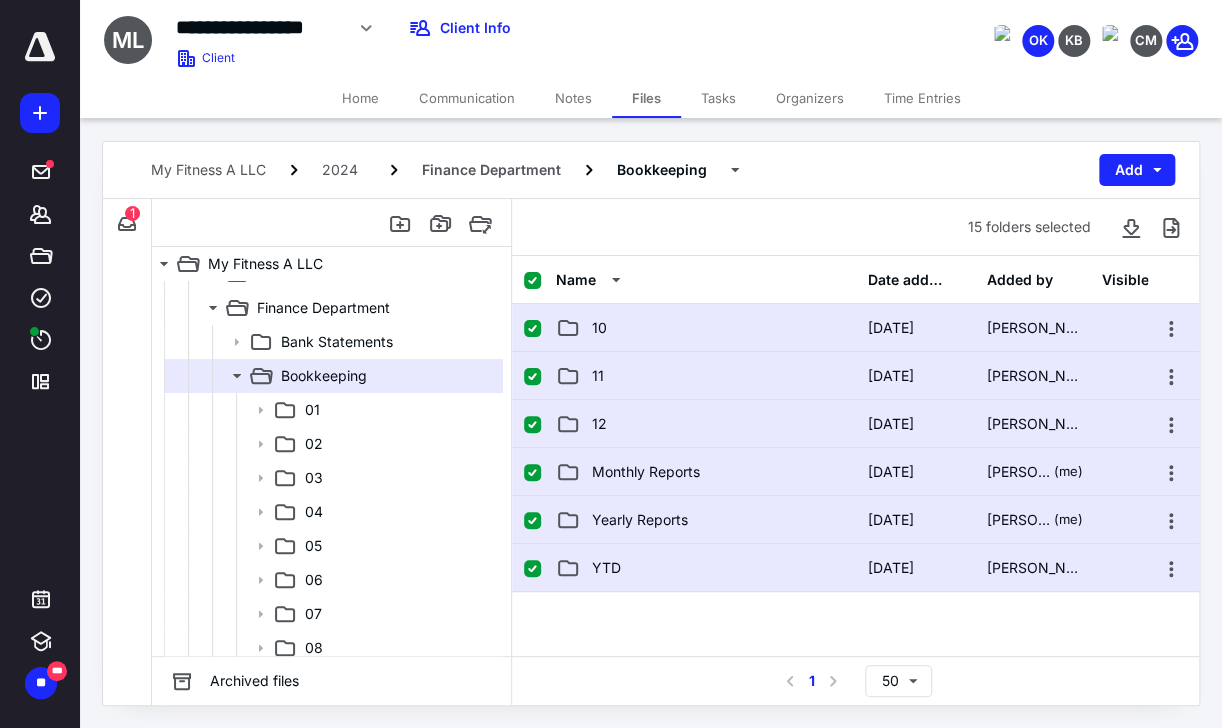 scroll, scrollTop: 400, scrollLeft: 0, axis: vertical 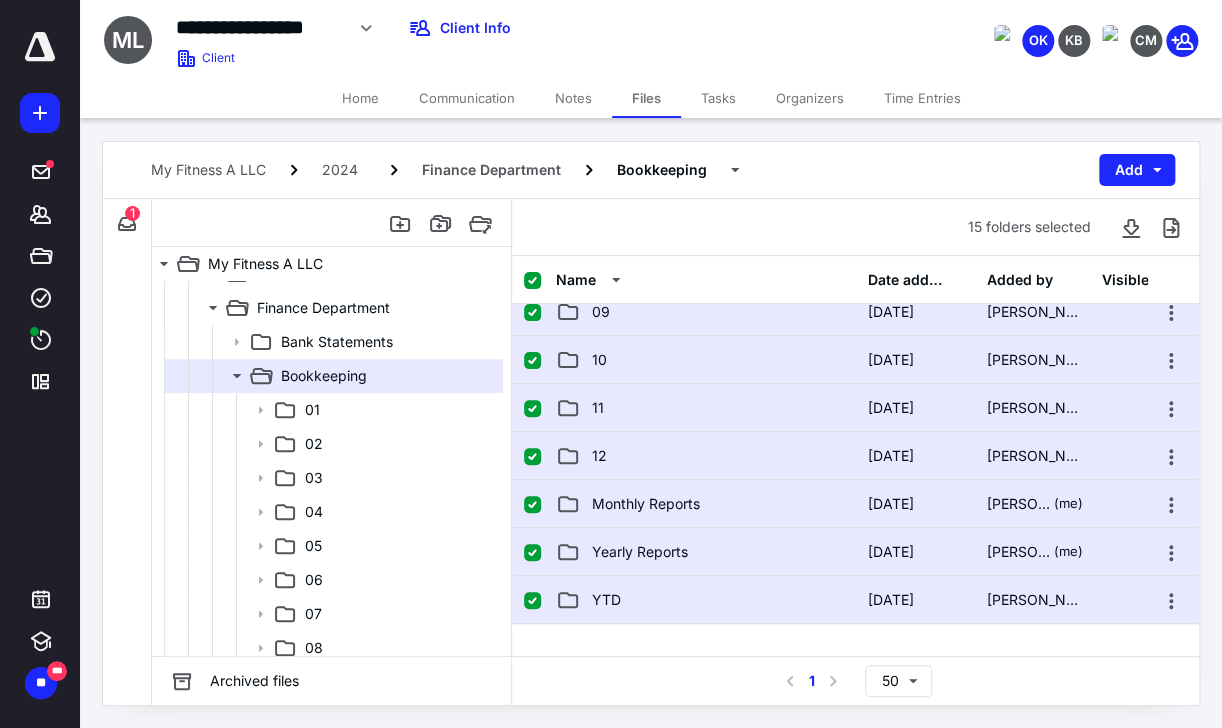 click 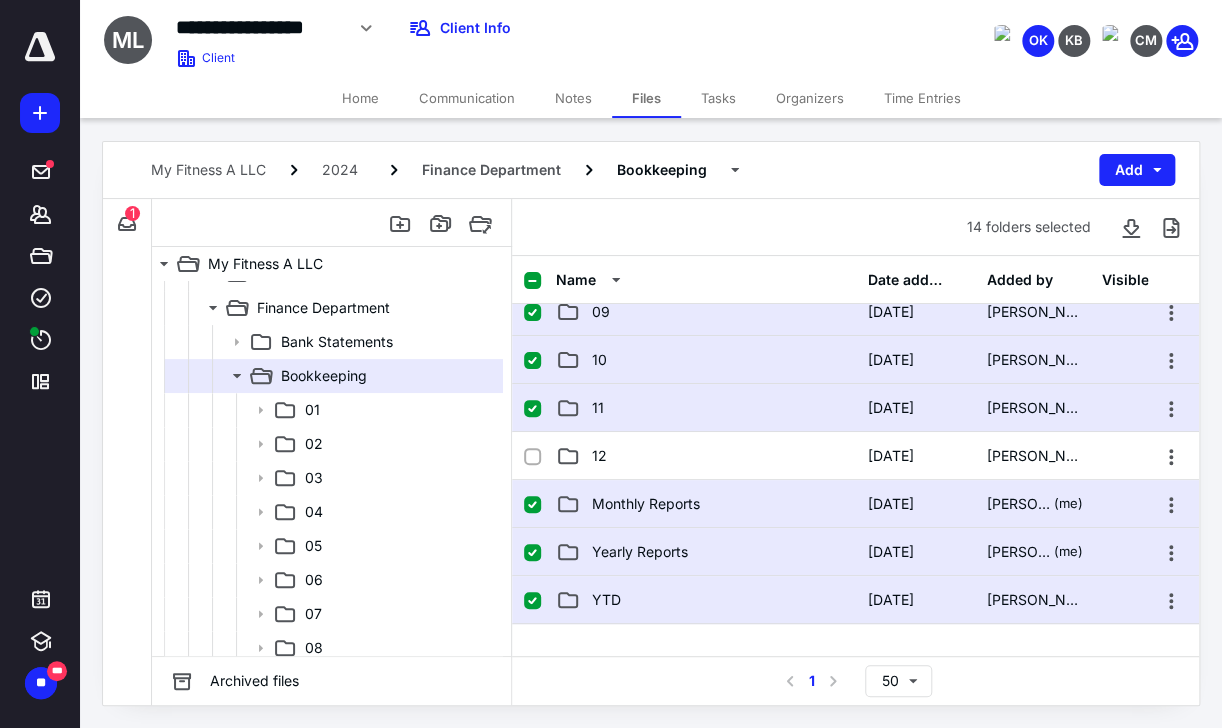 click at bounding box center (532, 409) 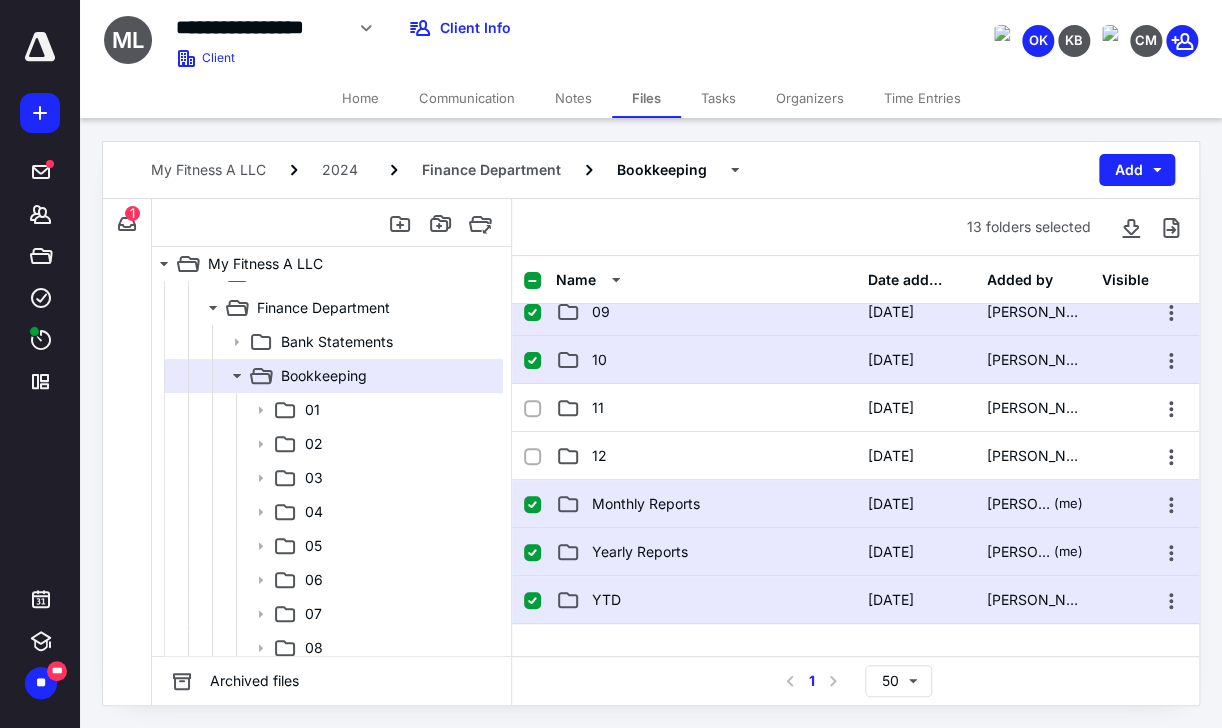 click at bounding box center [532, 361] 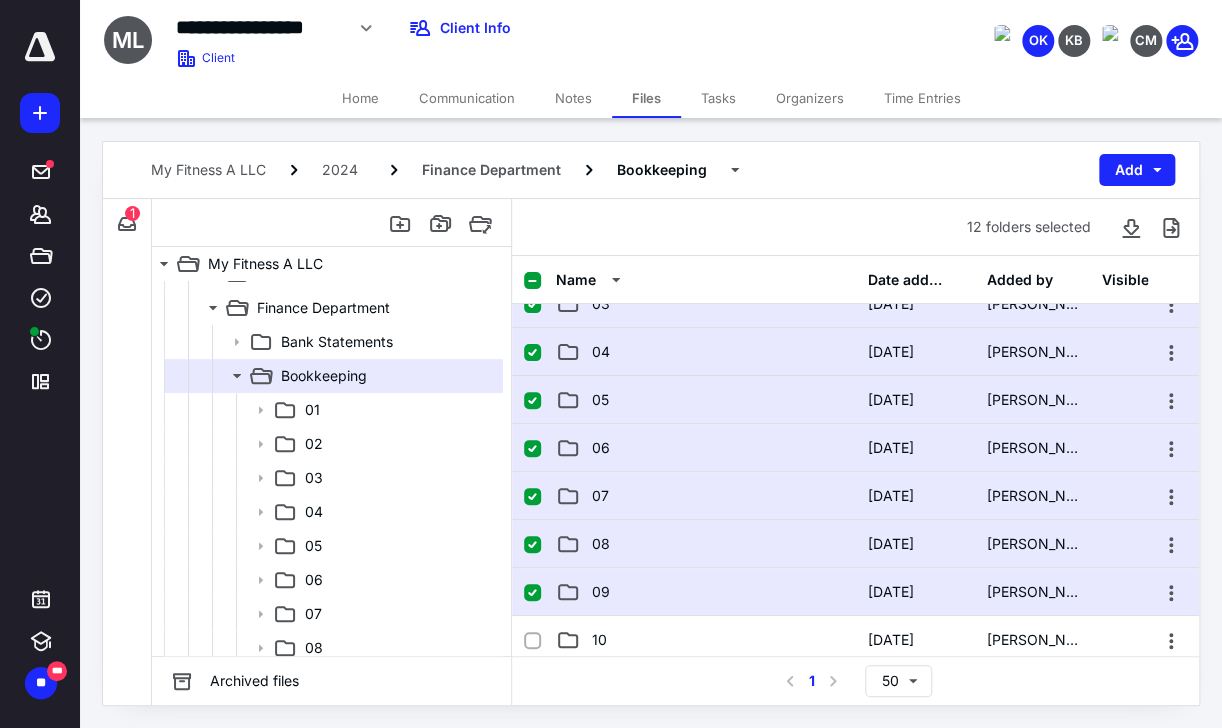 scroll, scrollTop: 80, scrollLeft: 0, axis: vertical 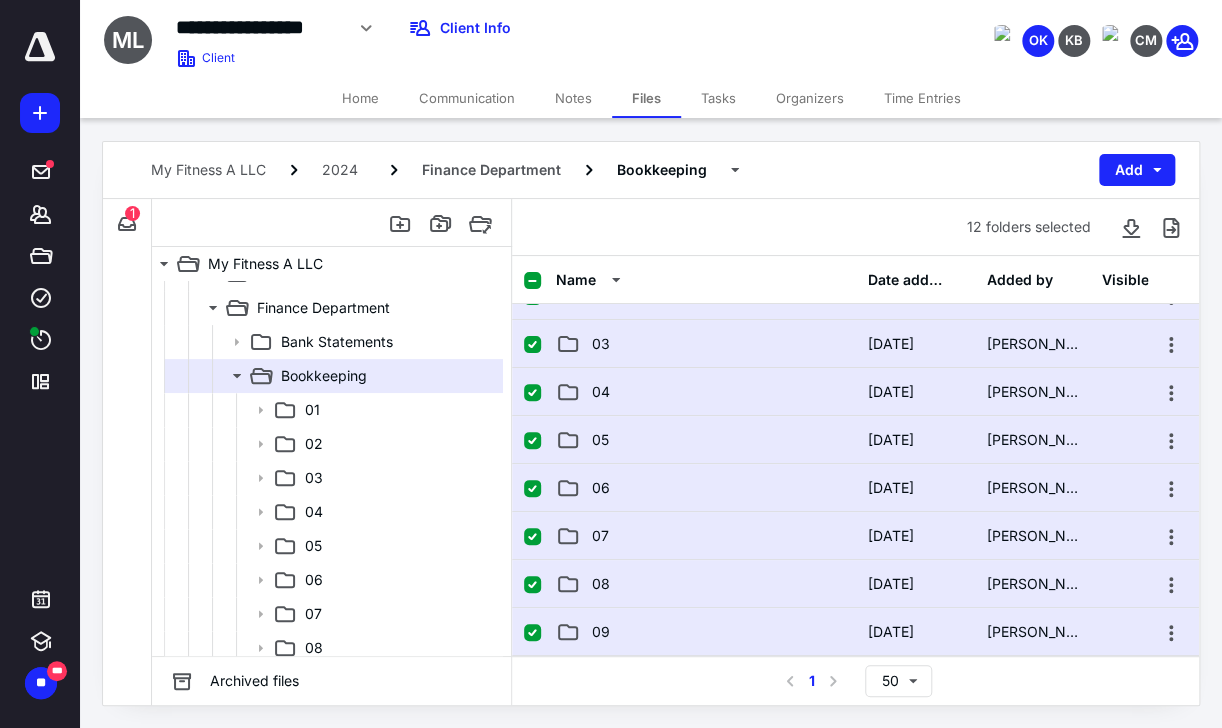 click on "09 1/10/2024 Yuval Reuveny" at bounding box center [855, 632] 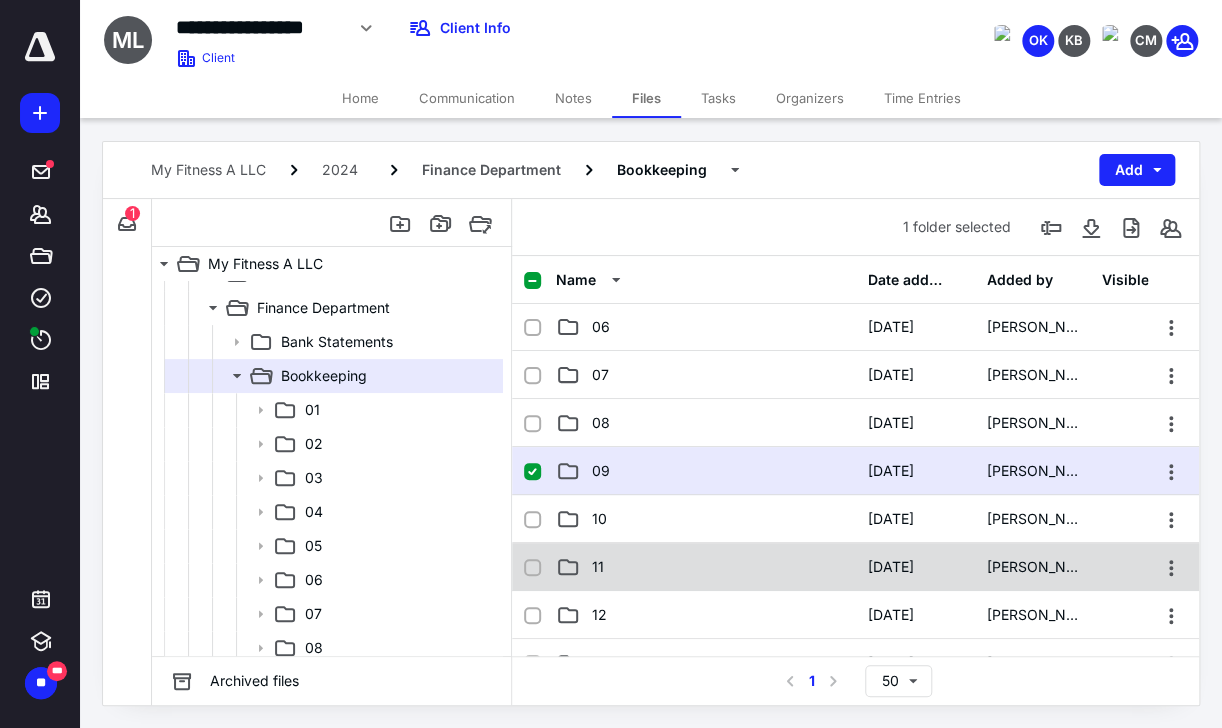 scroll, scrollTop: 240, scrollLeft: 0, axis: vertical 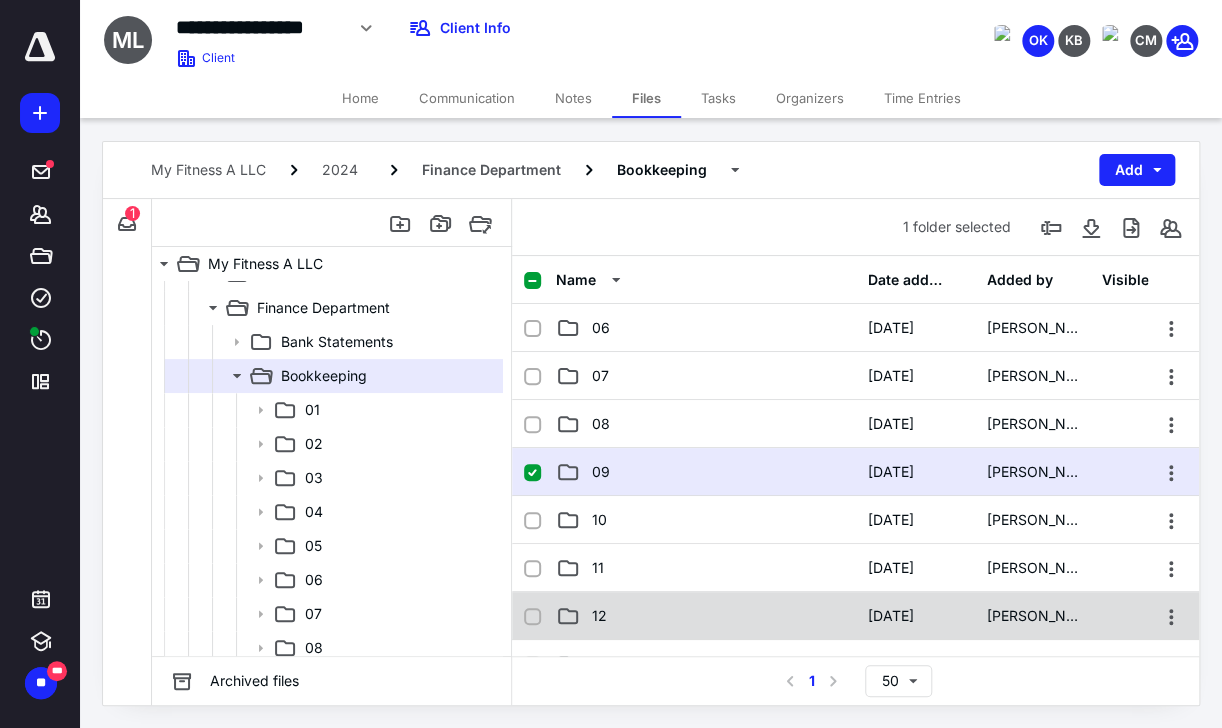 click at bounding box center [532, 617] 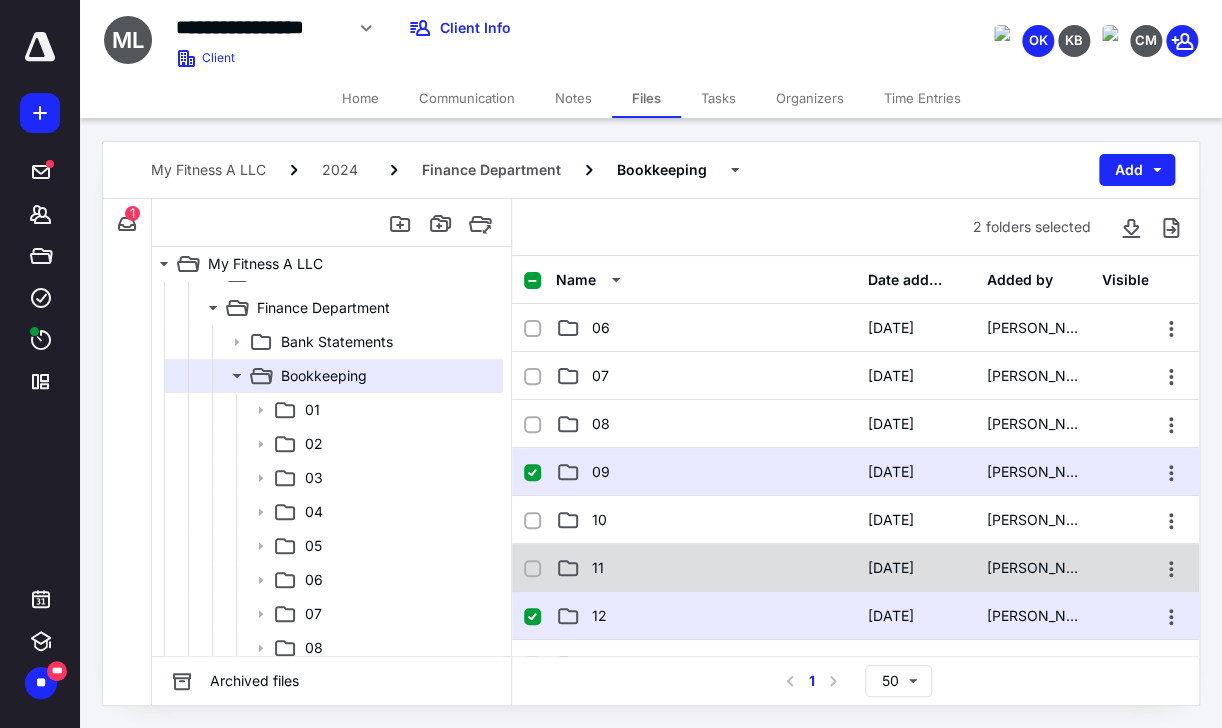 click 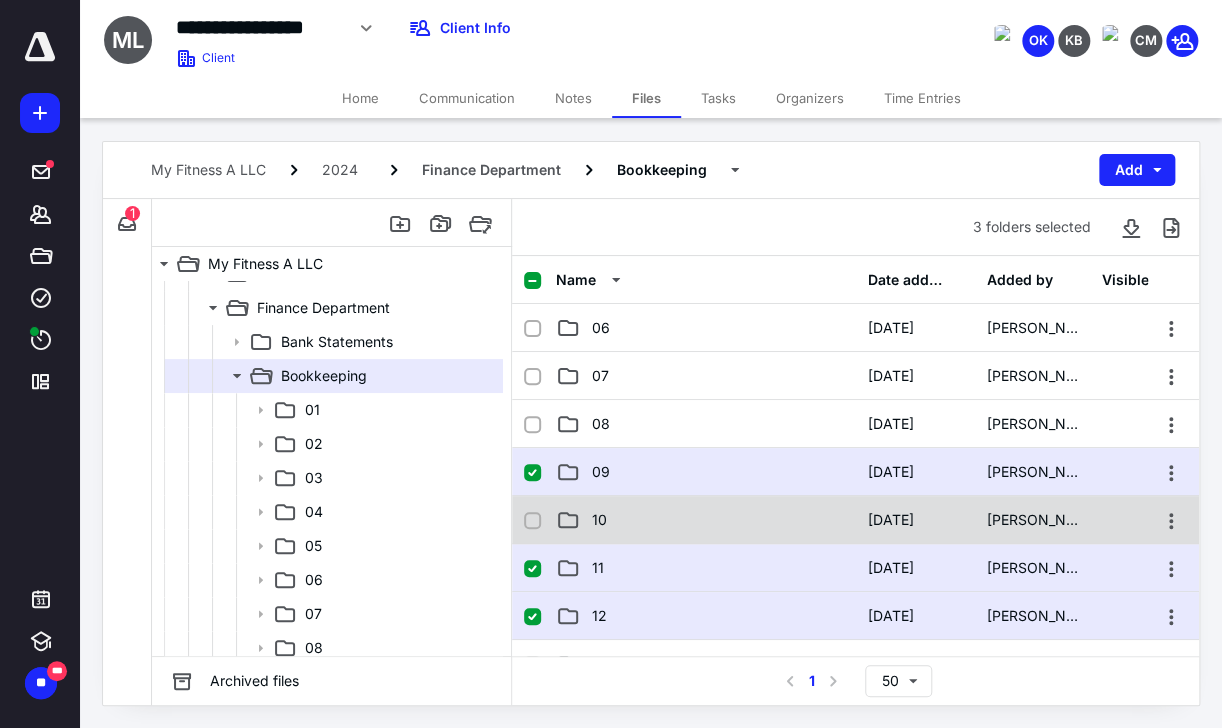 click 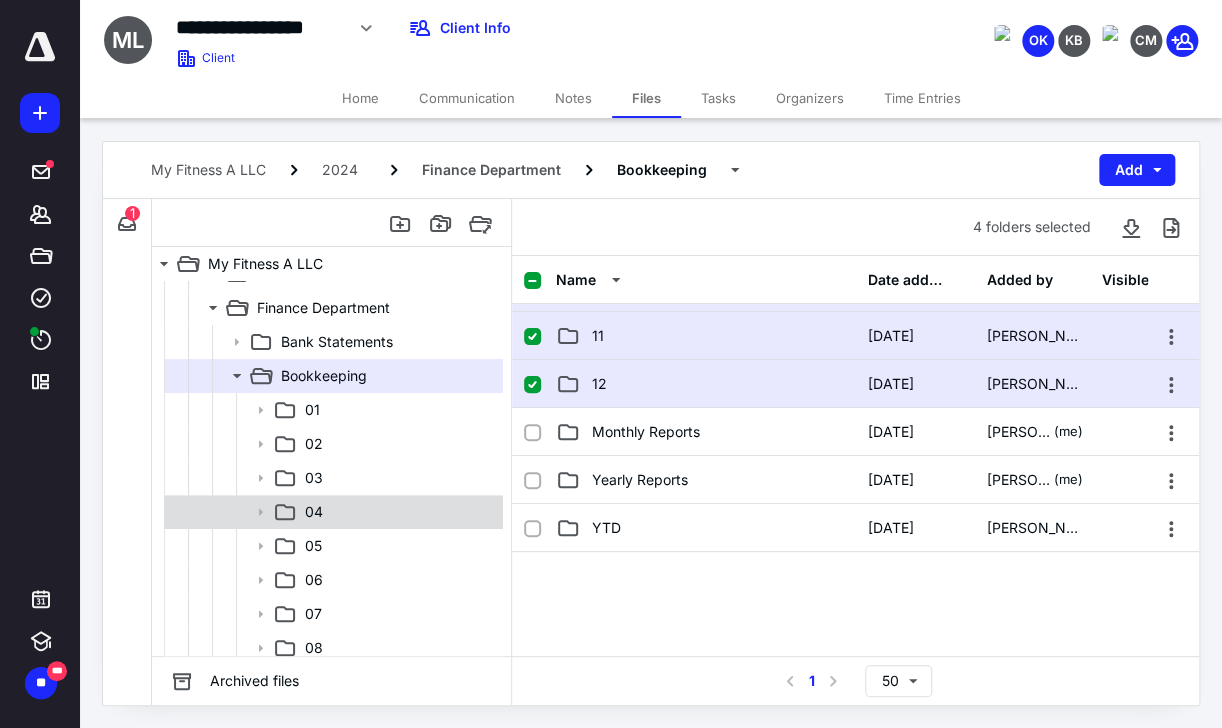 scroll, scrollTop: 480, scrollLeft: 0, axis: vertical 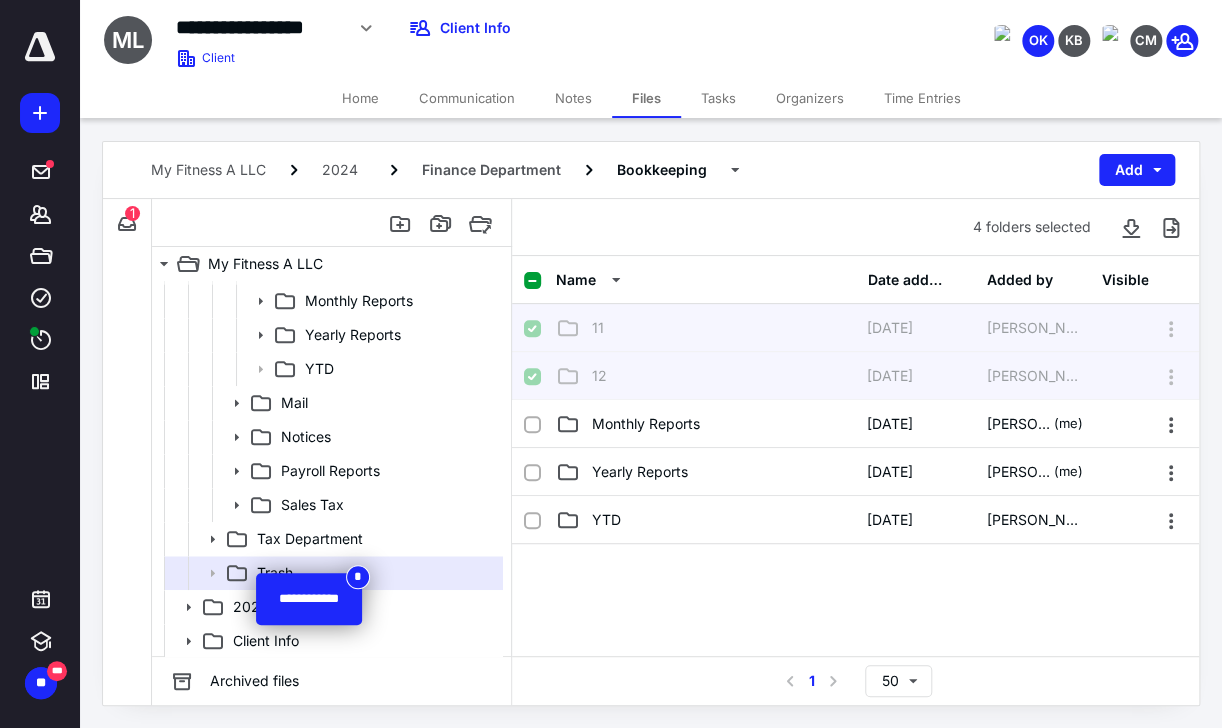 checkbox on "false" 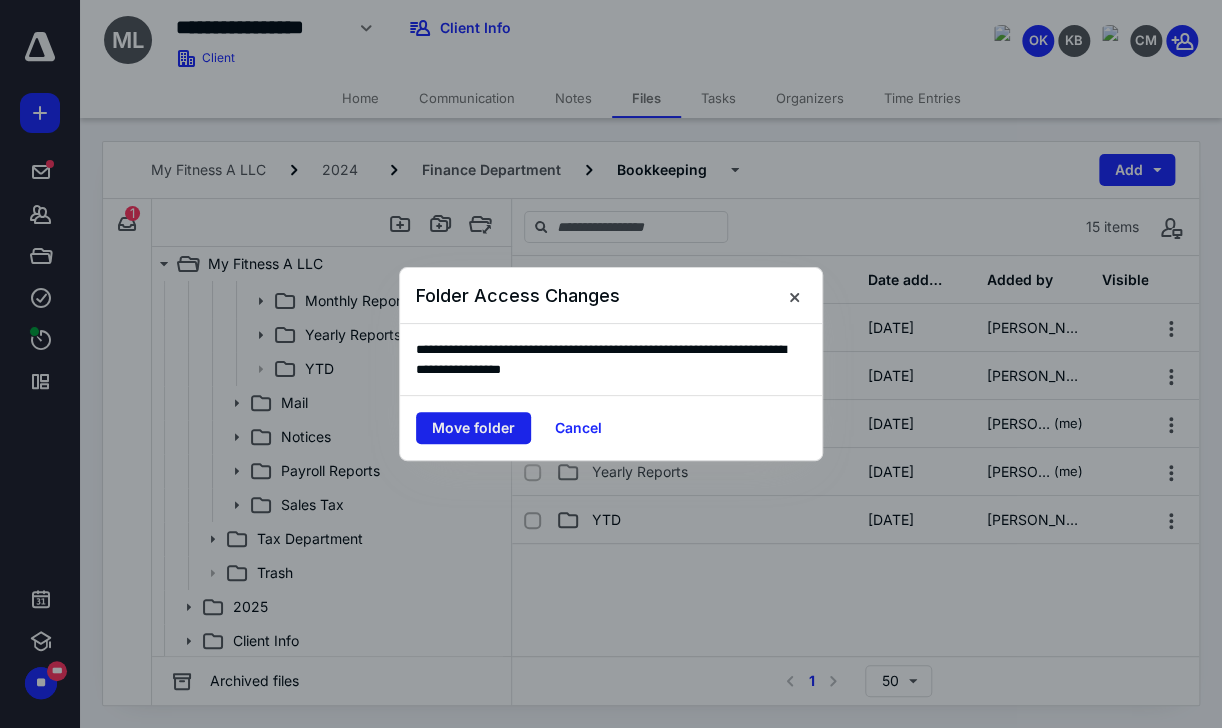 click on "Move folder" at bounding box center (473, 428) 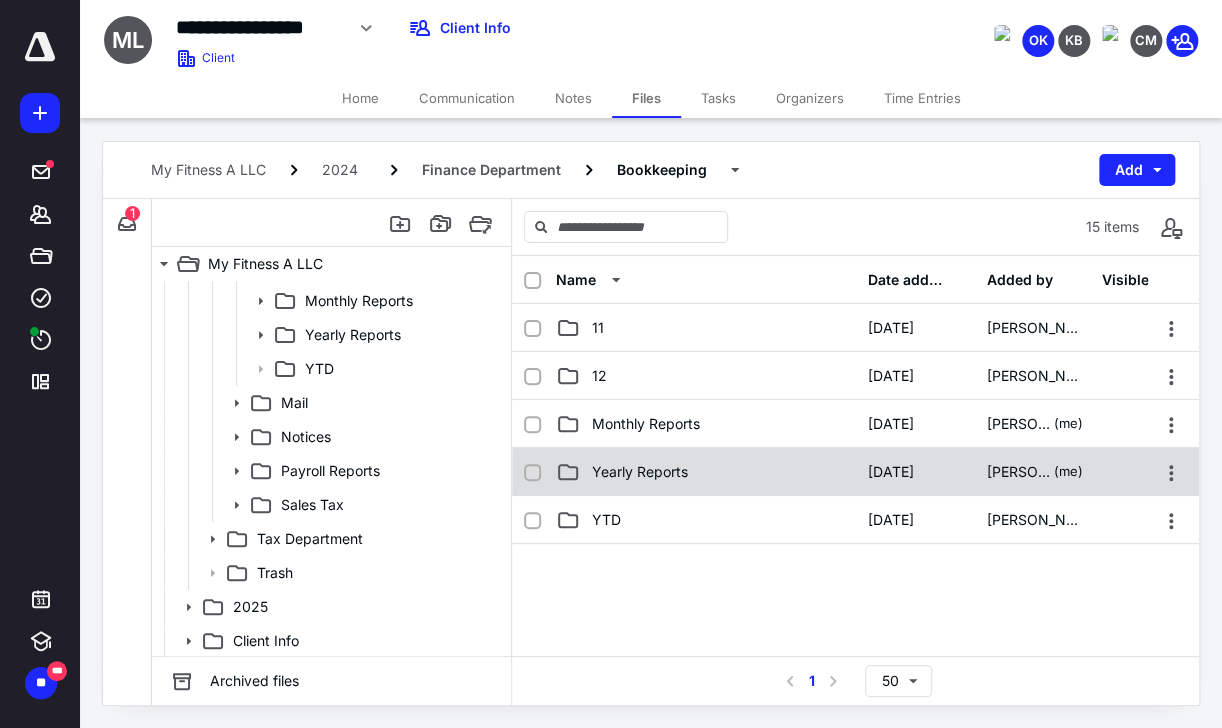 scroll, scrollTop: 168, scrollLeft: 0, axis: vertical 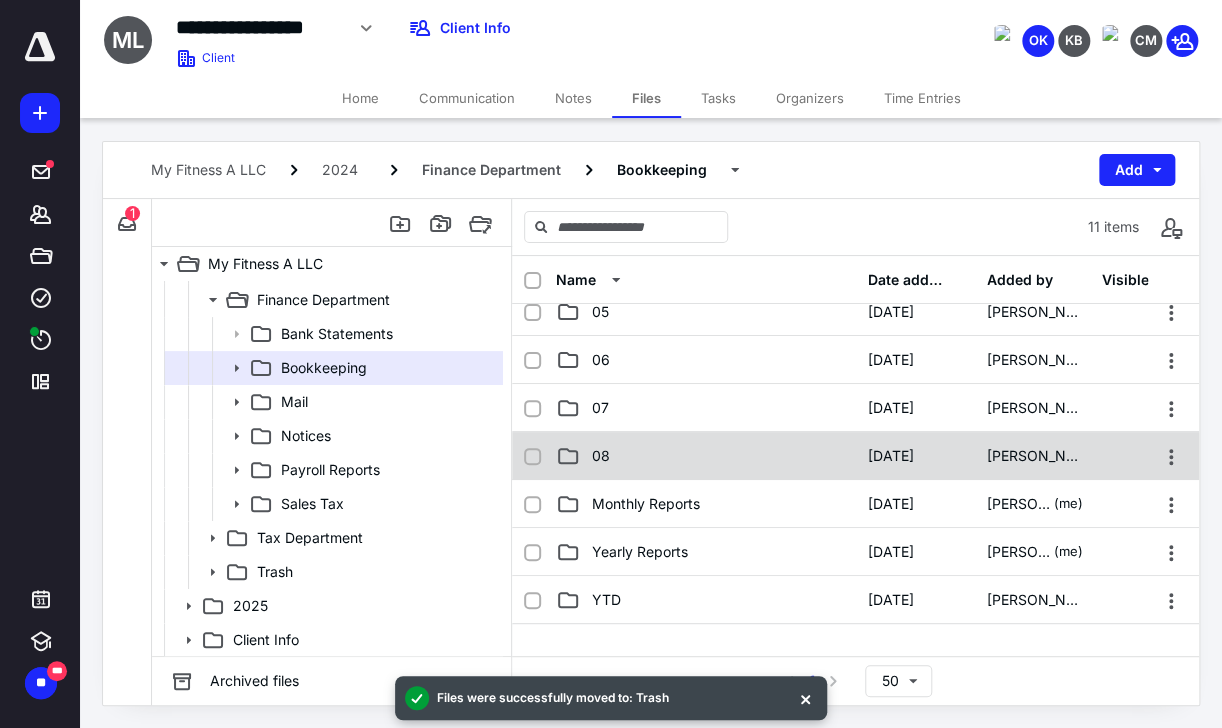 click at bounding box center [532, 457] 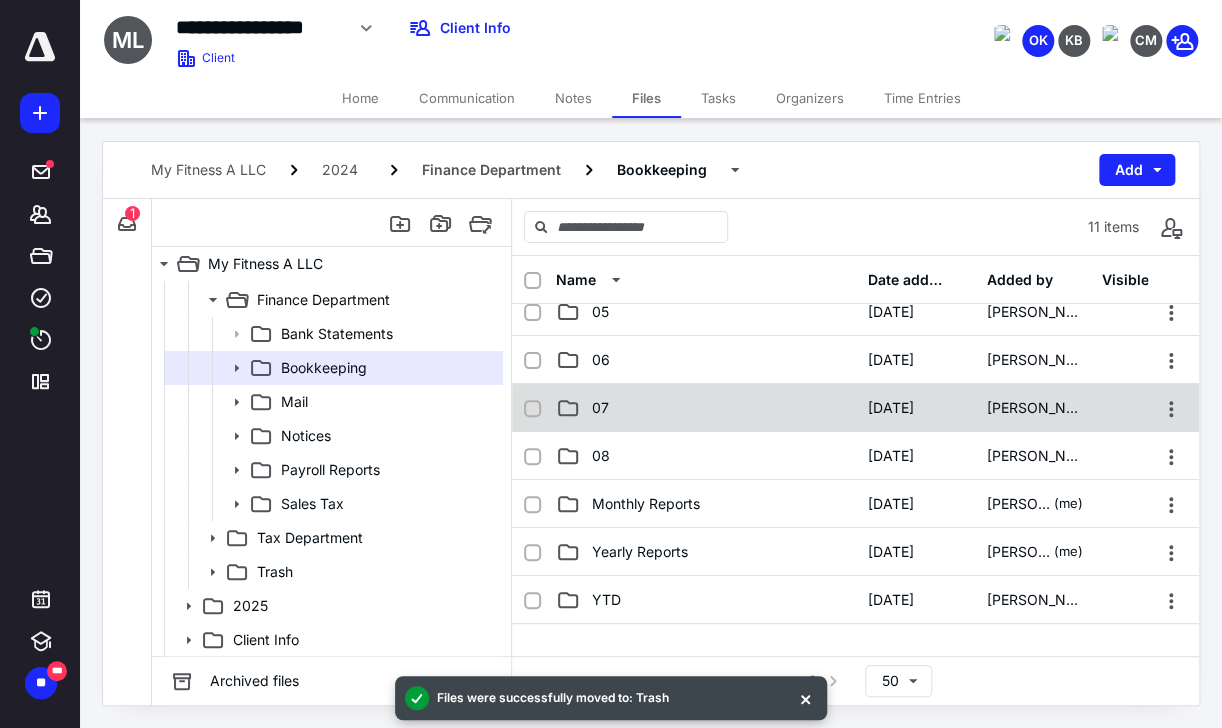 checkbox on "true" 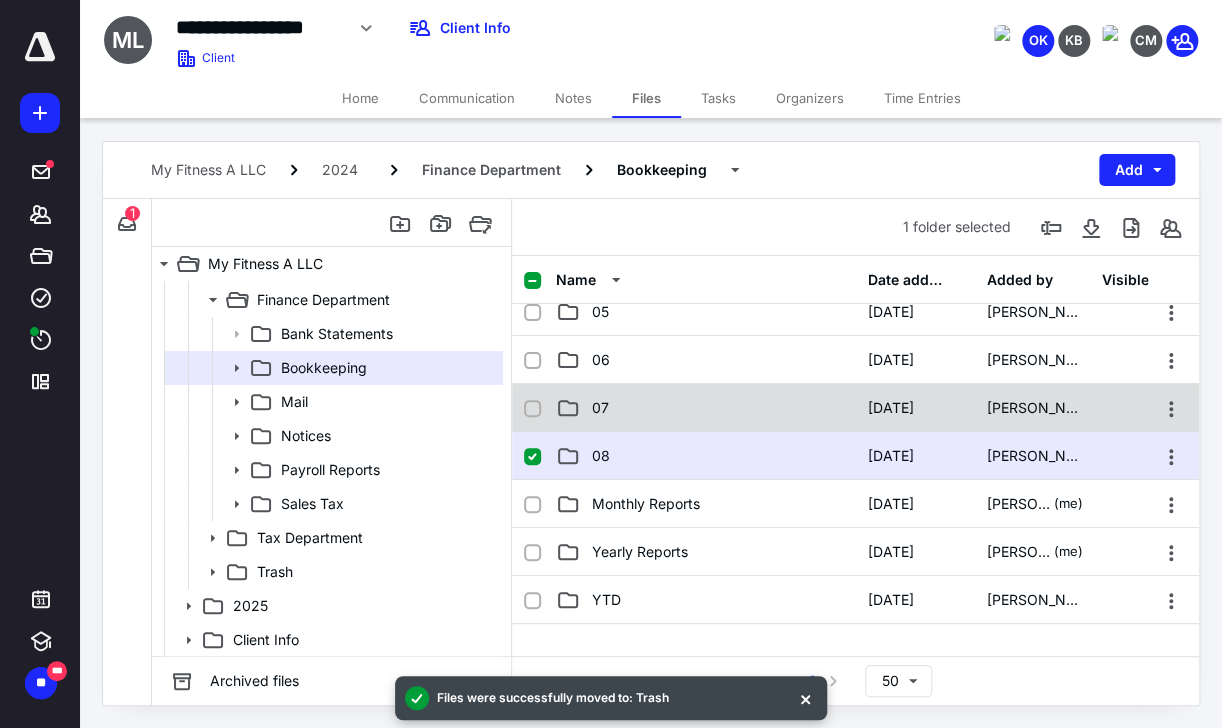 click at bounding box center [532, 409] 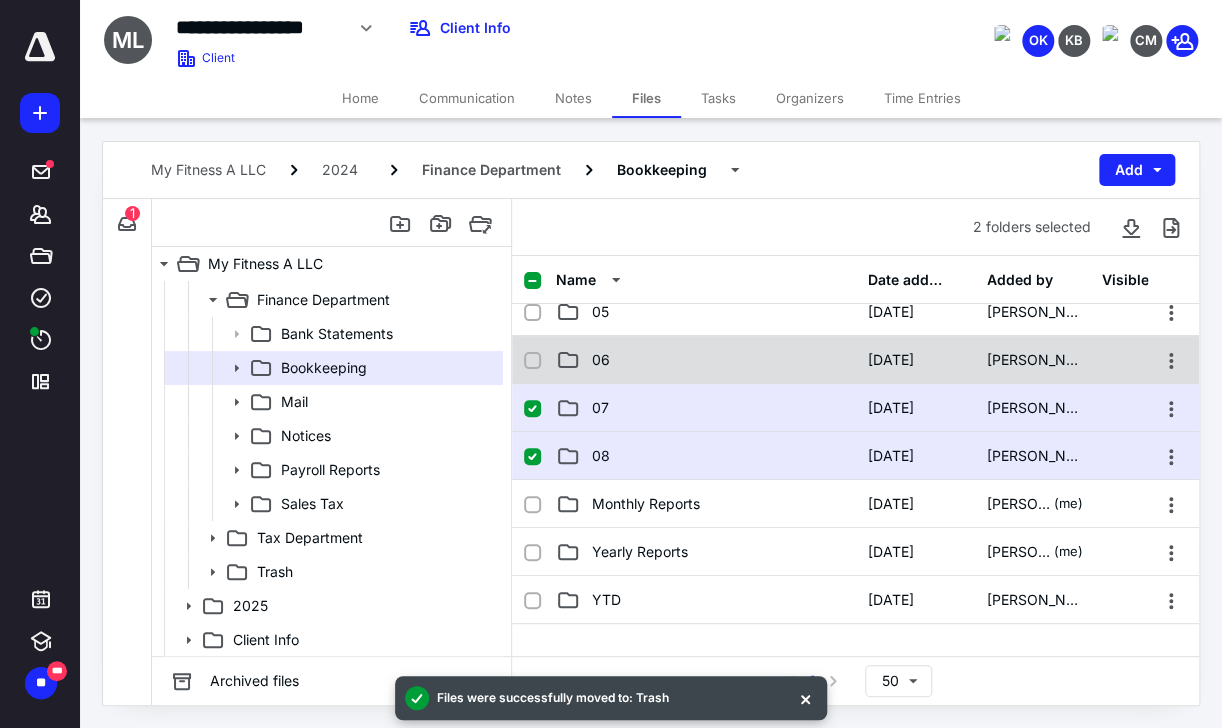 click 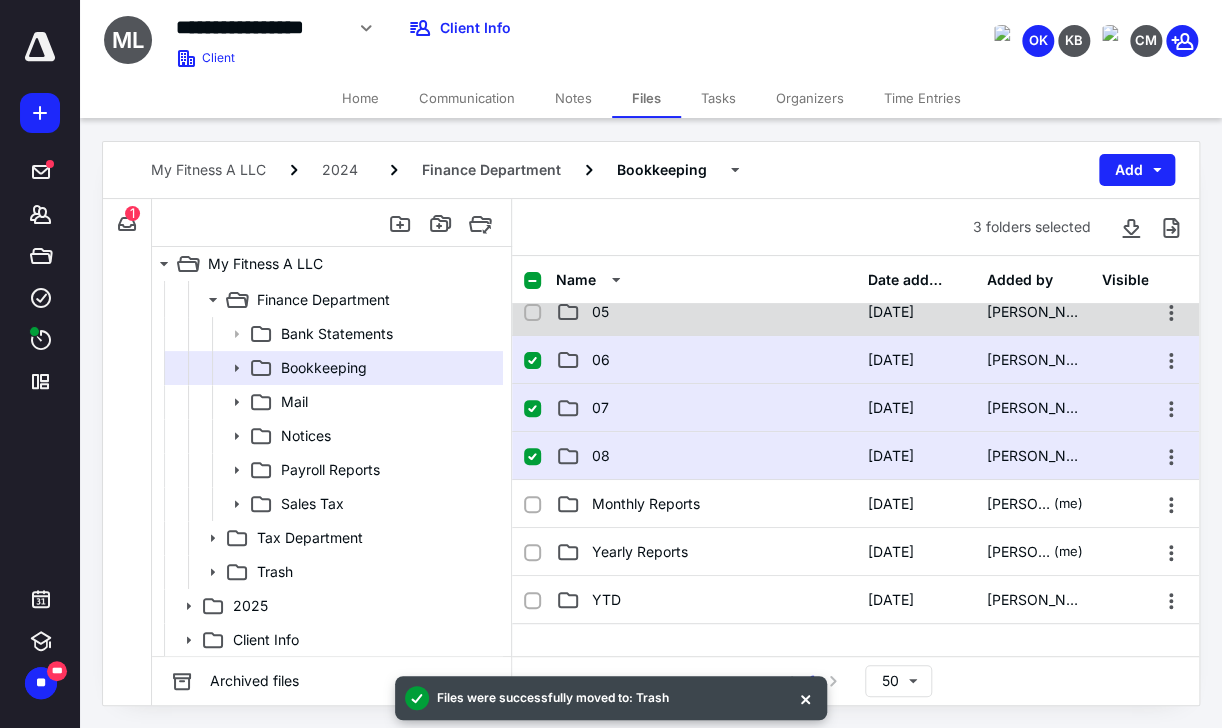 click at bounding box center [532, 313] 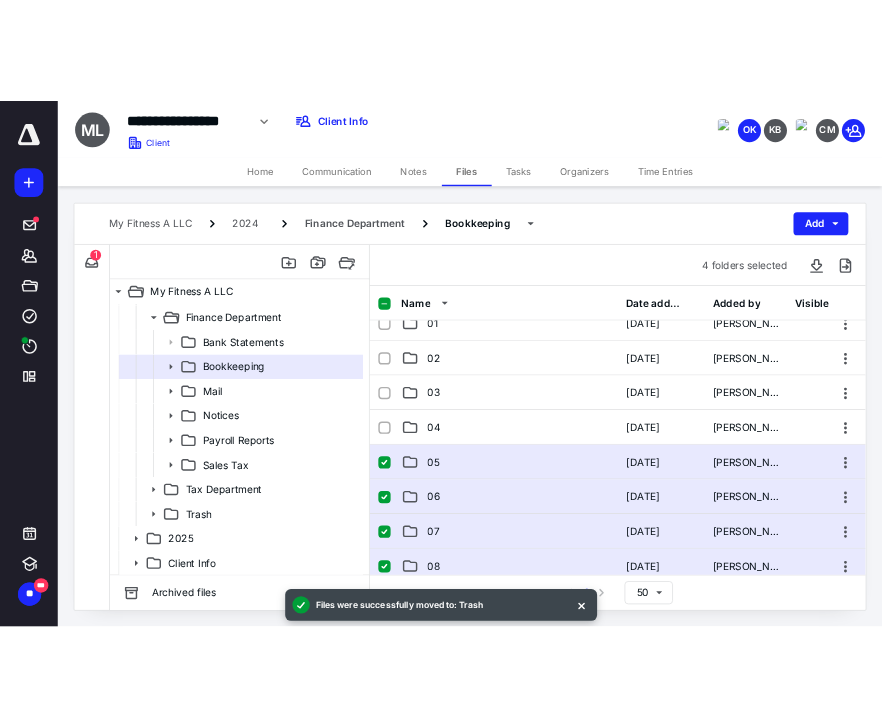 scroll, scrollTop: 0, scrollLeft: 0, axis: both 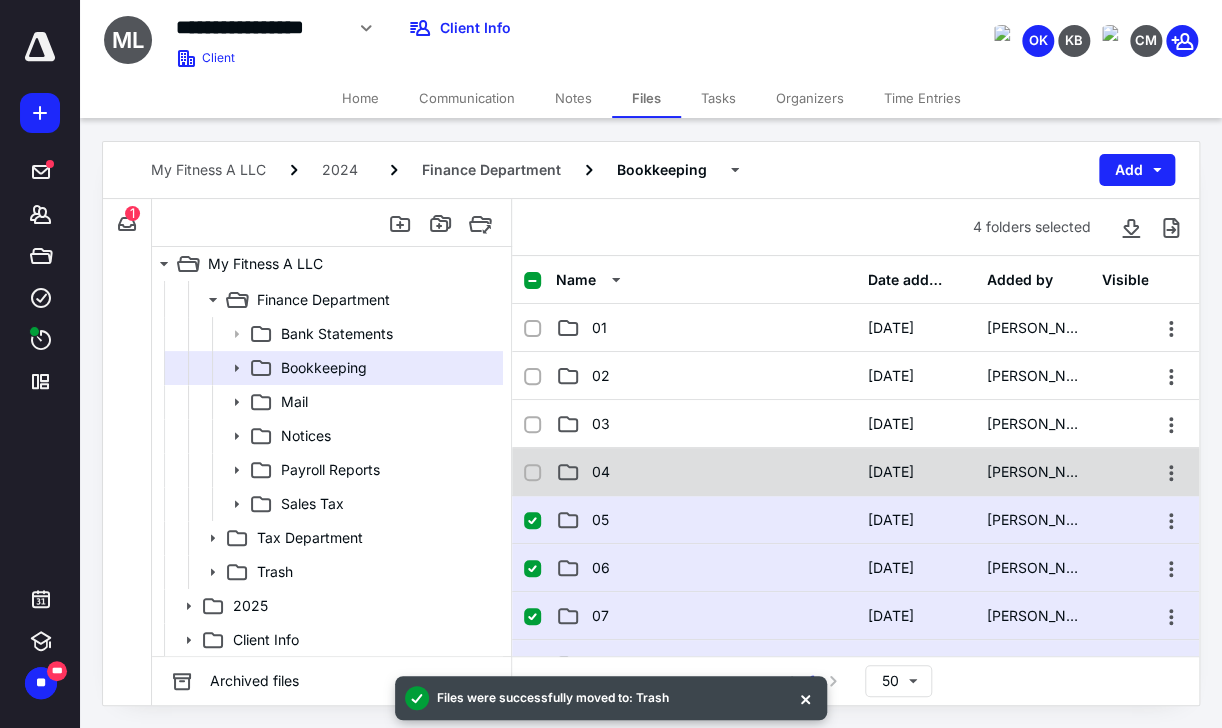 click 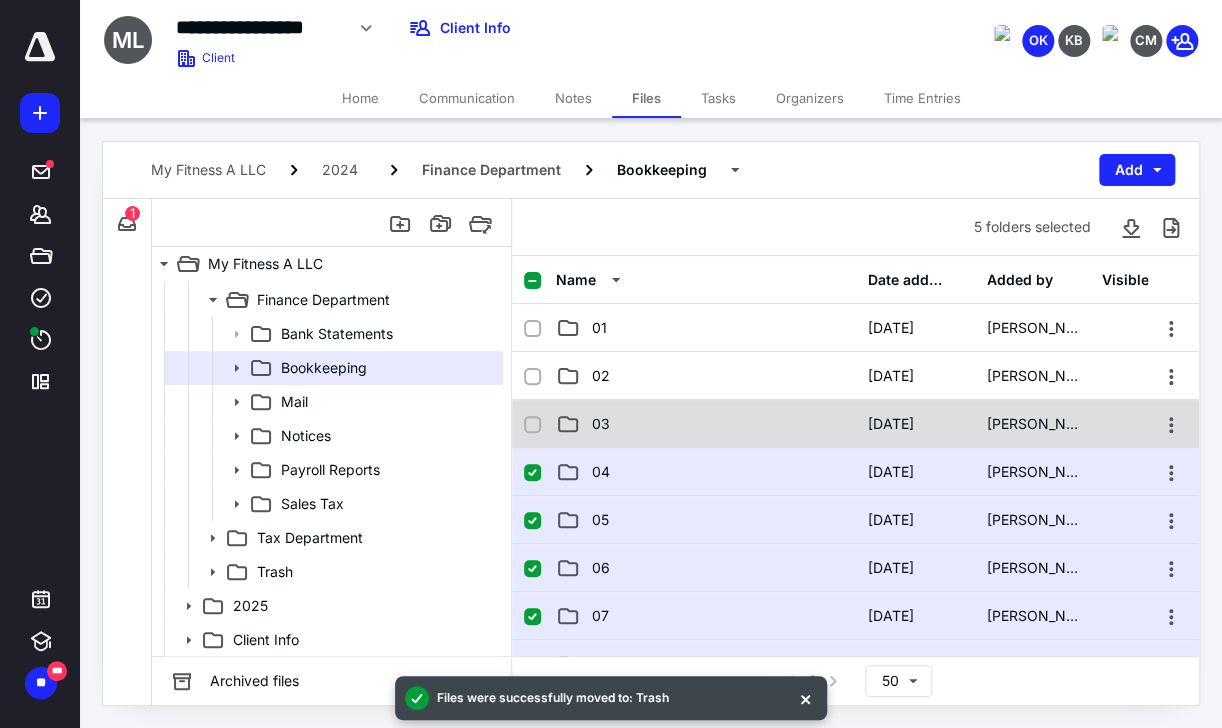 click 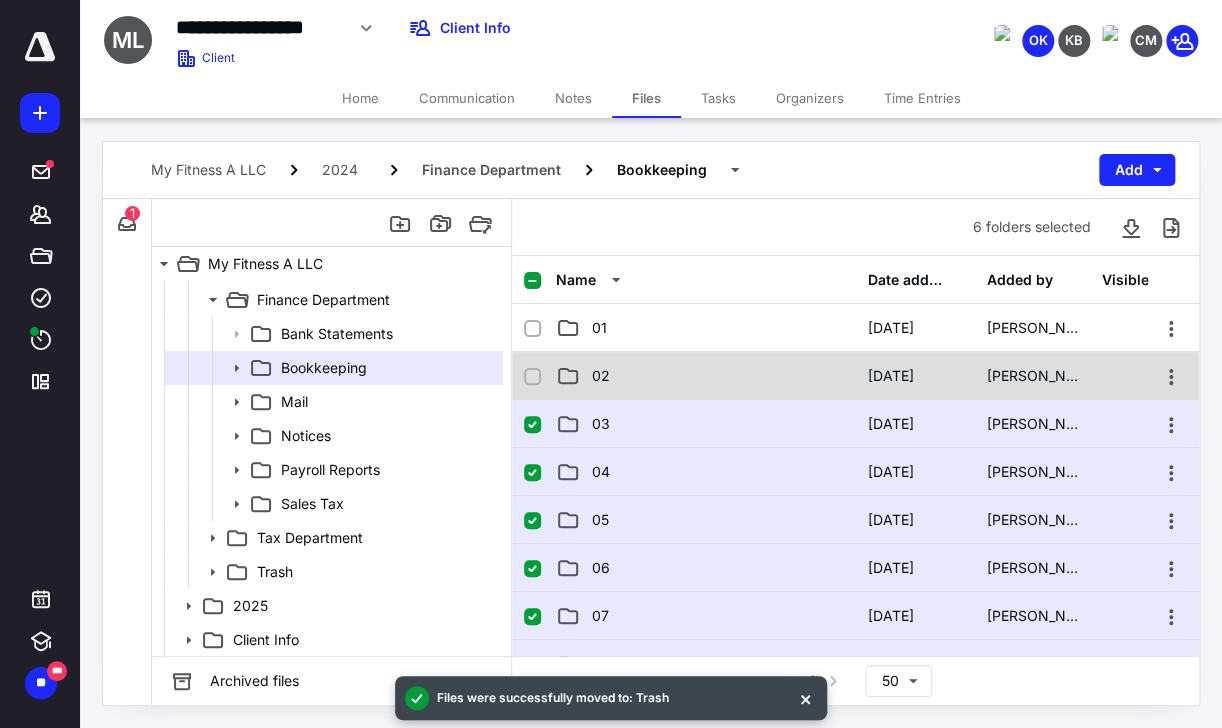 click 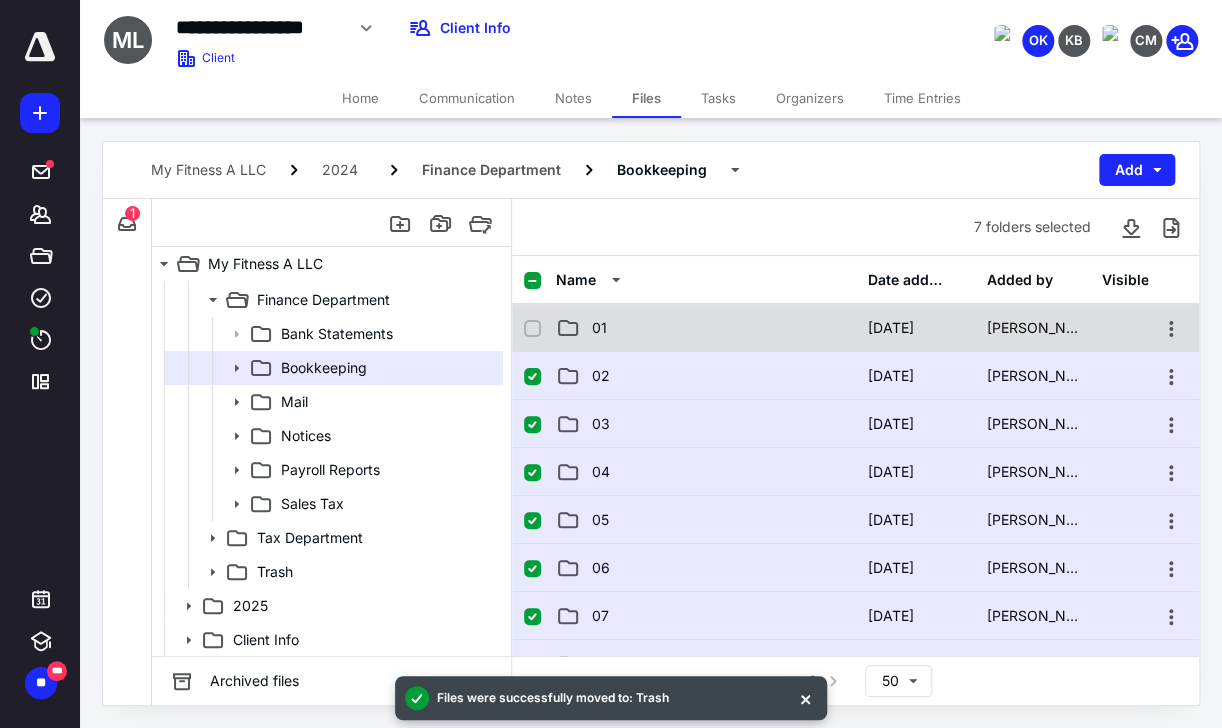 click at bounding box center (532, 329) 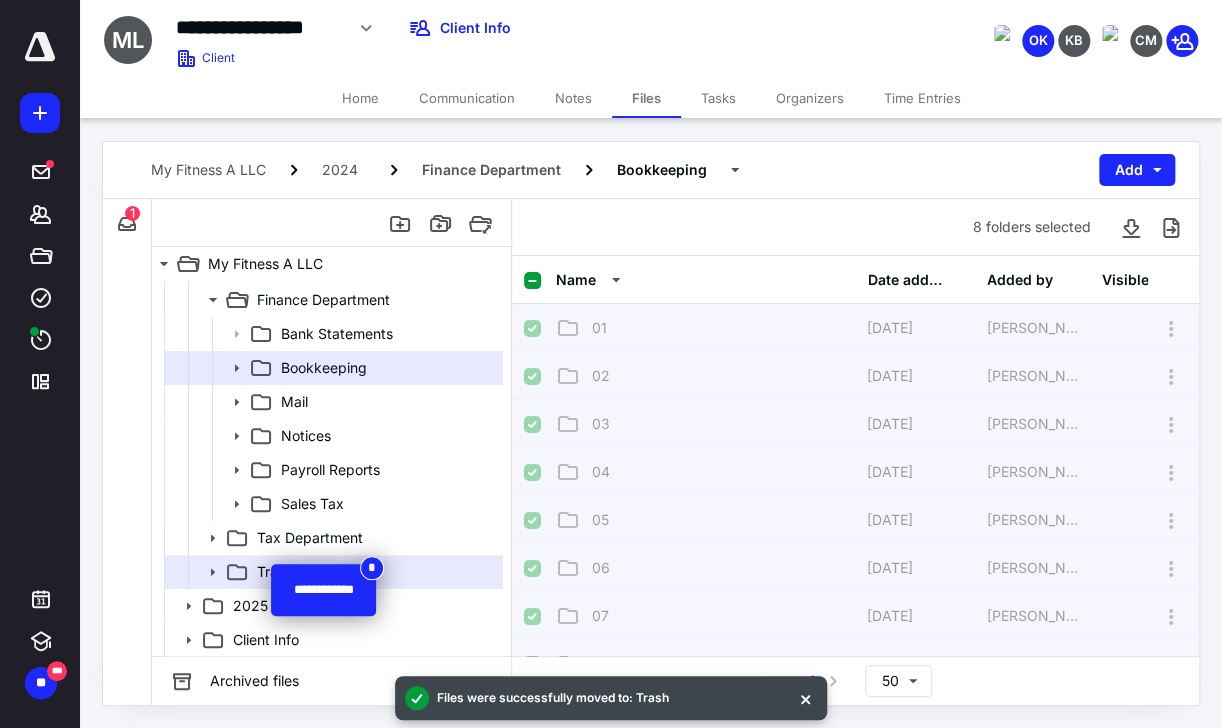 checkbox on "false" 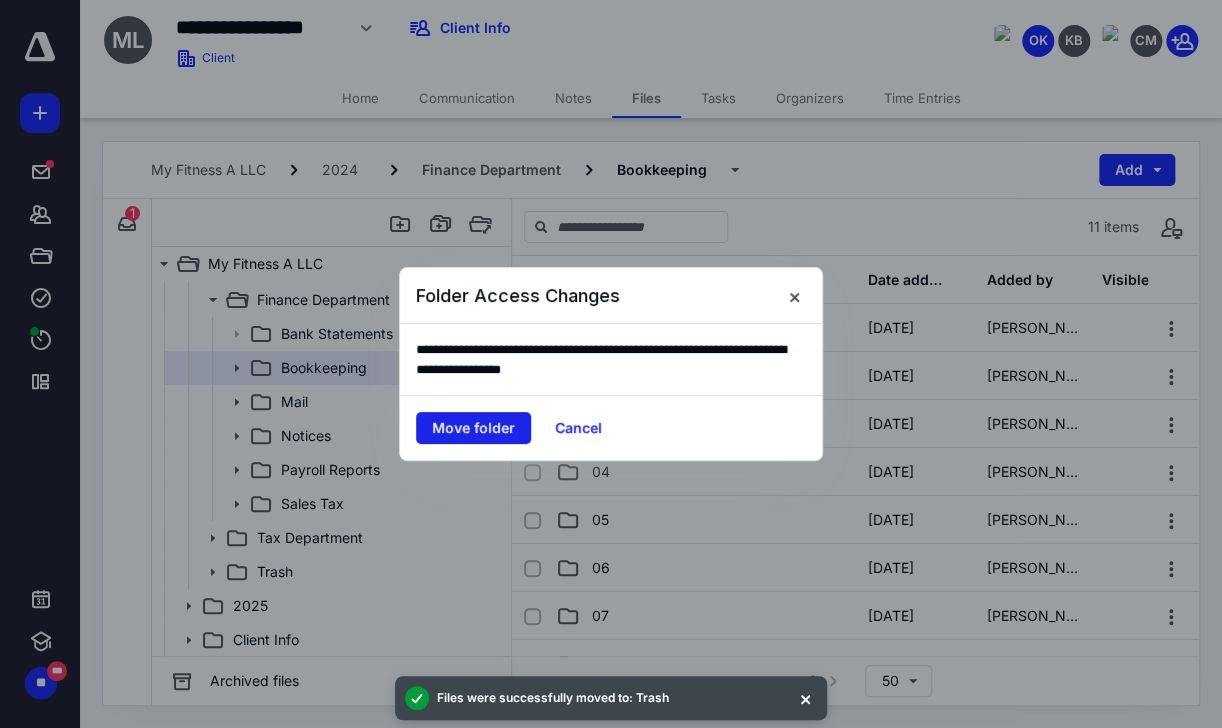 click on "Move folder" at bounding box center (473, 428) 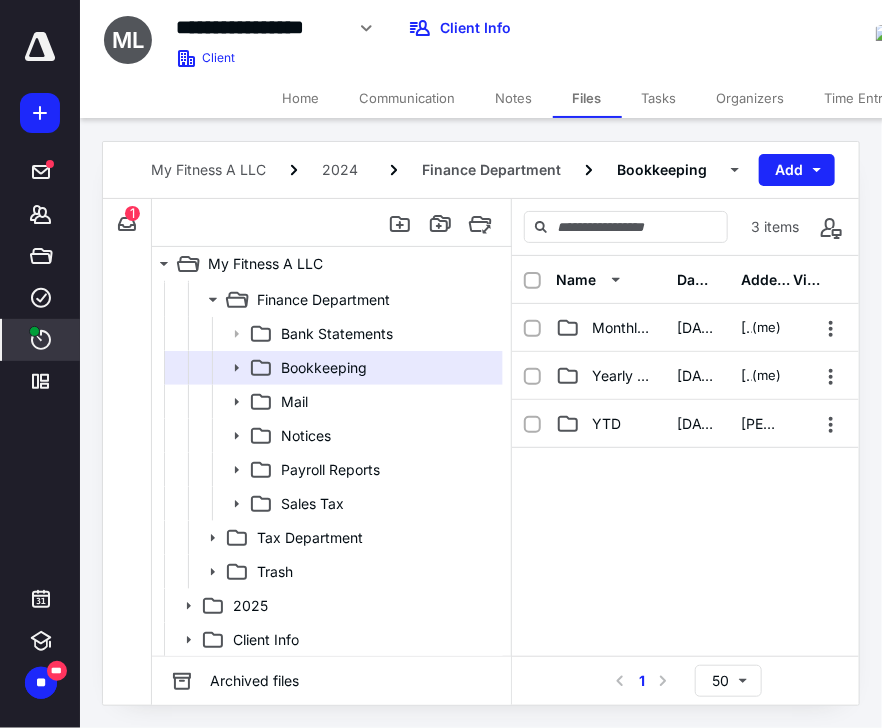 click 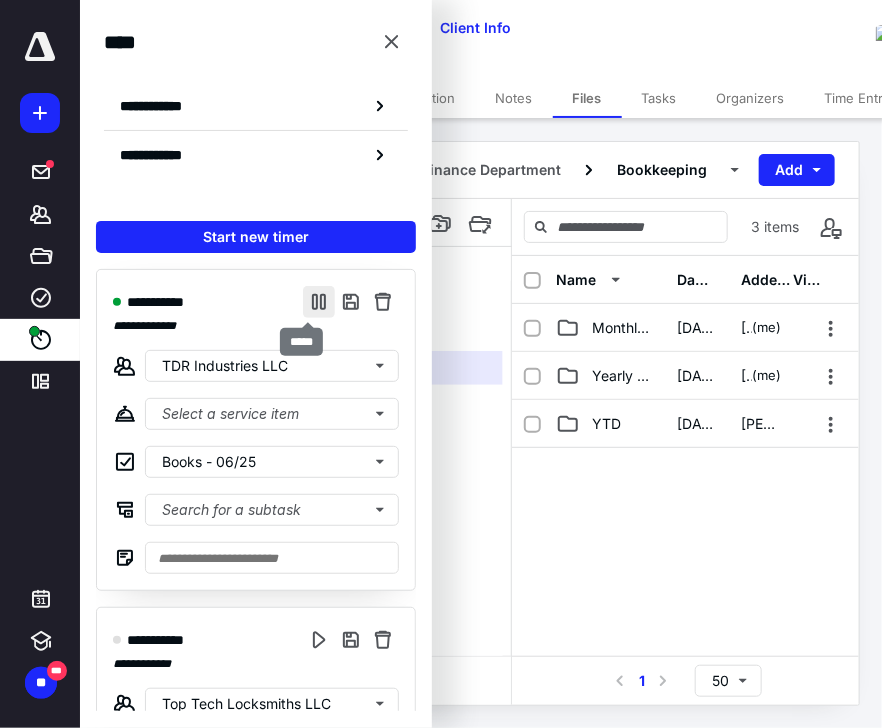 click at bounding box center (319, 302) 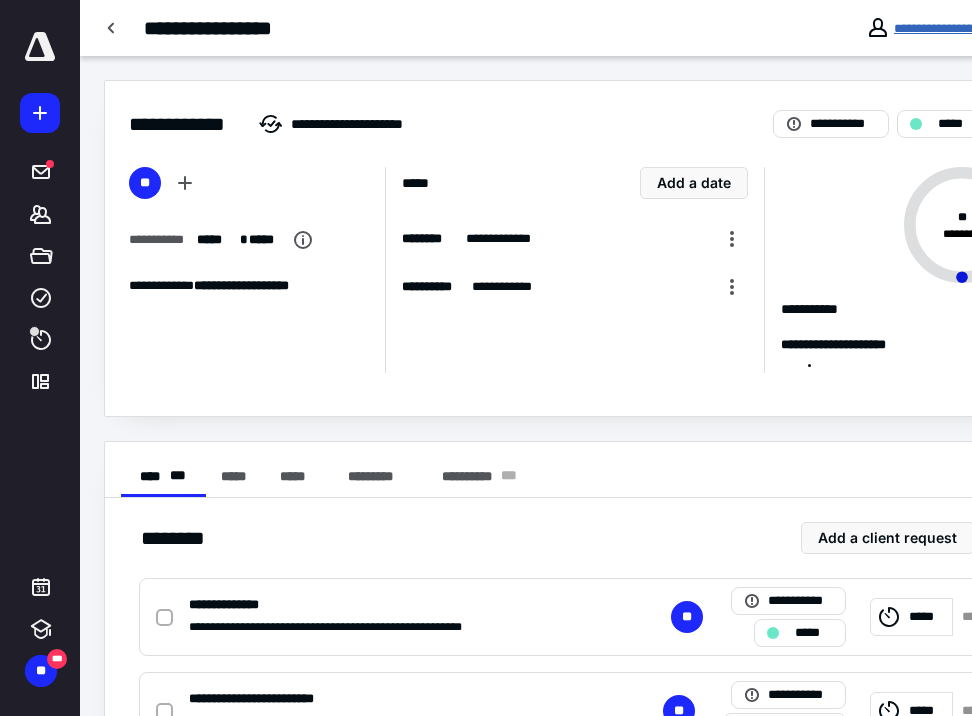 scroll, scrollTop: 0, scrollLeft: 0, axis: both 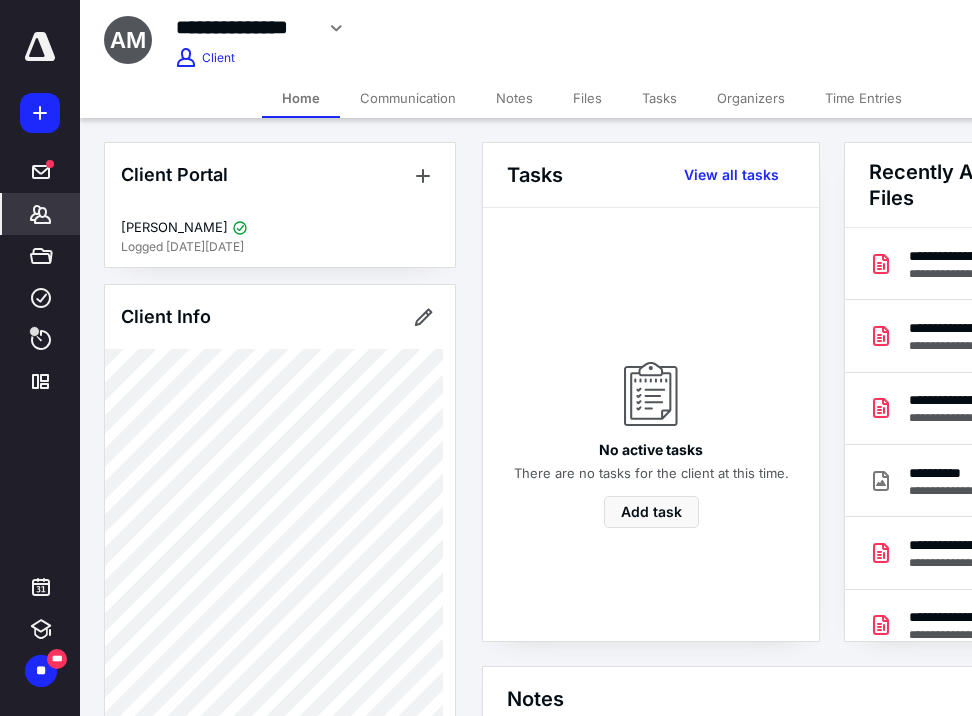 click on "Notes" at bounding box center [514, 98] 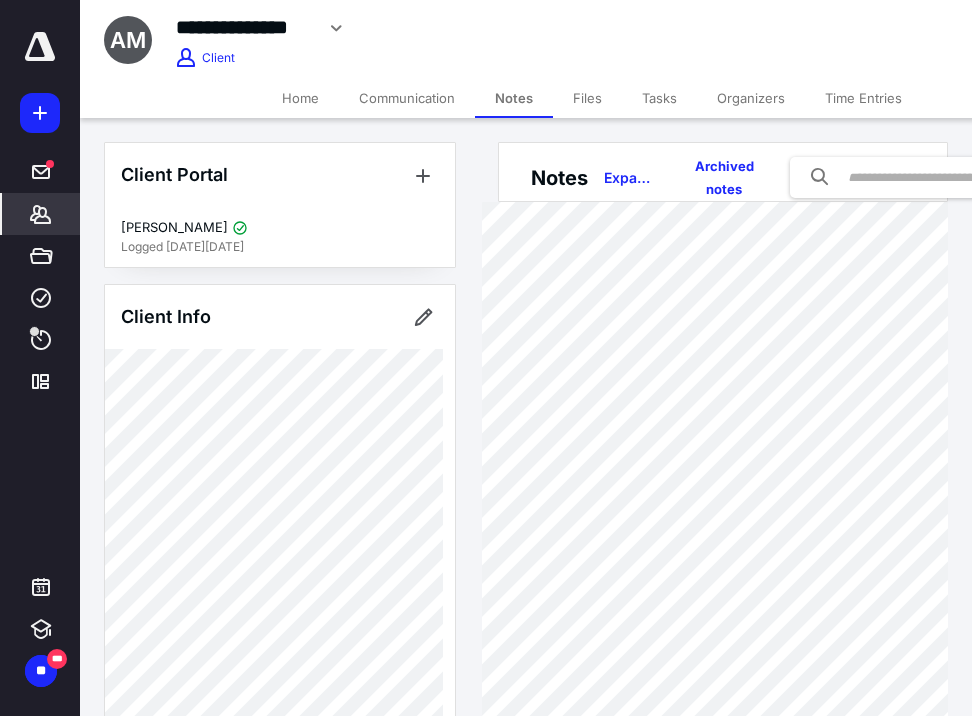 click on "Notes" at bounding box center (514, 98) 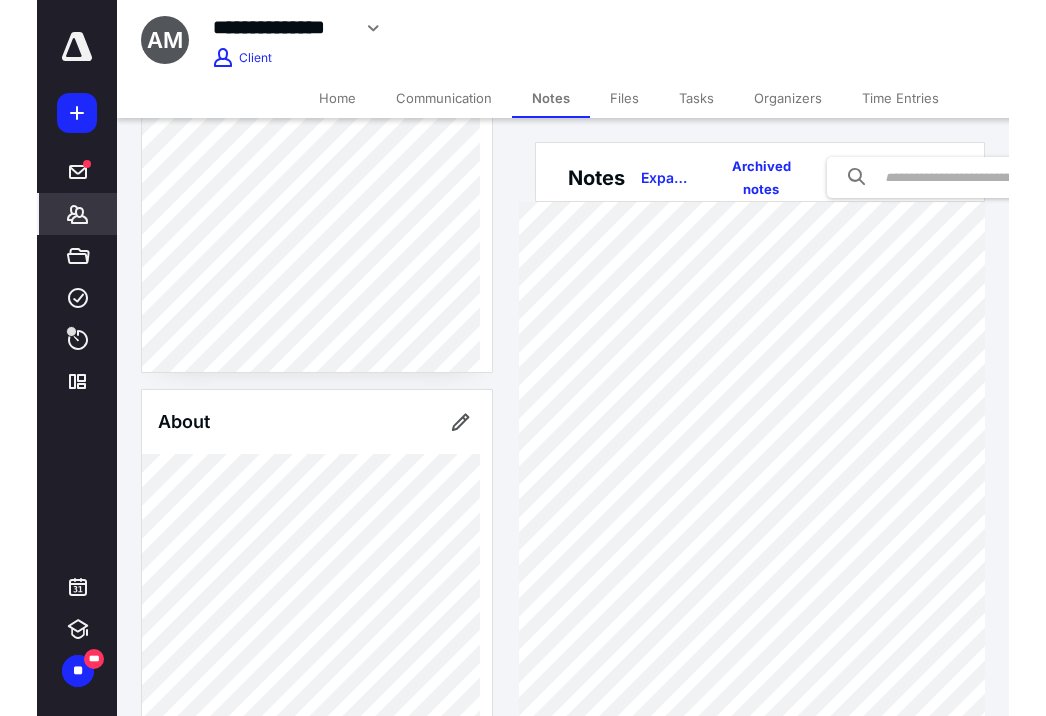 scroll, scrollTop: 320, scrollLeft: 0, axis: vertical 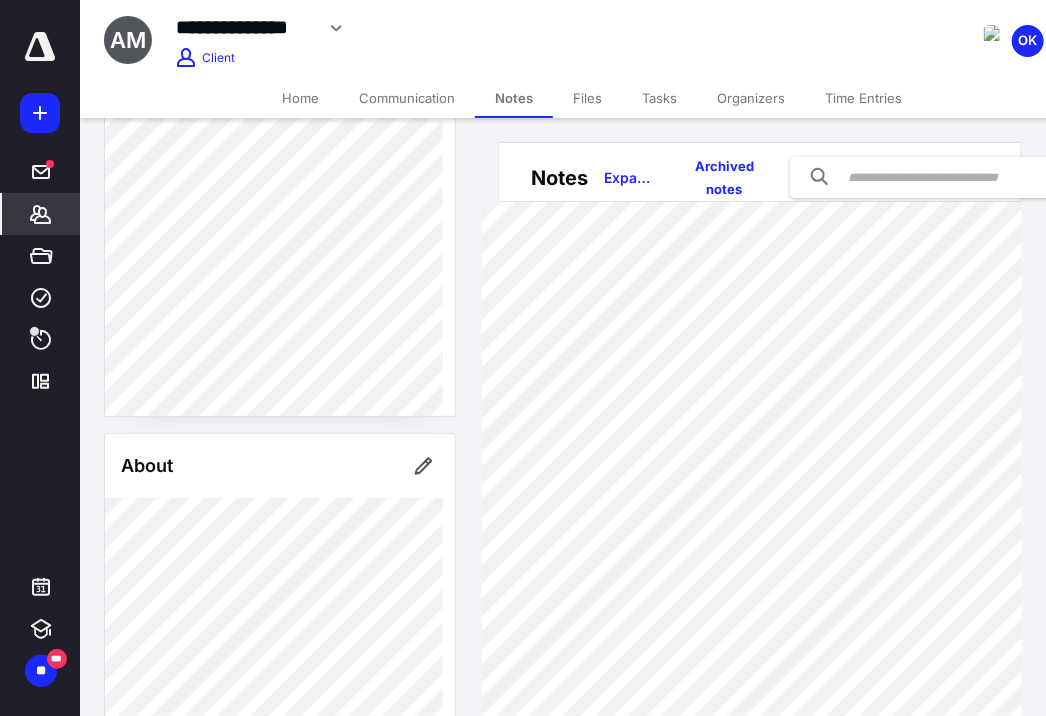 click 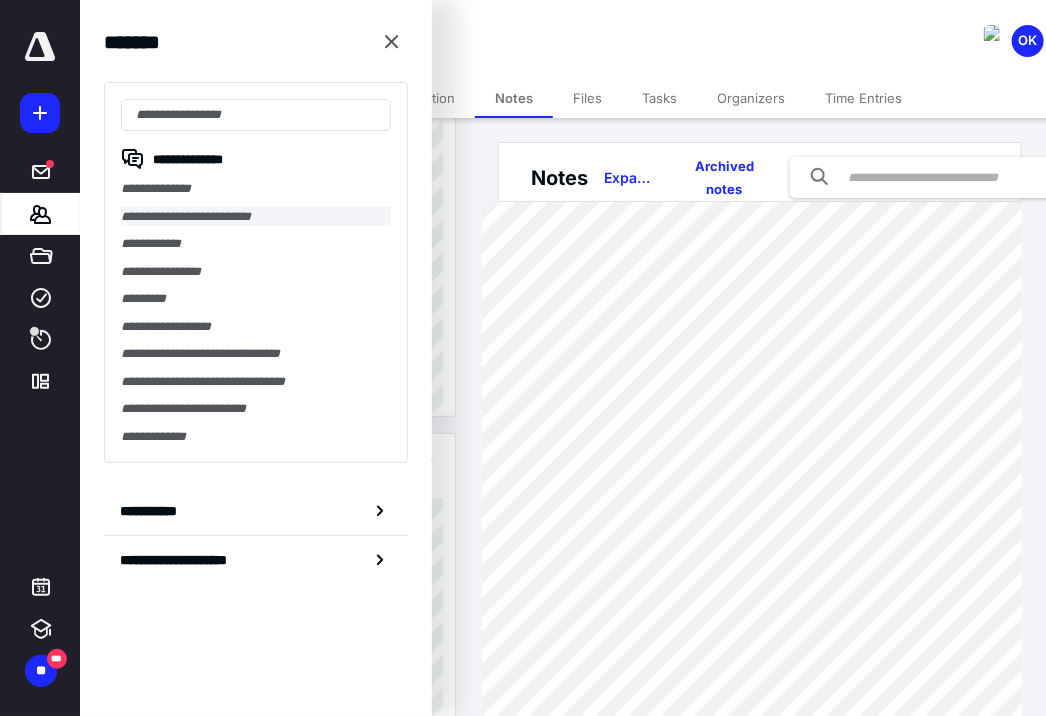 click on "**********" at bounding box center [256, 217] 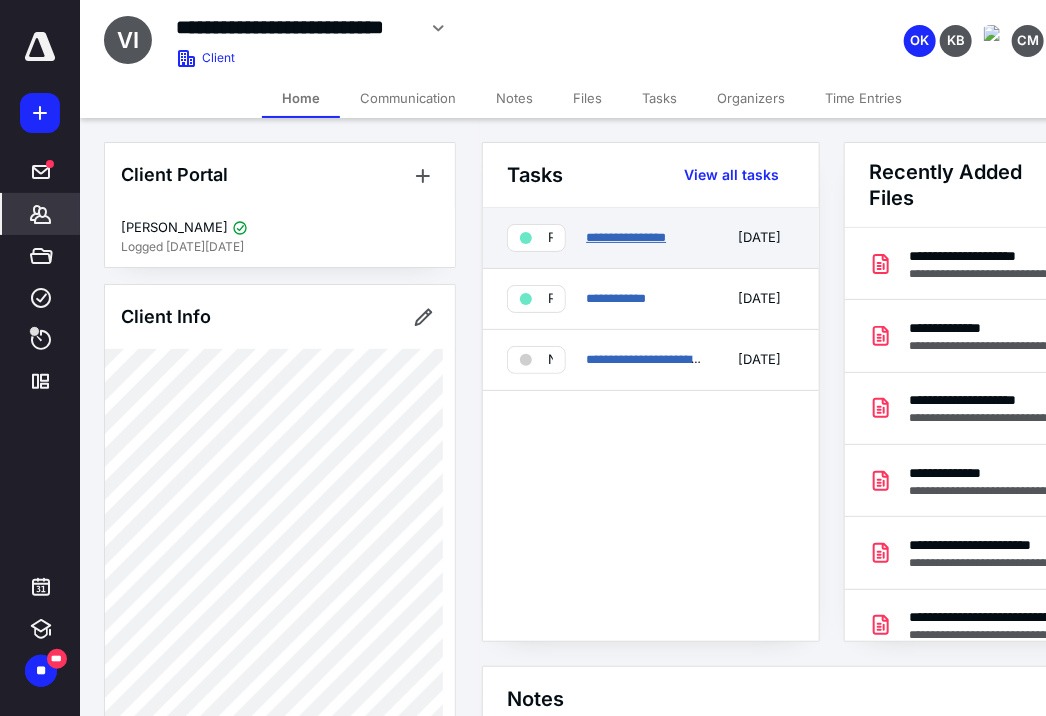 click on "**********" at bounding box center (626, 237) 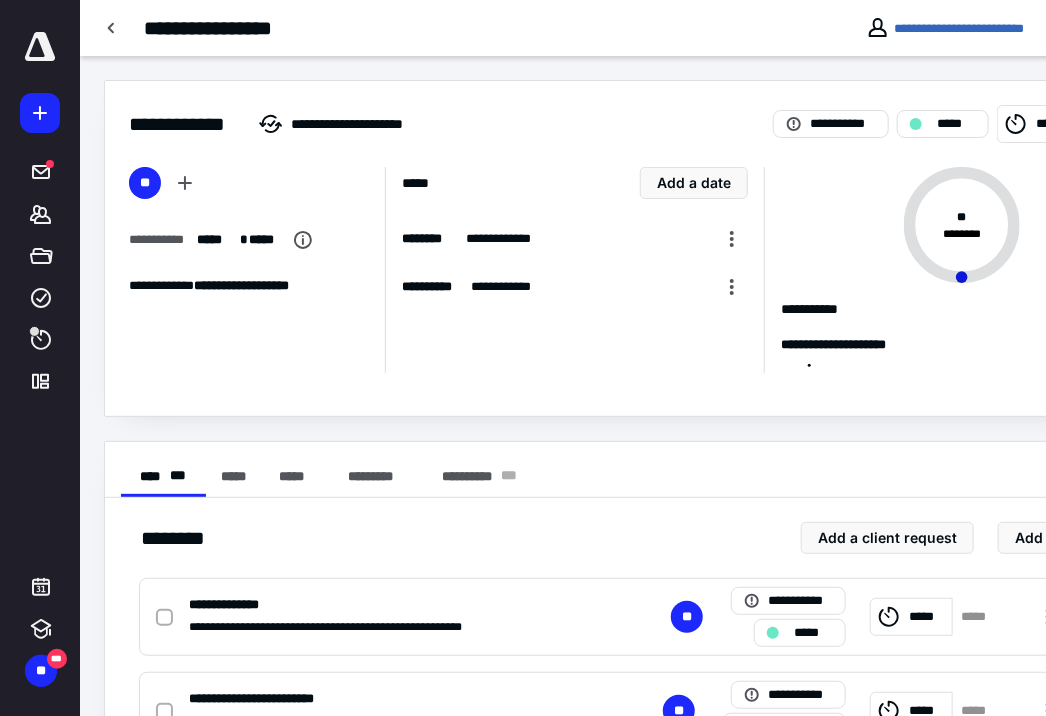 click 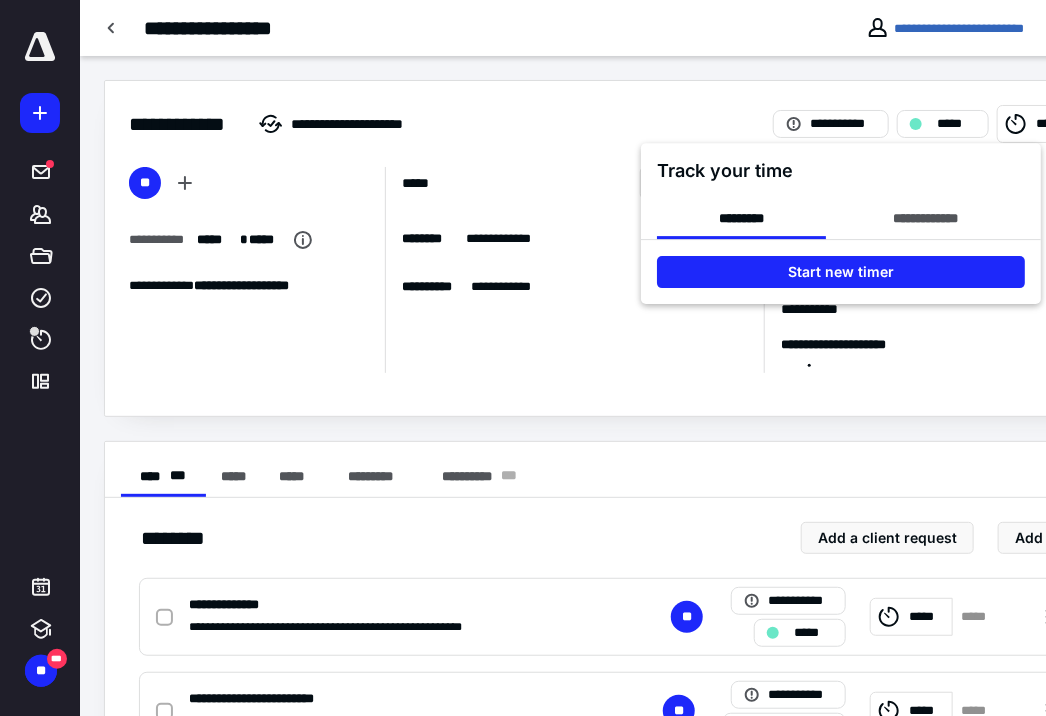 click at bounding box center (523, 358) 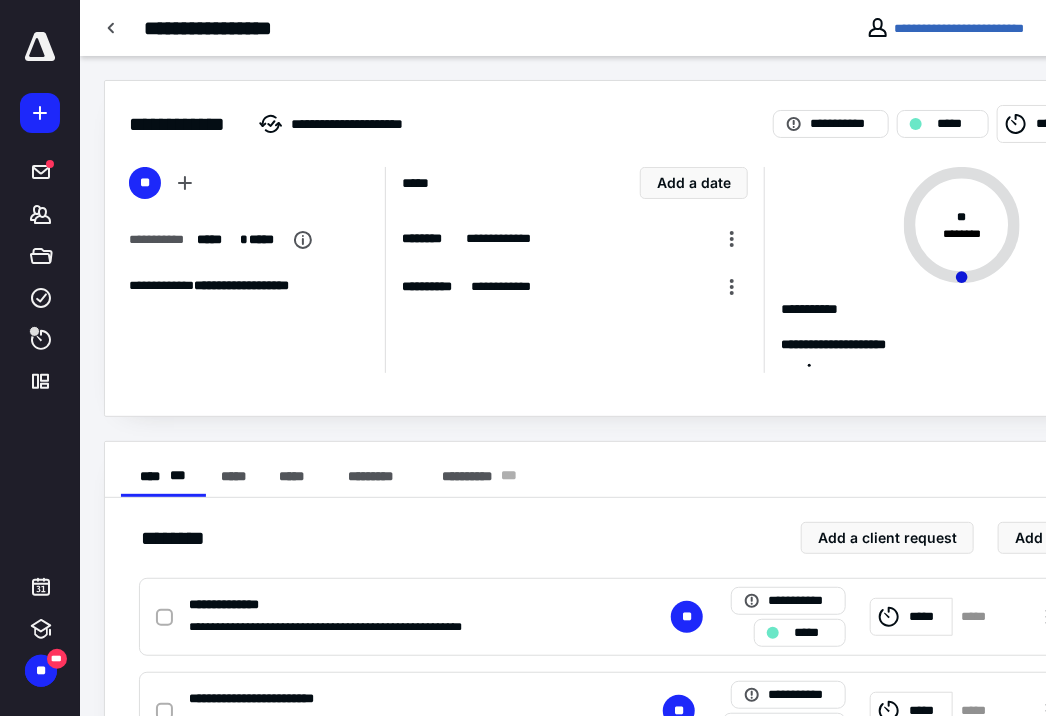 scroll, scrollTop: 80, scrollLeft: 0, axis: vertical 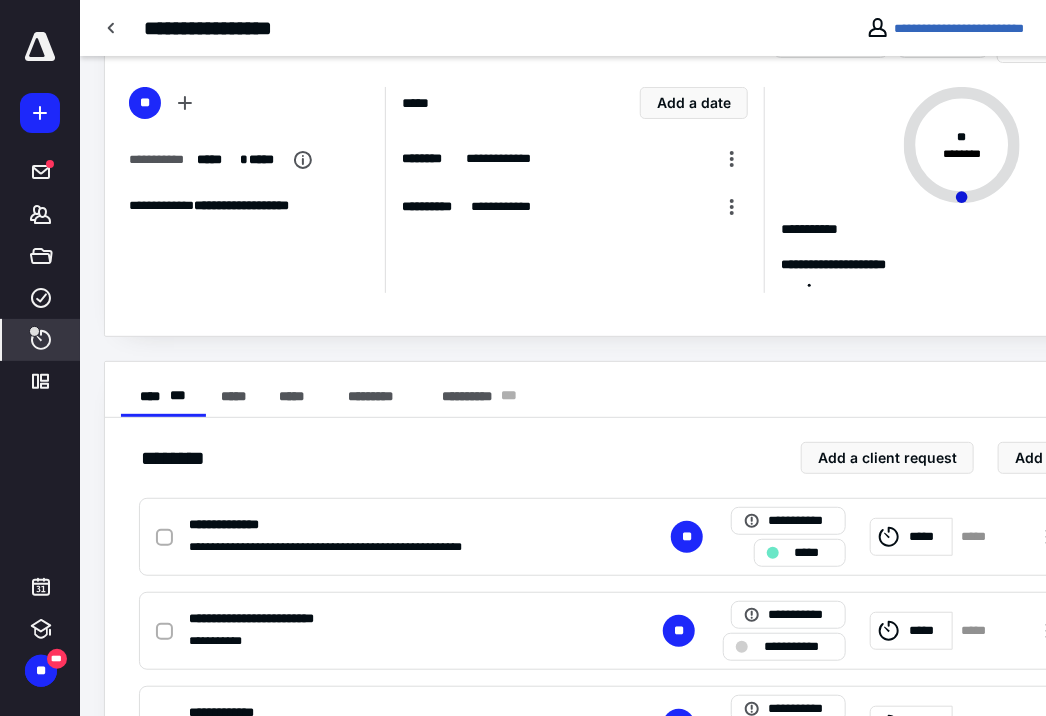 click on "****" at bounding box center (41, 340) 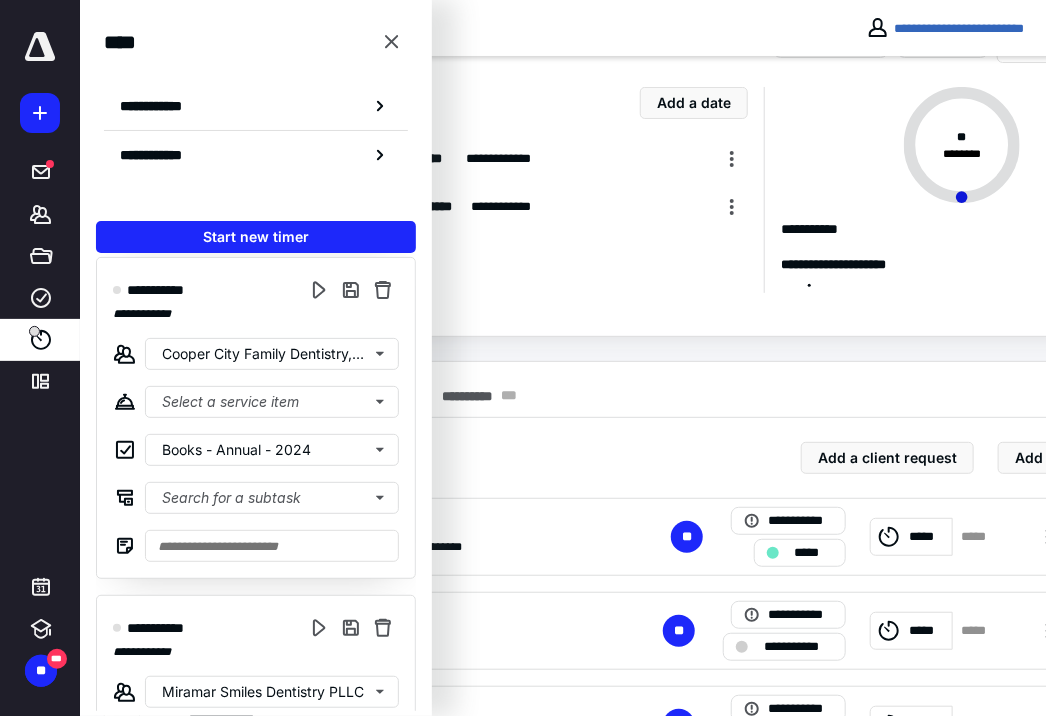 scroll, scrollTop: 332, scrollLeft: 0, axis: vertical 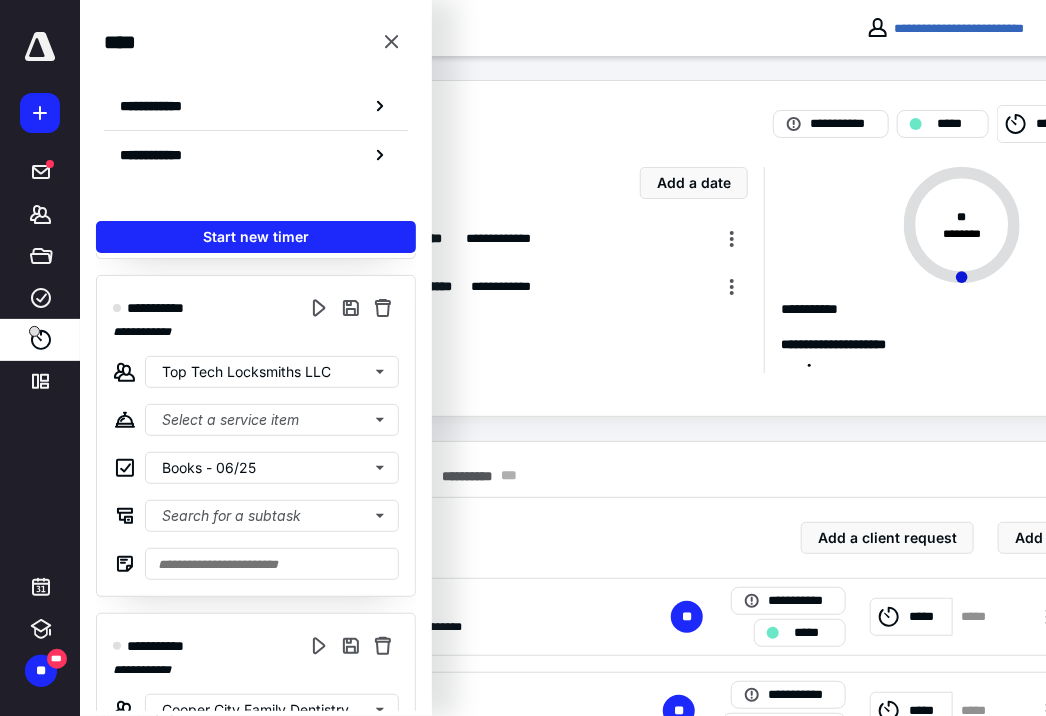 click 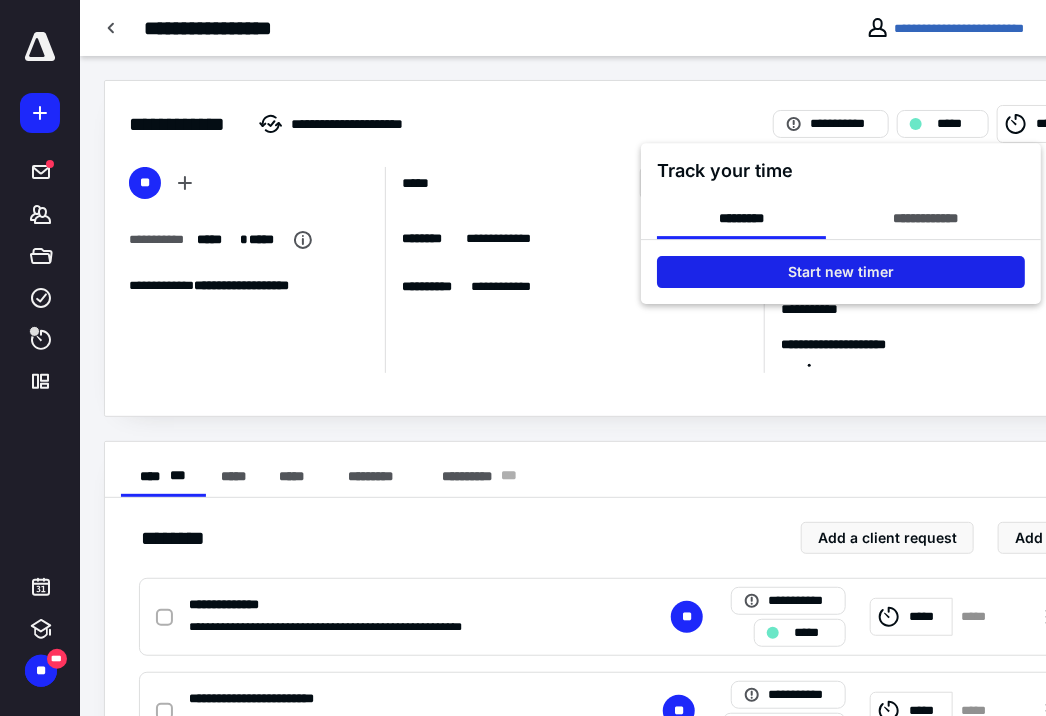 click on "Start new timer" at bounding box center [842, 272] 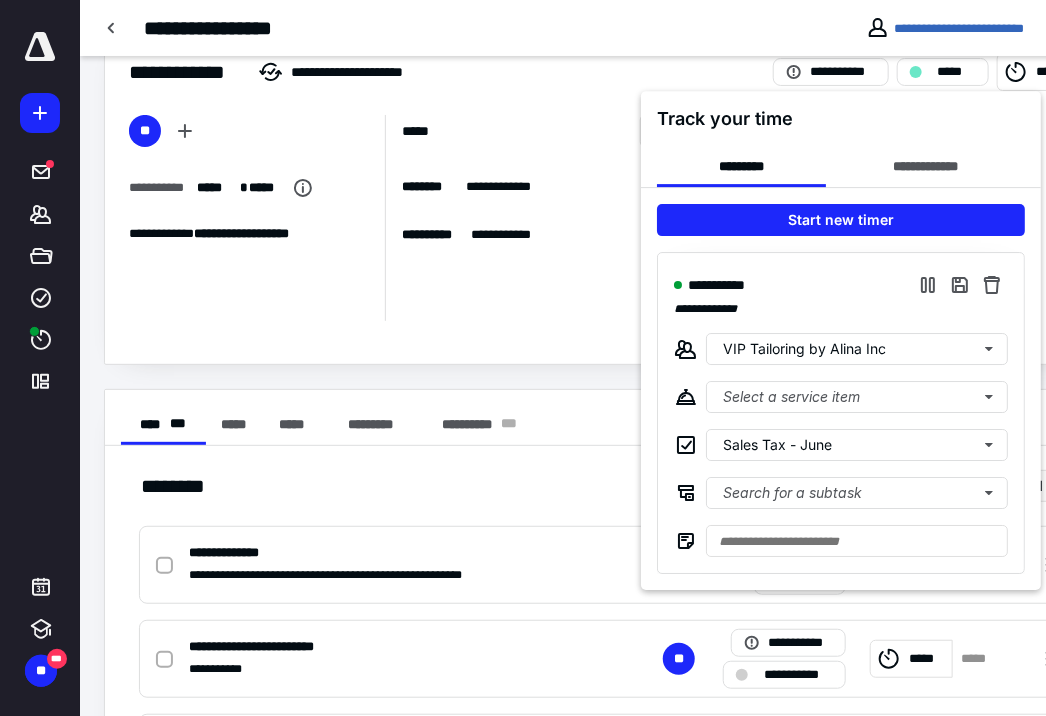 scroll, scrollTop: 80, scrollLeft: 0, axis: vertical 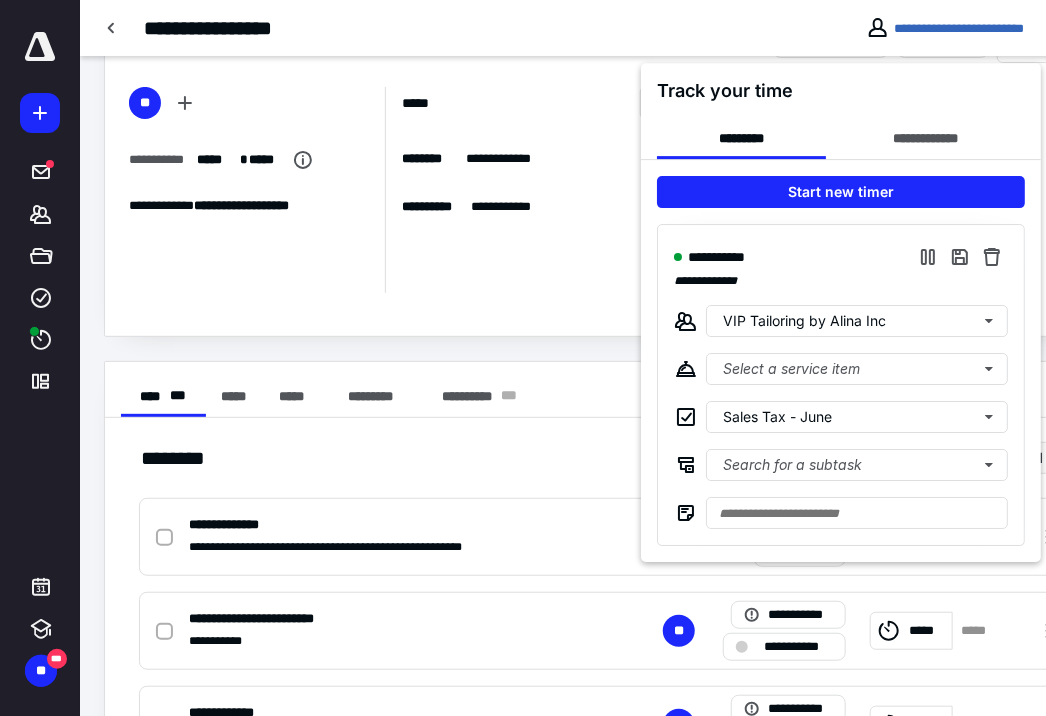 click at bounding box center [523, 358] 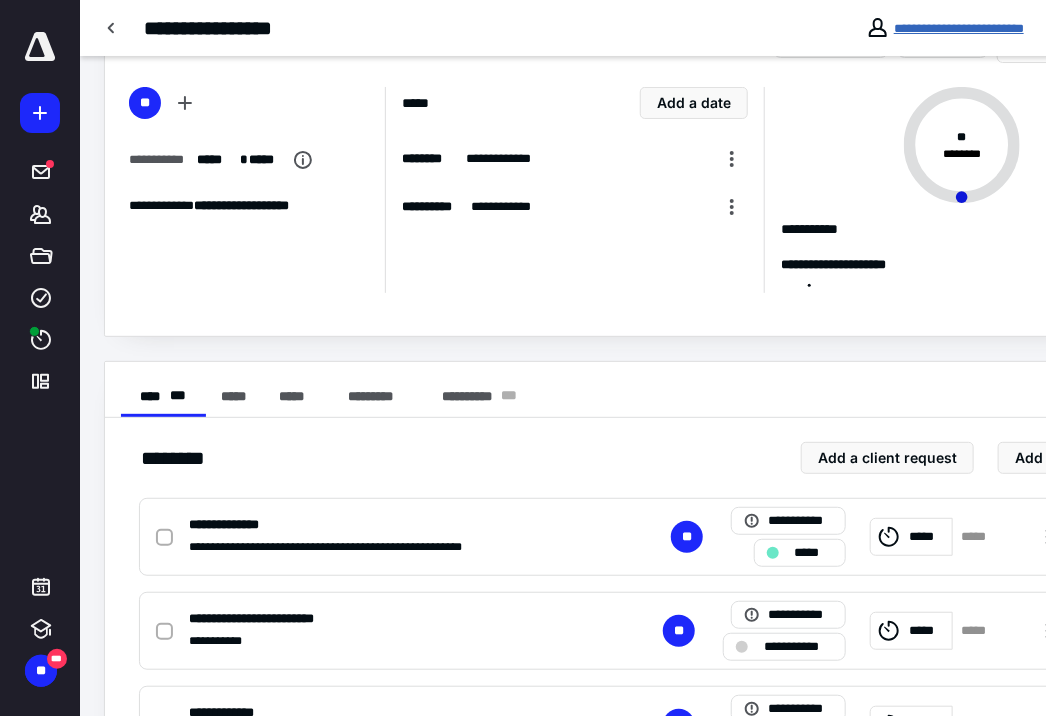 click on "**********" at bounding box center [959, 28] 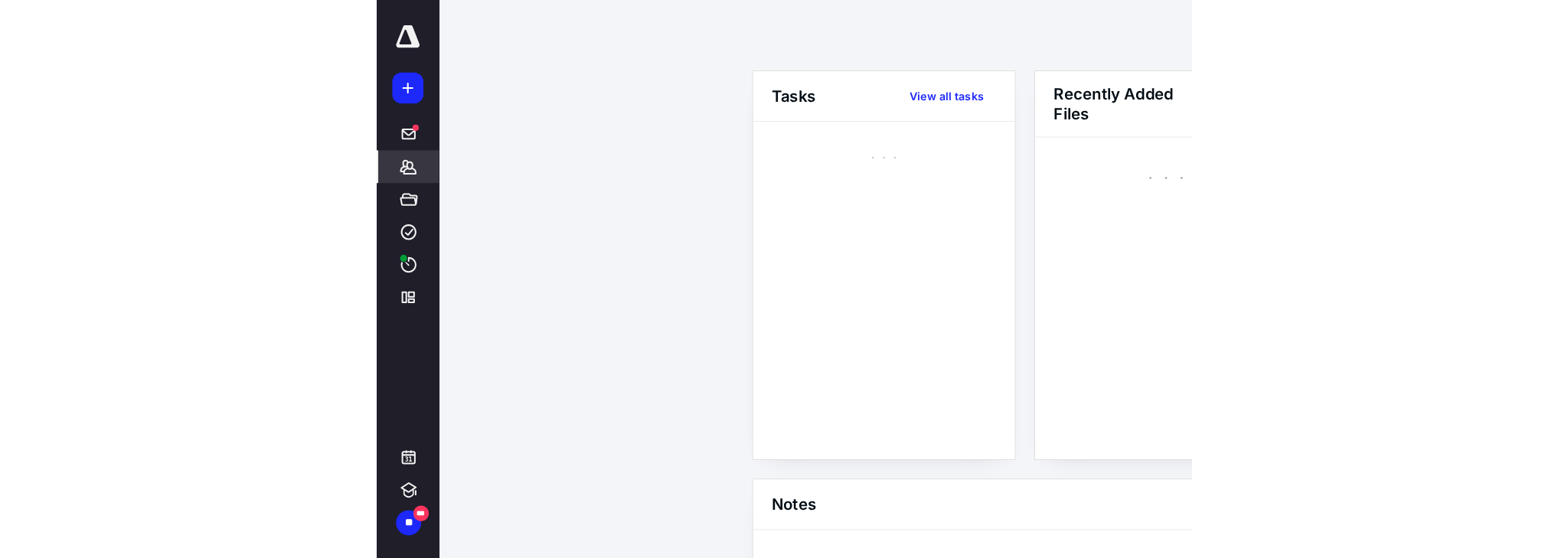 scroll, scrollTop: 0, scrollLeft: 0, axis: both 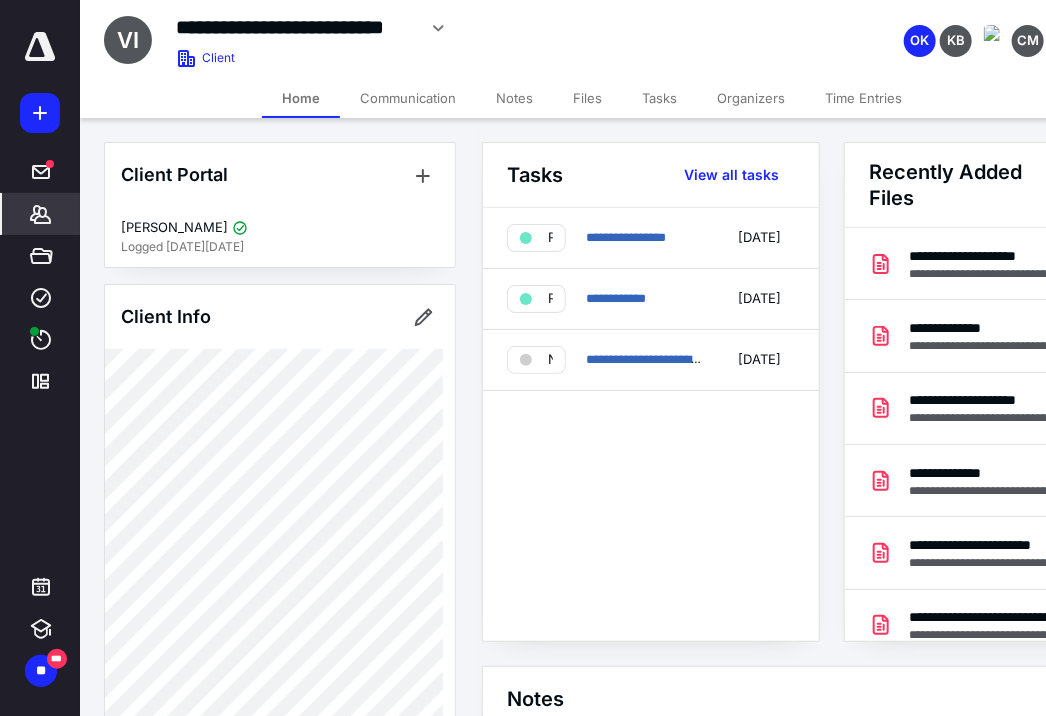 click on "Notes" at bounding box center [514, 98] 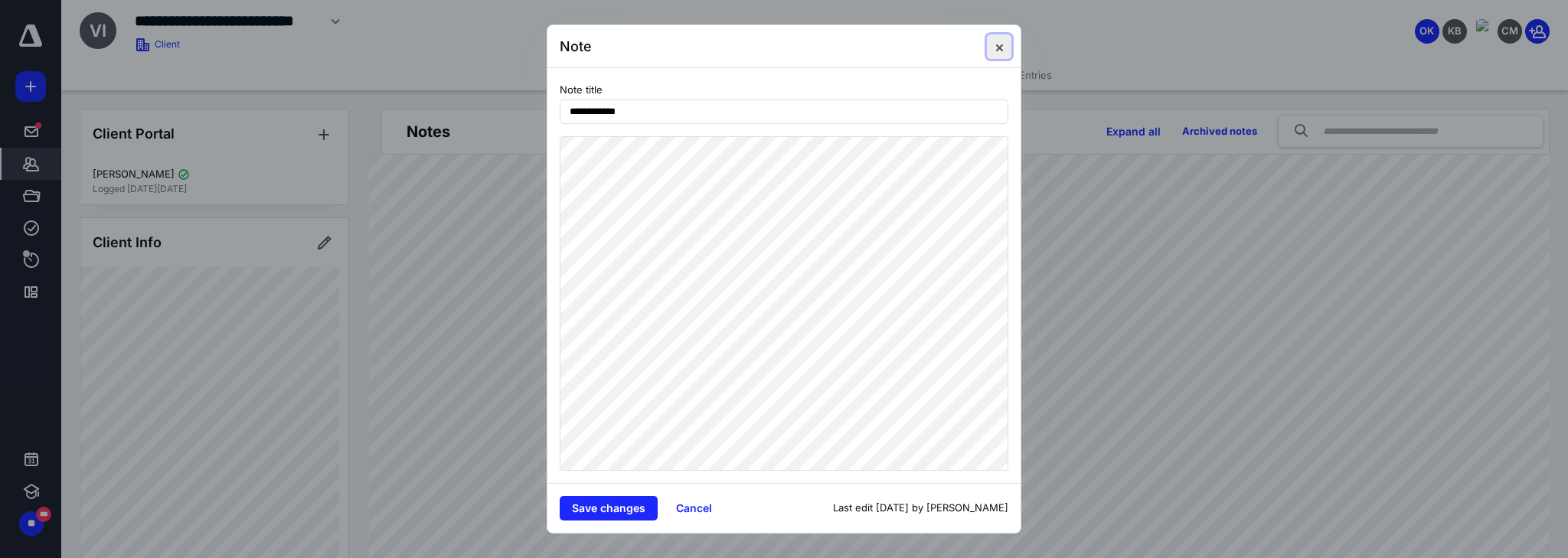 click at bounding box center (999, 47) 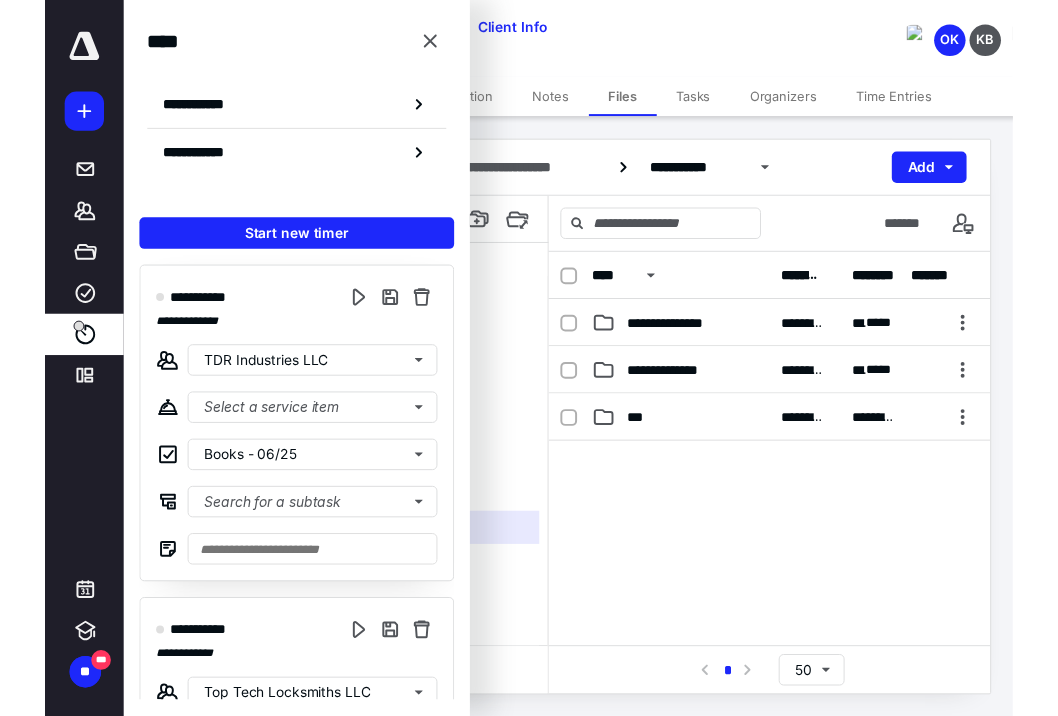 scroll, scrollTop: 0, scrollLeft: 0, axis: both 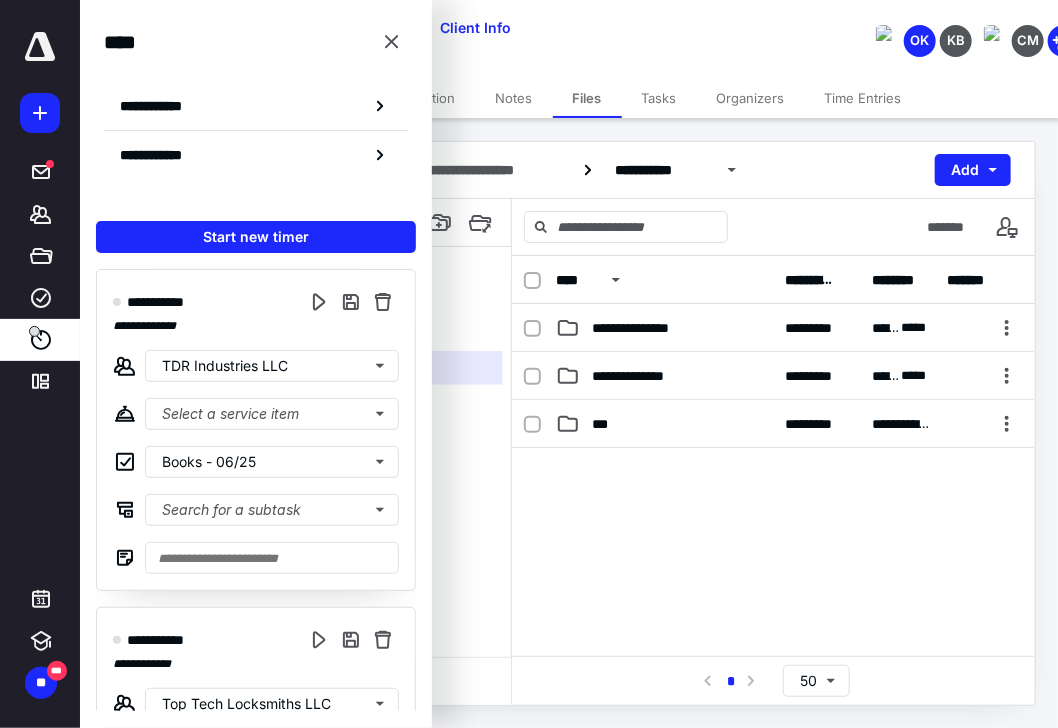 click on "**********" at bounding box center [462, 28] 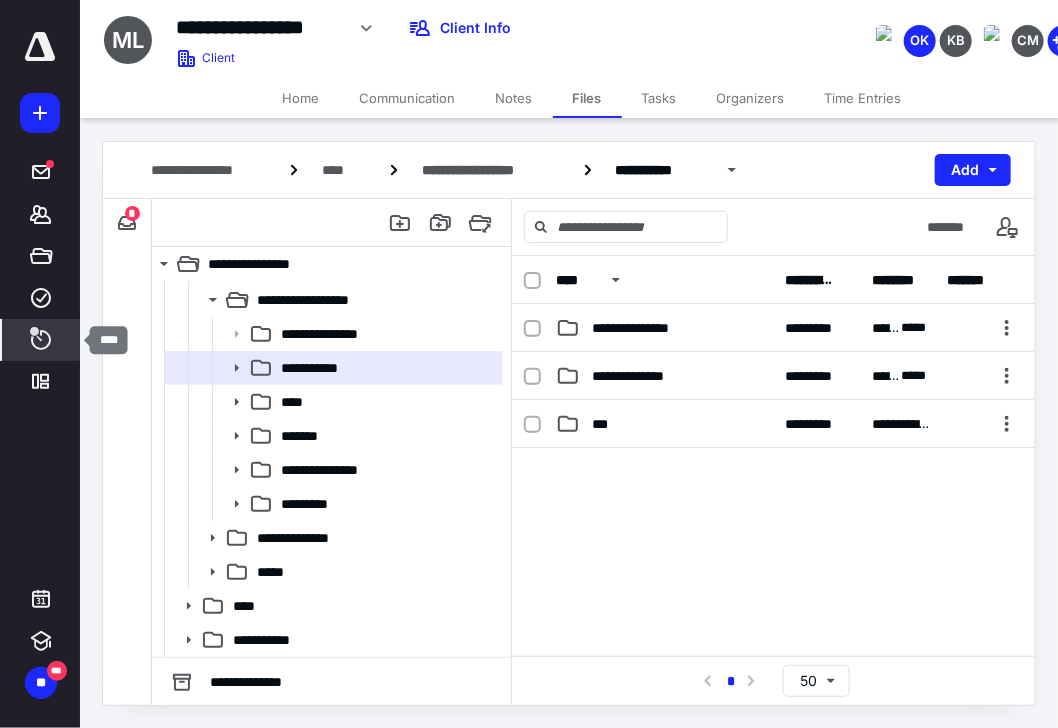 click at bounding box center [34, 331] 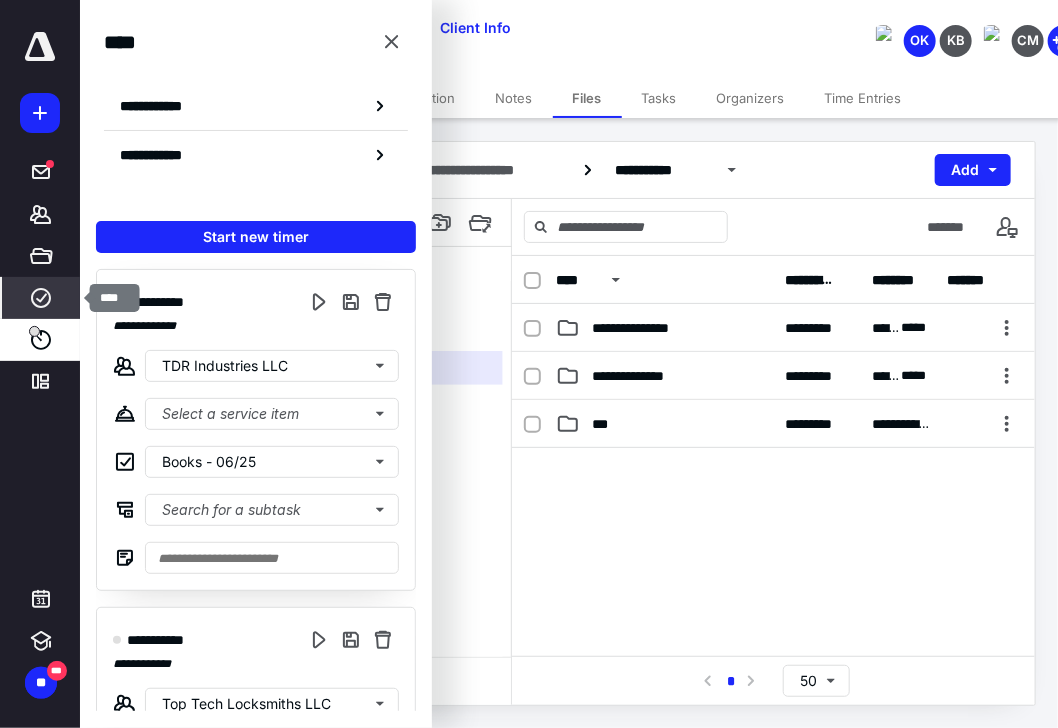 click 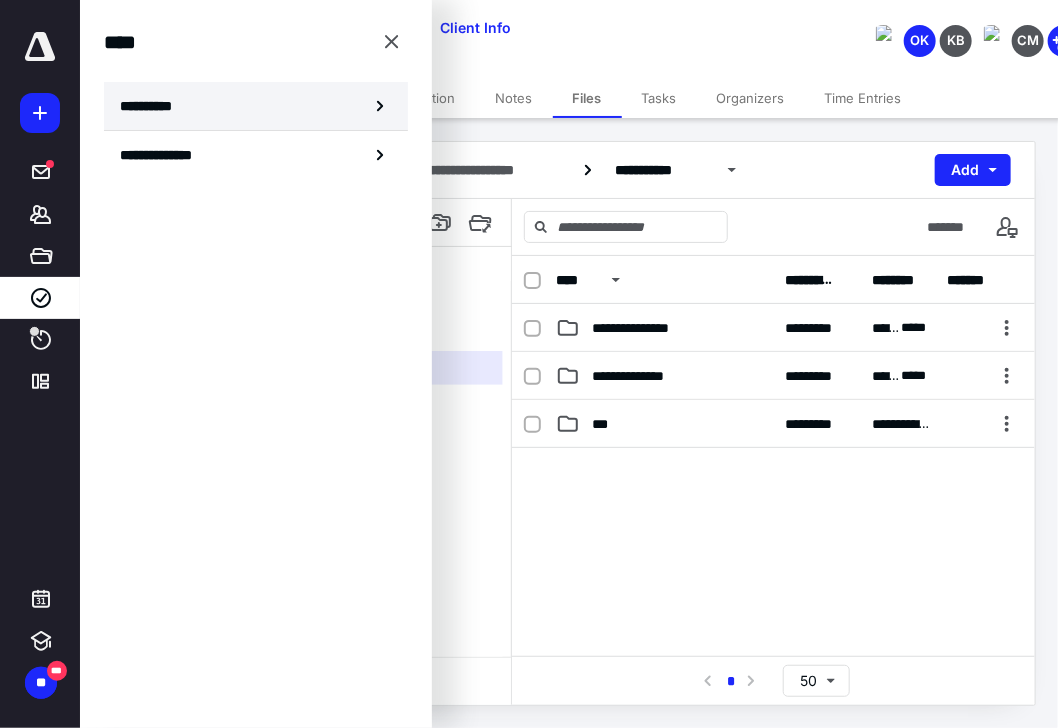 click on "**********" at bounding box center [256, 106] 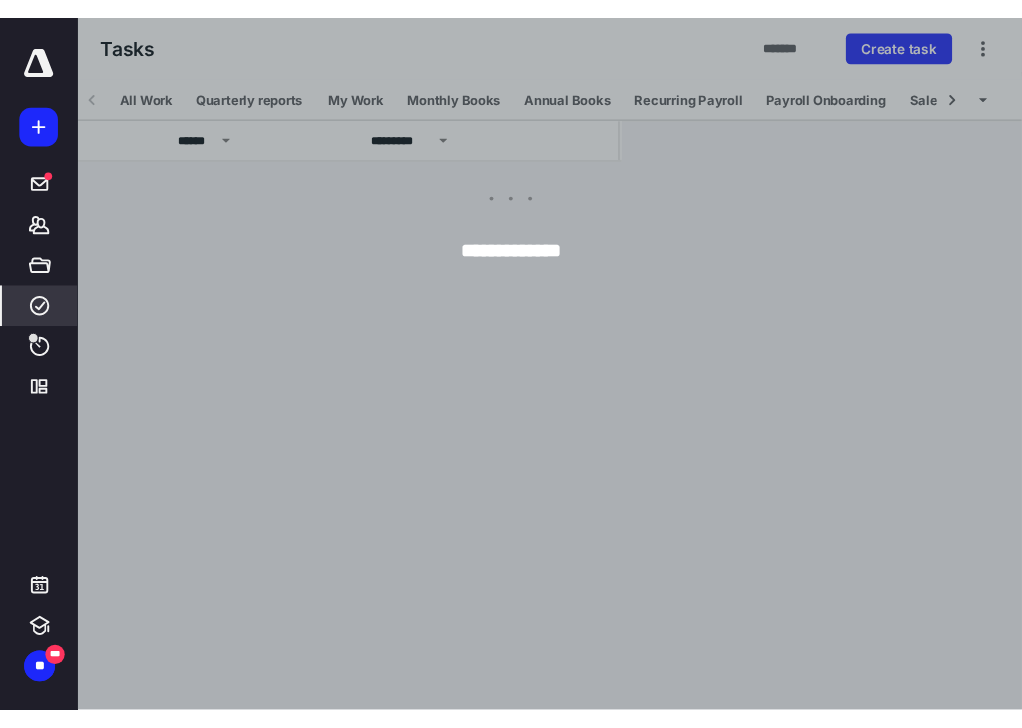 scroll, scrollTop: 0, scrollLeft: 45, axis: horizontal 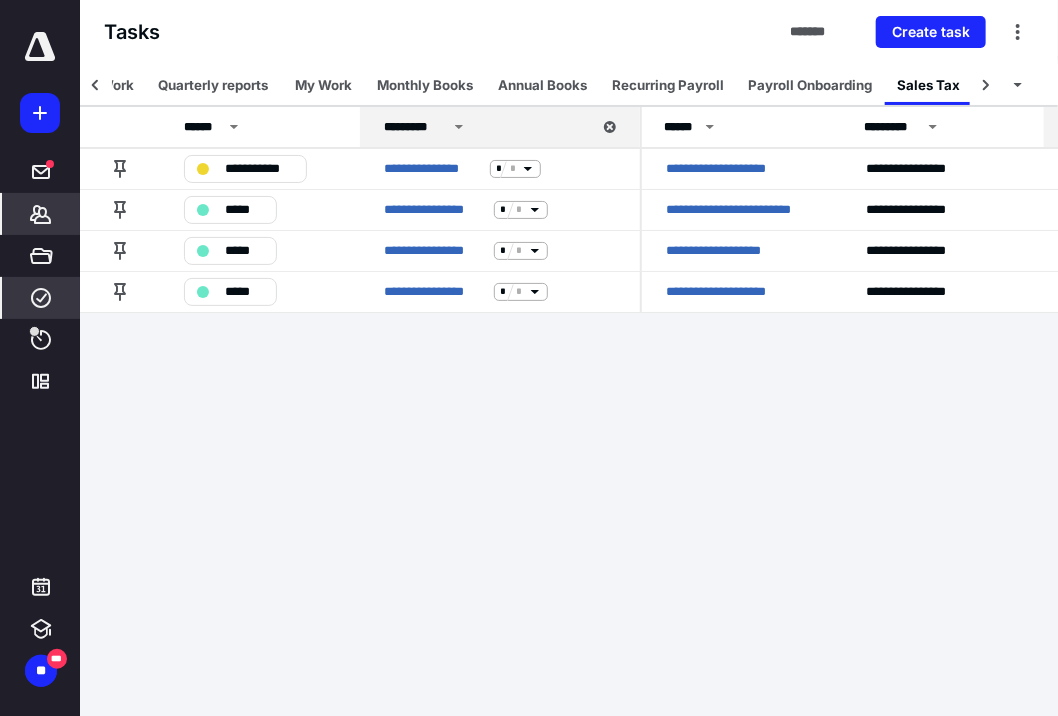 click 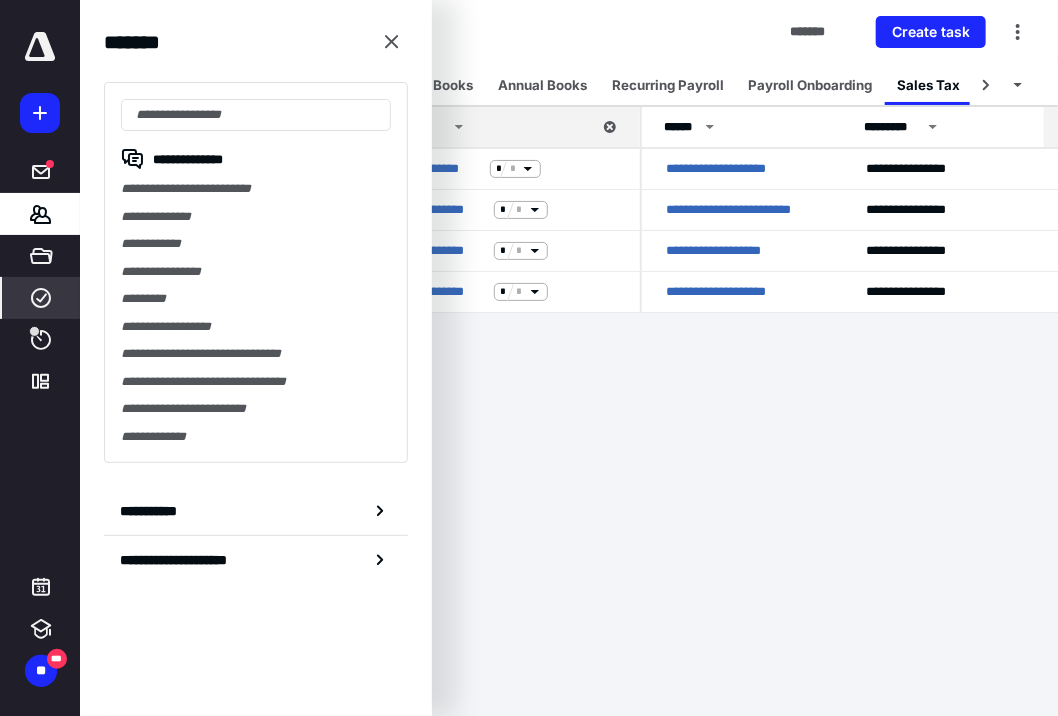 click on "**********" at bounding box center (153, 511) 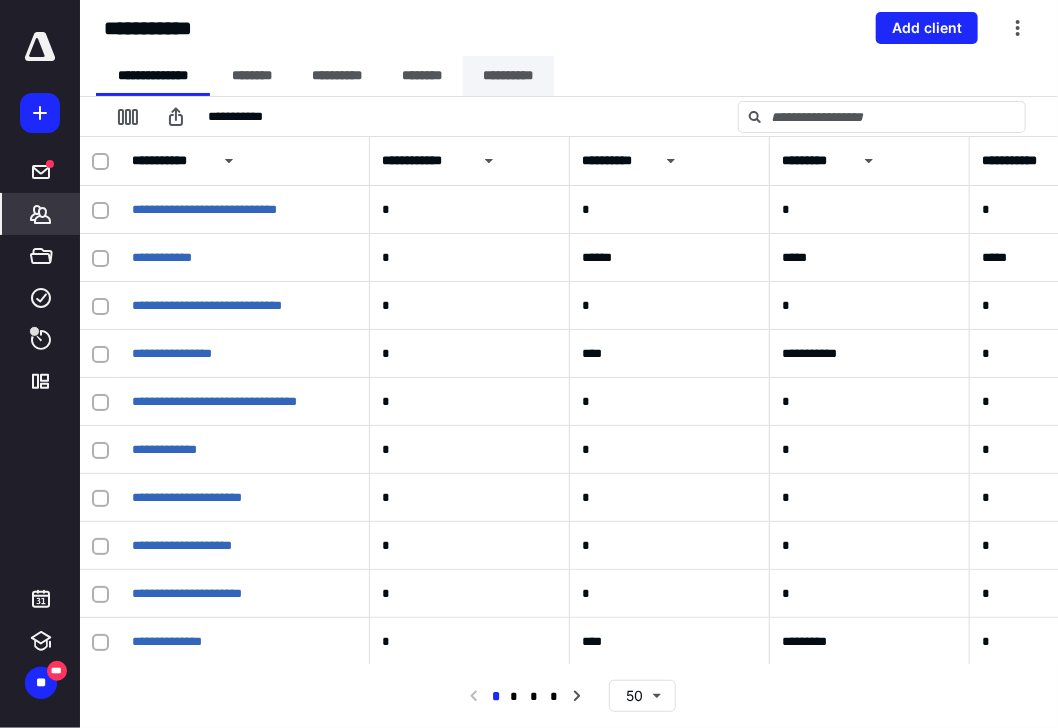 click on "**********" at bounding box center (508, 76) 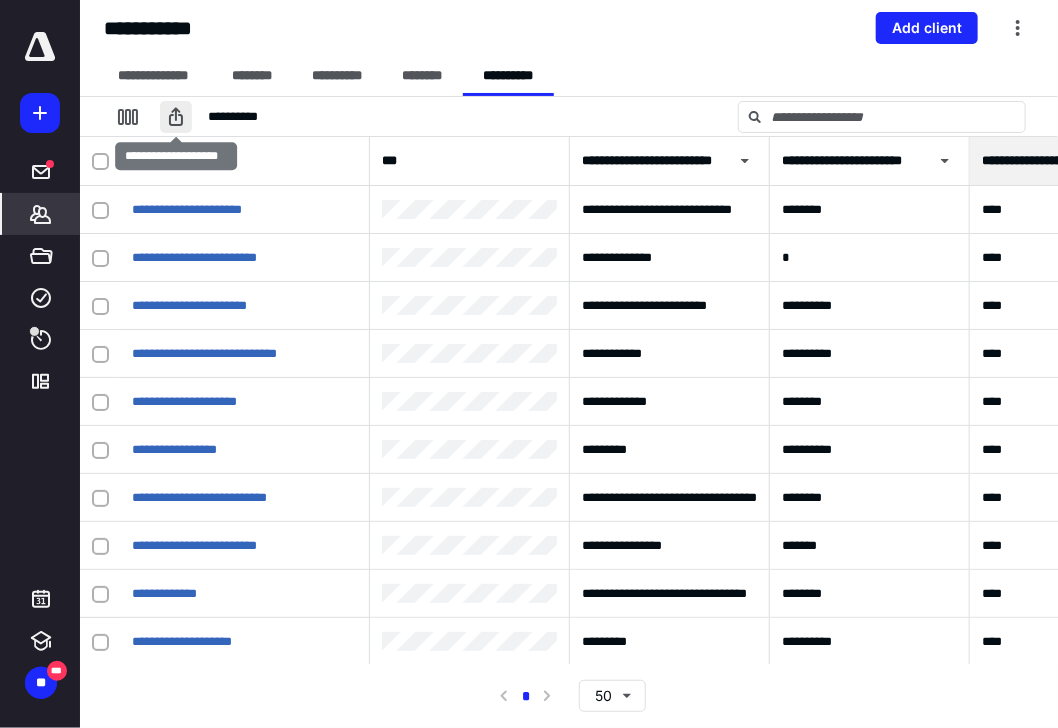 click at bounding box center [176, 117] 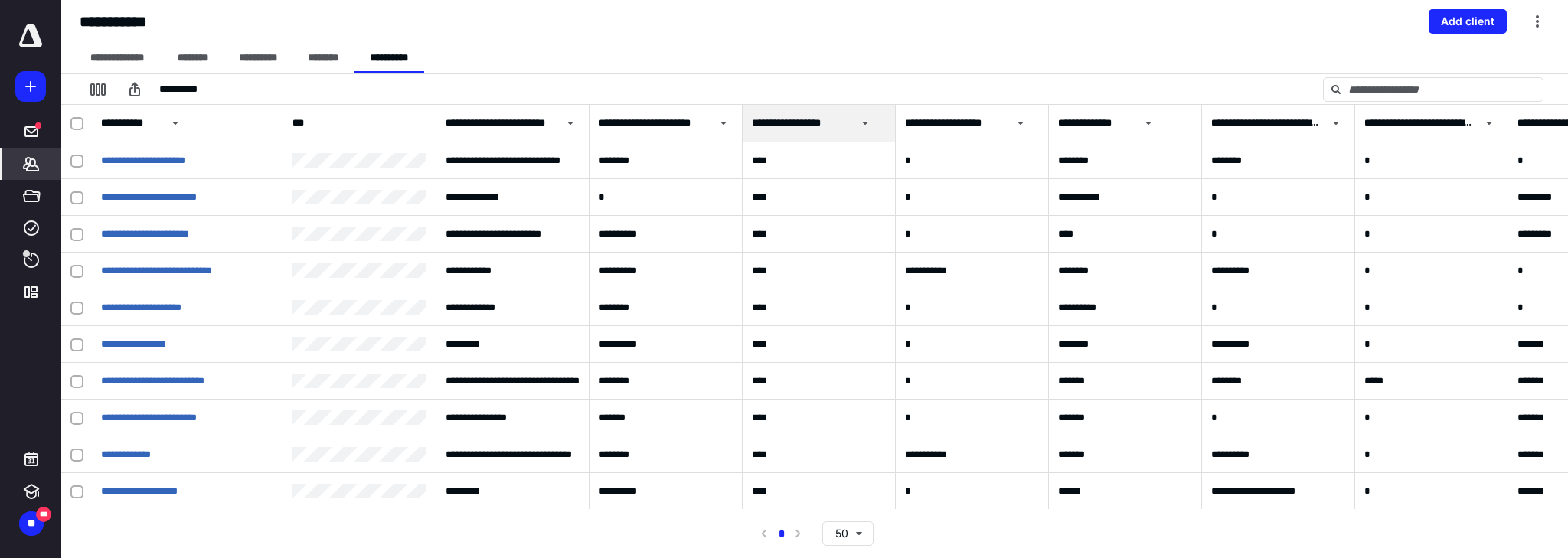 click 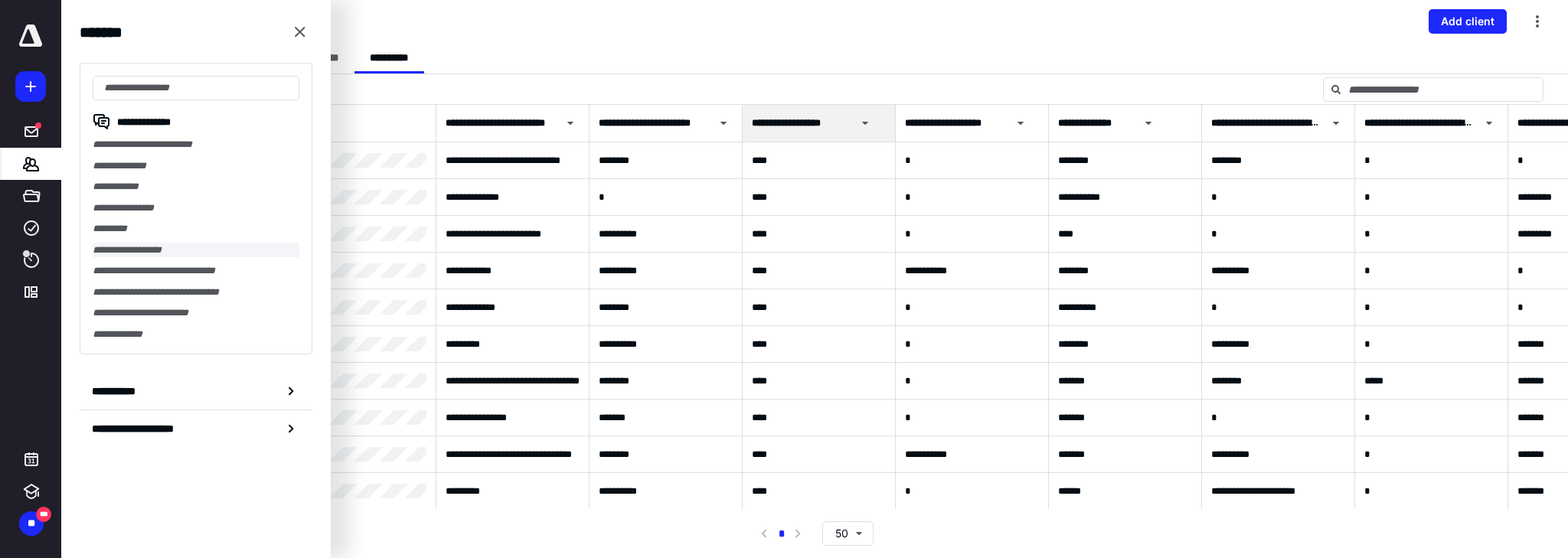 click on "**********" at bounding box center (196, 250) 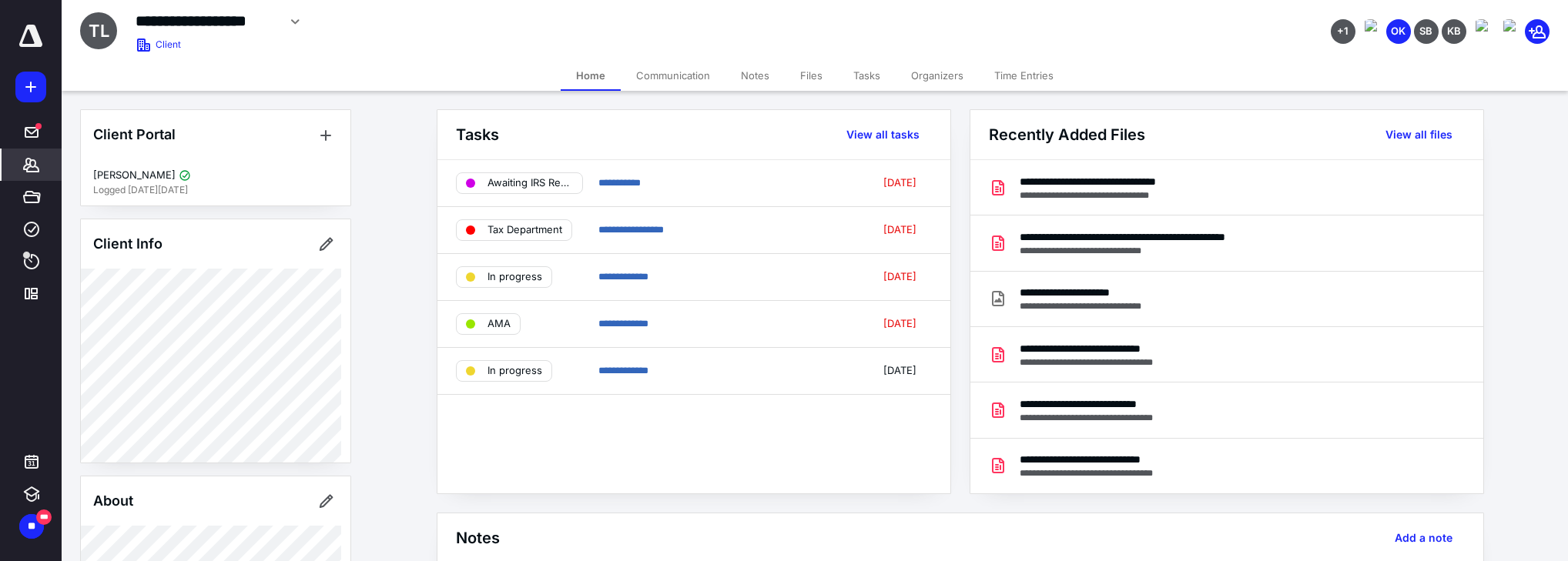 click on "Notes" at bounding box center (755, 75) 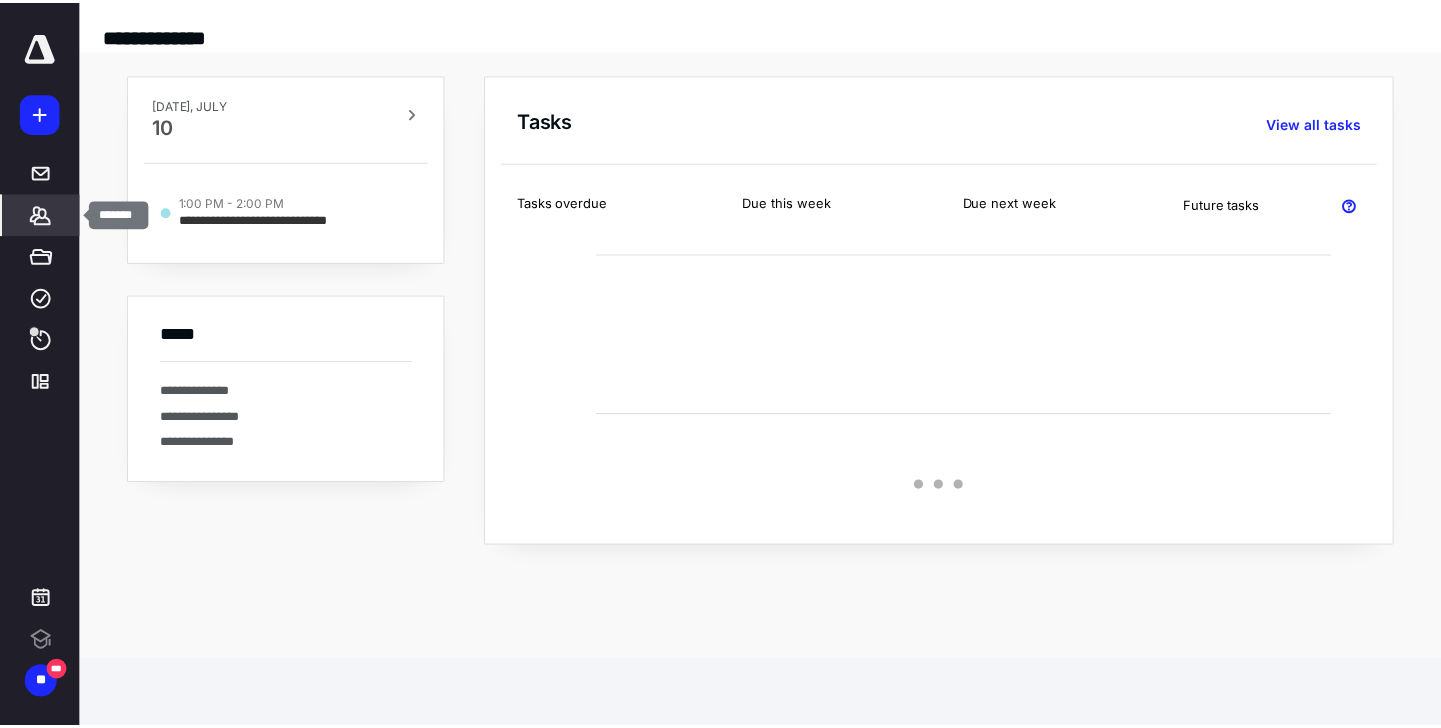 scroll, scrollTop: 0, scrollLeft: 0, axis: both 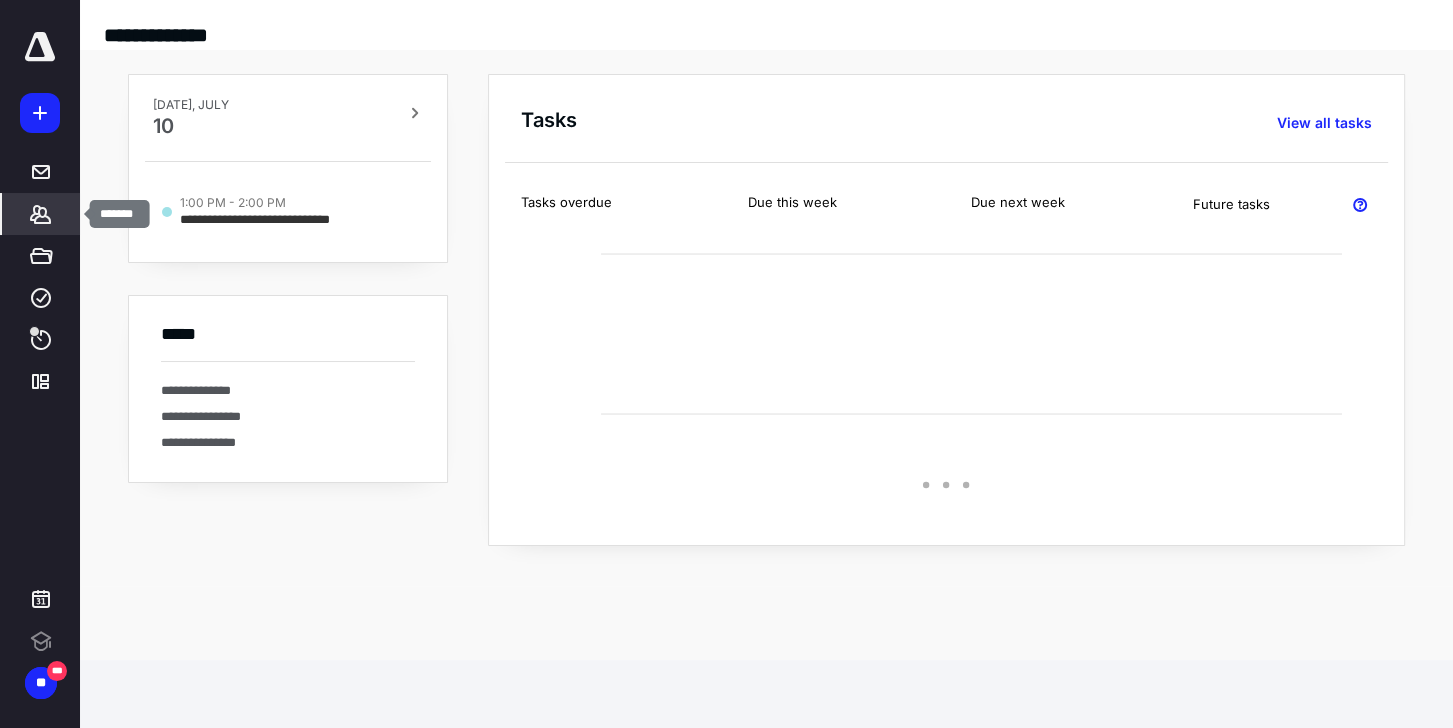 click 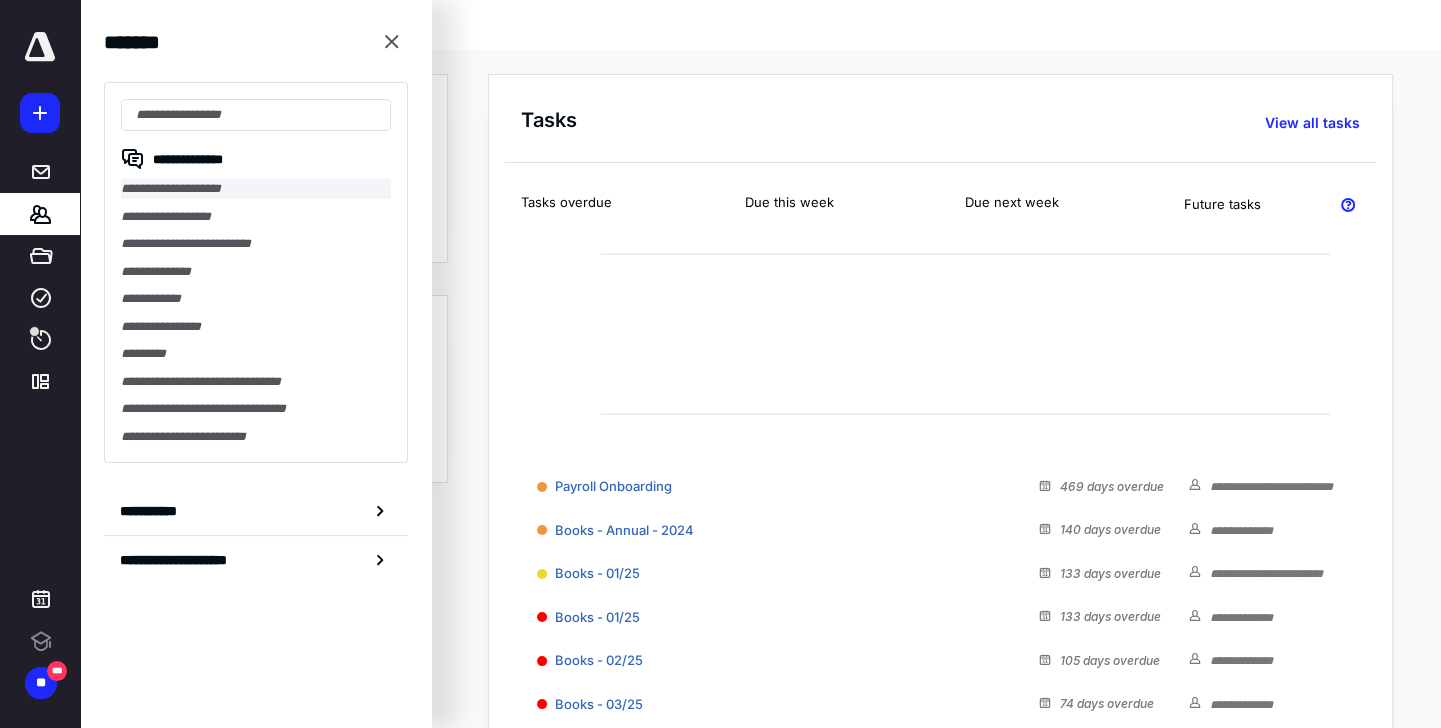 scroll, scrollTop: 0, scrollLeft: 0, axis: both 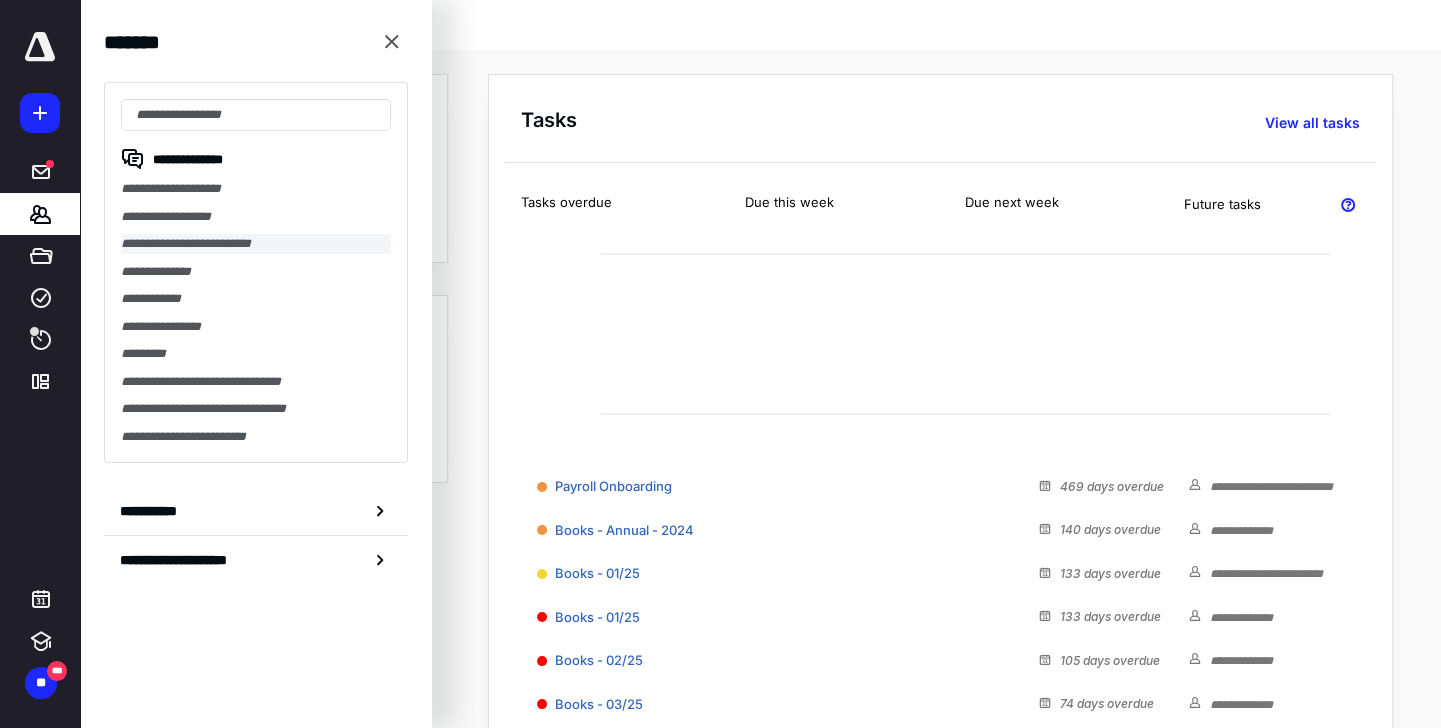click on "**********" at bounding box center (256, 244) 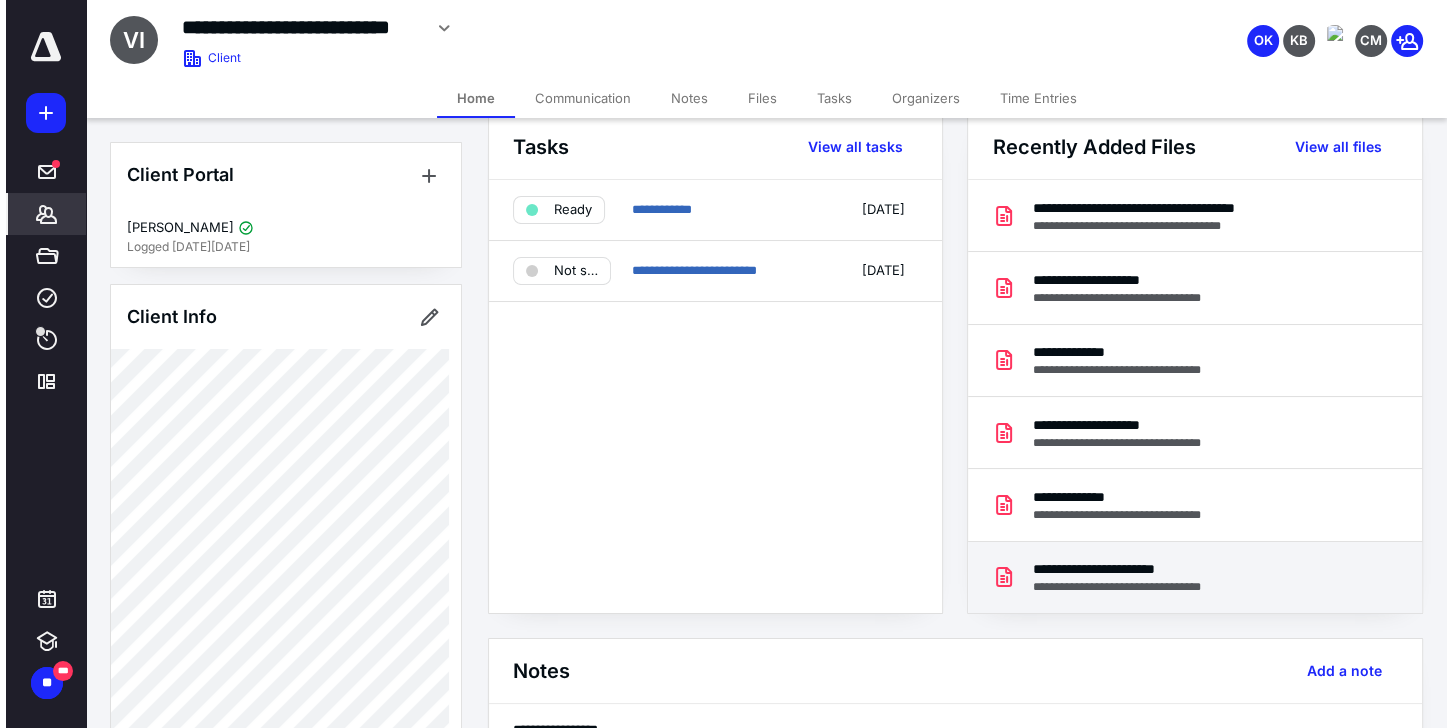 scroll, scrollTop: 0, scrollLeft: 0, axis: both 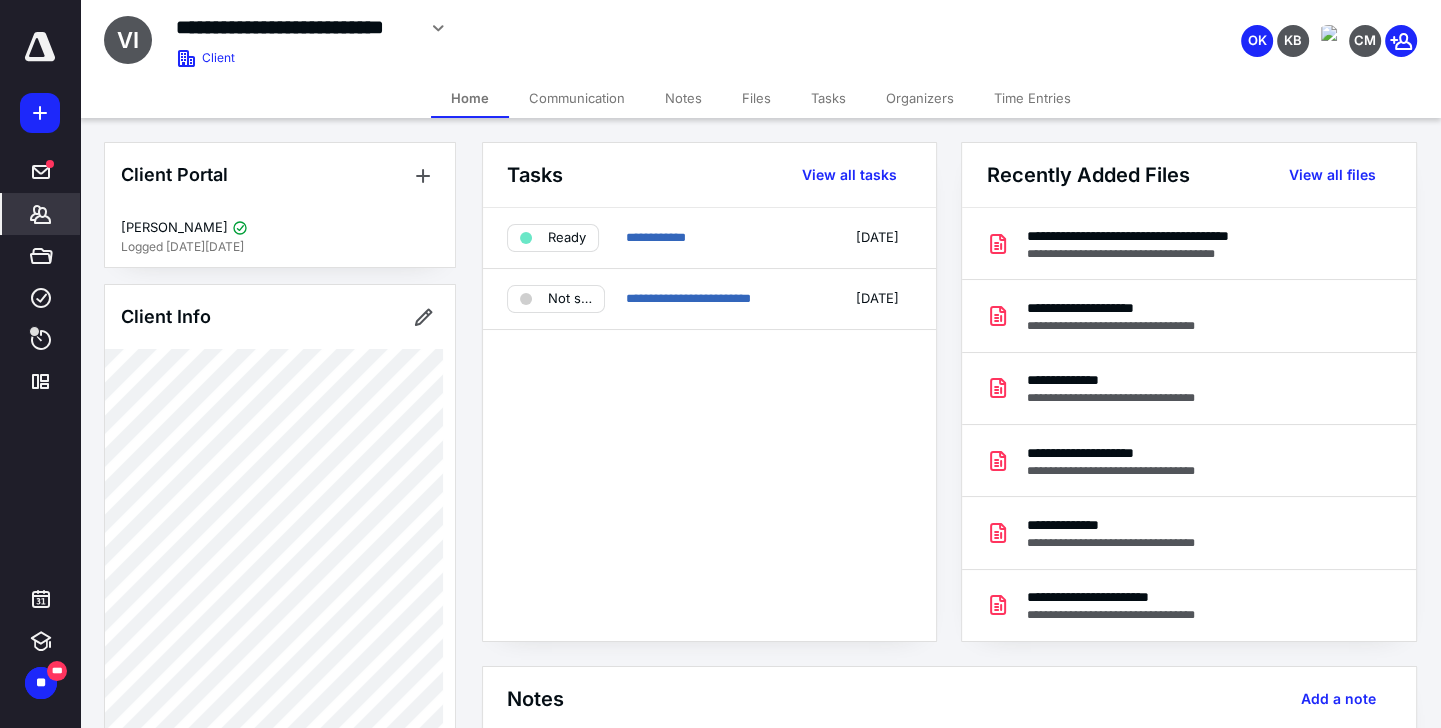 click on "Notes" at bounding box center [683, 98] 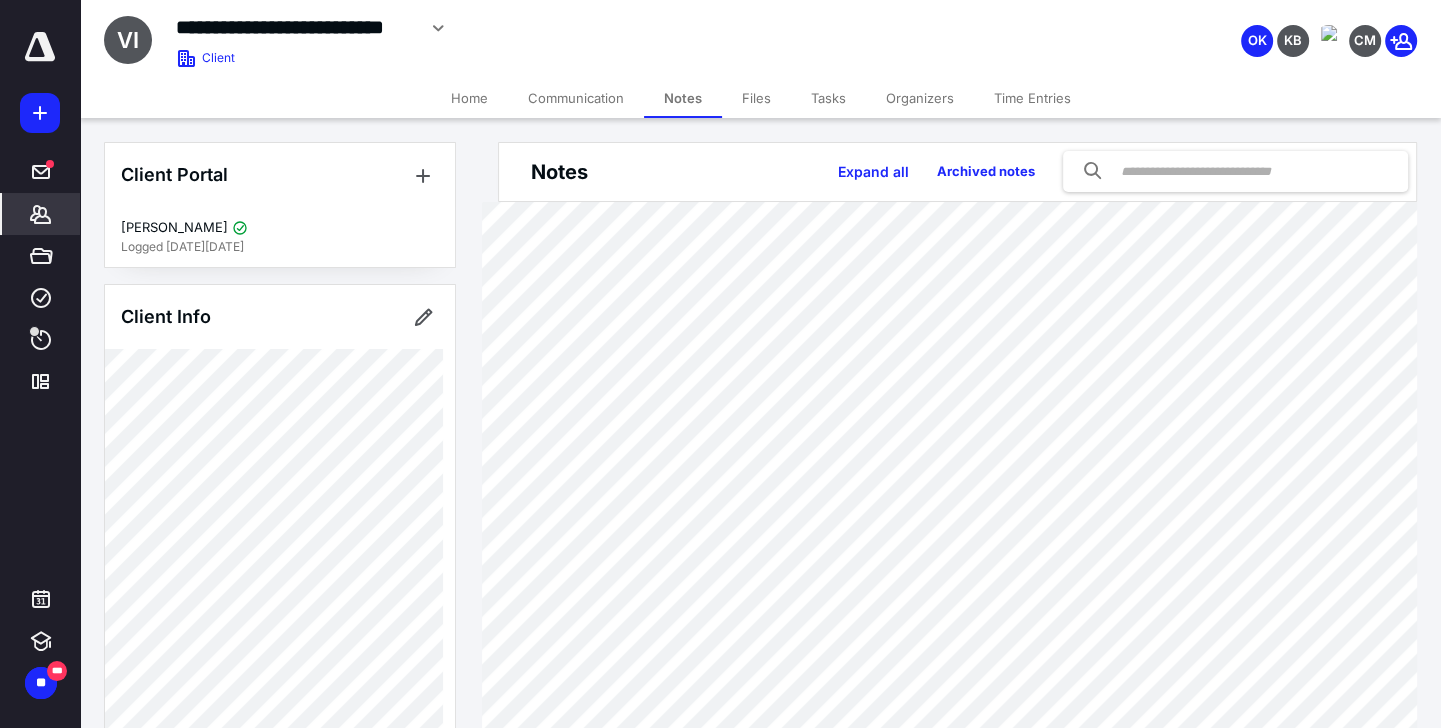 click on "Files" at bounding box center [756, 98] 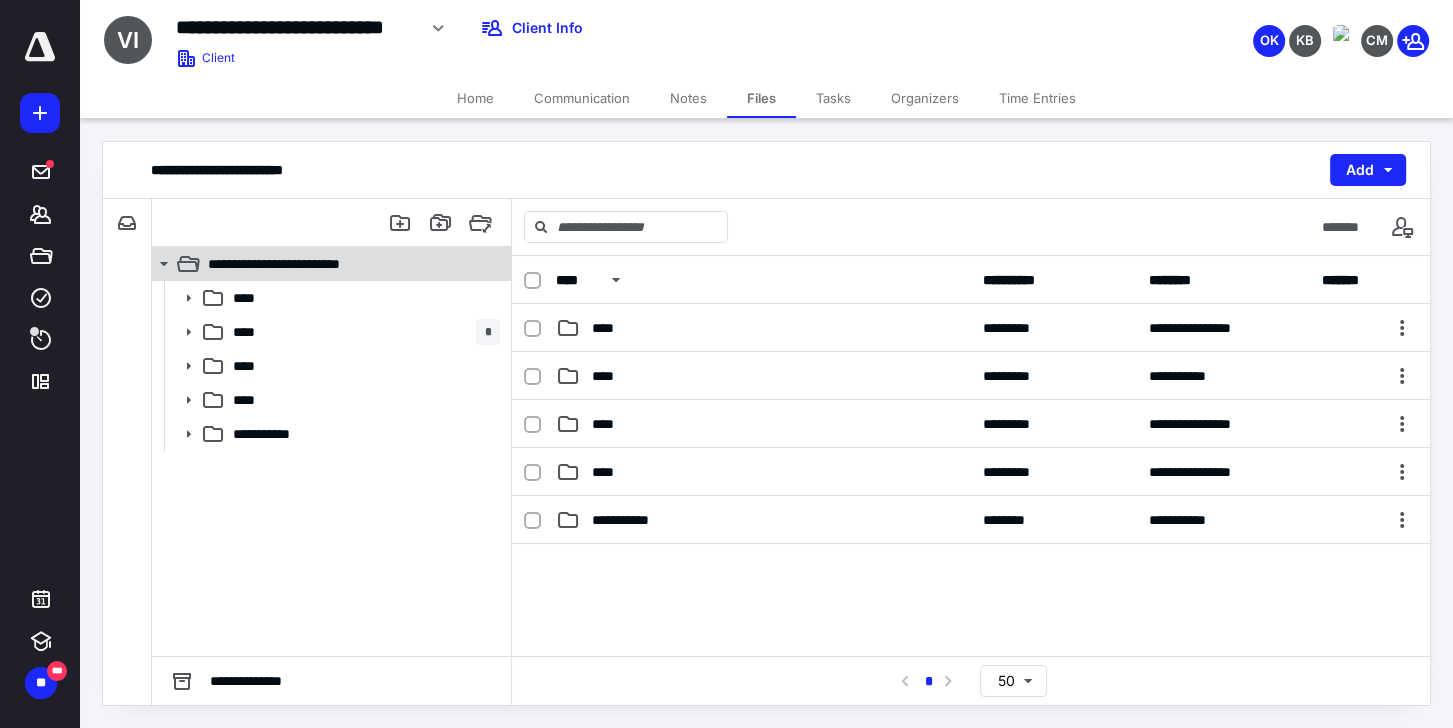 click 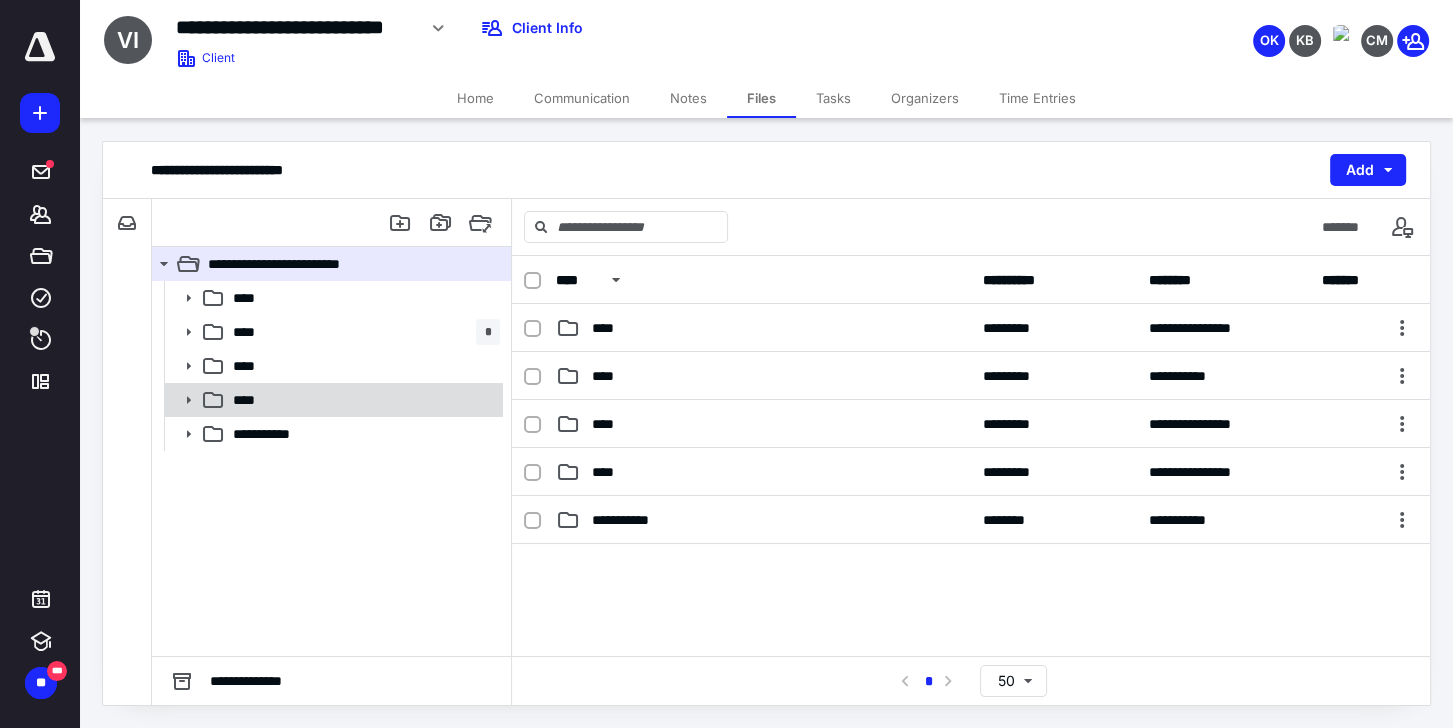 click 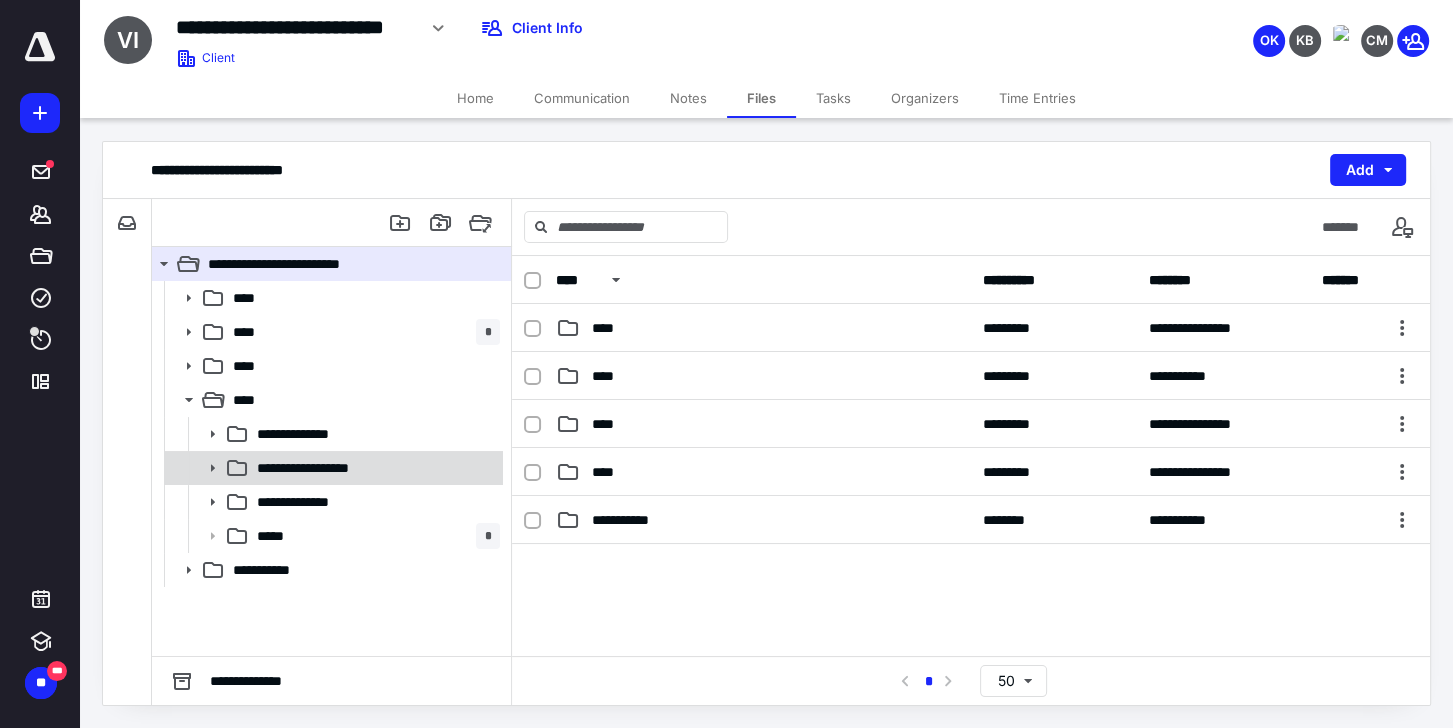 click 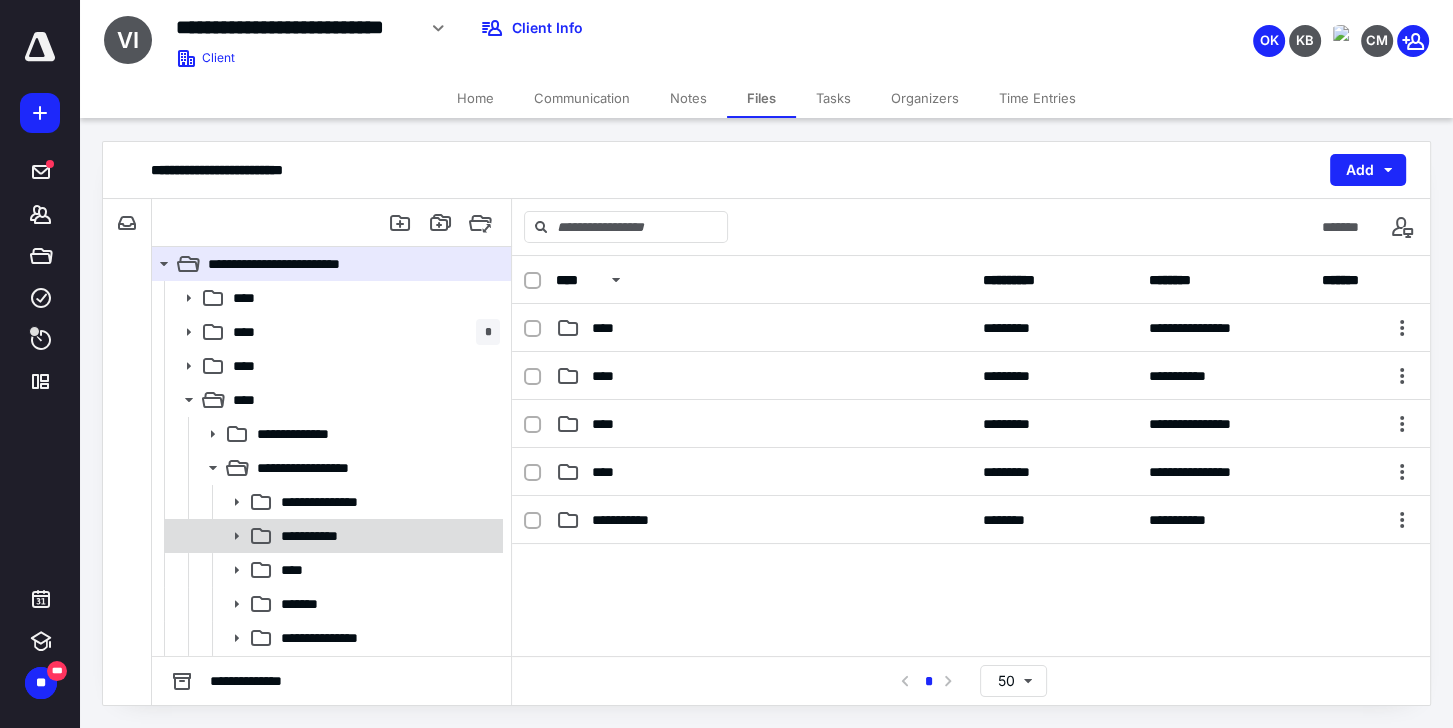 click 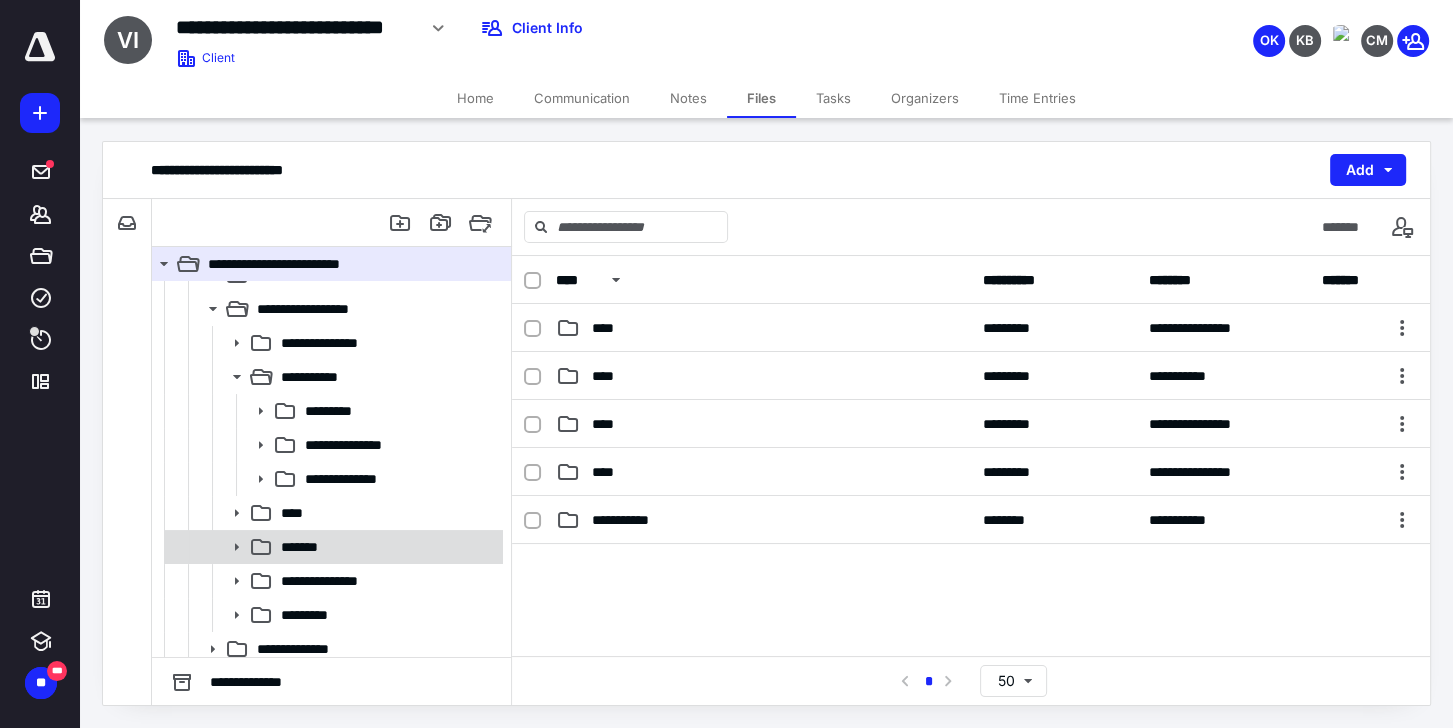 scroll, scrollTop: 160, scrollLeft: 0, axis: vertical 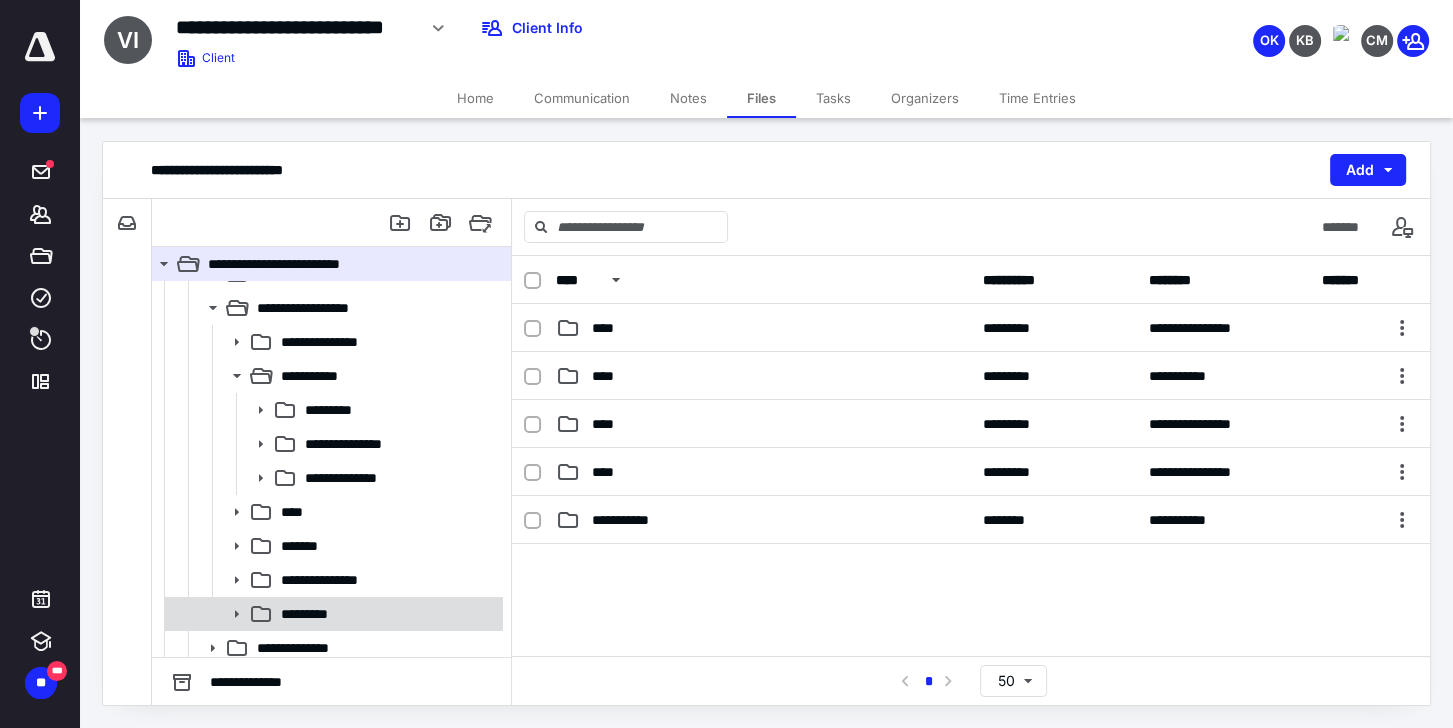 click 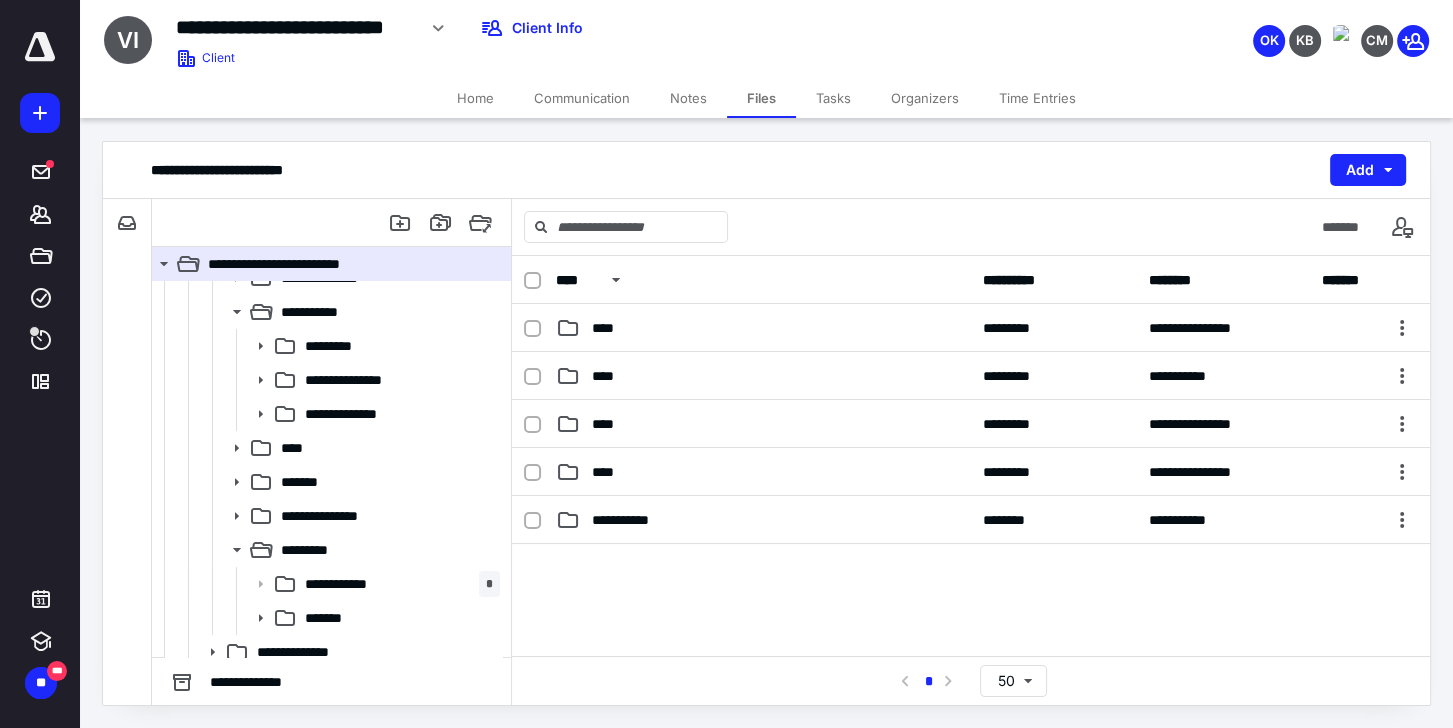scroll, scrollTop: 304, scrollLeft: 0, axis: vertical 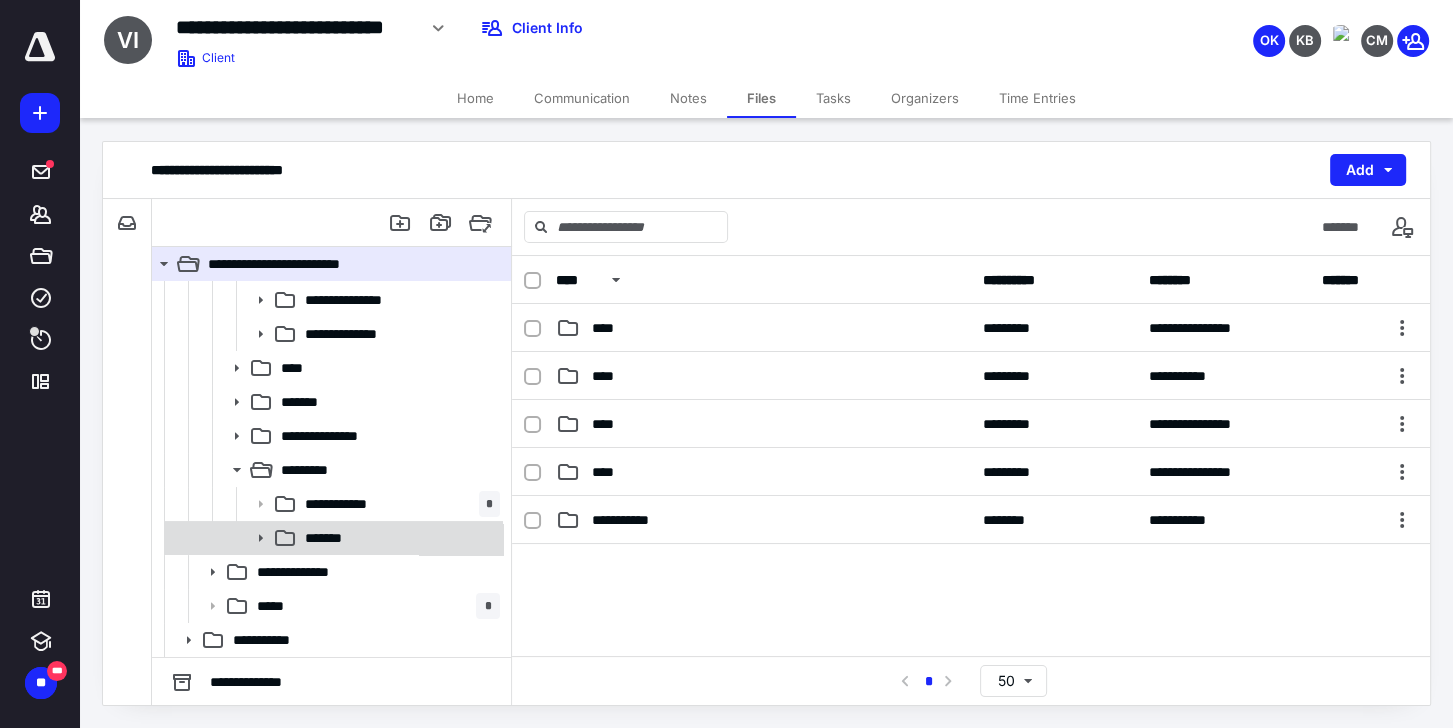 click 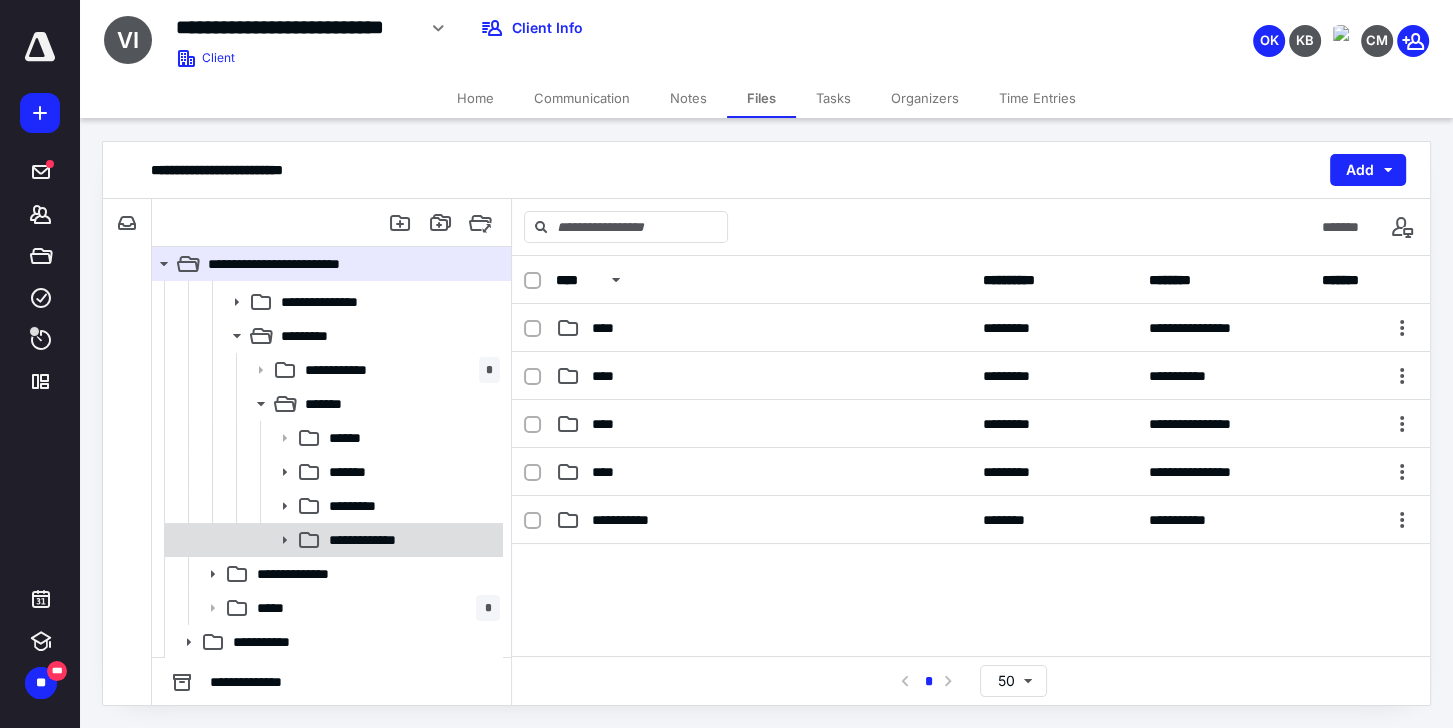 scroll, scrollTop: 440, scrollLeft: 0, axis: vertical 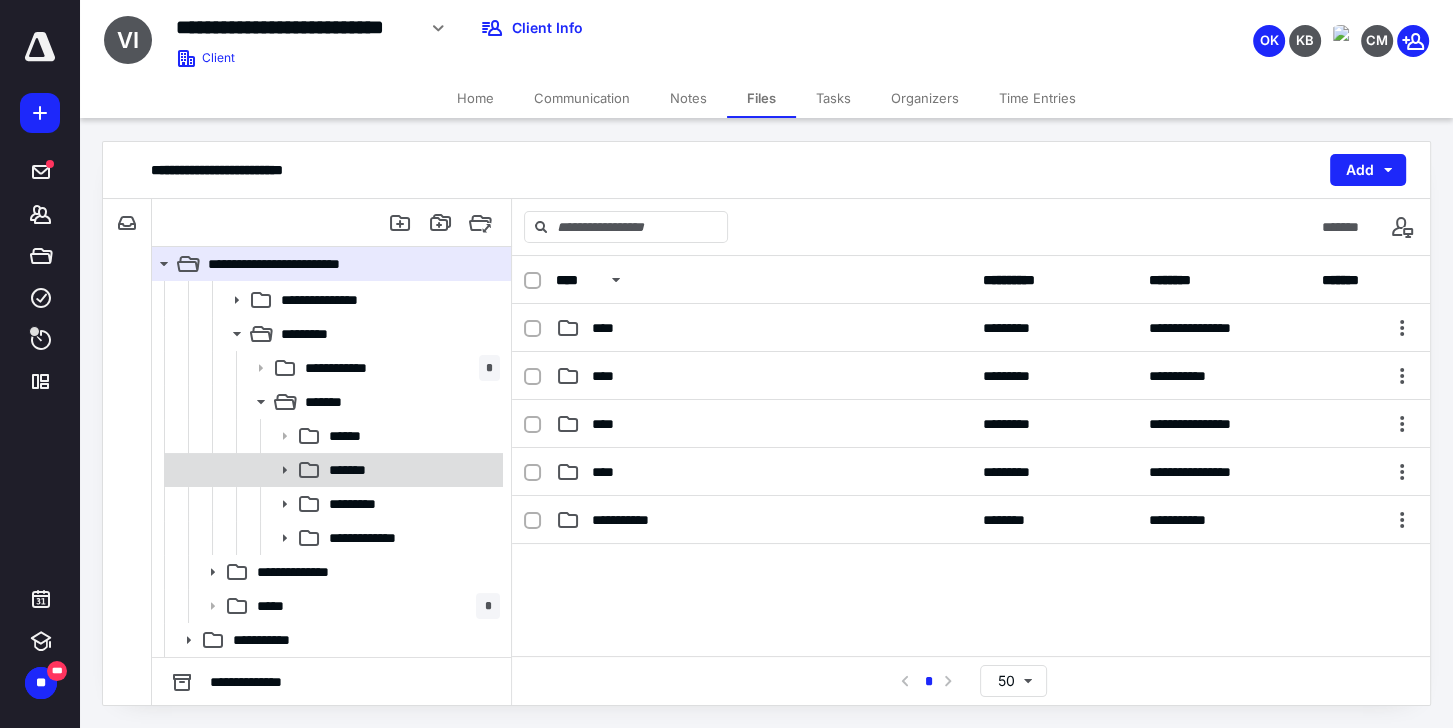 click 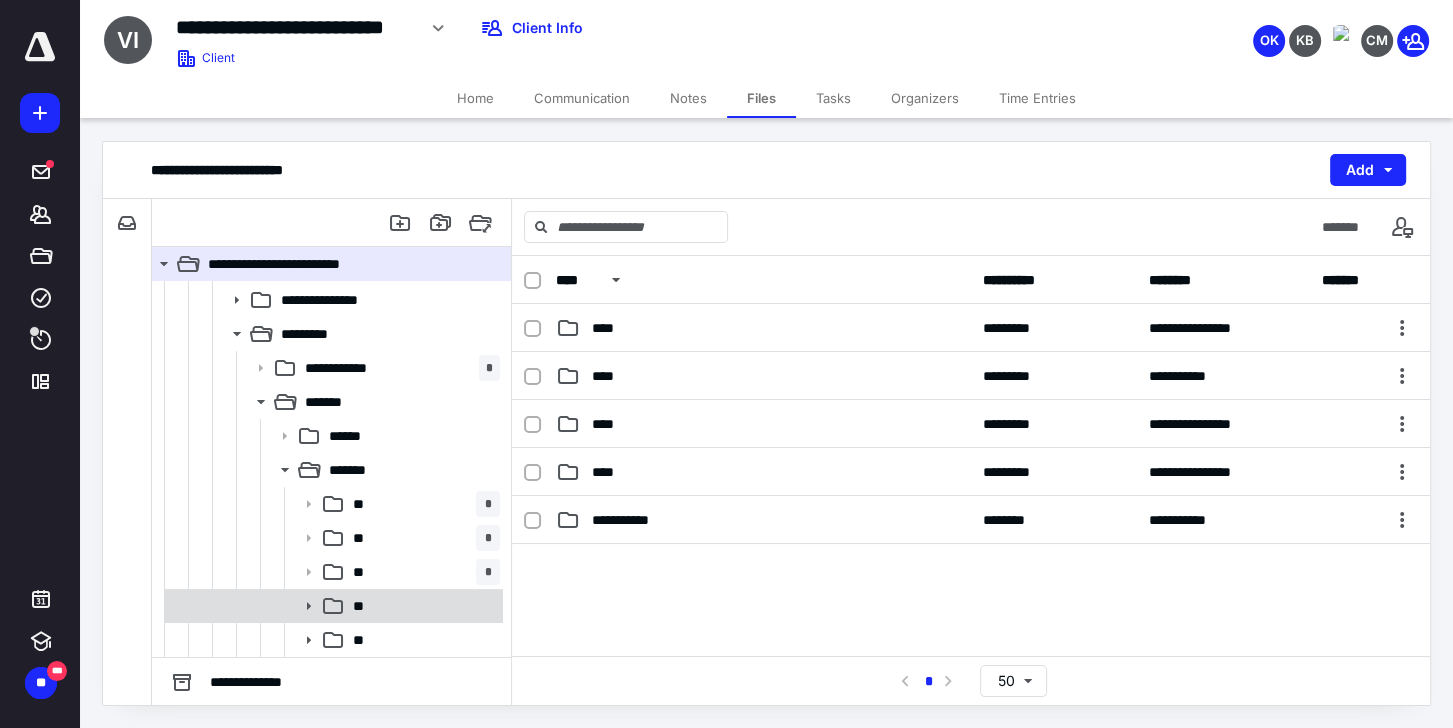click 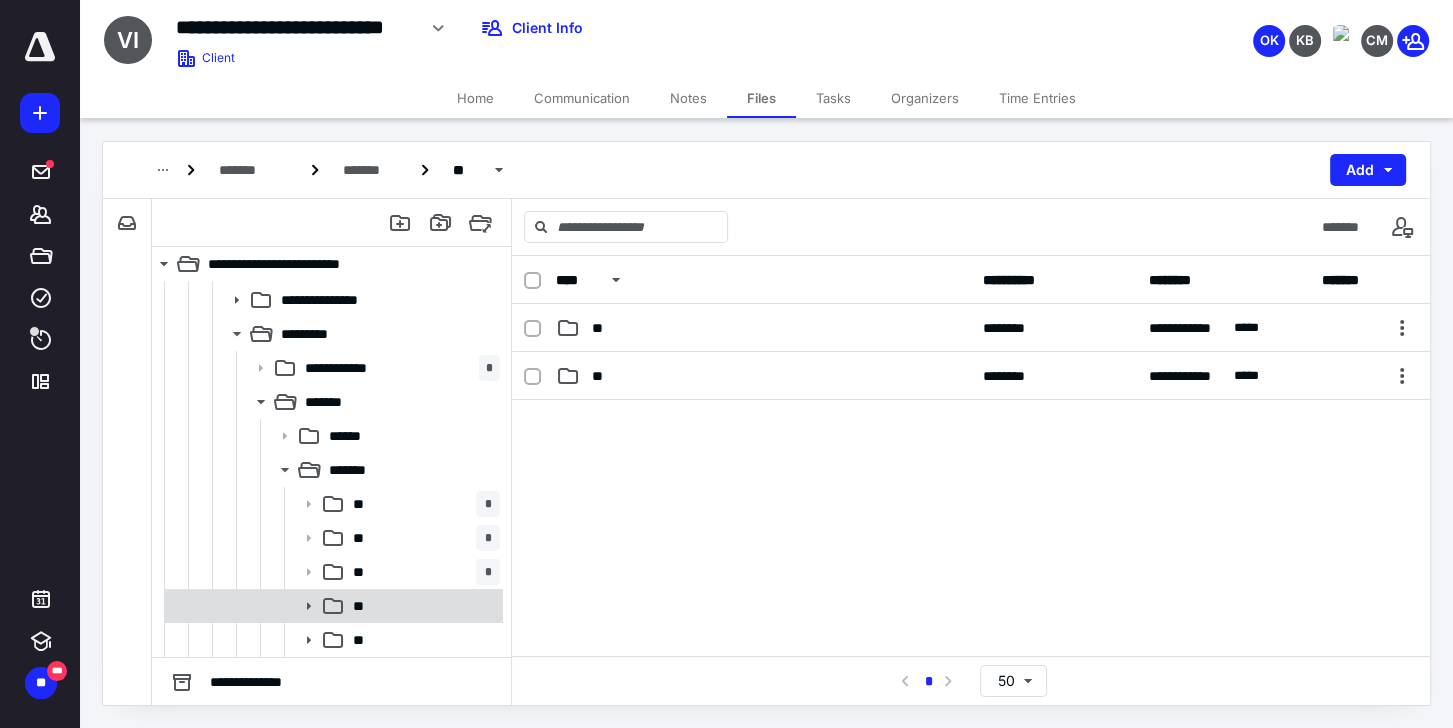 click 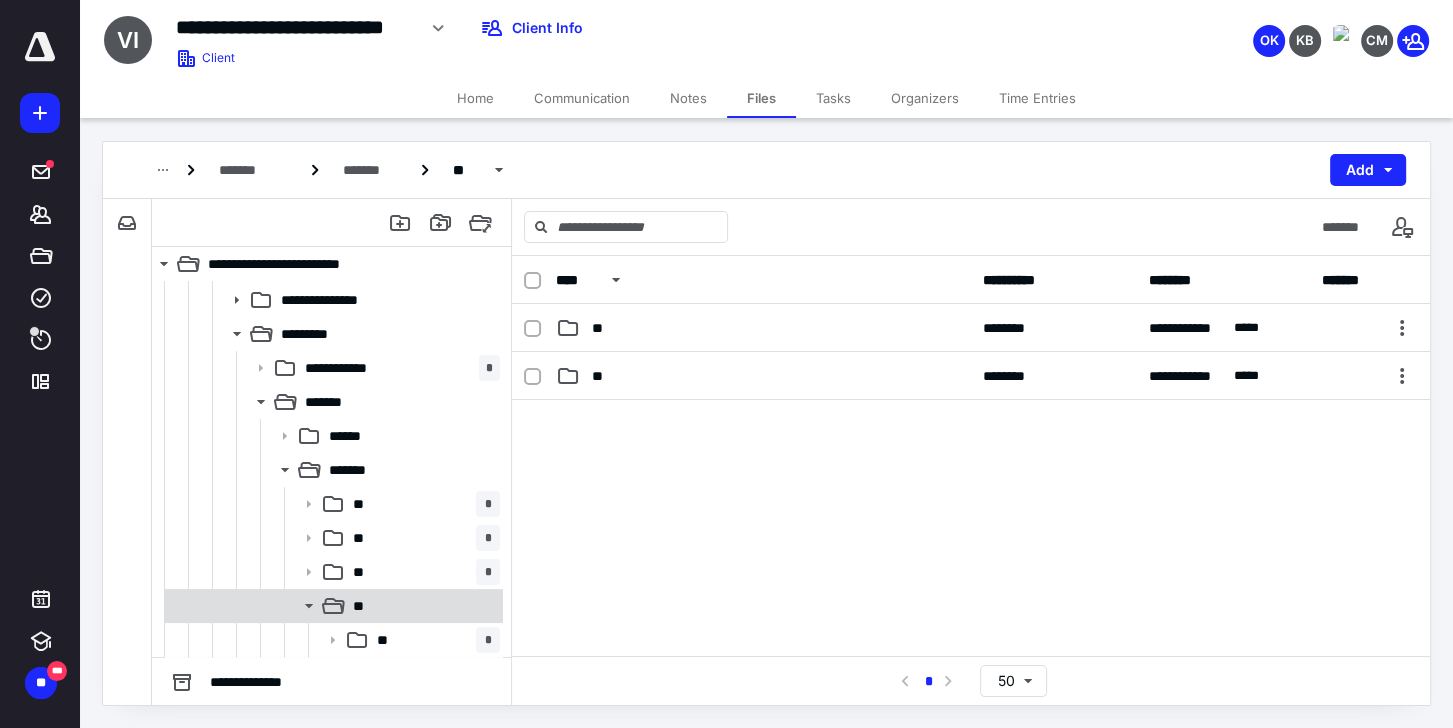 scroll, scrollTop: 680, scrollLeft: 0, axis: vertical 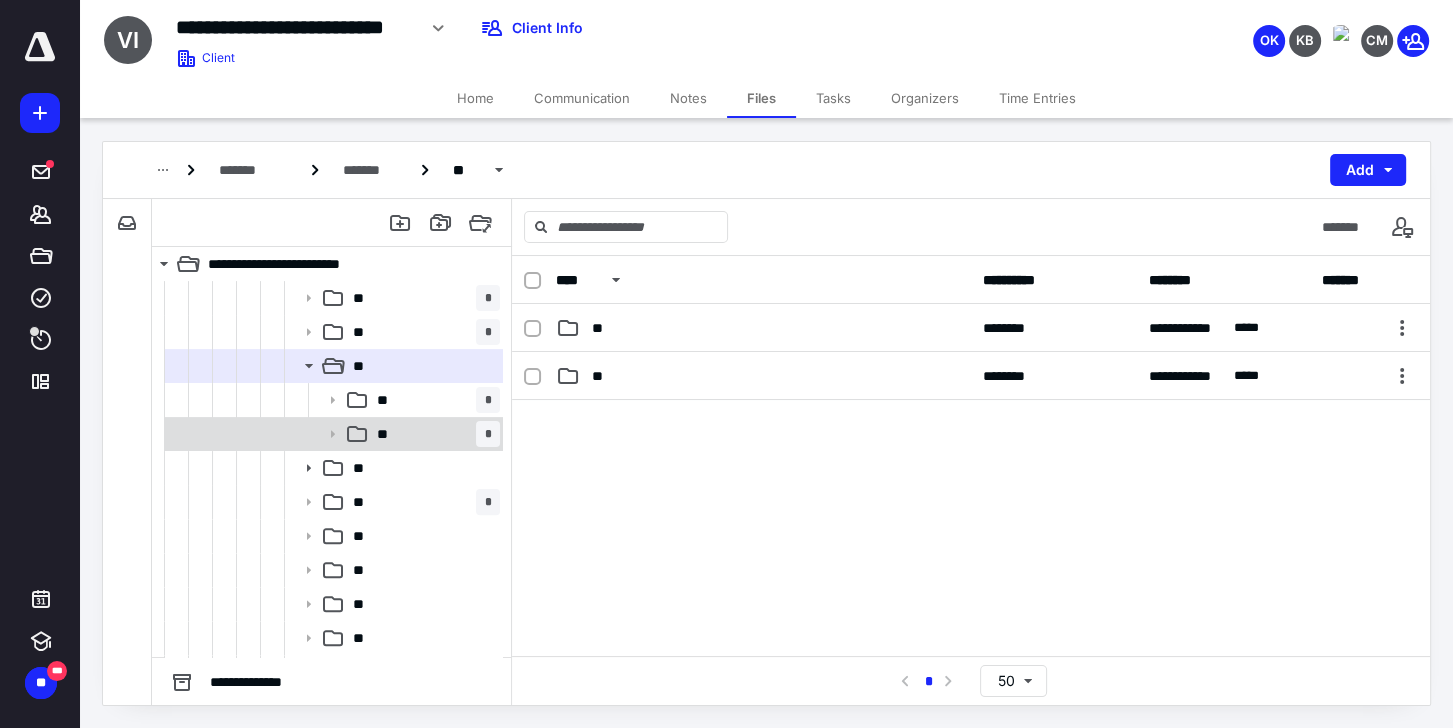 click 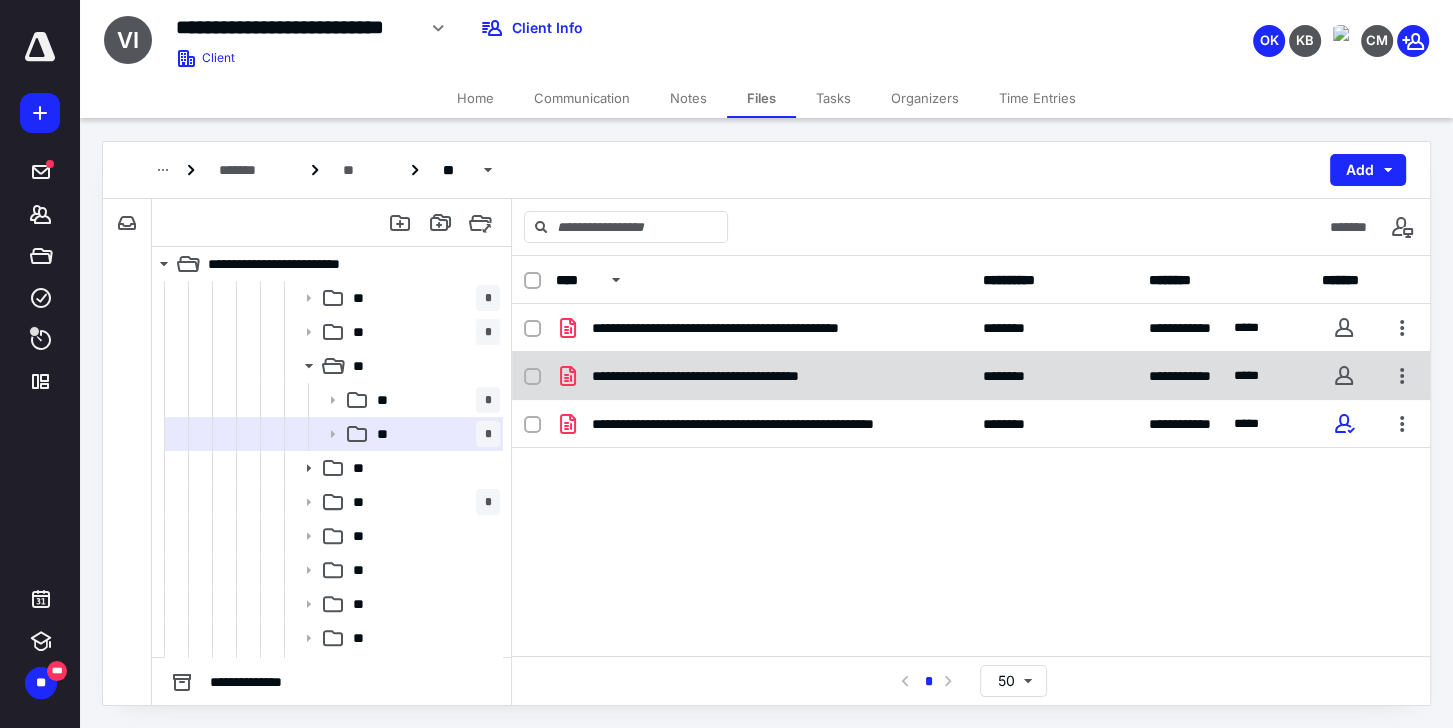 click on "**********" at bounding box center (763, 376) 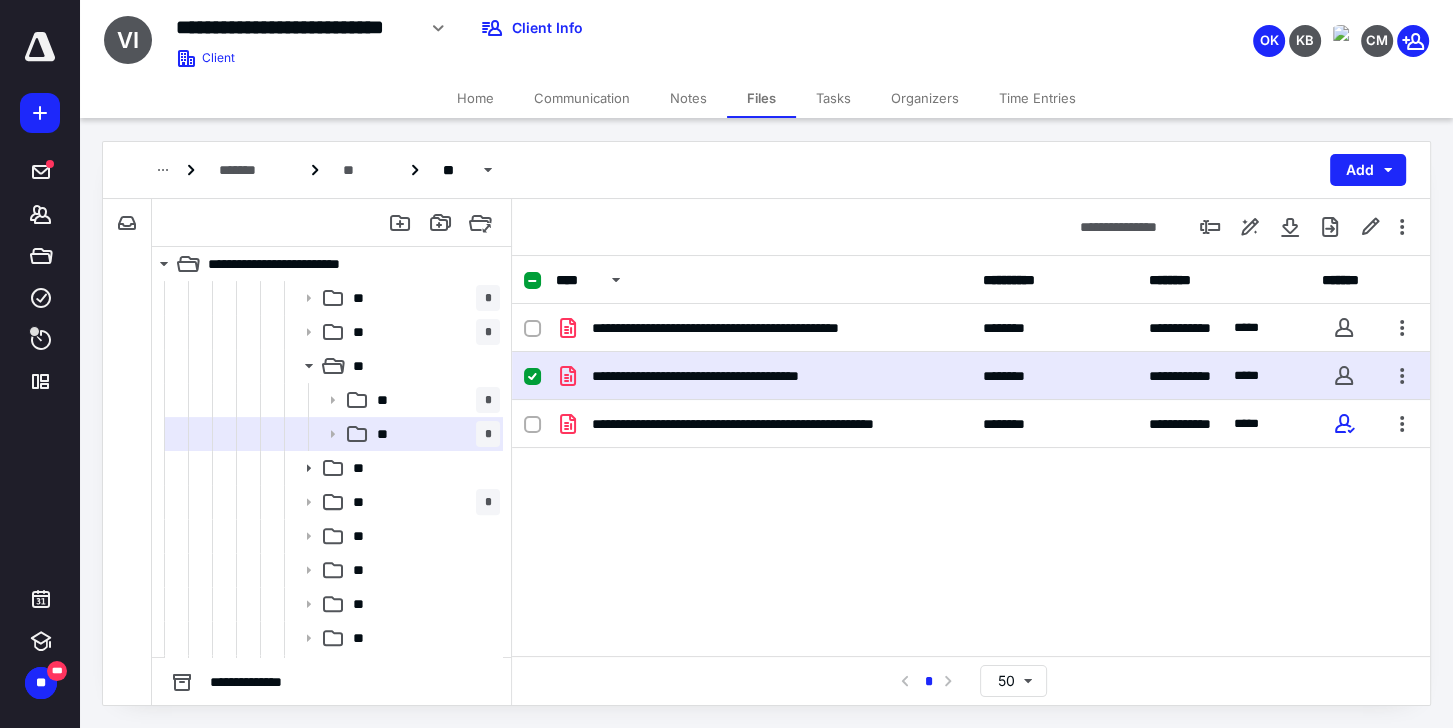 click on "**********" at bounding box center (763, 376) 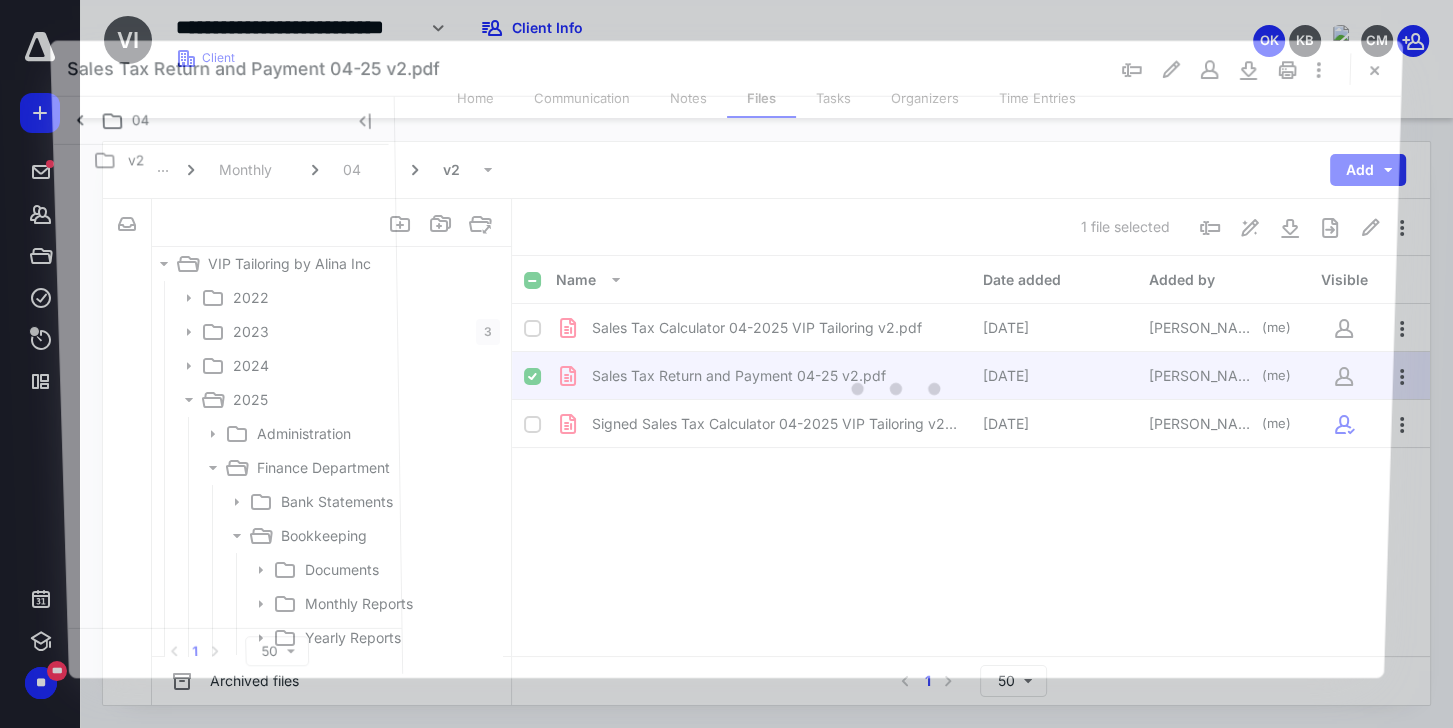 scroll, scrollTop: 680, scrollLeft: 0, axis: vertical 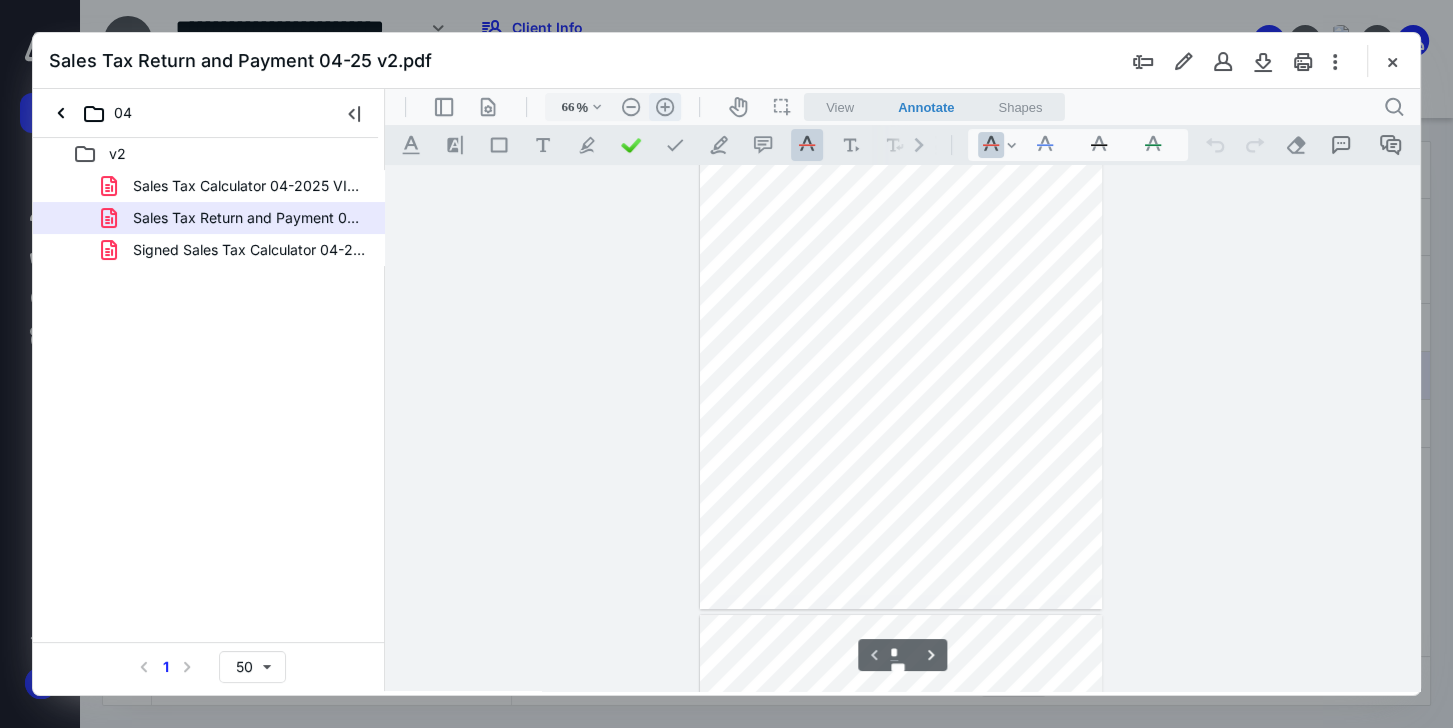 click on ".cls-1{fill:#abb0c4;} icon - header - zoom - in - line" at bounding box center [665, 107] 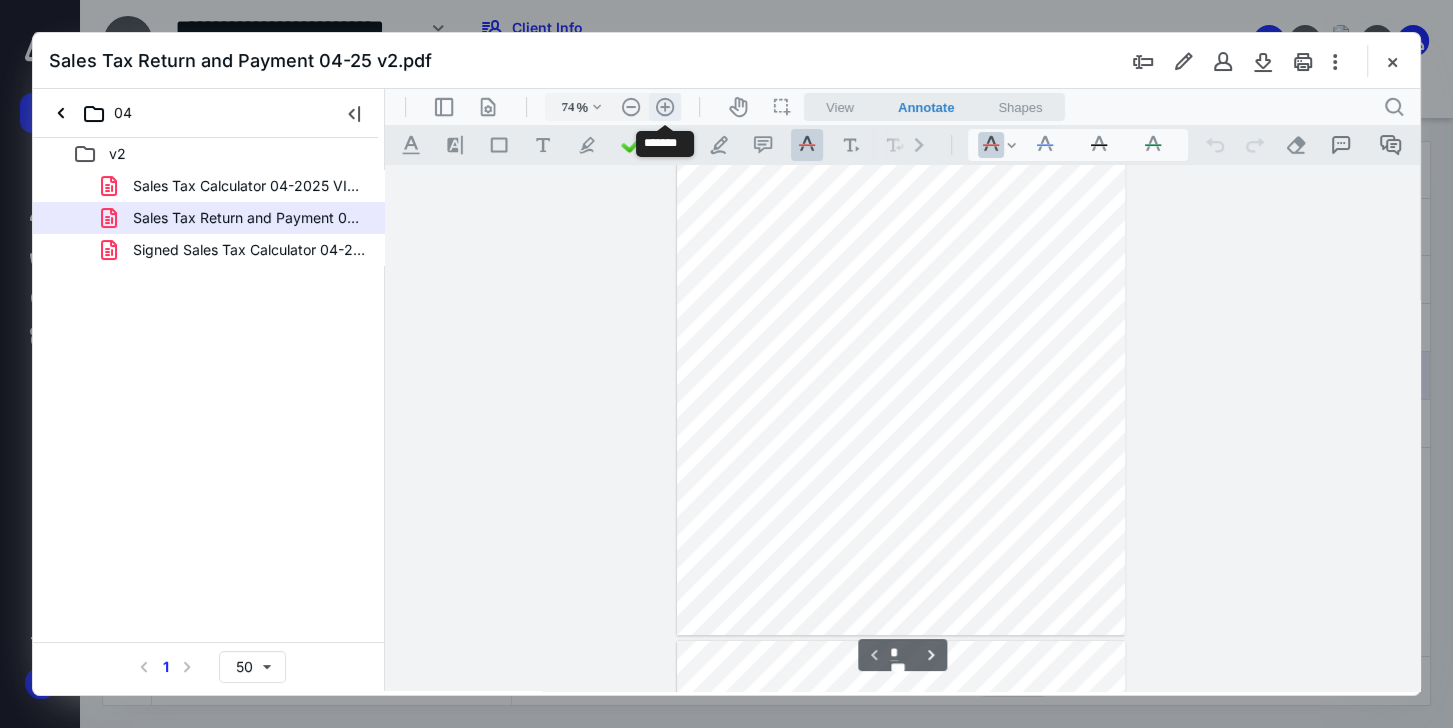 click on ".cls-1{fill:#abb0c4;} icon - header - zoom - in - line" at bounding box center [665, 107] 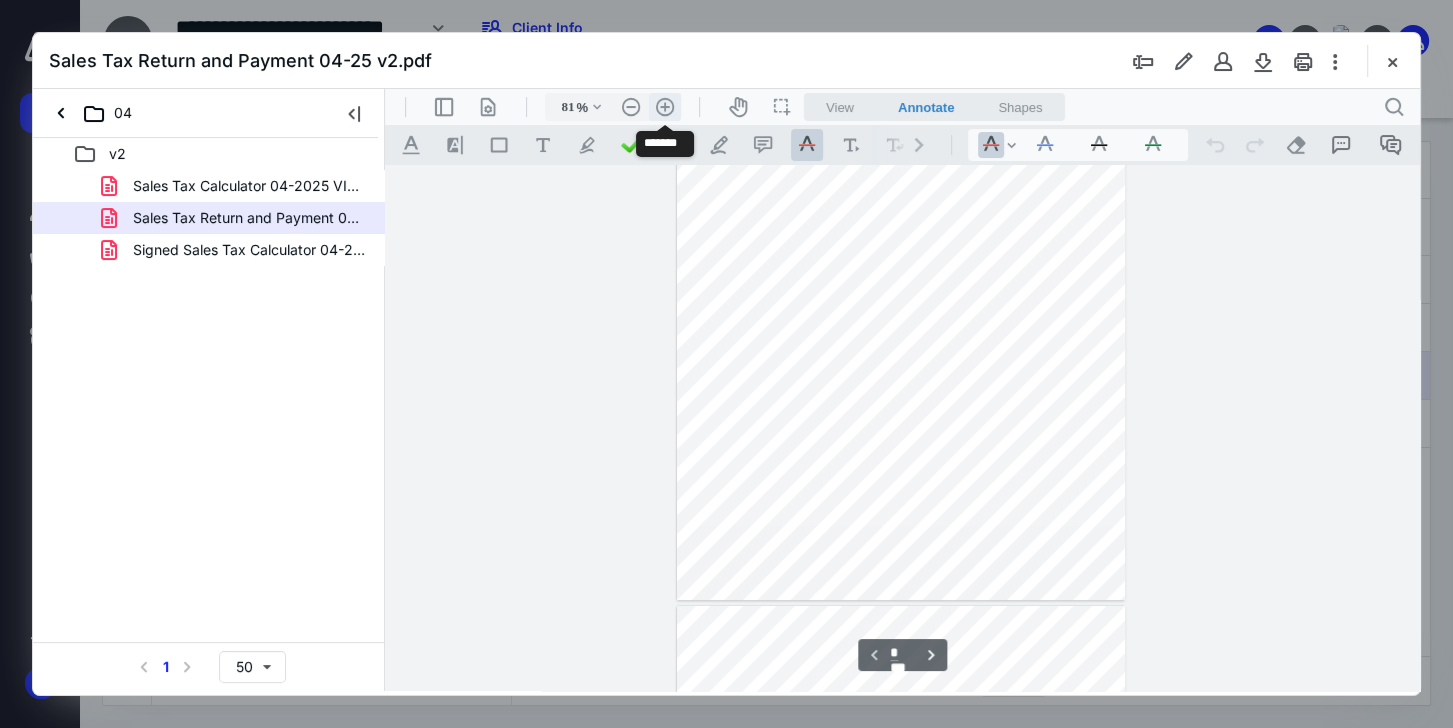 click on ".cls-1{fill:#abb0c4;} icon - header - zoom - in - line" at bounding box center [665, 107] 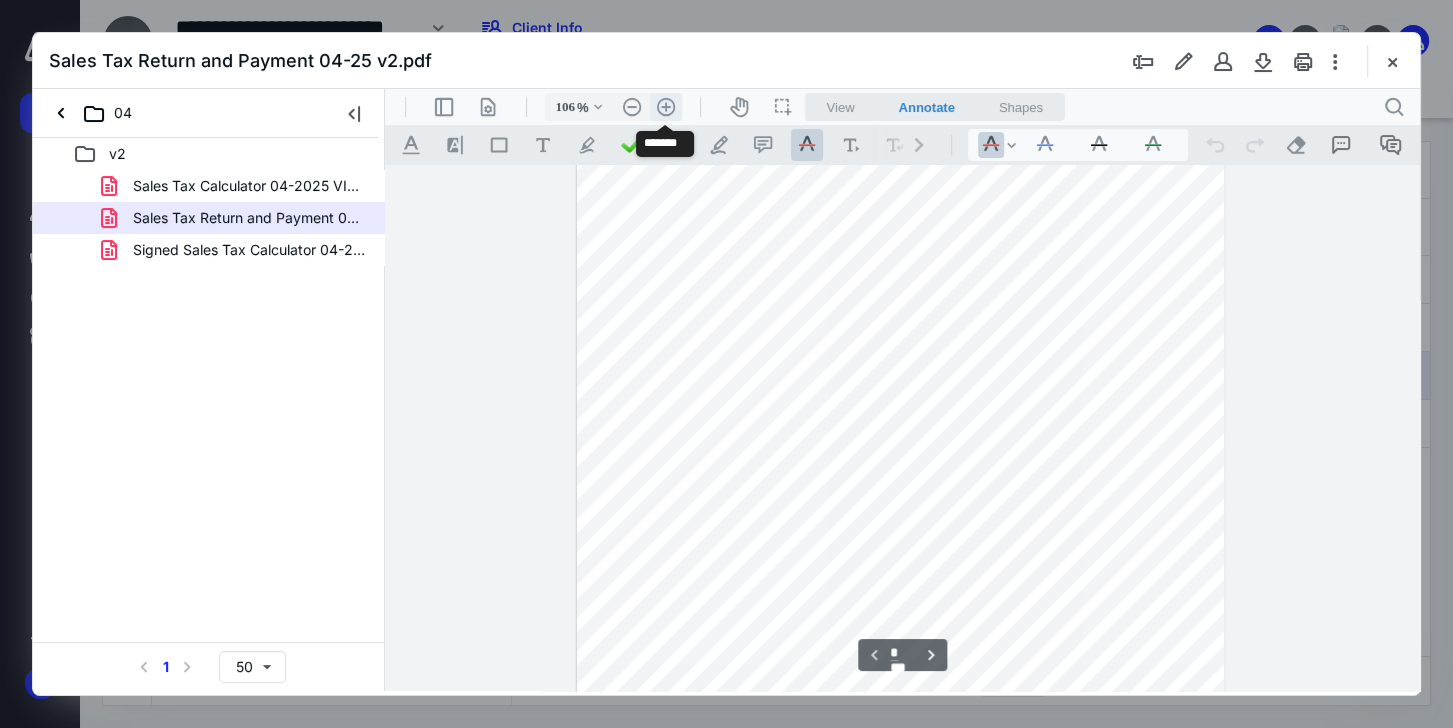 click on ".cls-1{fill:#abb0c4;} icon - header - zoom - in - line" at bounding box center [666, 107] 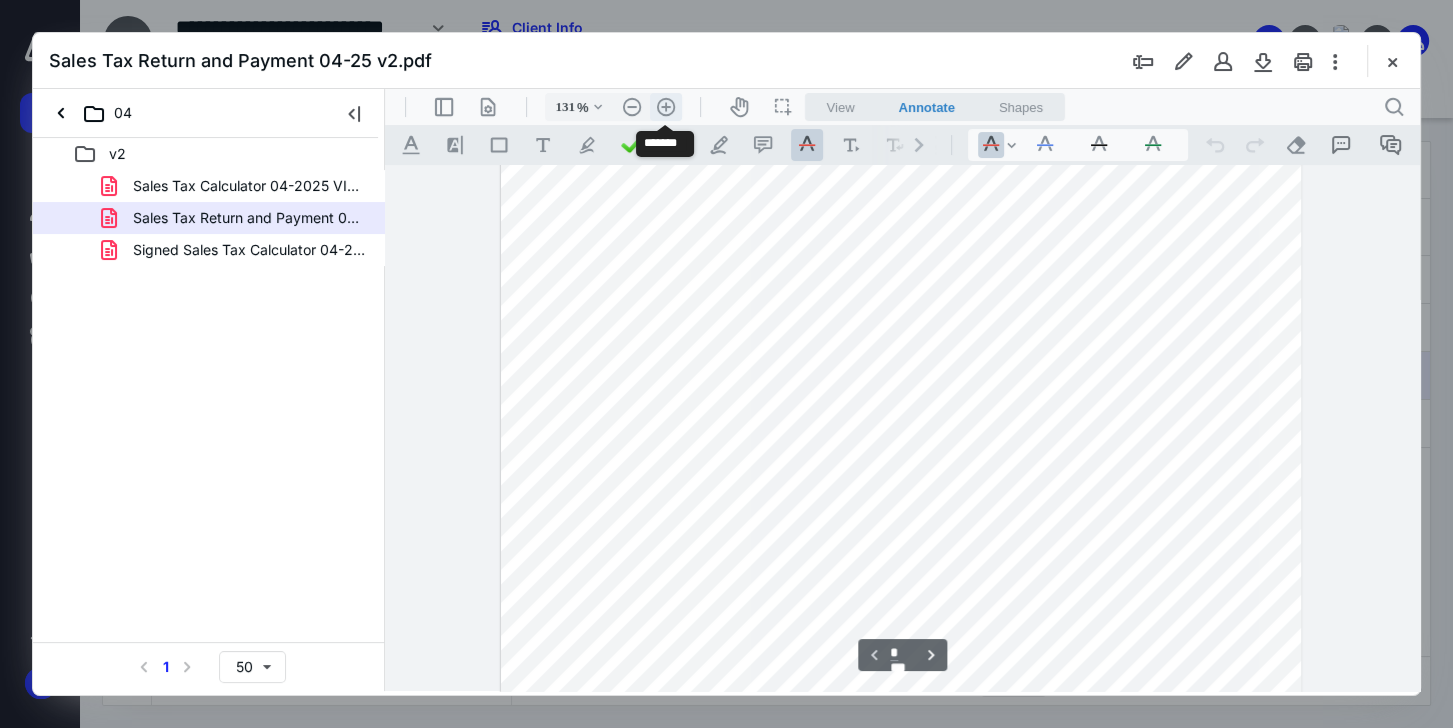click on ".cls-1{fill:#abb0c4;} icon - header - zoom - in - line" at bounding box center (666, 107) 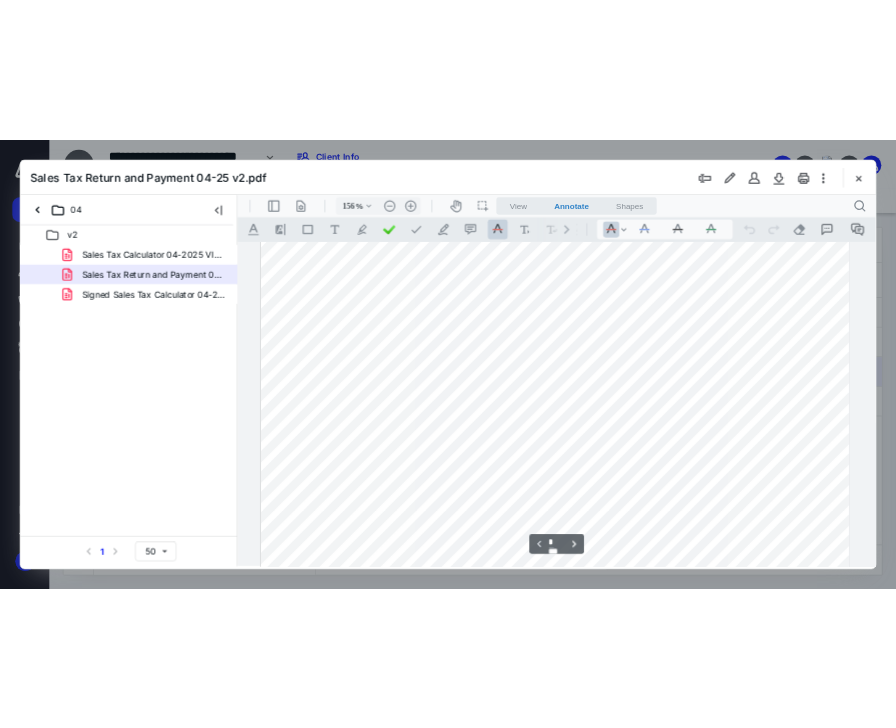 scroll, scrollTop: 13, scrollLeft: 0, axis: vertical 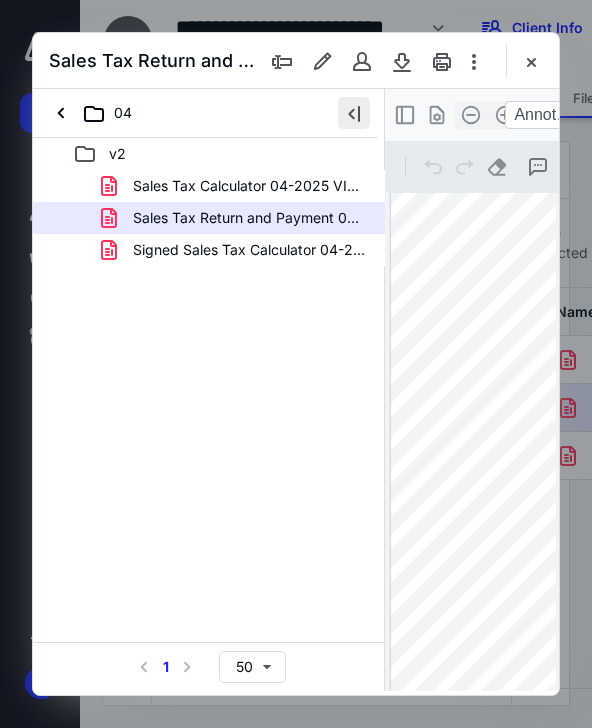 click on "04" at bounding box center [205, 113] 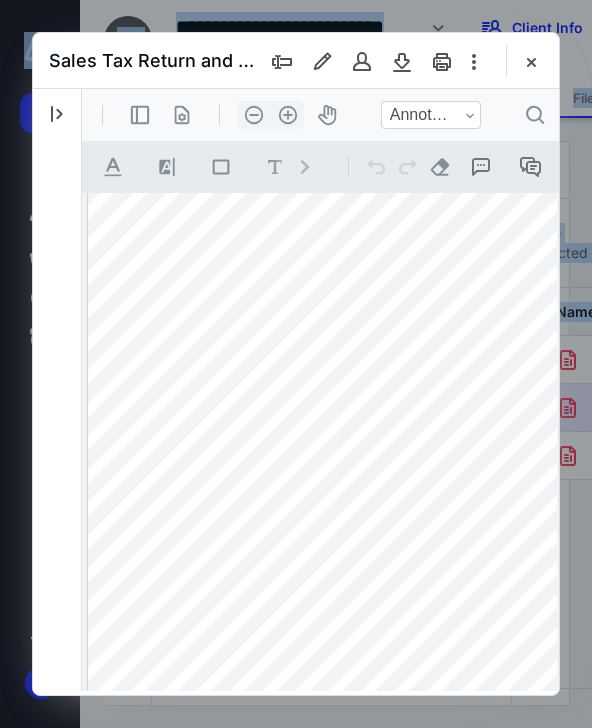 click on "**********" at bounding box center (296, 364) 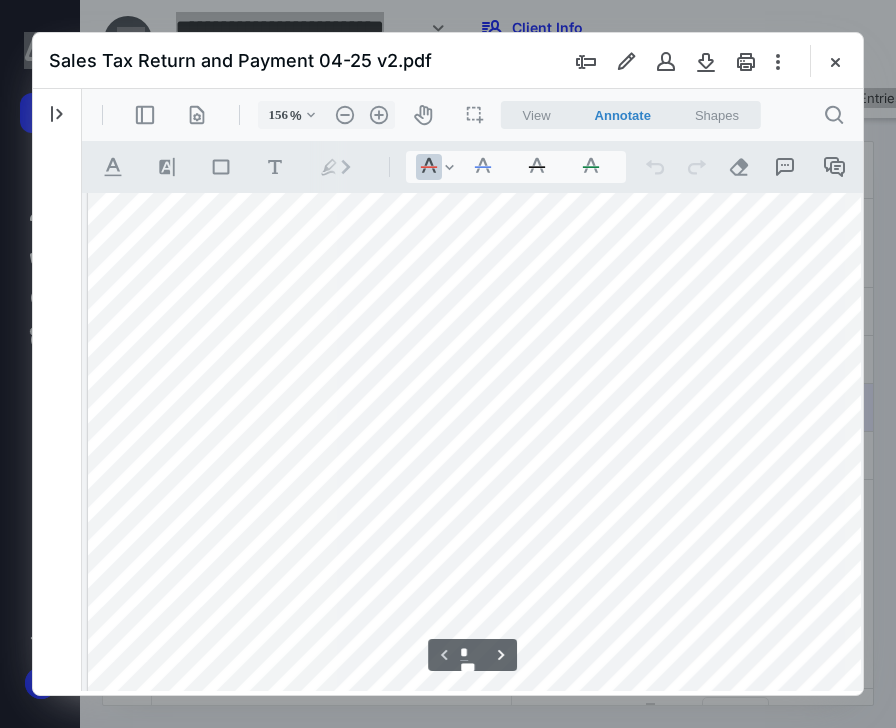scroll, scrollTop: 0, scrollLeft: 0, axis: both 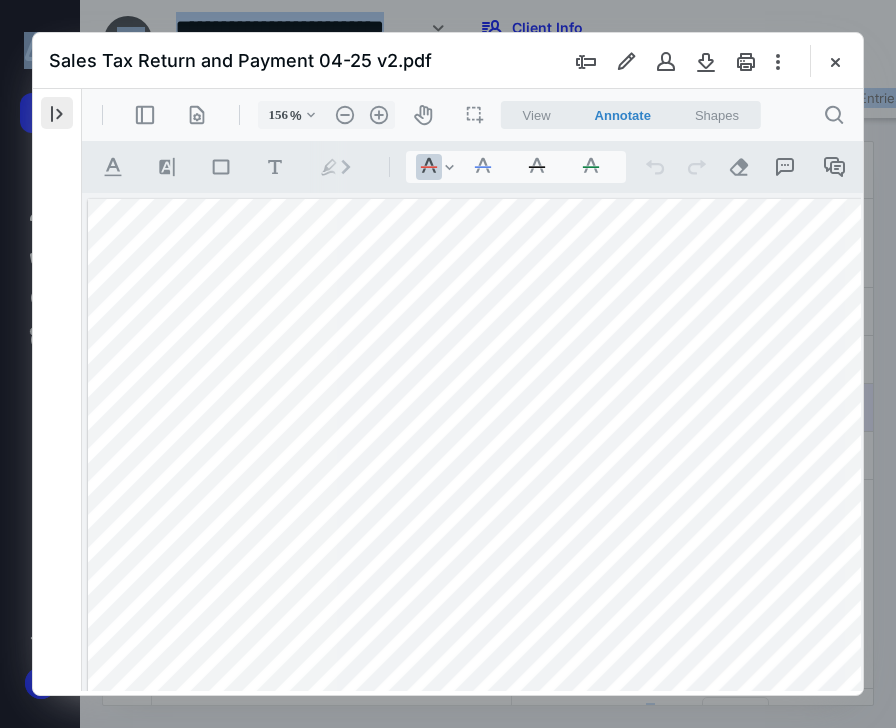 click at bounding box center [57, 113] 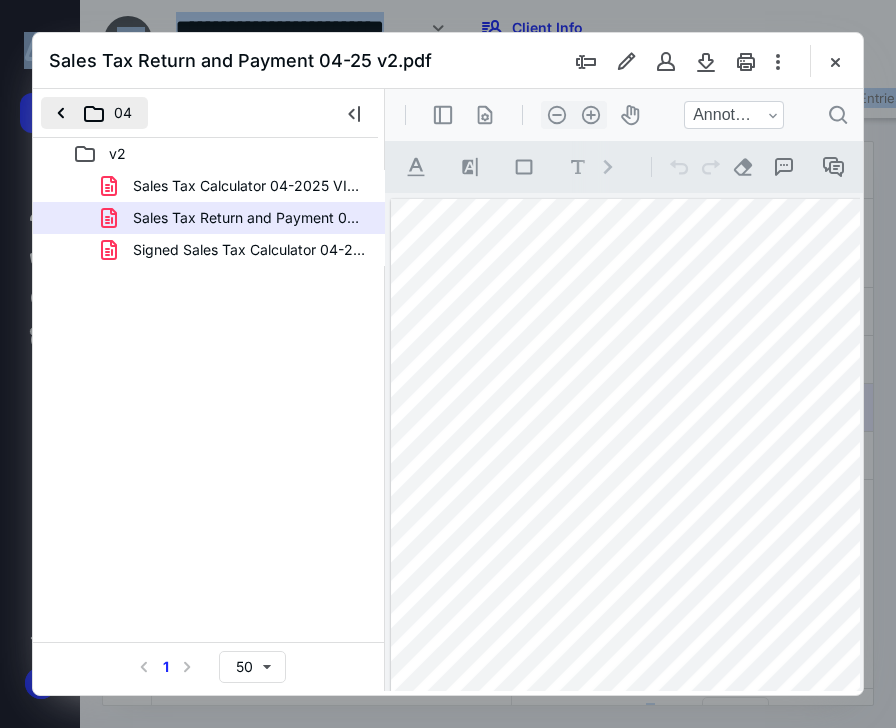 click on "04" at bounding box center [94, 113] 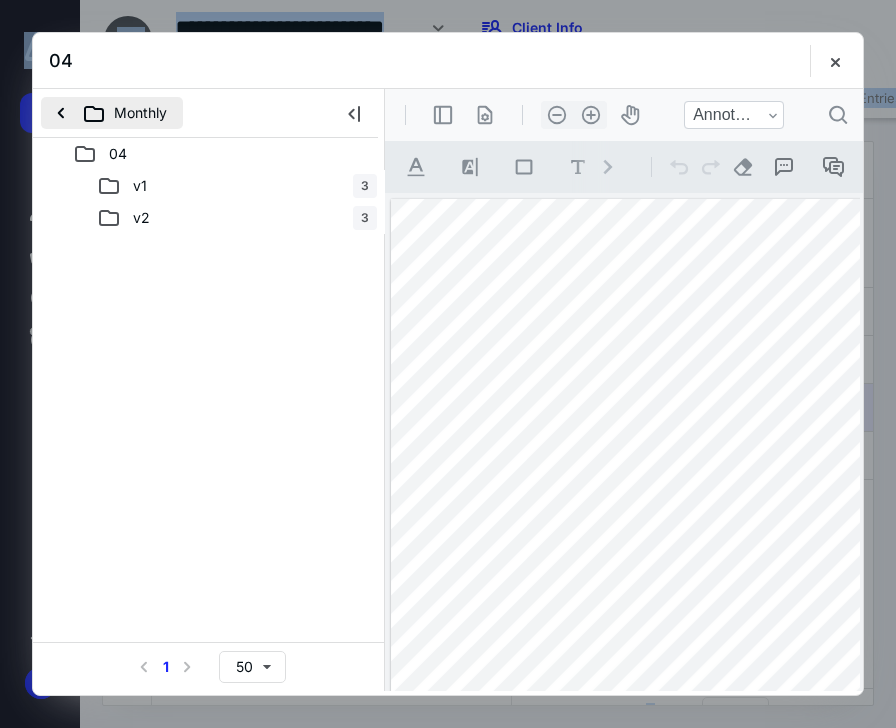 click on "Monthly" at bounding box center (112, 113) 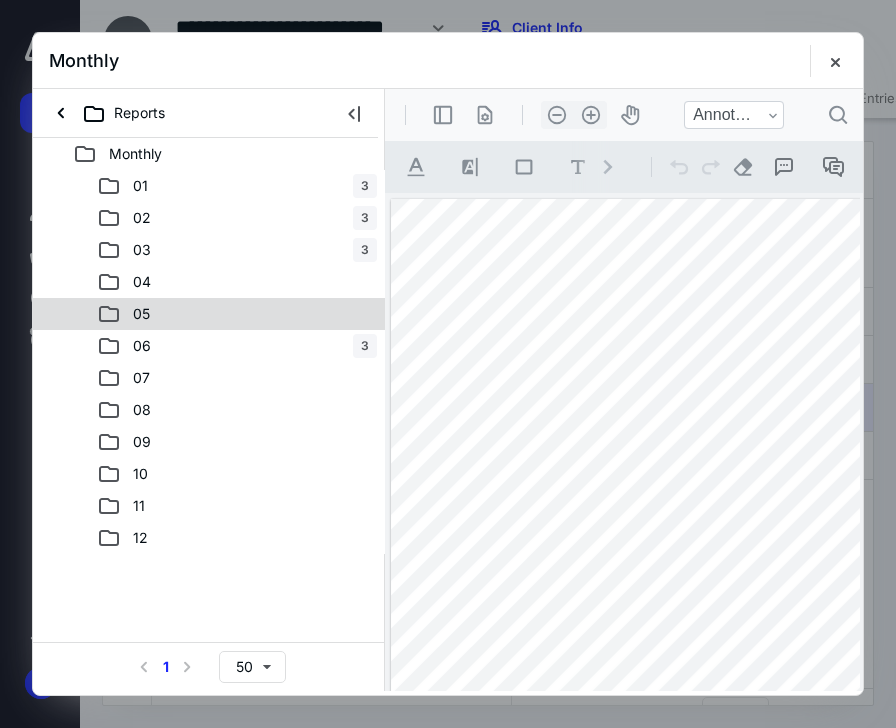 click 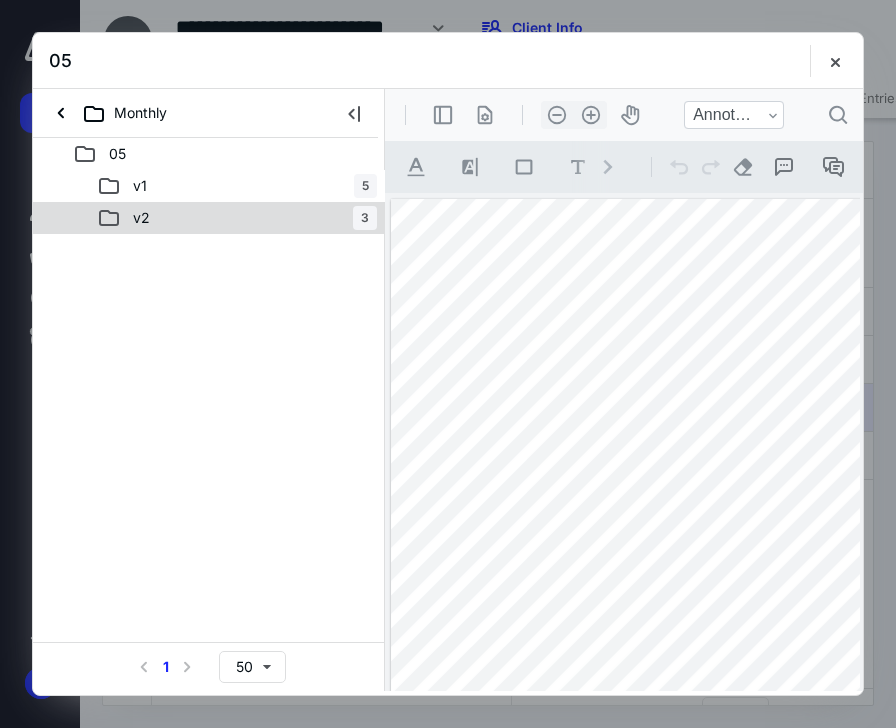 click on "v2" at bounding box center (141, 218) 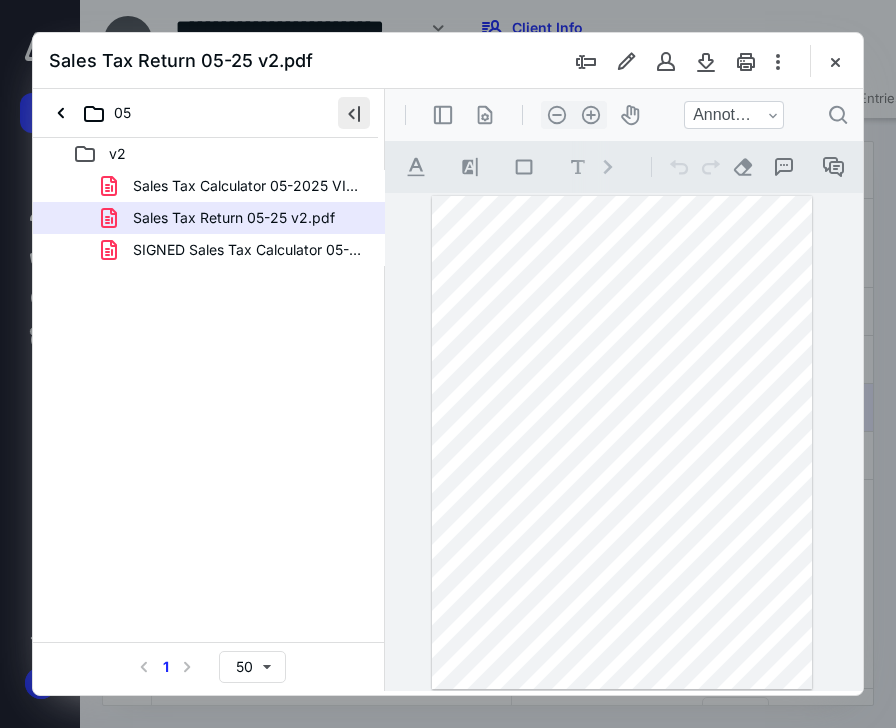drag, startPoint x: 346, startPoint y: 113, endPoint x: 358, endPoint y: 114, distance: 12.0415945 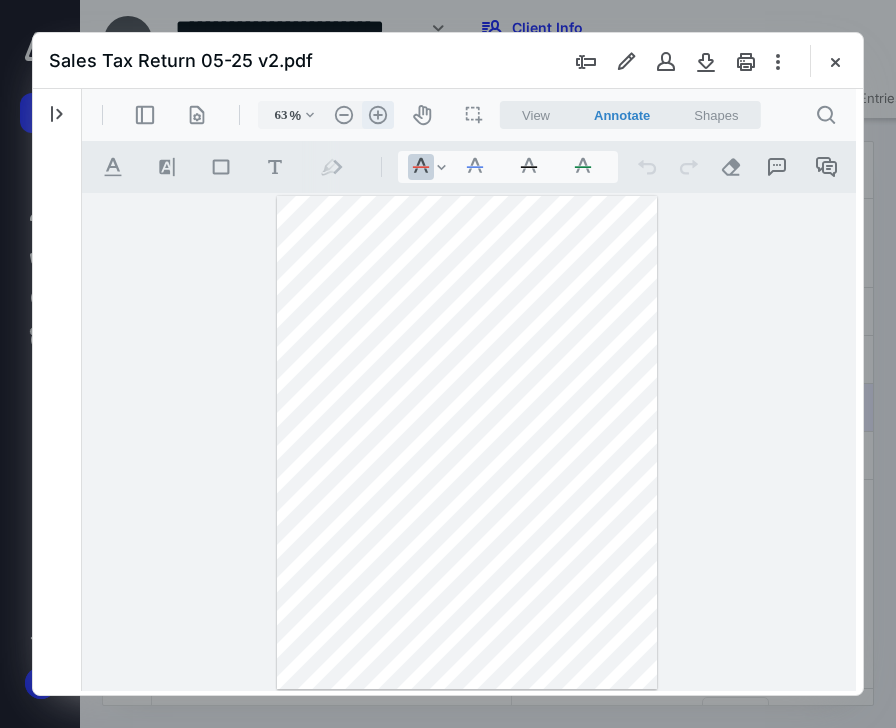 click on ".cls-1{fill:#abb0c4;} icon - header - sidebar - line .cls-1{fill:#abb0c4;} icon - header - page manipulation - line 63 % .cls-1{fill:#abb0c4;} icon - chevron - down .cls-1{fill:#abb0c4;} icon - header - zoom - out - line Current zoom is   63 % .cls-1{fill:#abb0c4;} icon - header - zoom - in - line icon-header-pan20 icon / operation / multi select View Annotate Shapes Annotate .cls-1{fill:#abb0c4;} icon - chevron - down View Annotate Shapes .cls-1{fill:#abb0c4;} icon - header - search" at bounding box center [469, 115] 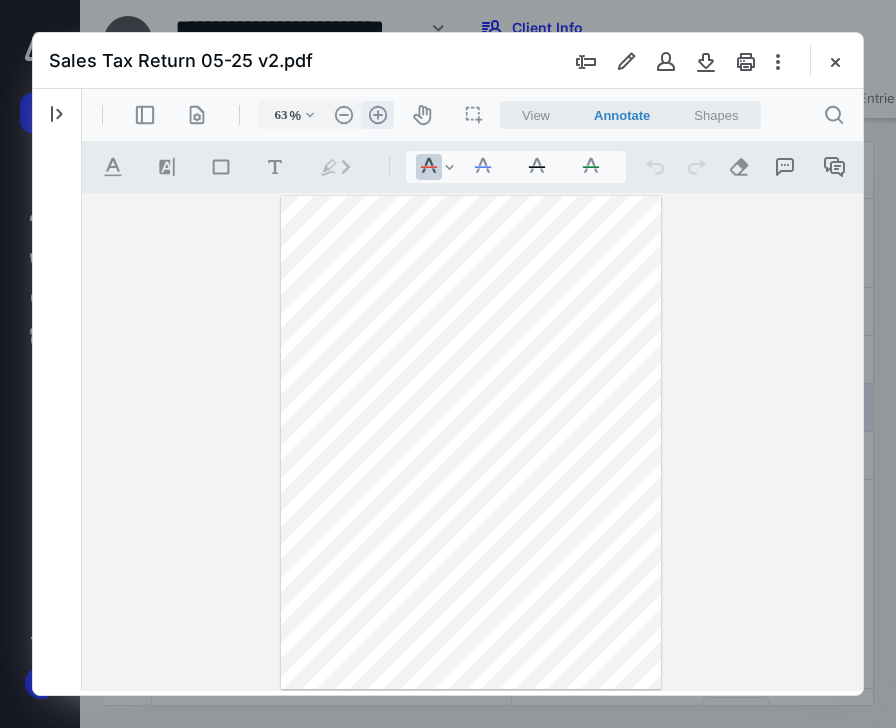 click on ".cls-1{fill:#abb0c4;} icon - header - zoom - in - line" at bounding box center (378, 115) 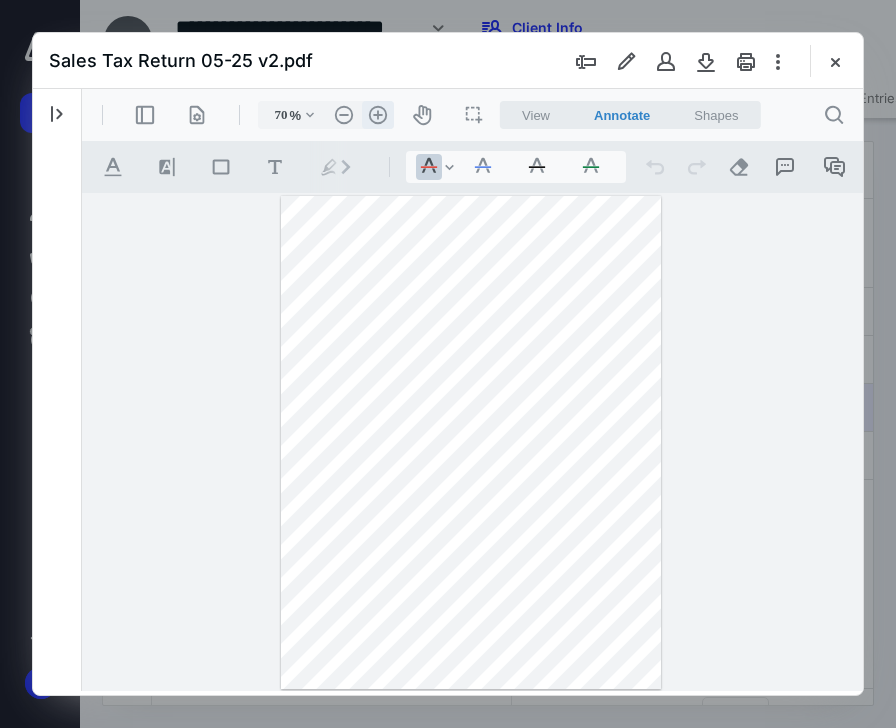 click on ".cls-1{fill:#abb0c4;} icon - header - zoom - in - line" at bounding box center [378, 115] 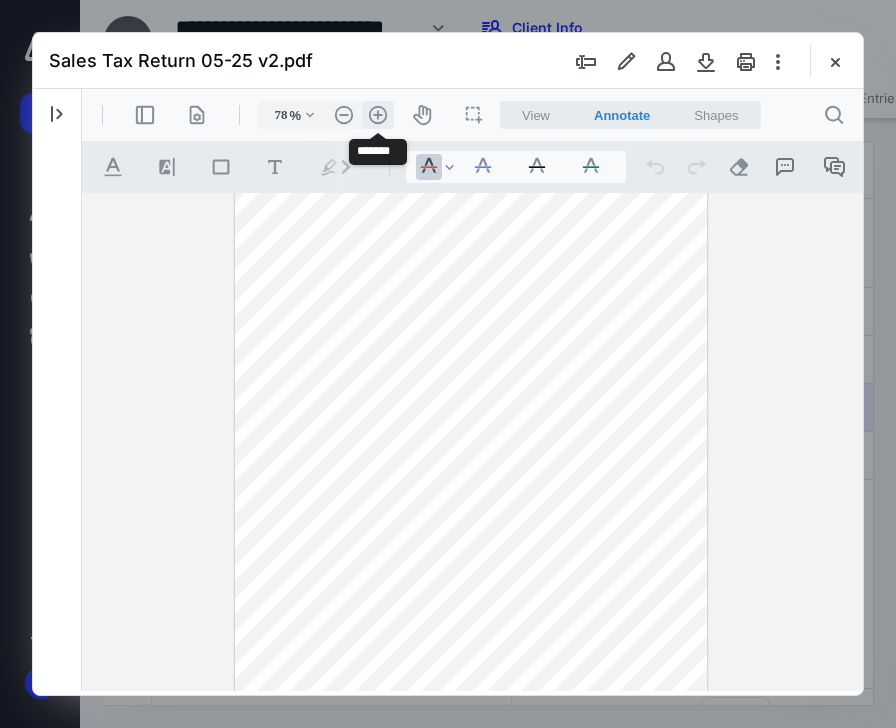click on ".cls-1{fill:#abb0c4;} icon - header - zoom - in - line" at bounding box center [378, 115] 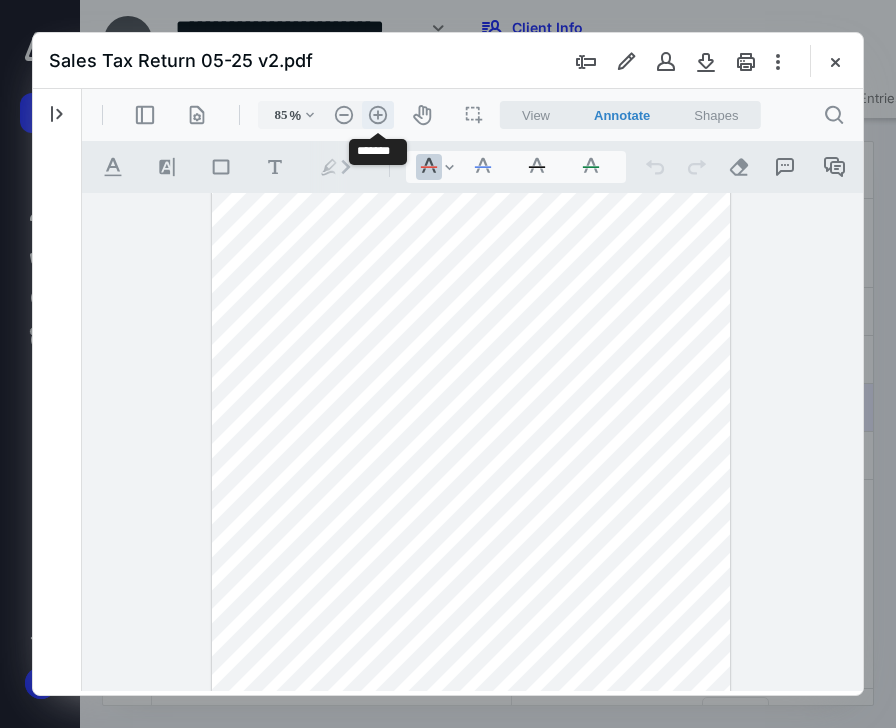 click on ".cls-1{fill:#abb0c4;} icon - header - zoom - in - line" at bounding box center [378, 115] 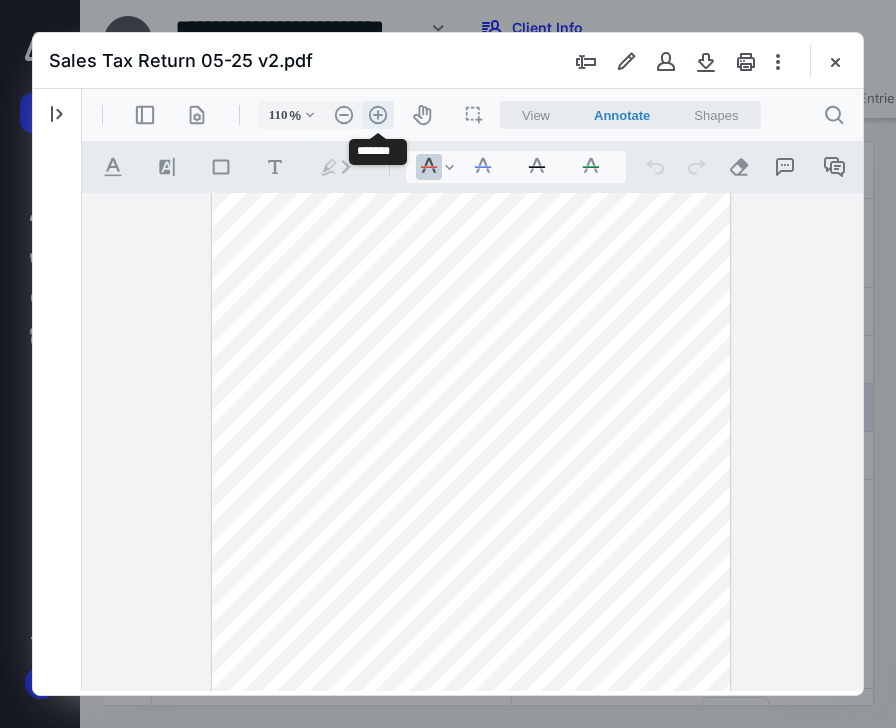 scroll, scrollTop: 147, scrollLeft: 0, axis: vertical 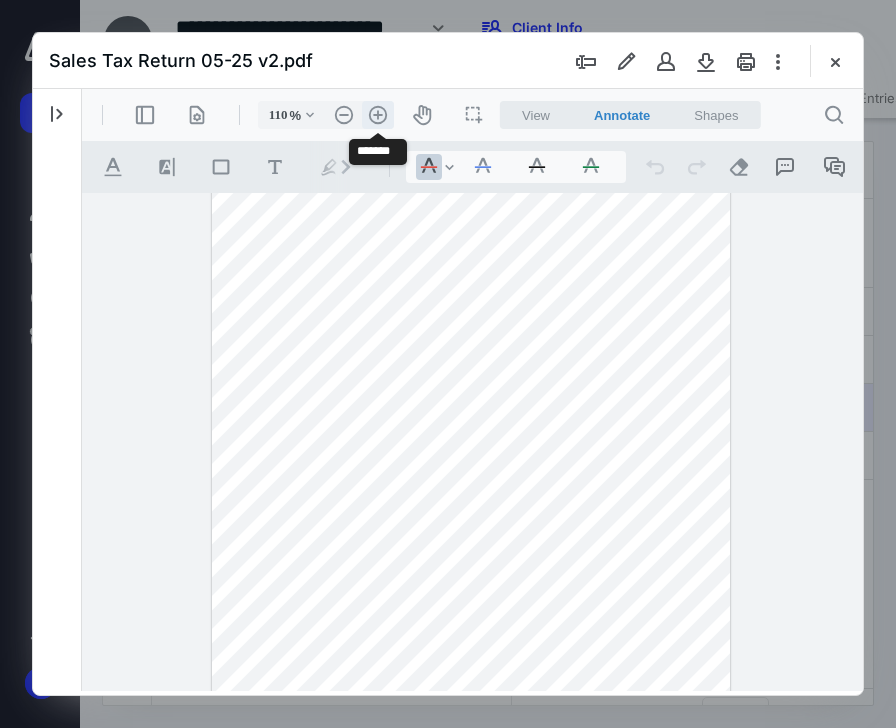 click on ".cls-1{fill:#abb0c4;} icon - header - zoom - in - line" at bounding box center (378, 115) 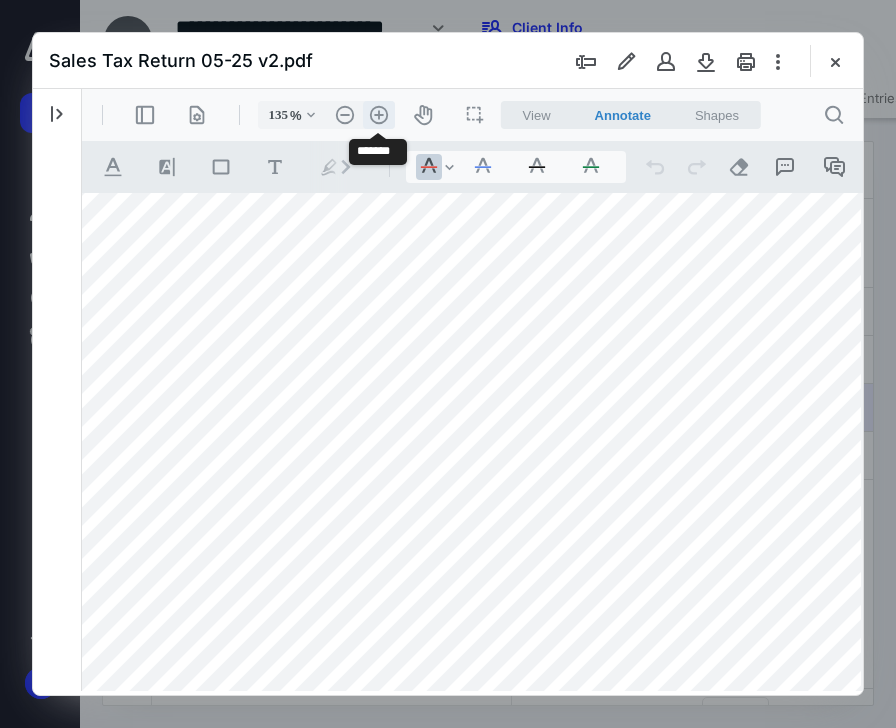 click on ".cls-1{fill:#abb0c4;} icon - header - zoom - in - line" at bounding box center [379, 115] 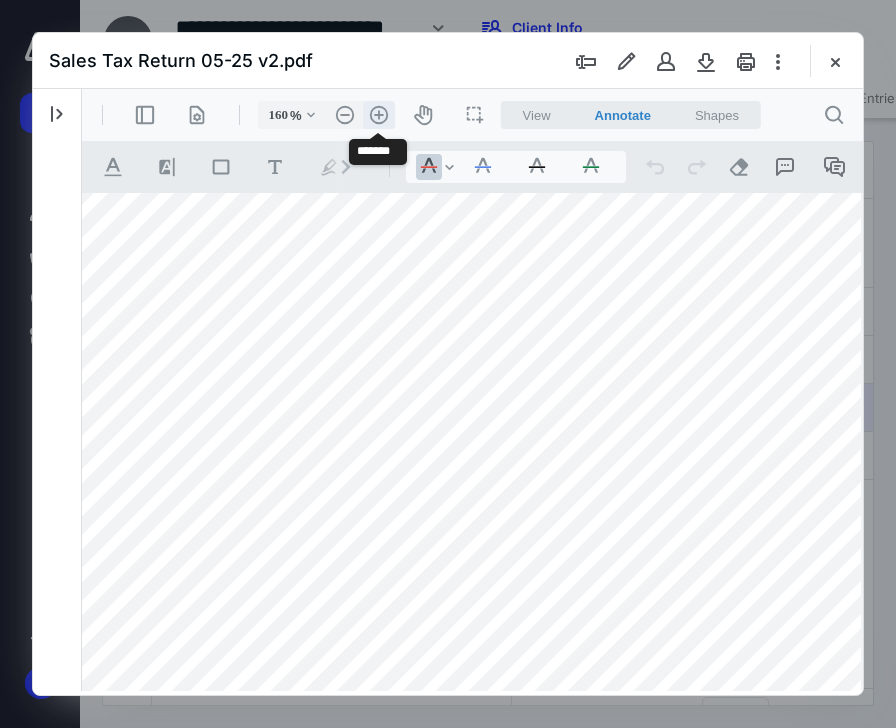 click on ".cls-1{fill:#abb0c4;} icon - header - zoom - in - line" at bounding box center [379, 115] 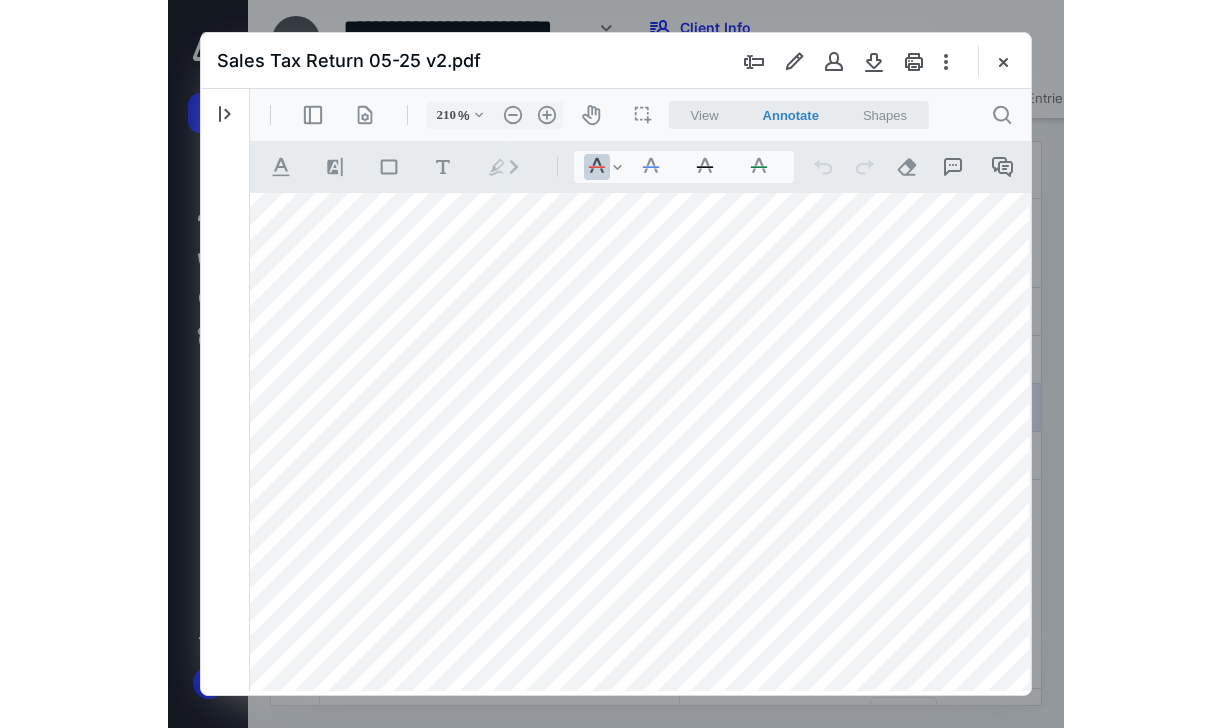 scroll, scrollTop: 540, scrollLeft: 268, axis: both 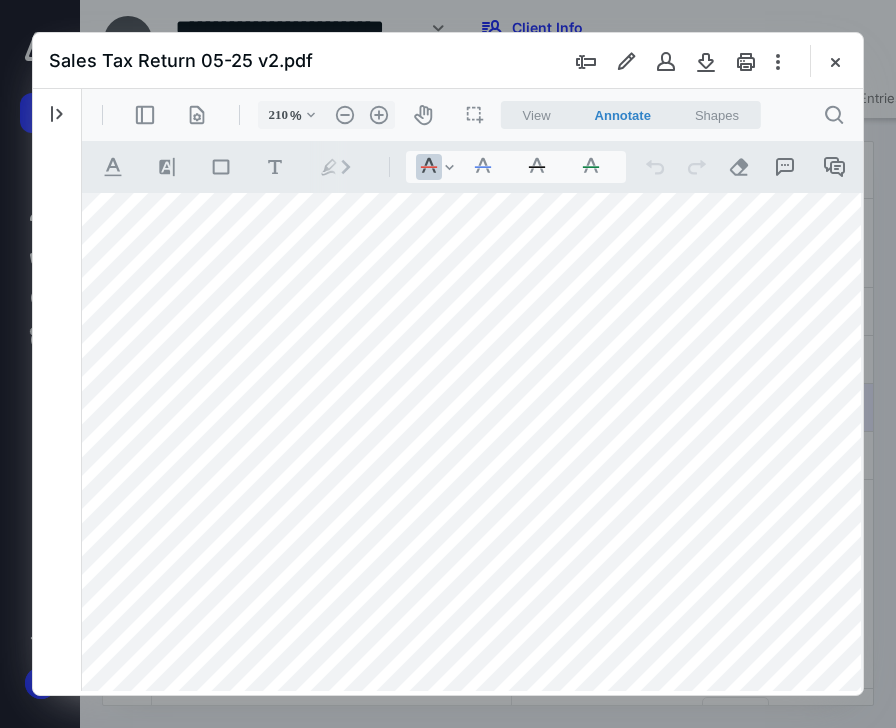 click at bounding box center (464, 491) 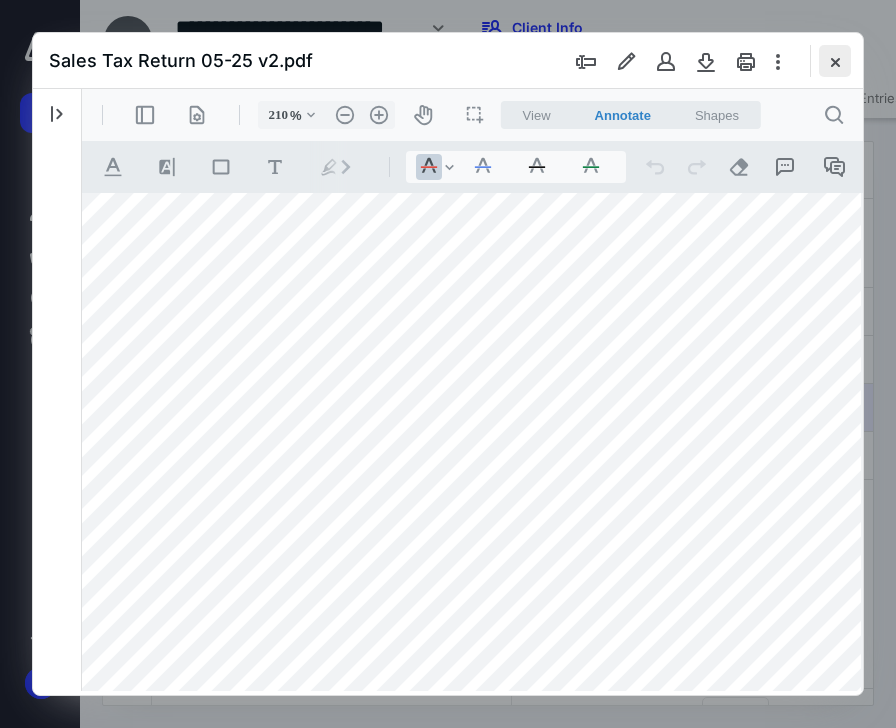 click at bounding box center [835, 61] 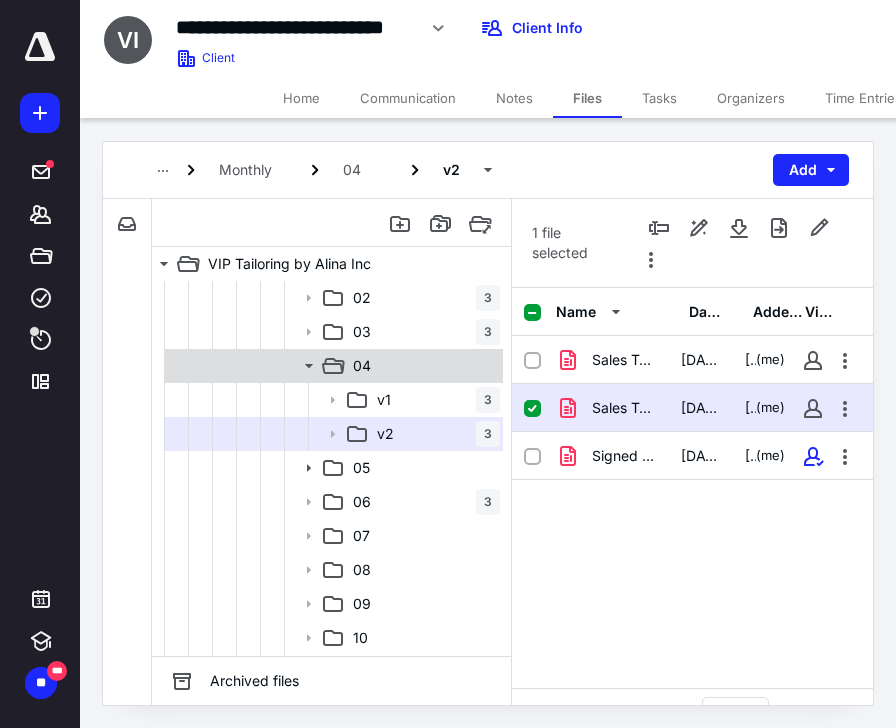 click 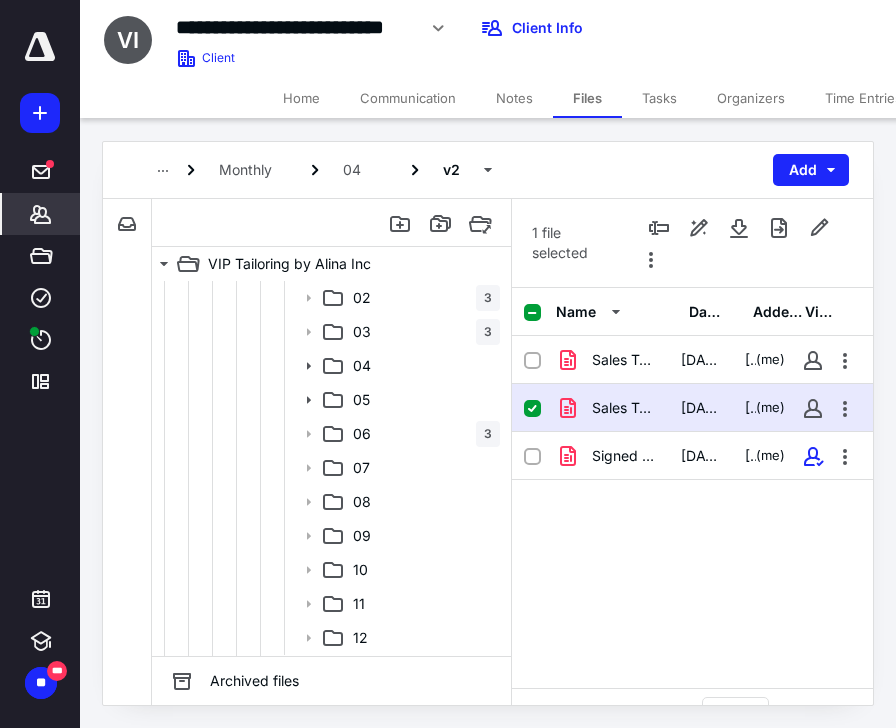 click 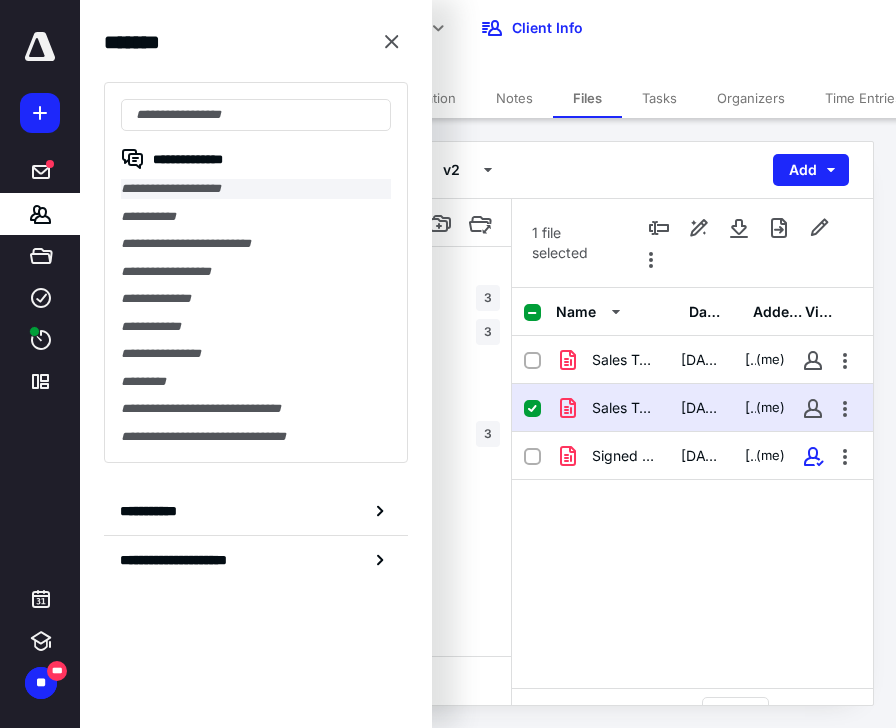 click on "**********" at bounding box center (256, 189) 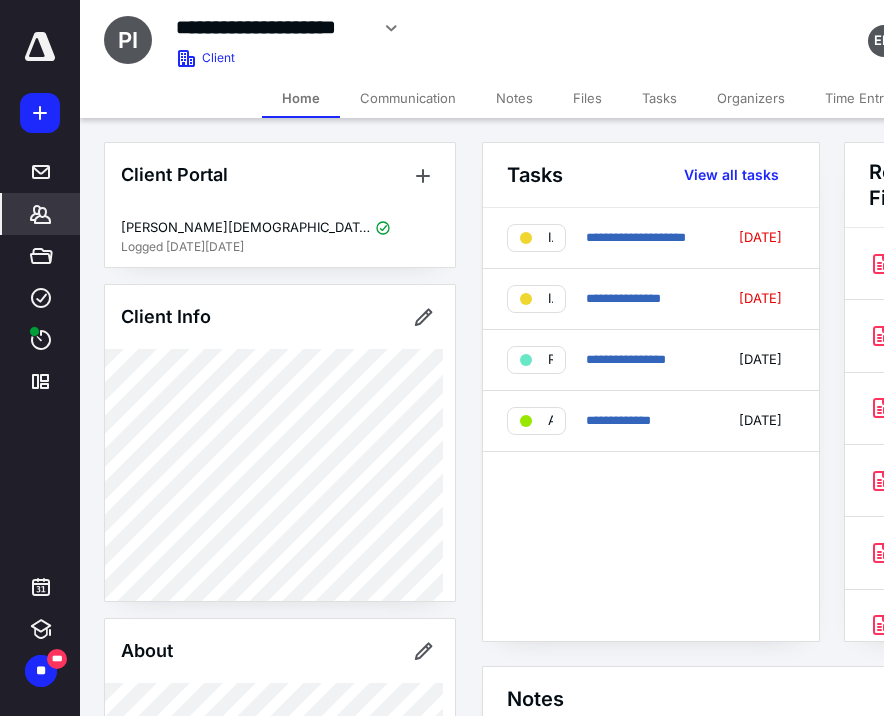 click on "**********" at bounding box center [462, 28] 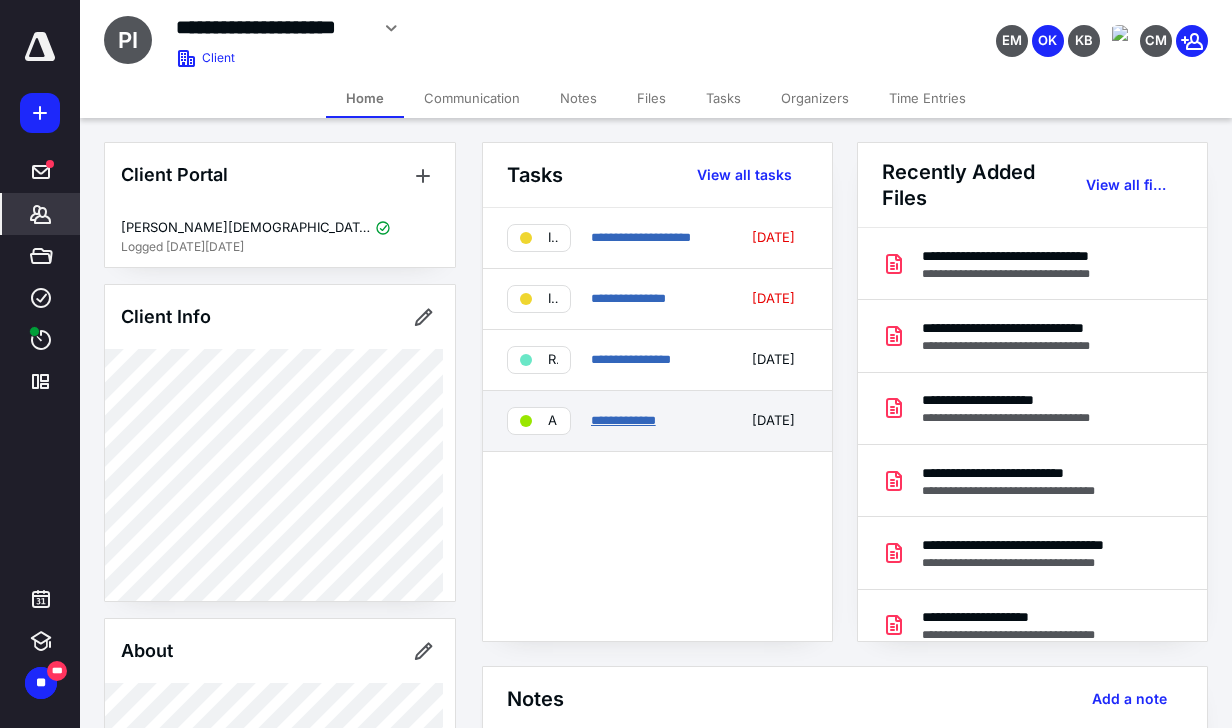 click on "**********" at bounding box center (623, 420) 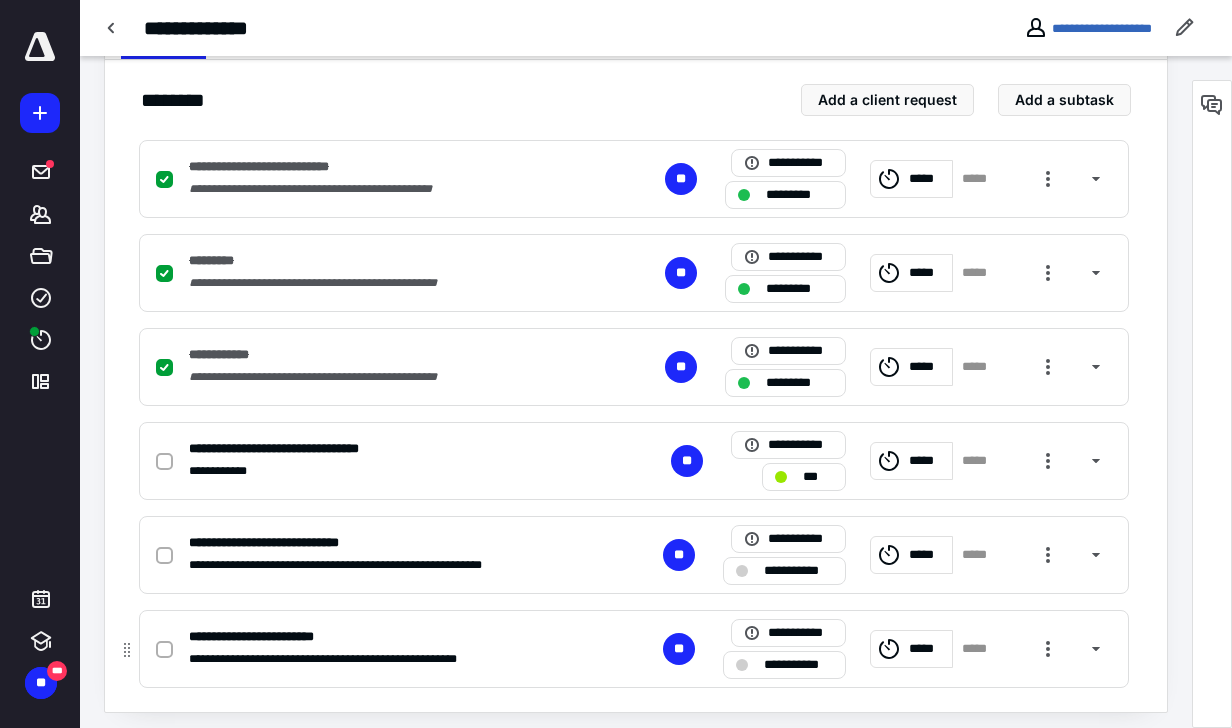 scroll, scrollTop: 446, scrollLeft: 0, axis: vertical 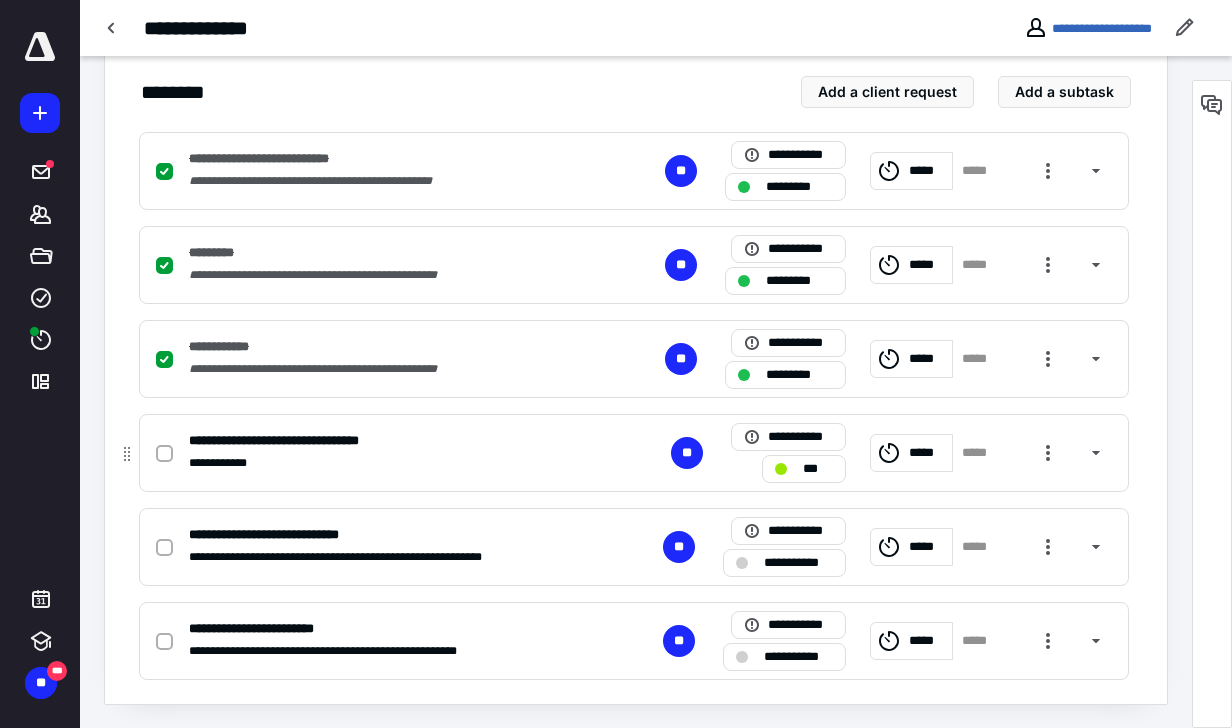click at bounding box center [164, 454] 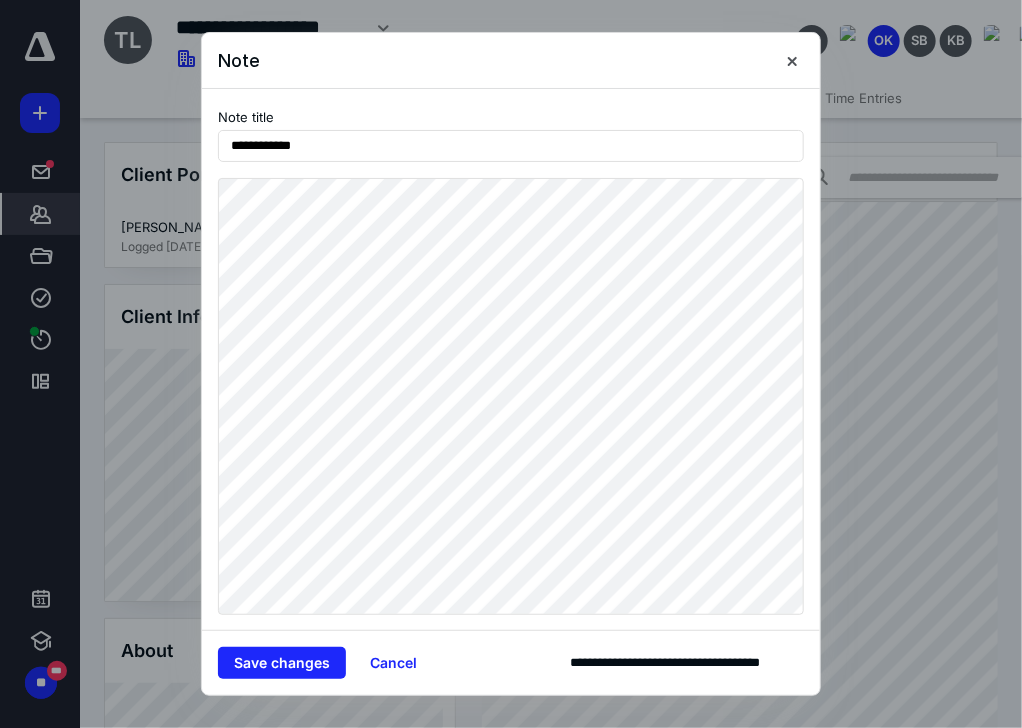 scroll, scrollTop: 0, scrollLeft: 0, axis: both 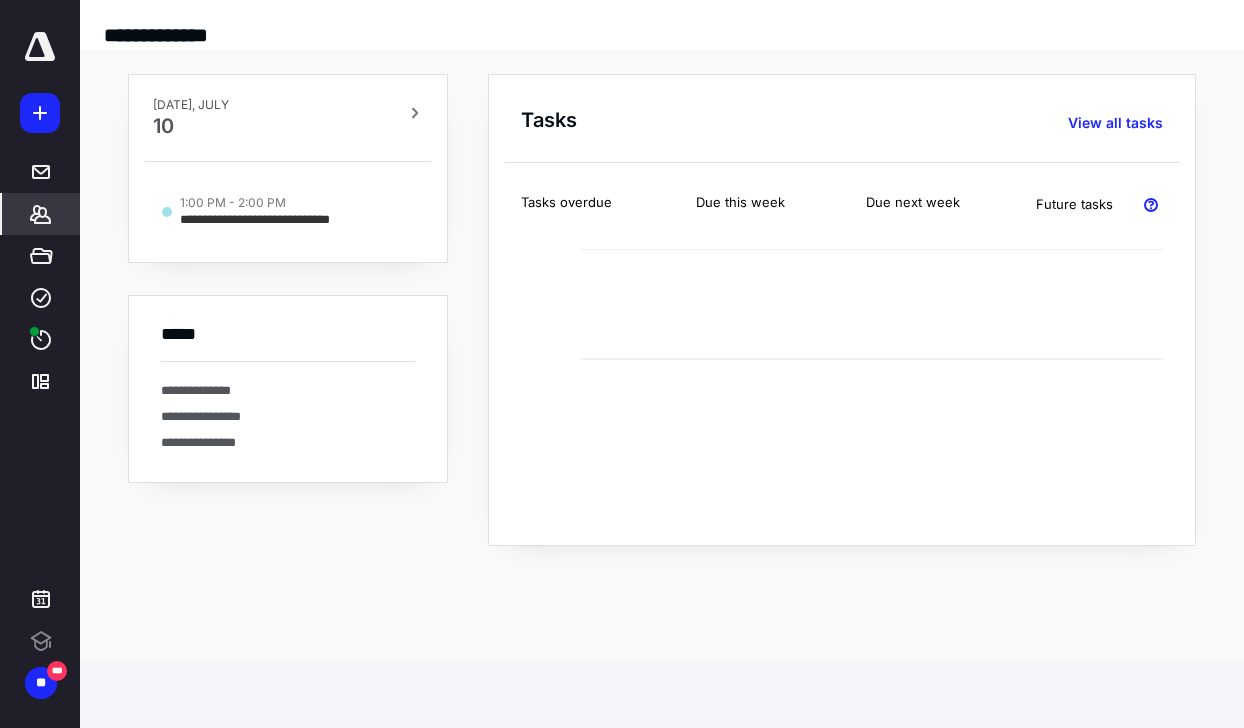 click 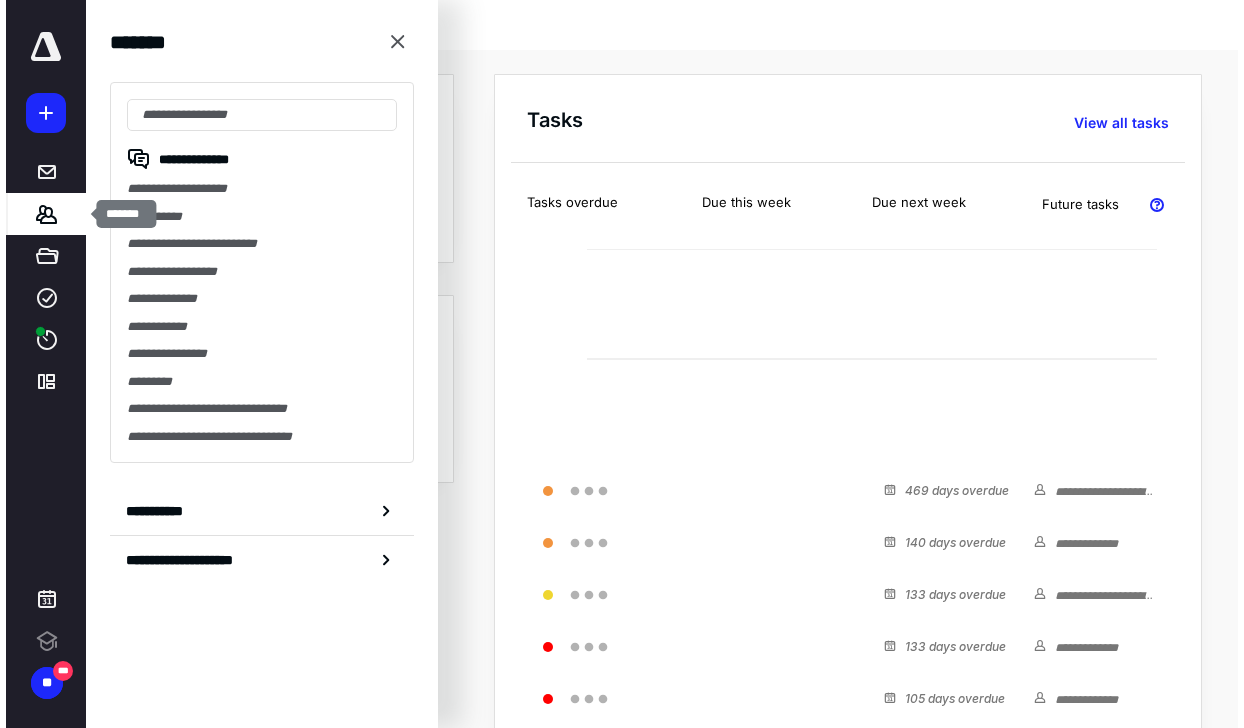 scroll, scrollTop: 0, scrollLeft: 0, axis: both 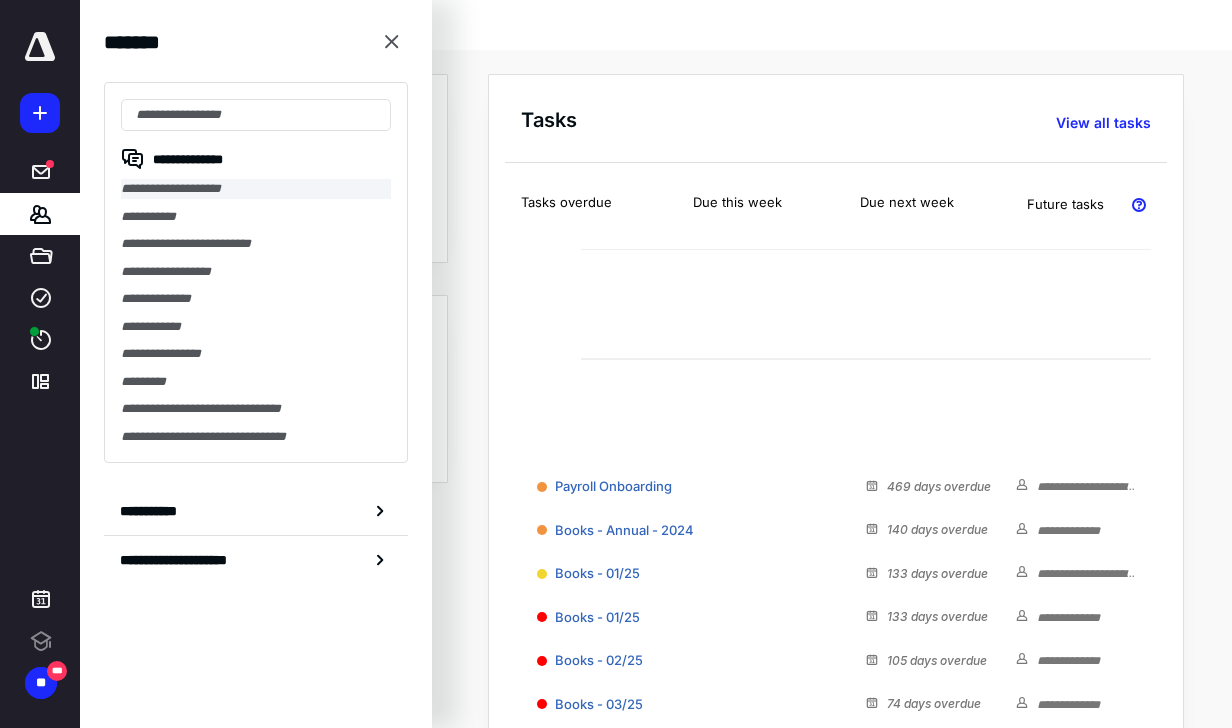 click on "**********" at bounding box center (256, 189) 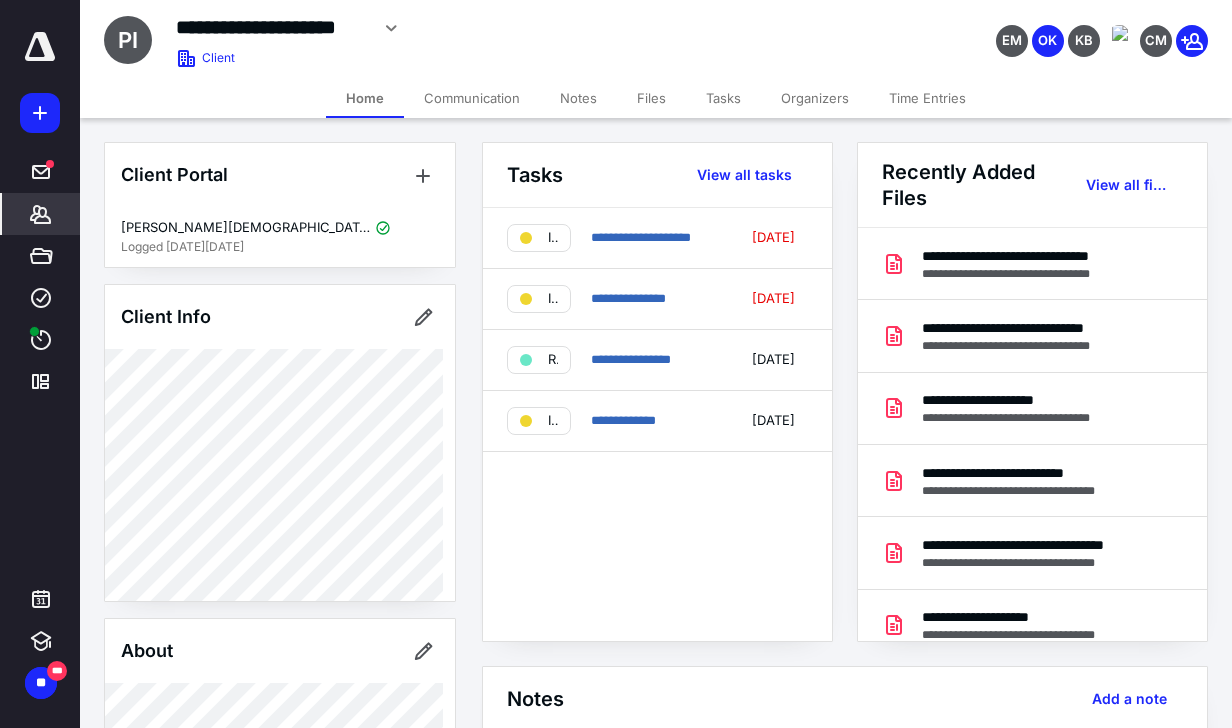 click on "Files" at bounding box center (651, 98) 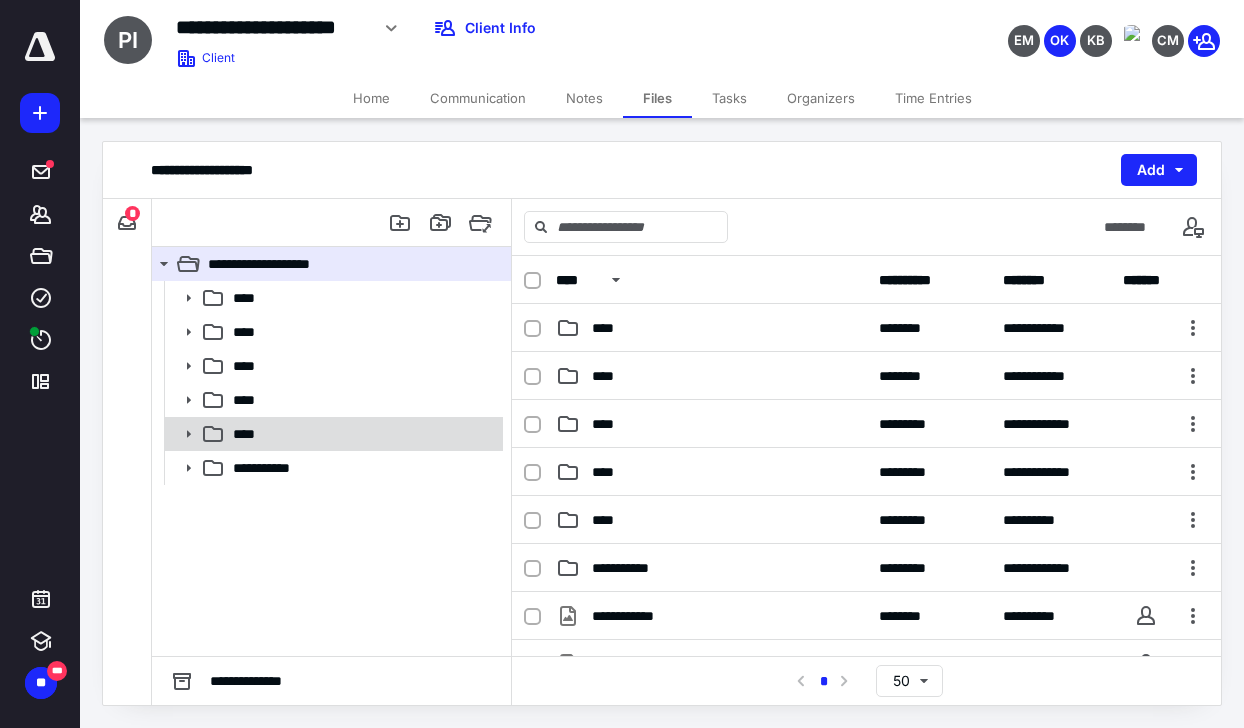 click 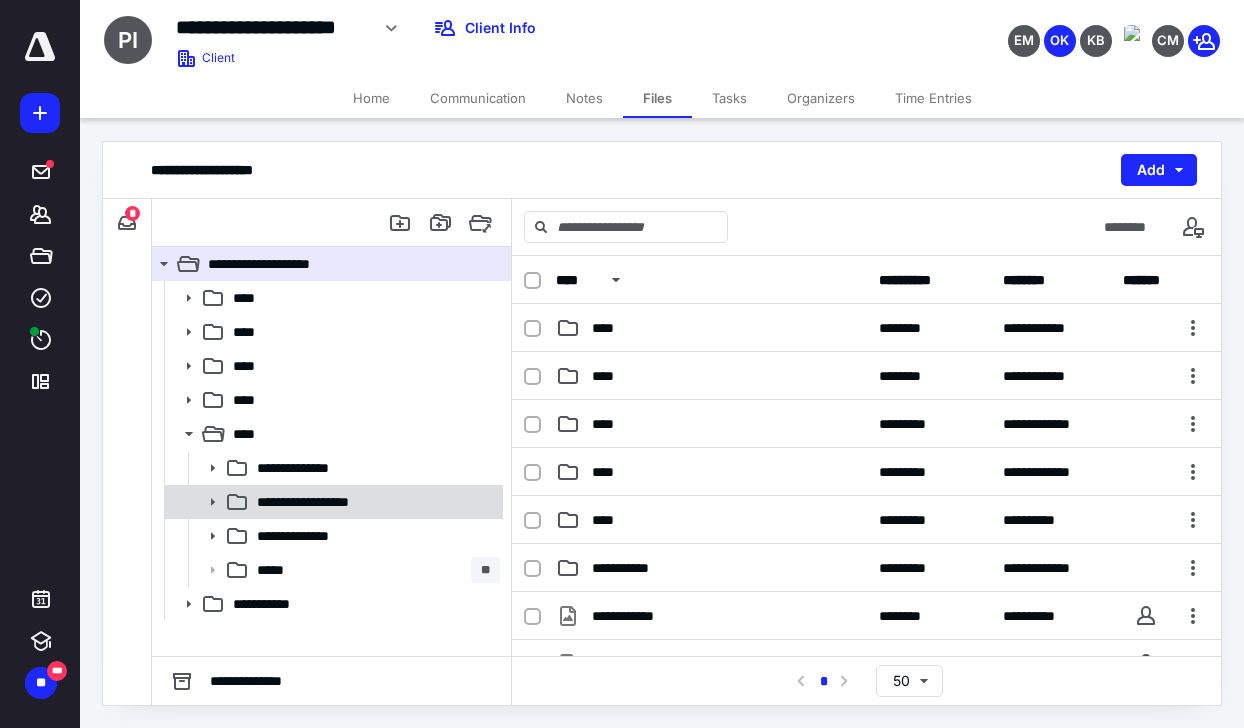 click at bounding box center (206, 502) 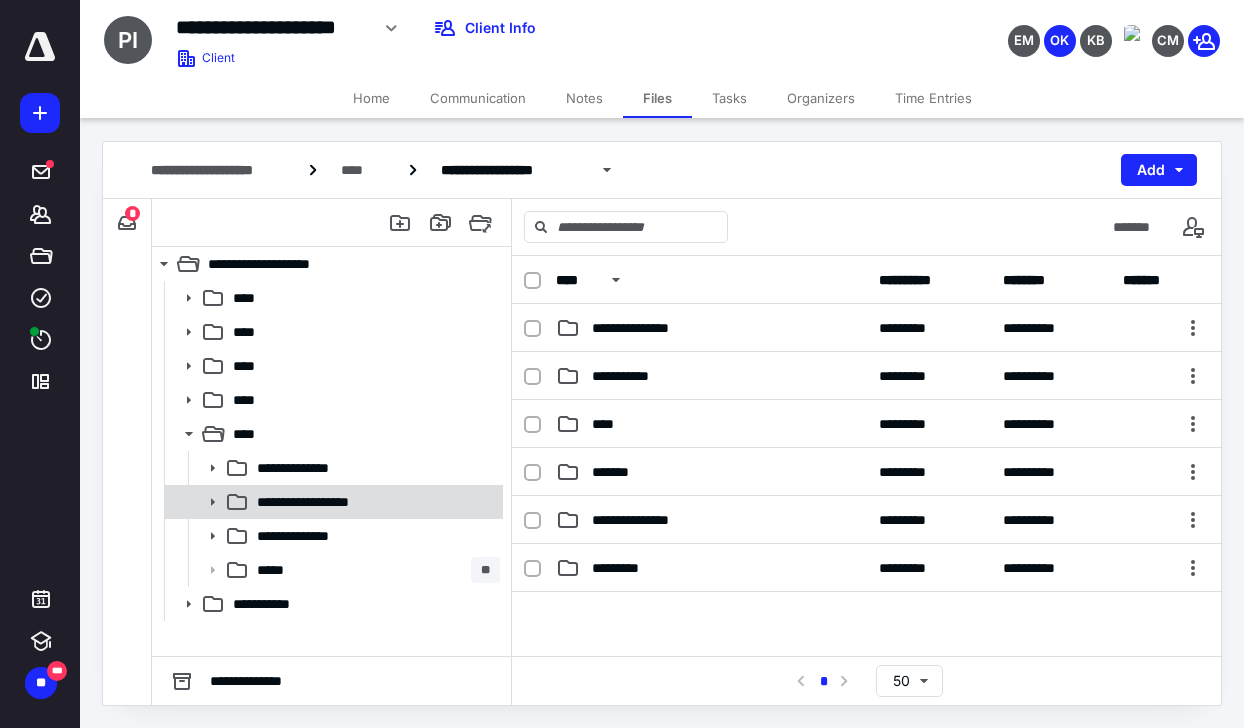 click 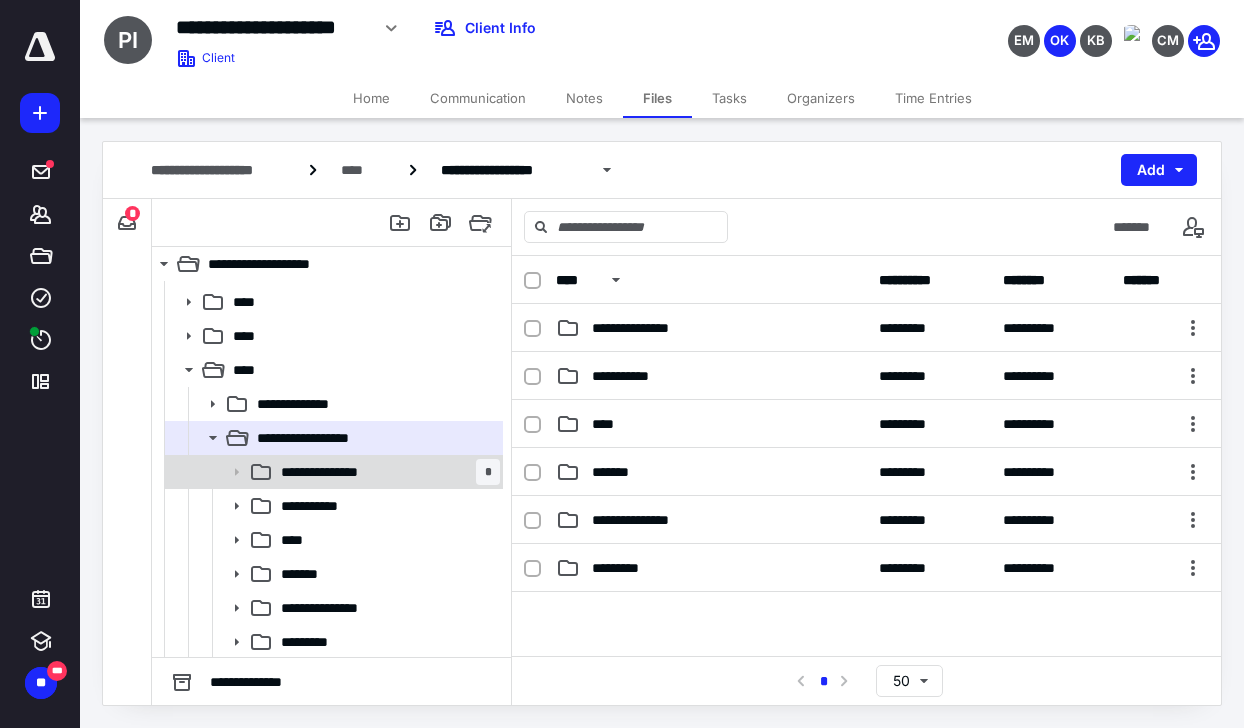 scroll, scrollTop: 160, scrollLeft: 0, axis: vertical 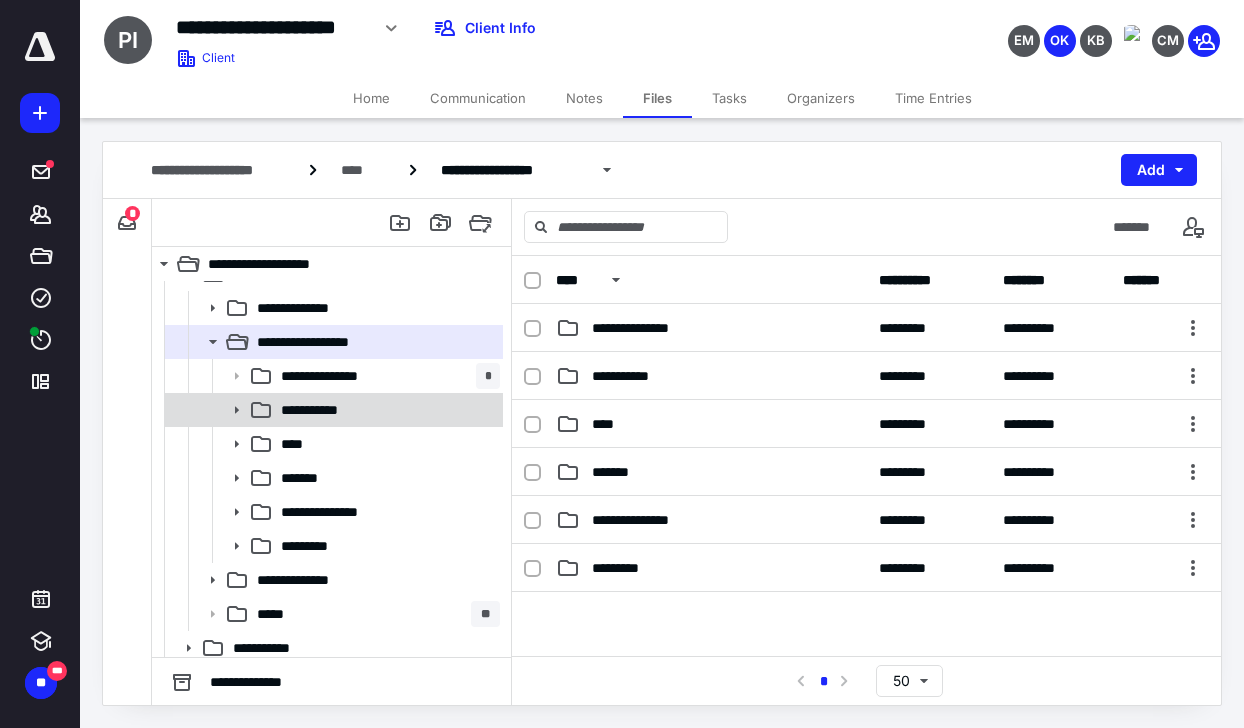 click 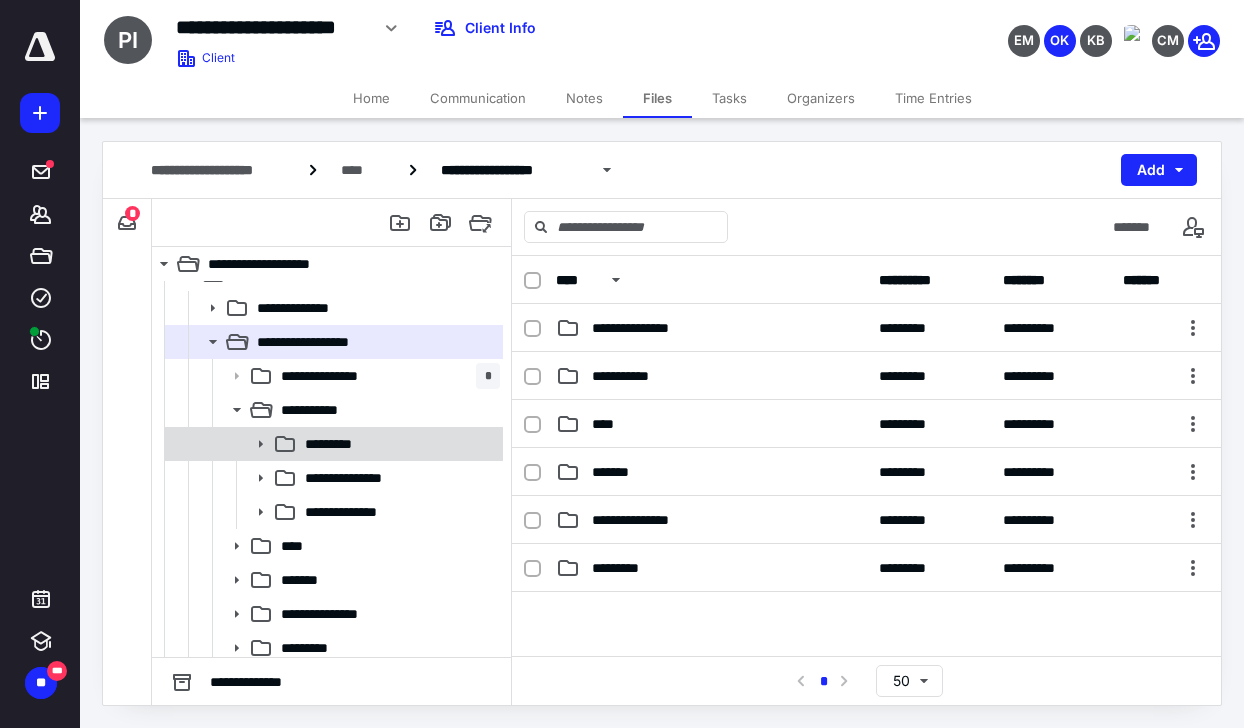 click 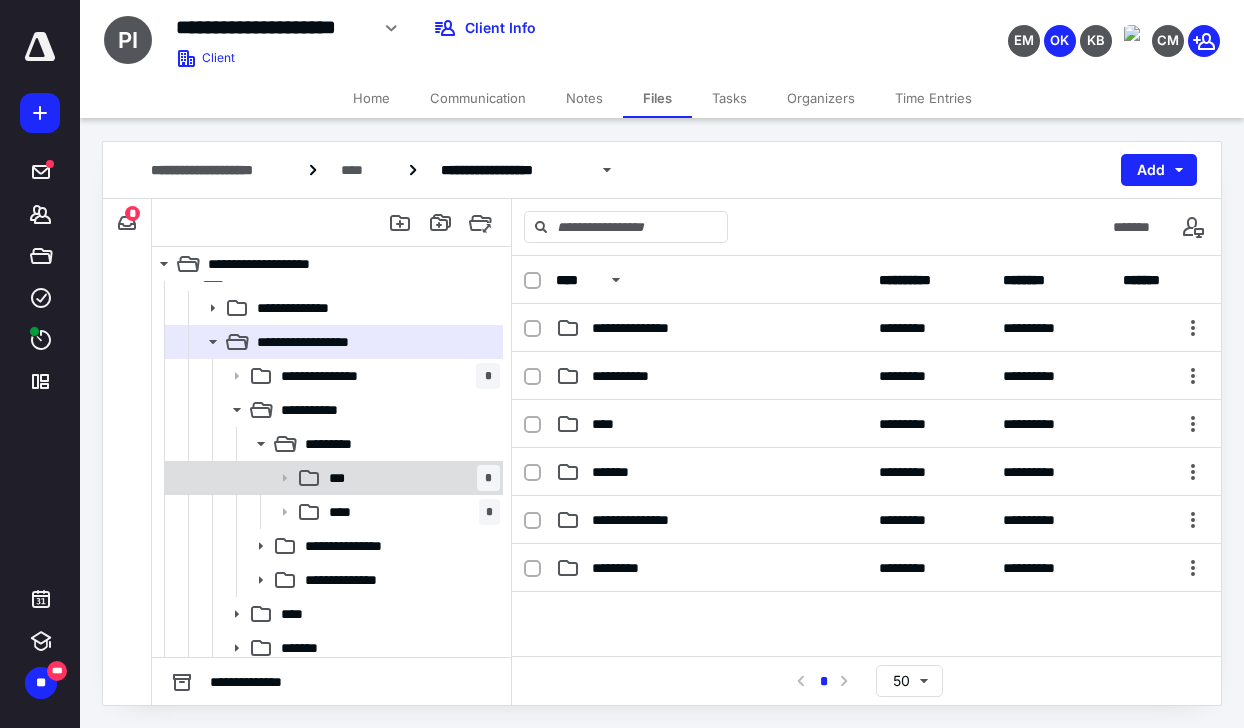 click 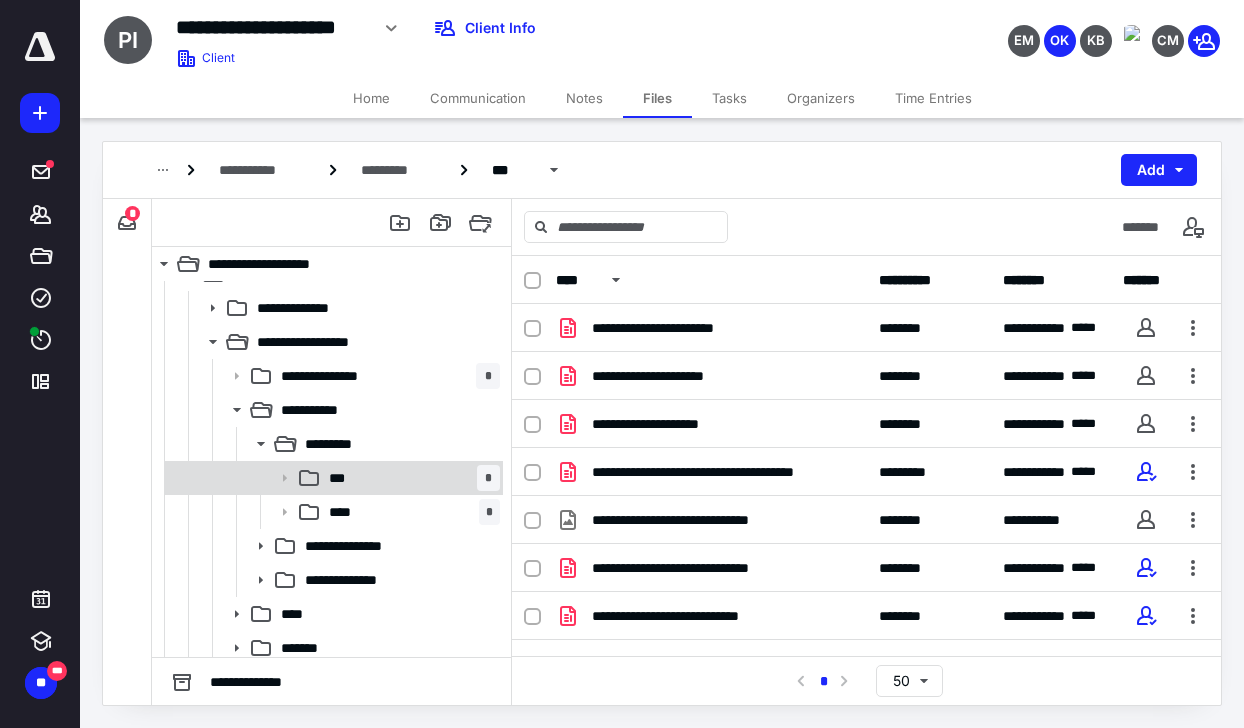 click 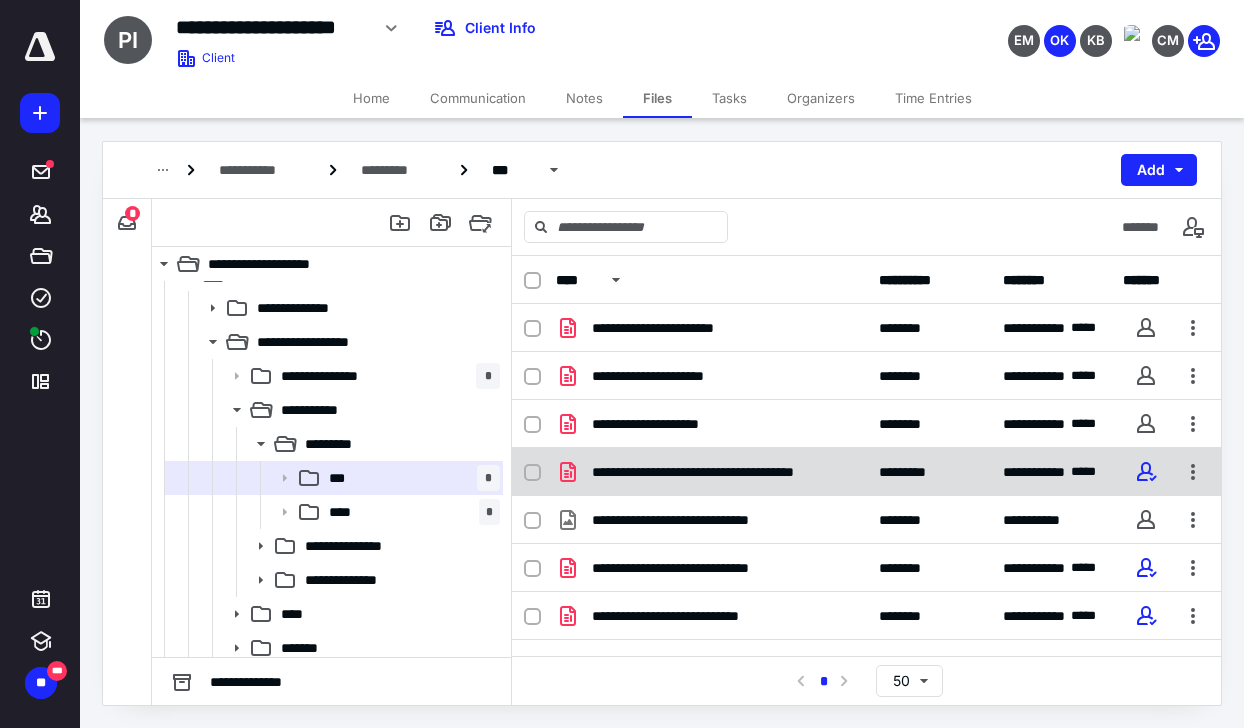click on "**********" at bounding box center [711, 472] 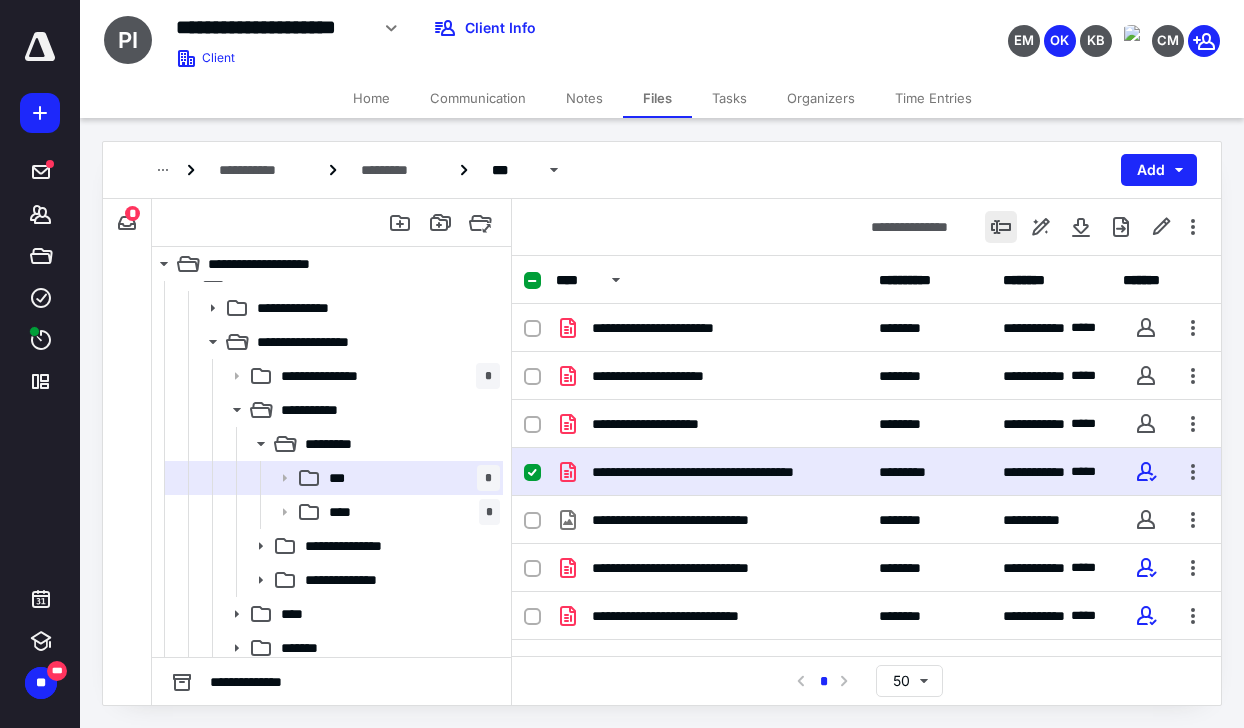 click at bounding box center [1001, 227] 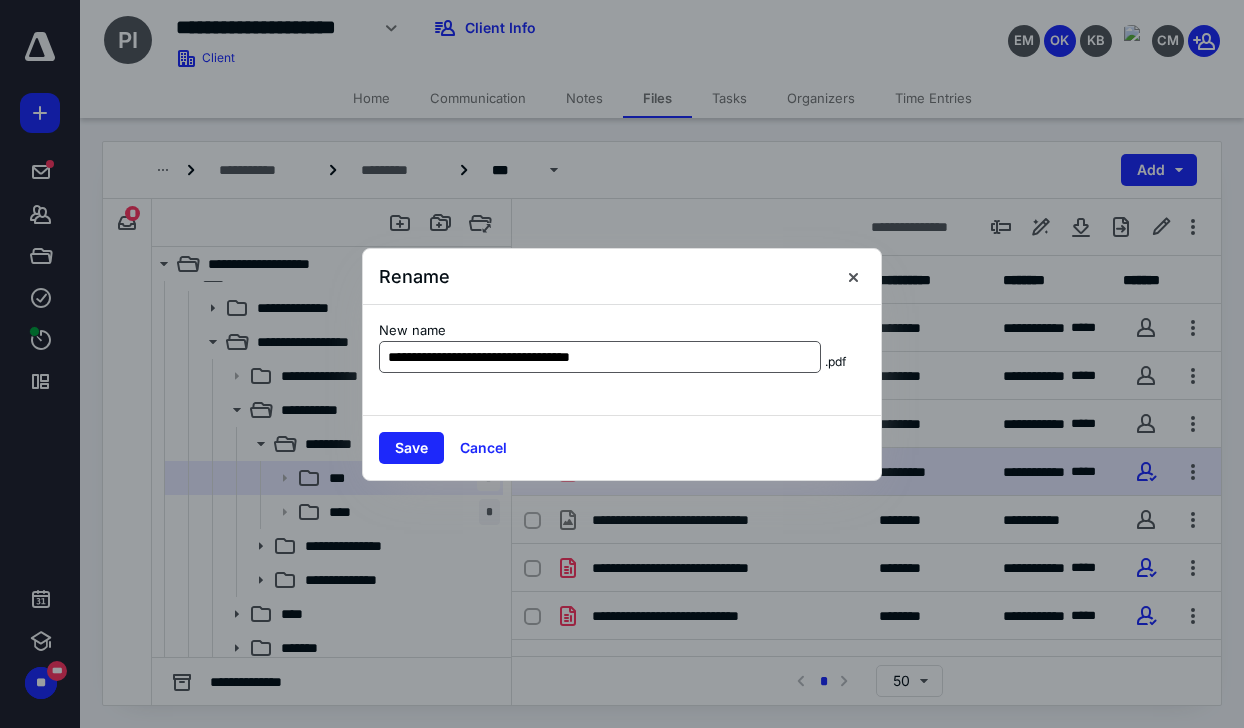 click on "**********" at bounding box center (600, 357) 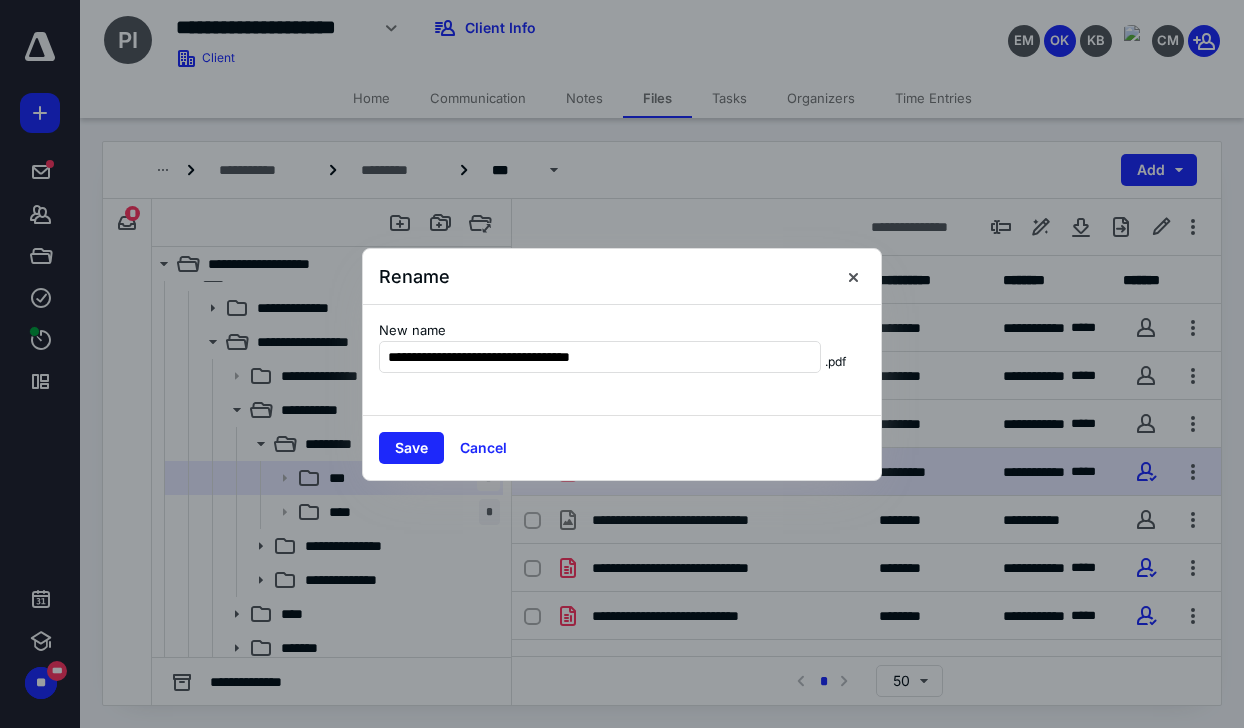 drag, startPoint x: 516, startPoint y: 352, endPoint x: 1110, endPoint y: 368, distance: 594.21545 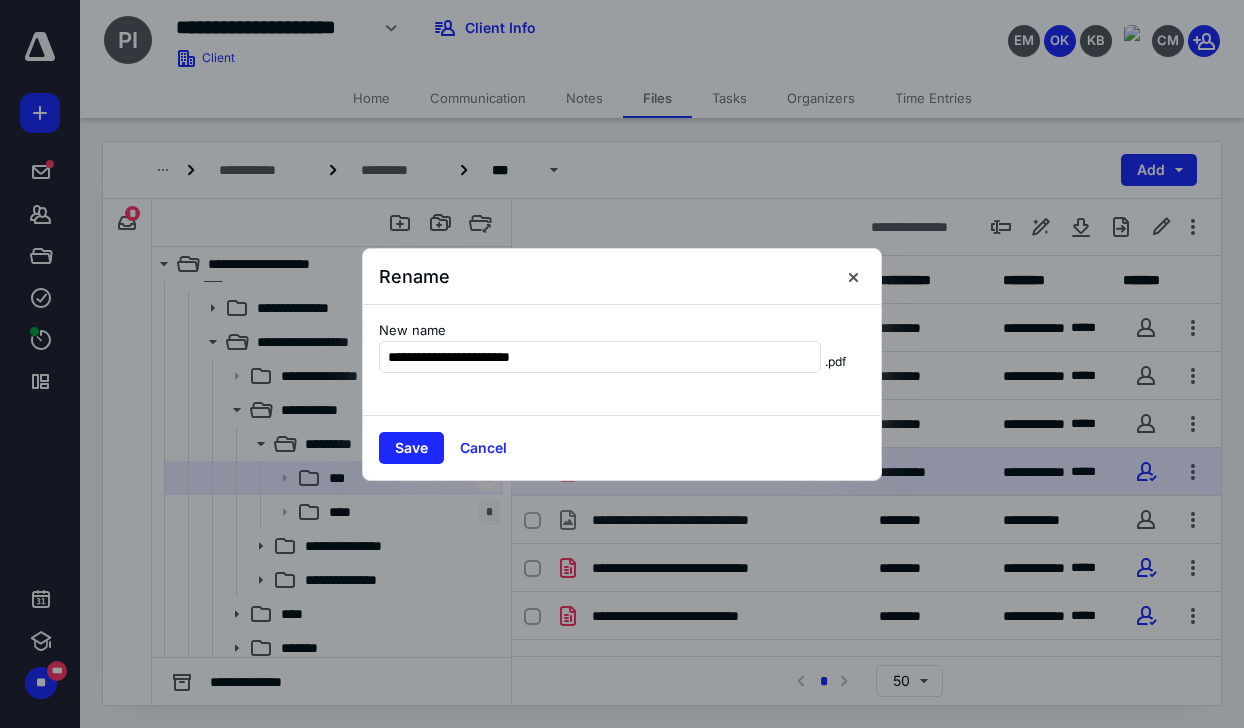 type on "**********" 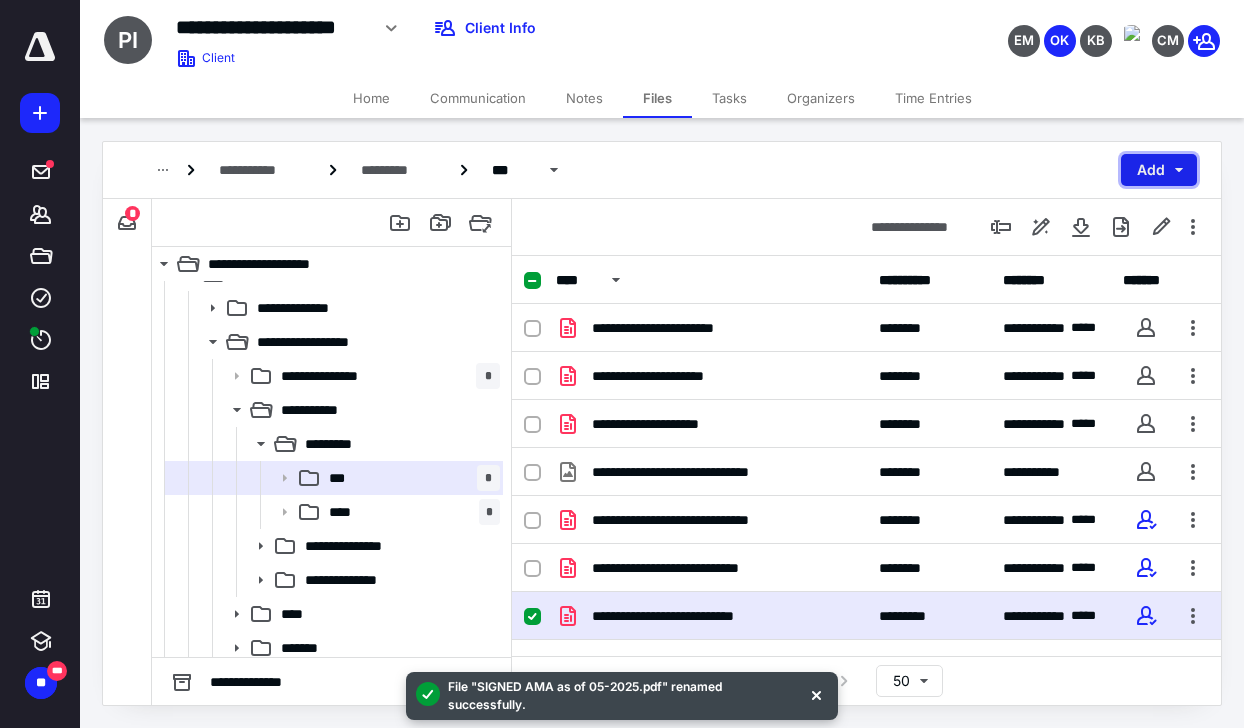 click on "Add" at bounding box center (1159, 170) 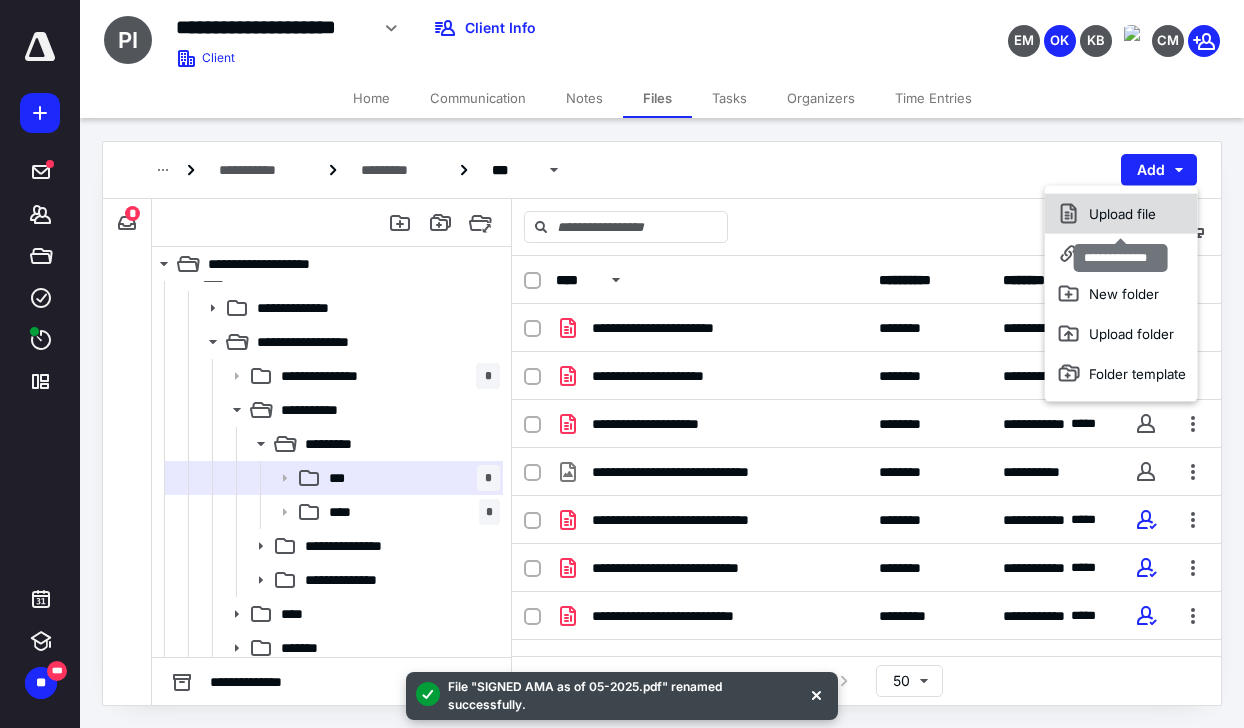 click on "Upload file" at bounding box center (1121, 214) 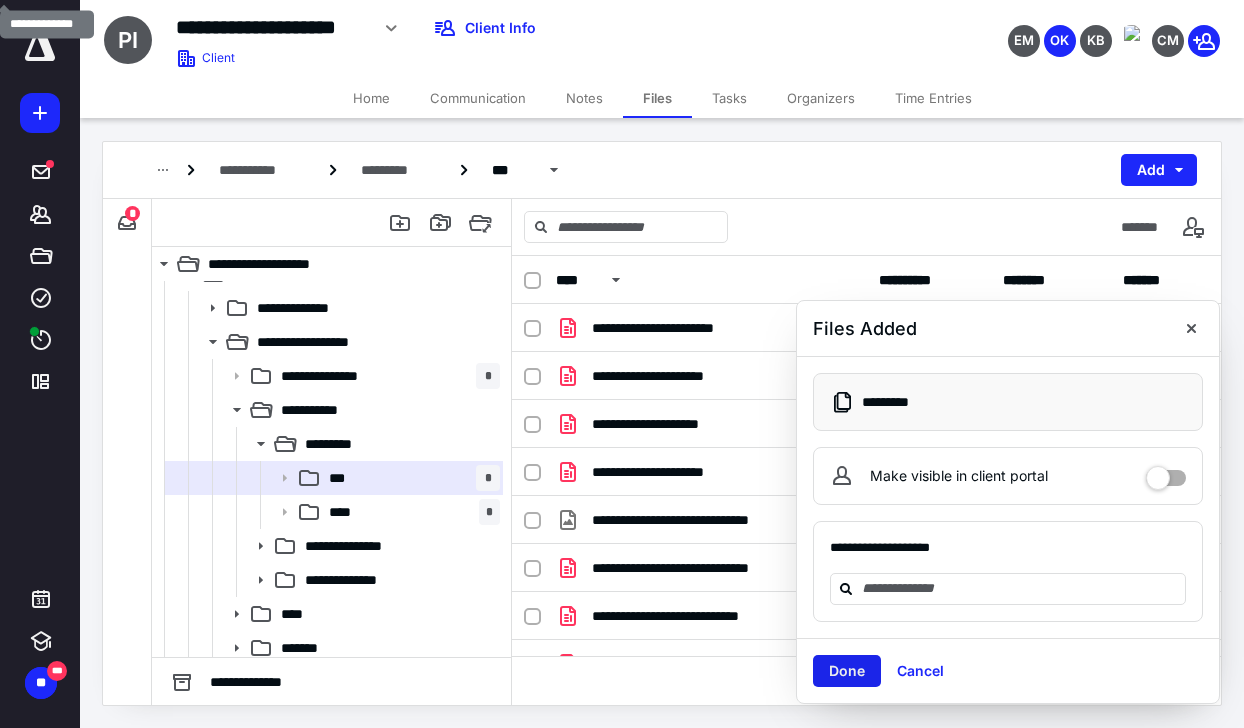 click on "Done" at bounding box center [847, 671] 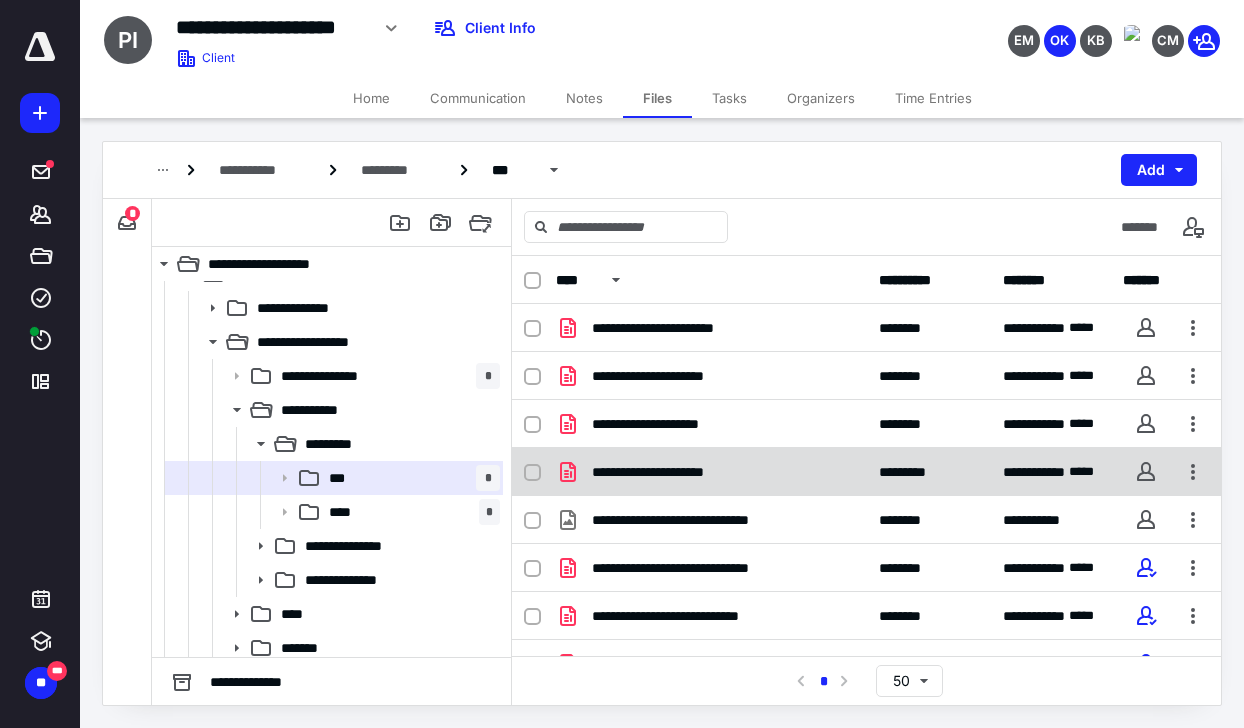 click on "**********" at bounding box center [671, 472] 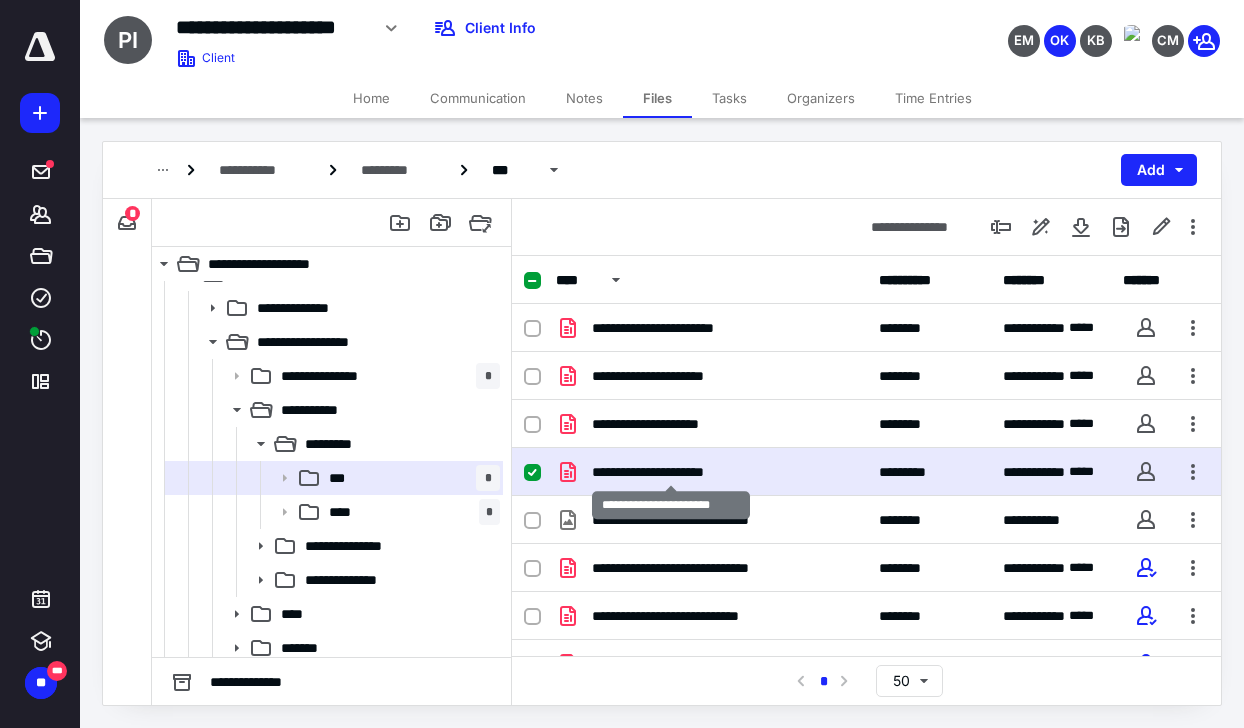 click on "**********" at bounding box center [671, 472] 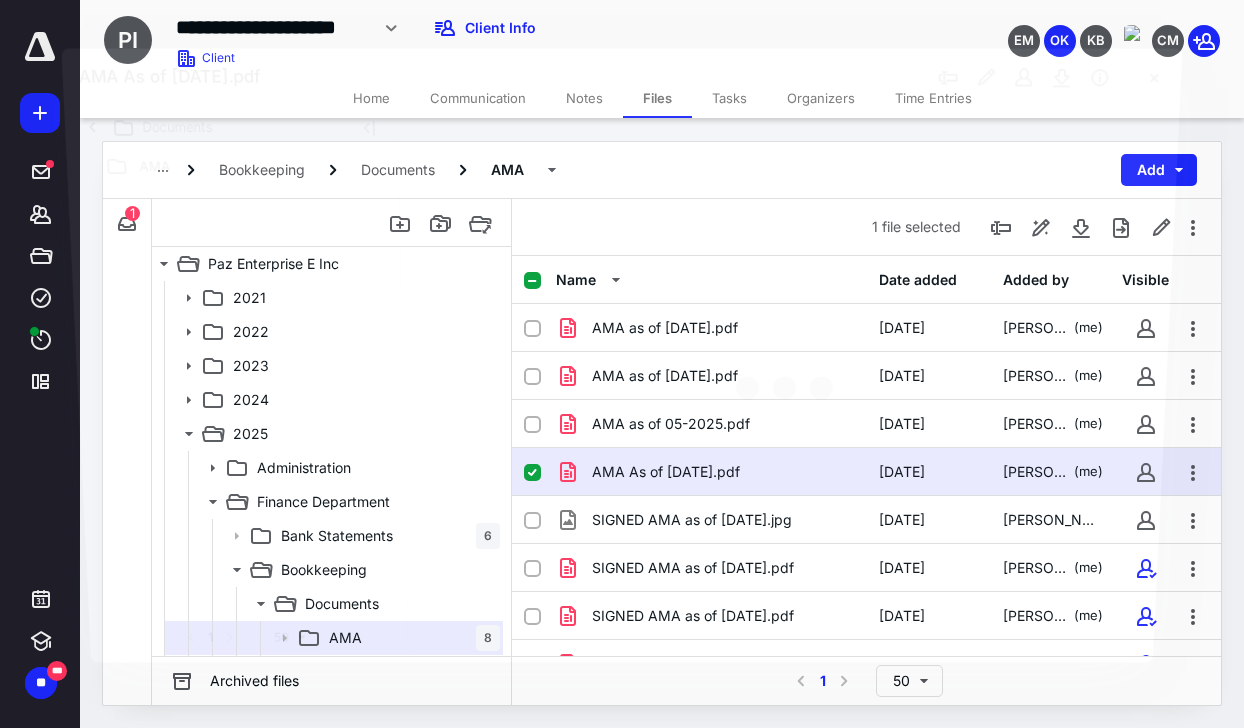 scroll, scrollTop: 160, scrollLeft: 0, axis: vertical 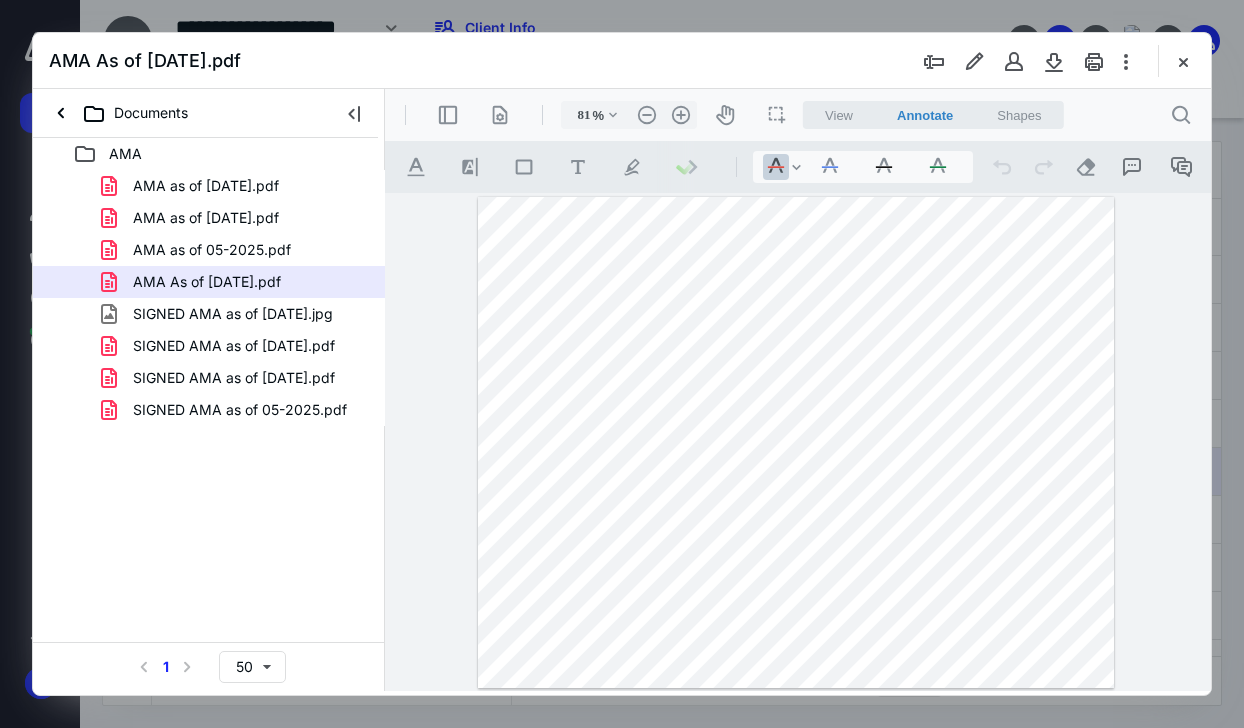 click at bounding box center (796, 443) 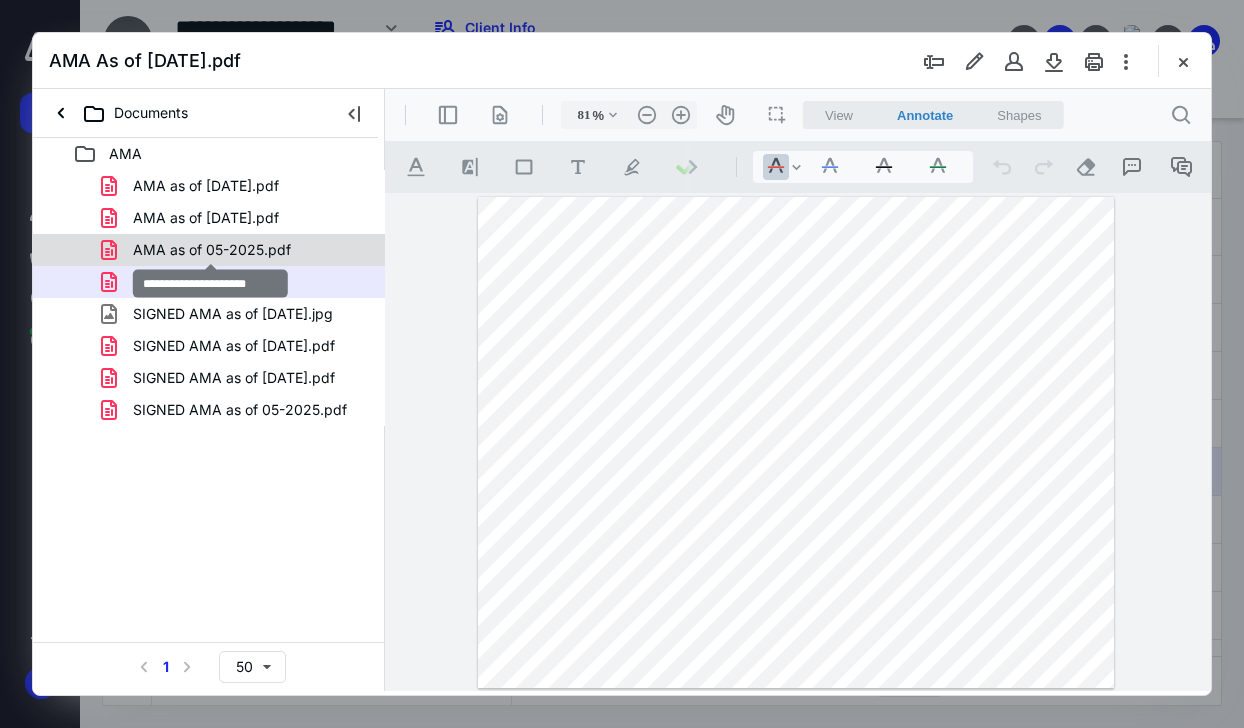 click on "AMA as of 05-2025.pdf" at bounding box center [212, 250] 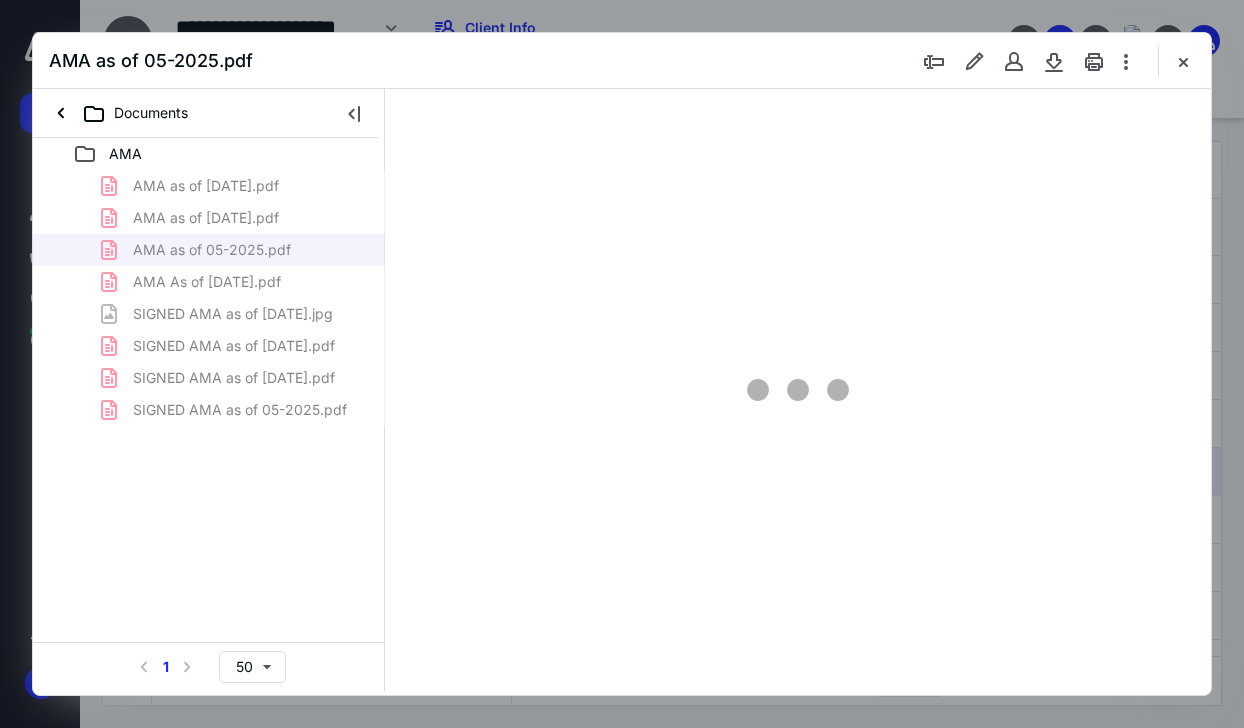 type on "81" 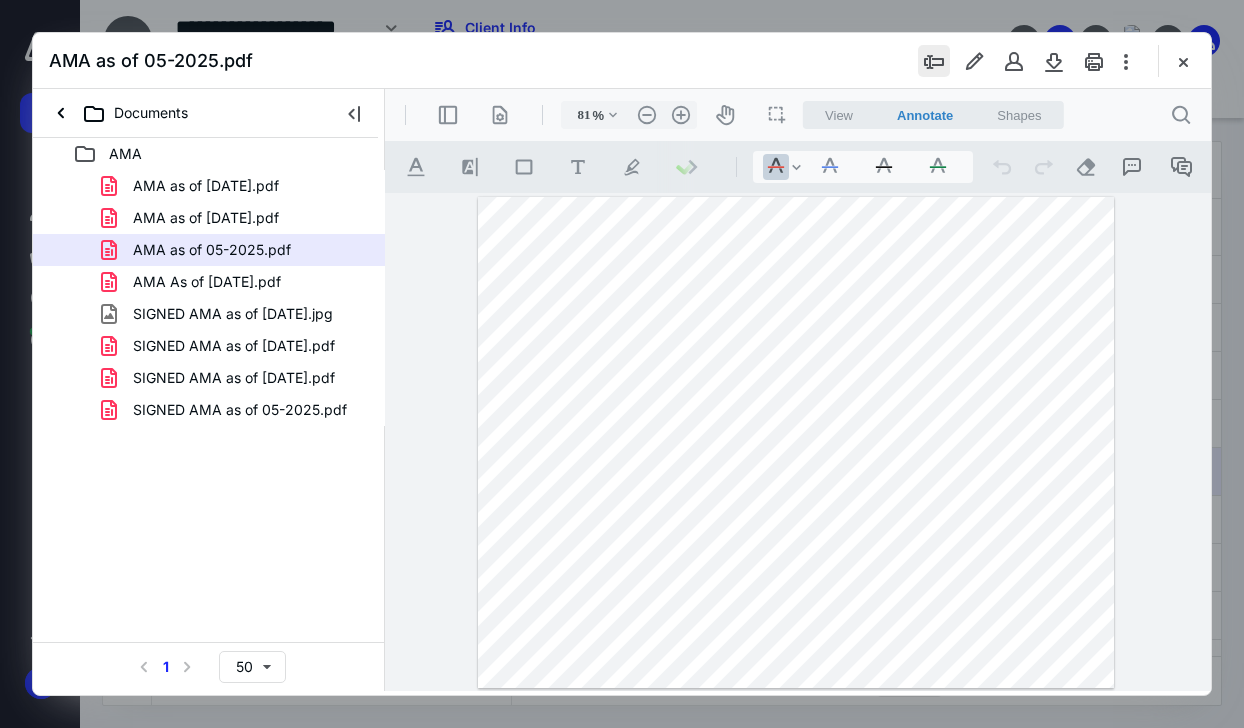 click at bounding box center [934, 61] 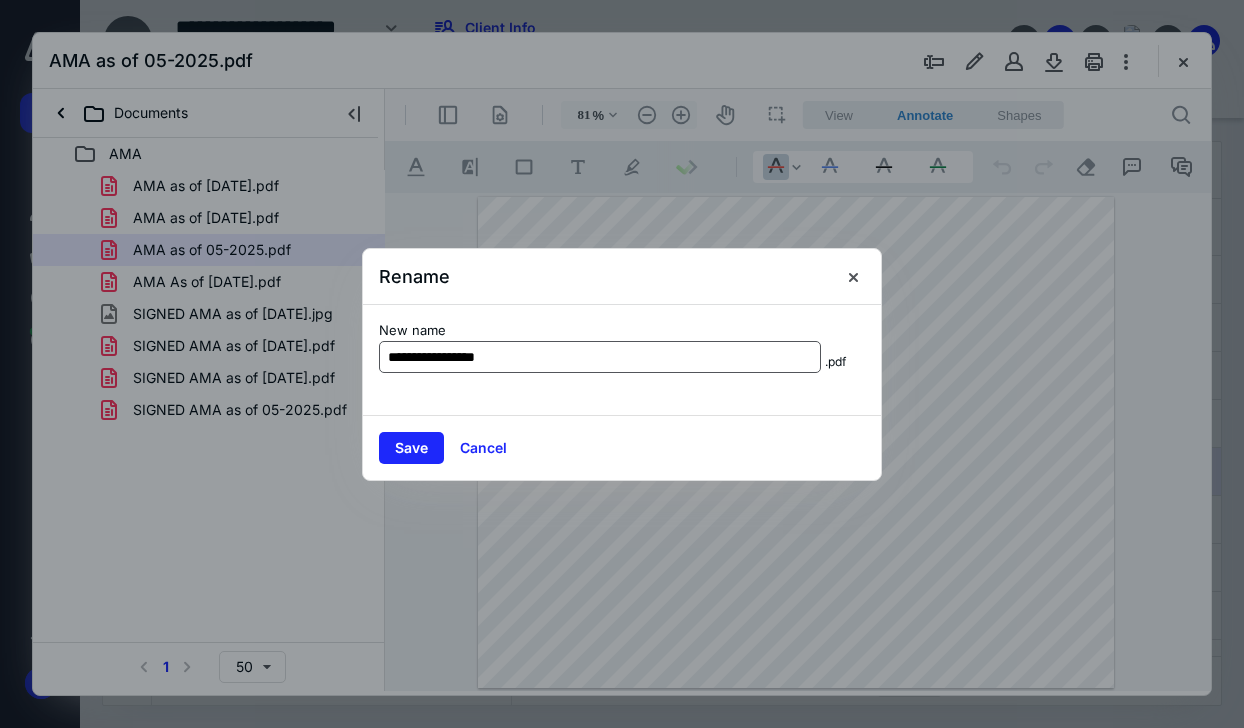click on "**********" at bounding box center [600, 357] 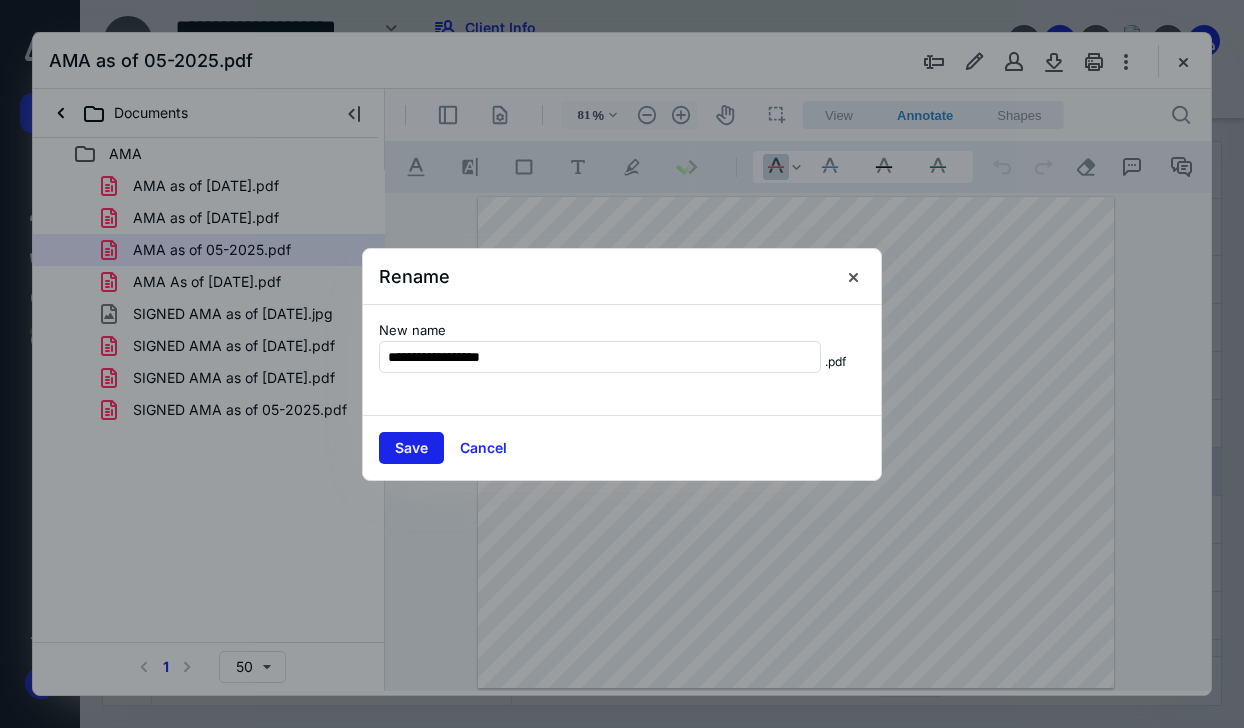 type on "**********" 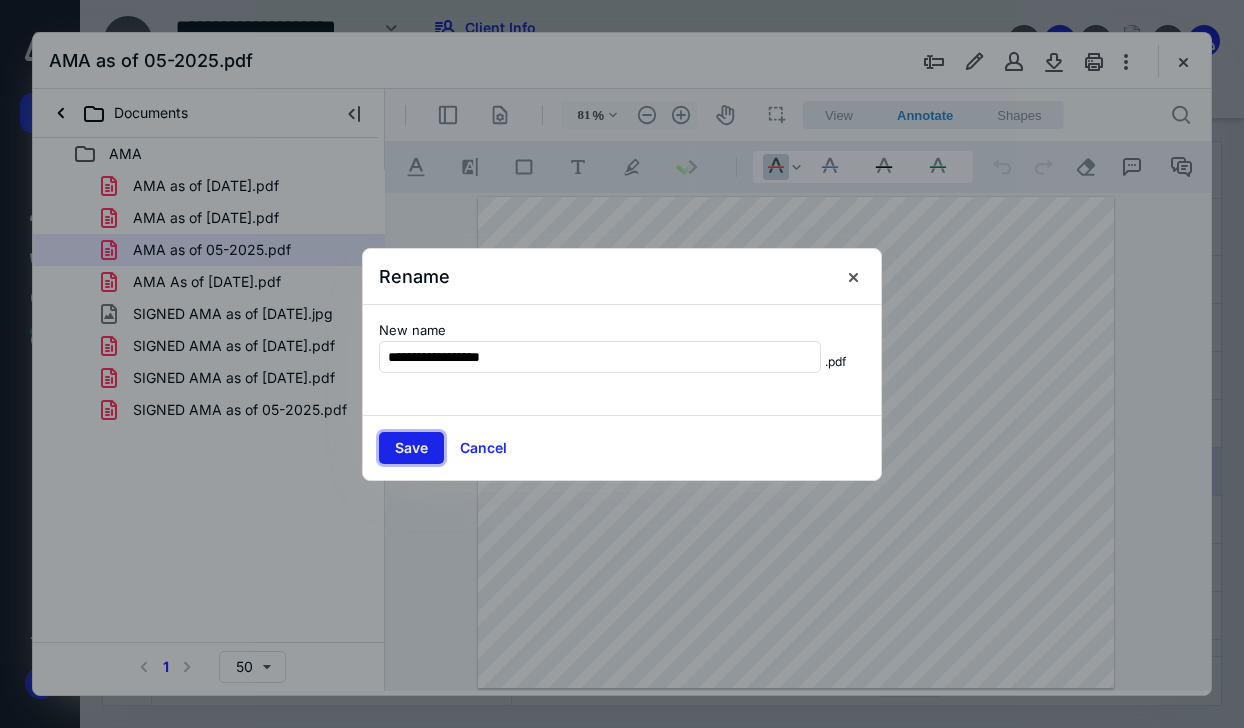 click on "Save" at bounding box center [411, 448] 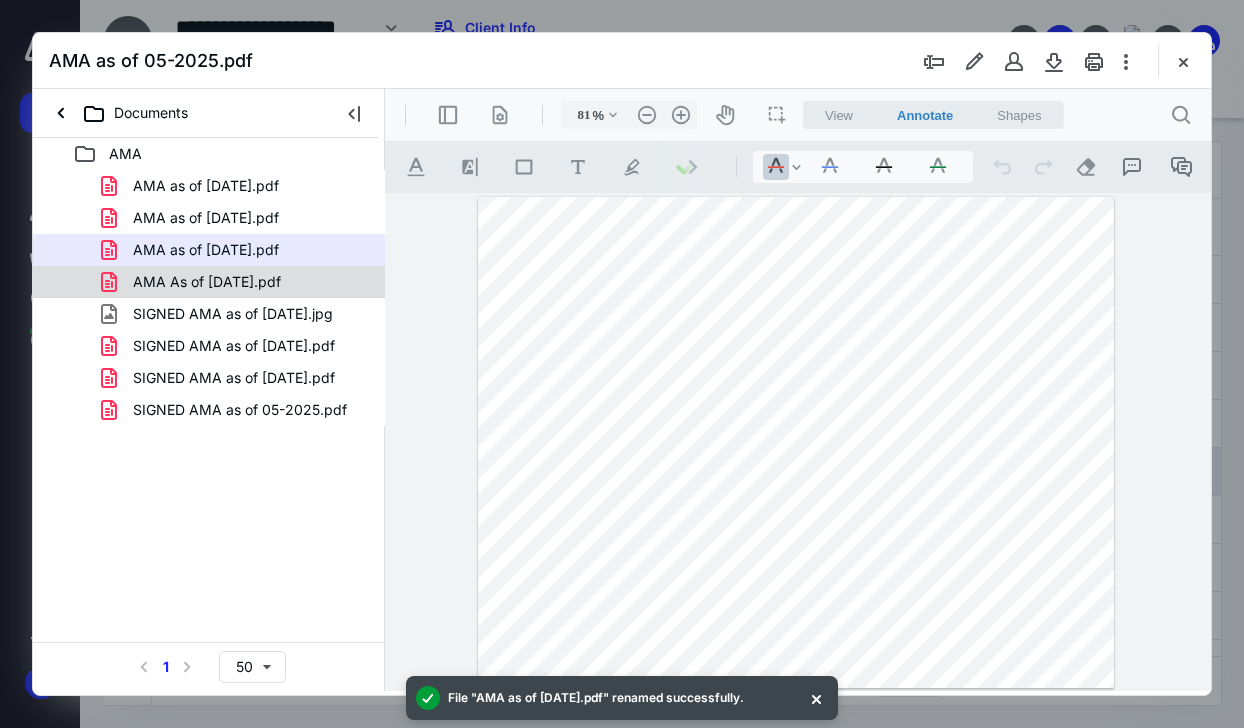 click on "AMA As of [DATE].pdf" at bounding box center [207, 282] 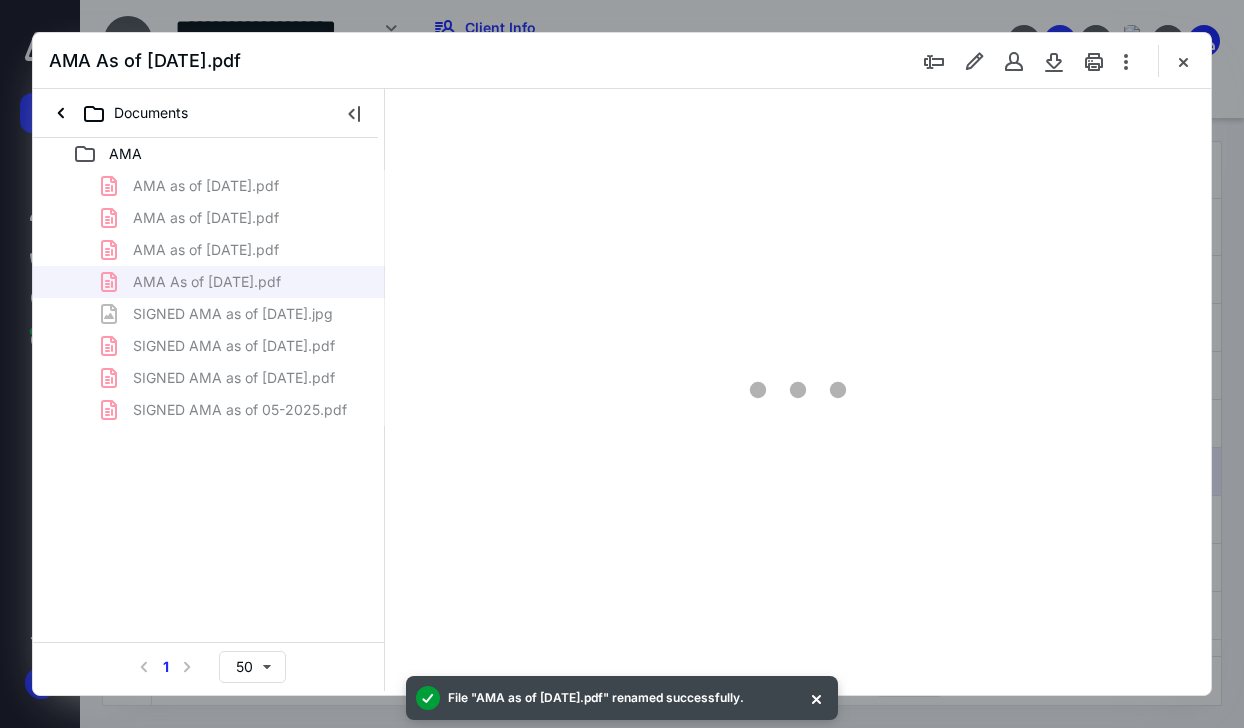 type on "81" 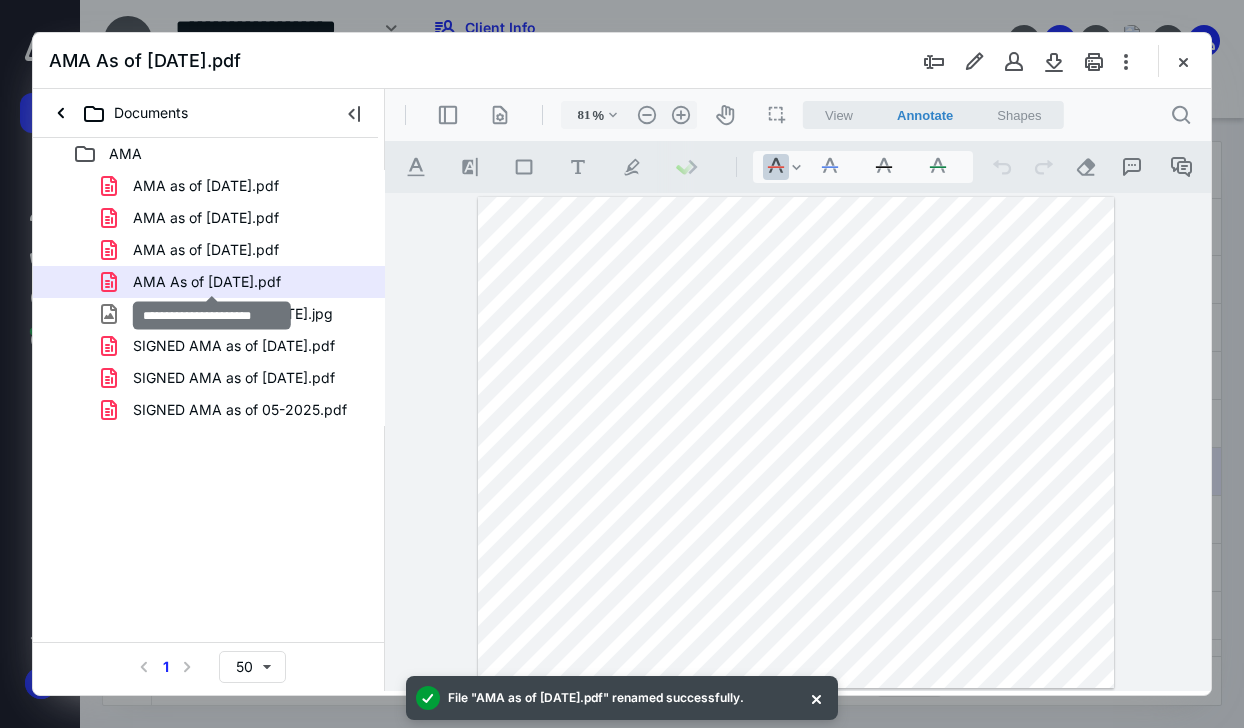 drag, startPoint x: 218, startPoint y: 274, endPoint x: 171, endPoint y: 280, distance: 47.38143 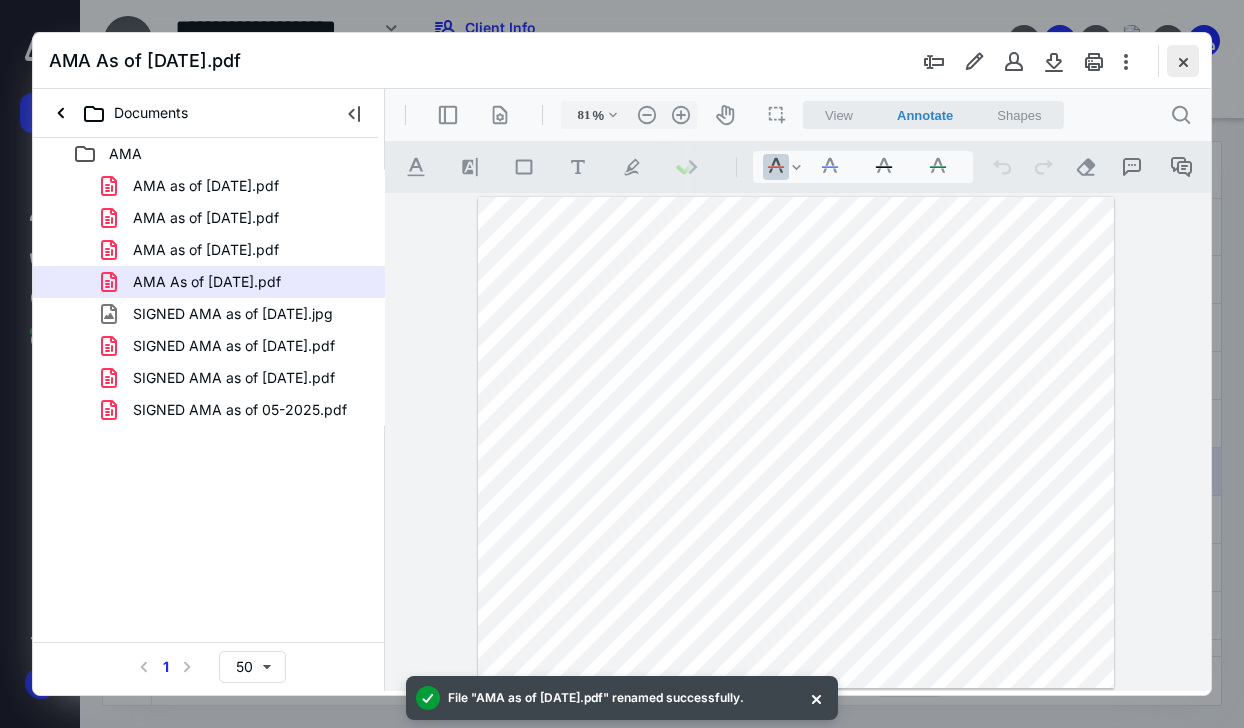 click at bounding box center [1183, 61] 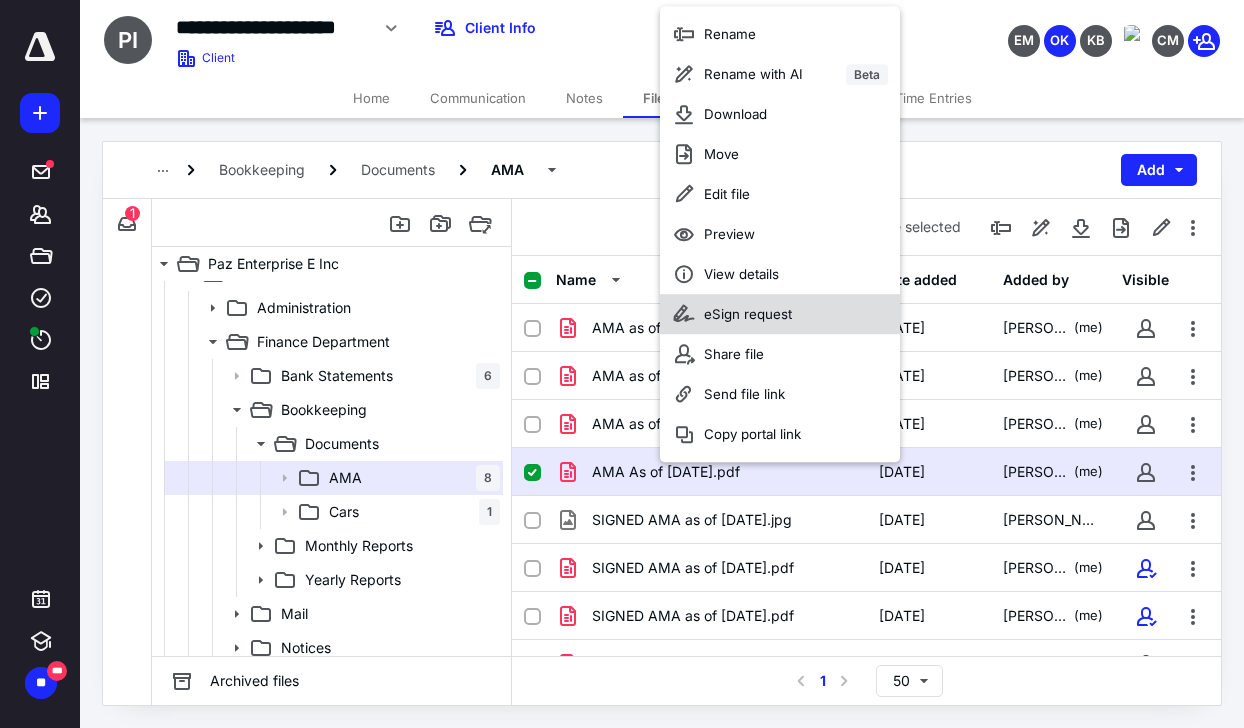 click on "eSign request" at bounding box center (748, 314) 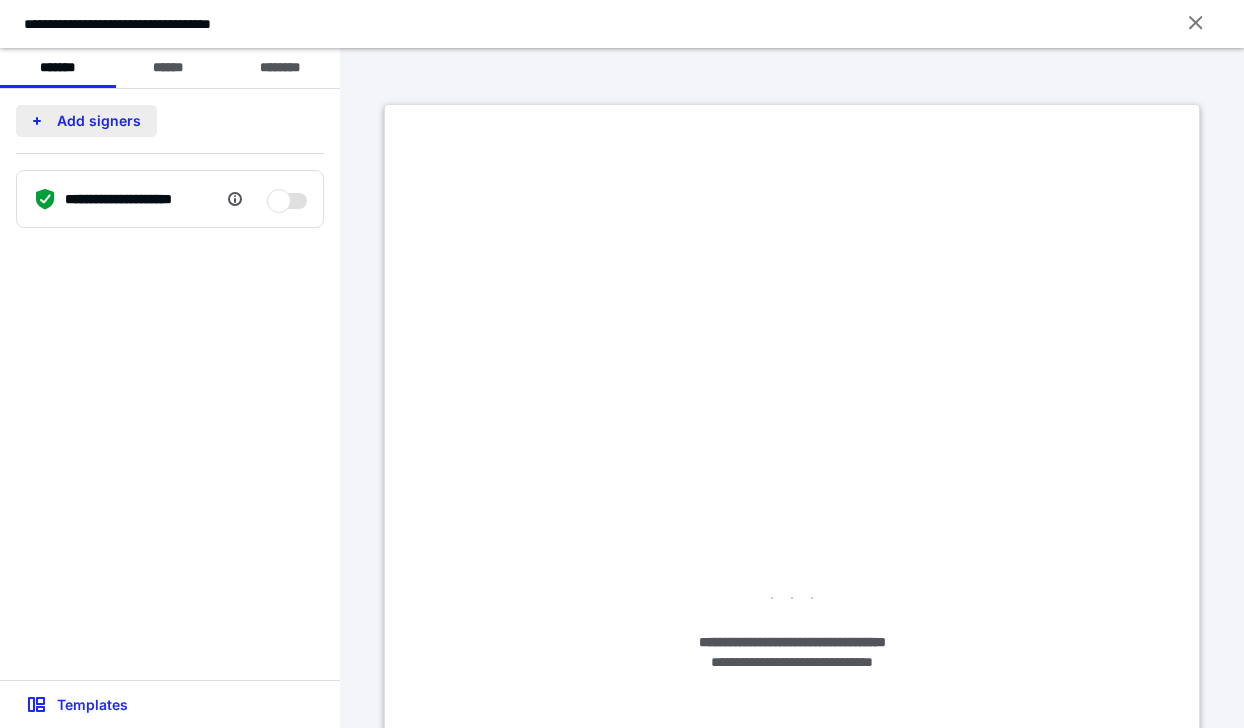 click on "Add signers" at bounding box center (86, 121) 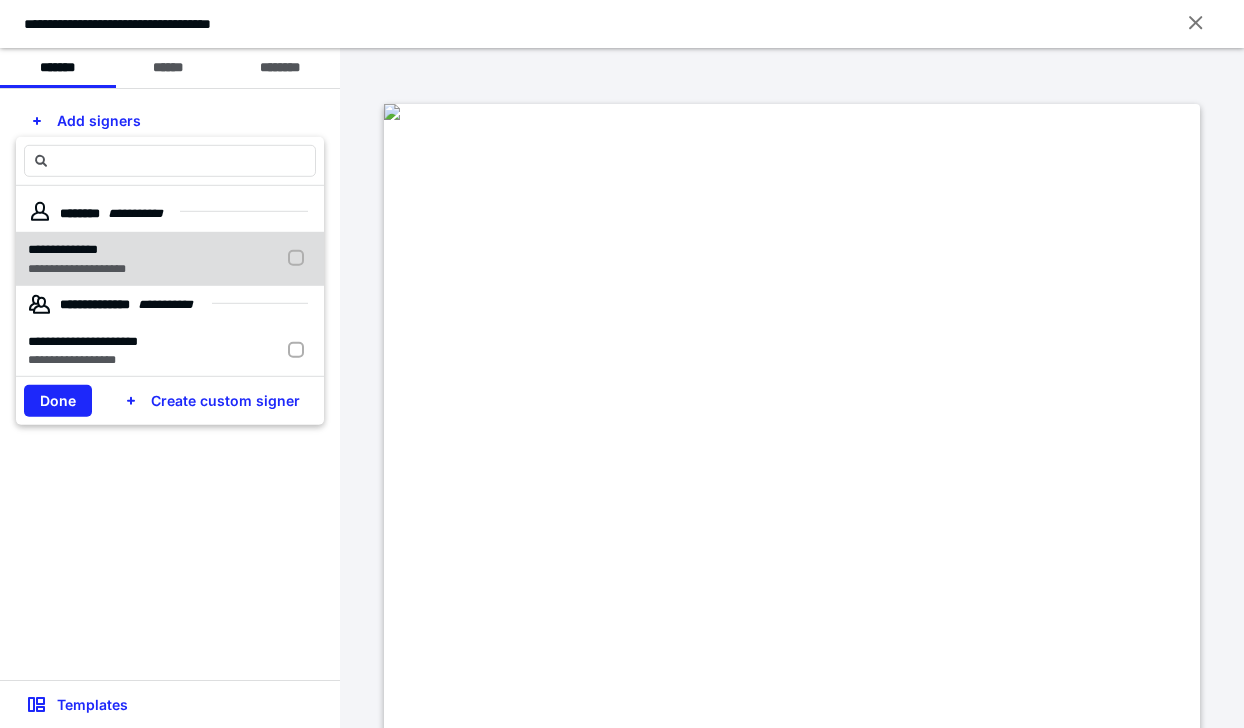 click on "**********" at bounding box center [63, 249] 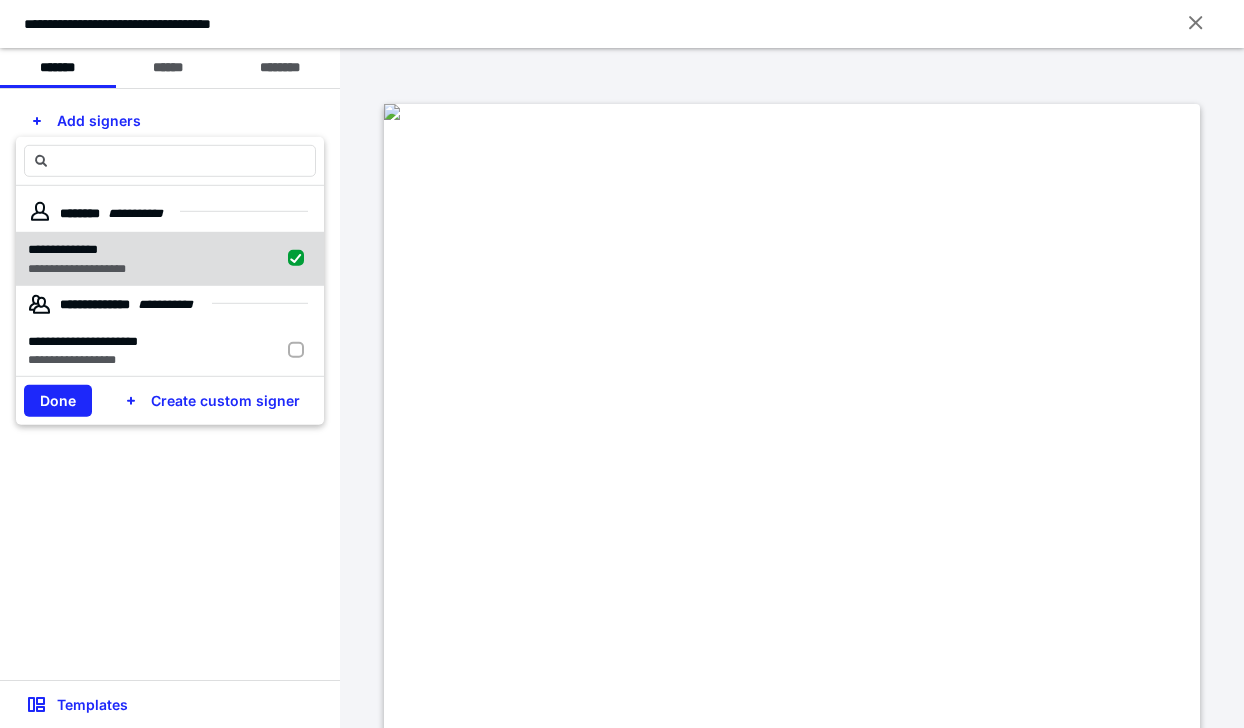 checkbox on "true" 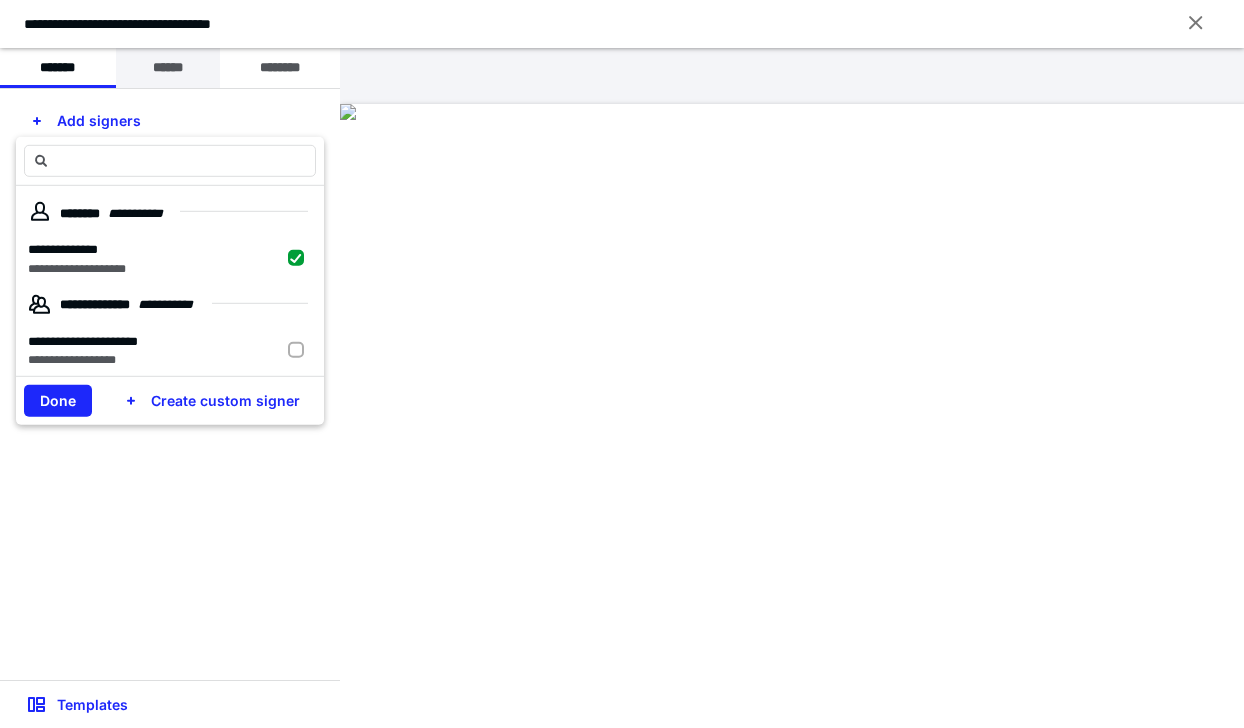 click on "******" at bounding box center (168, 68) 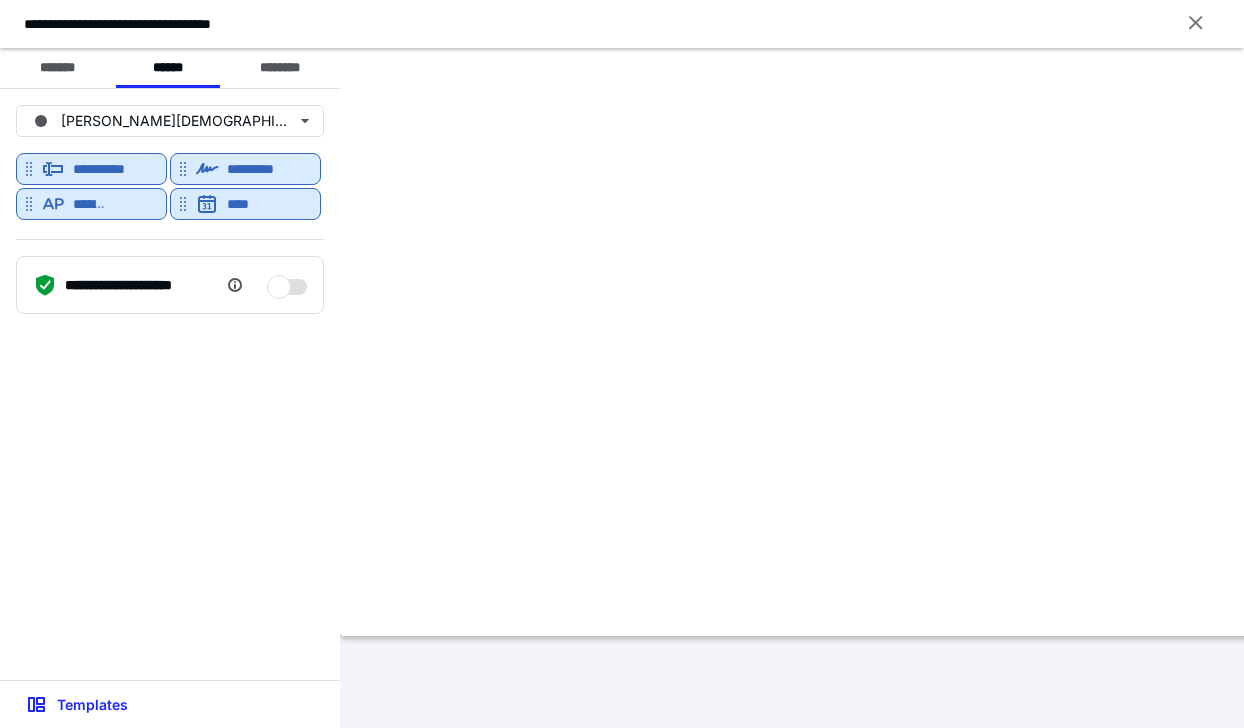 scroll, scrollTop: 460, scrollLeft: 0, axis: vertical 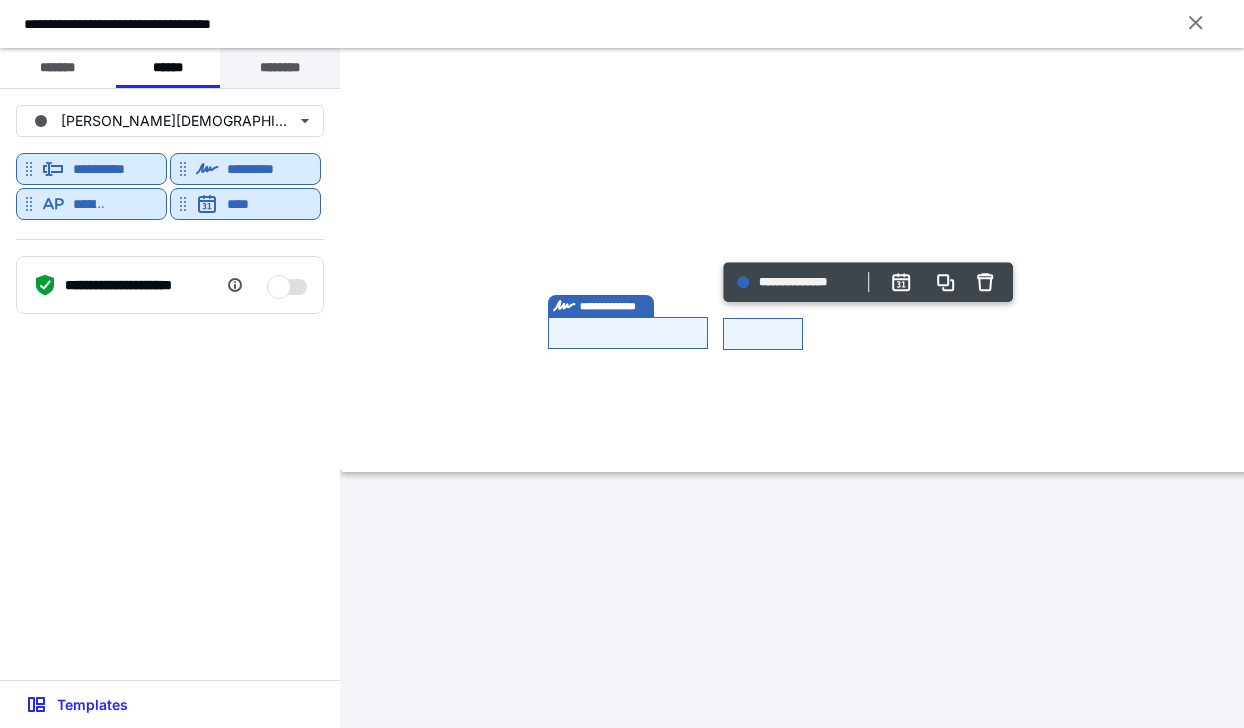 click on "********" at bounding box center [280, 68] 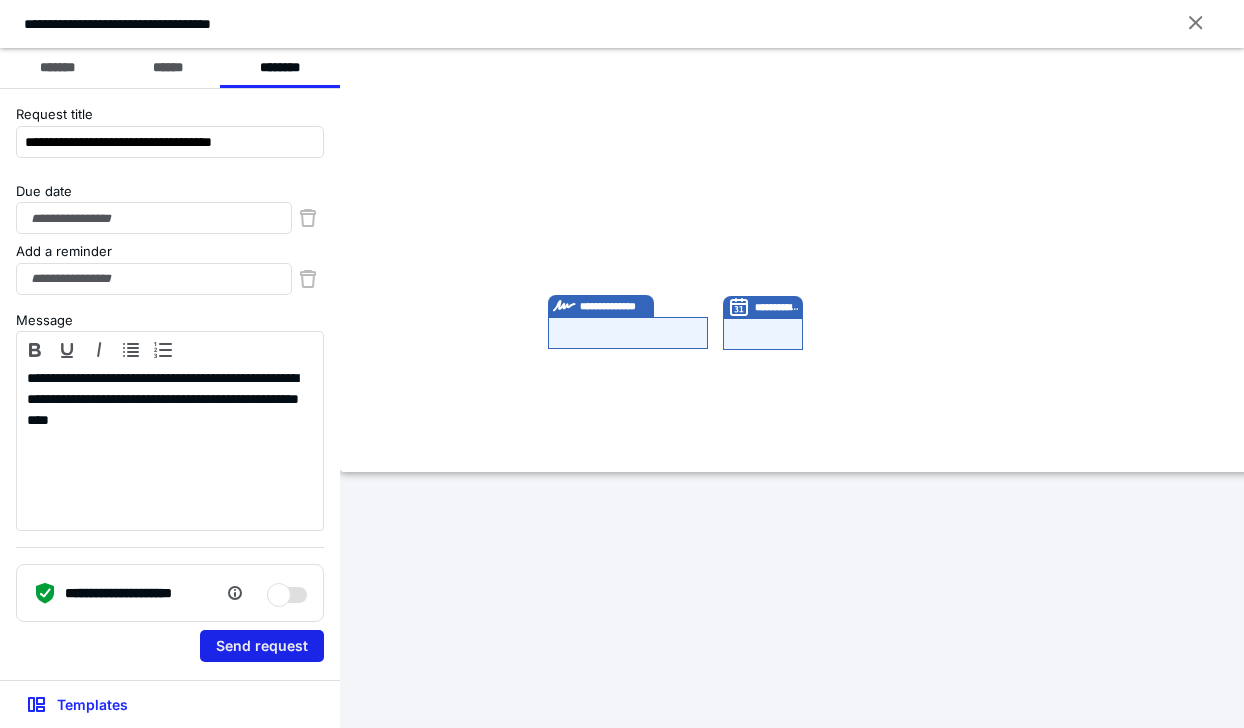 click on "Send request" at bounding box center [262, 646] 